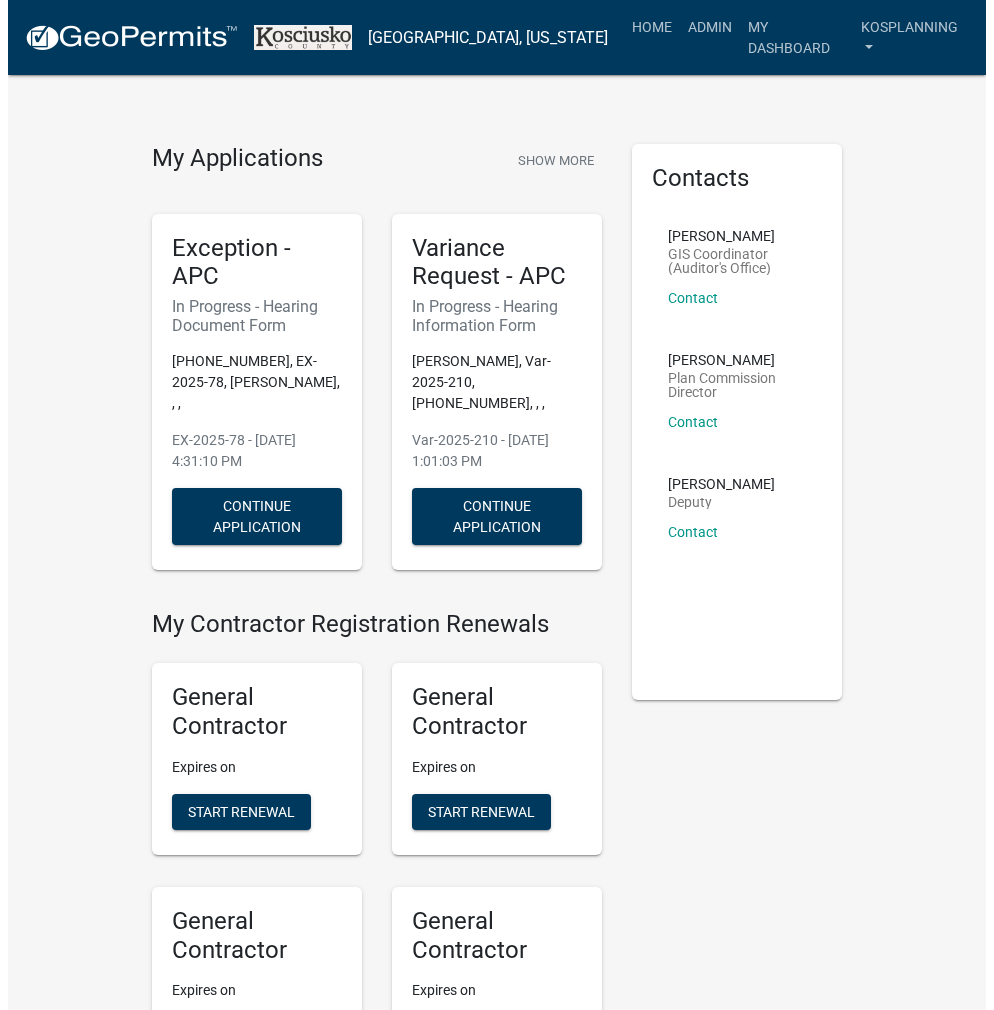 scroll, scrollTop: 0, scrollLeft: 0, axis: both 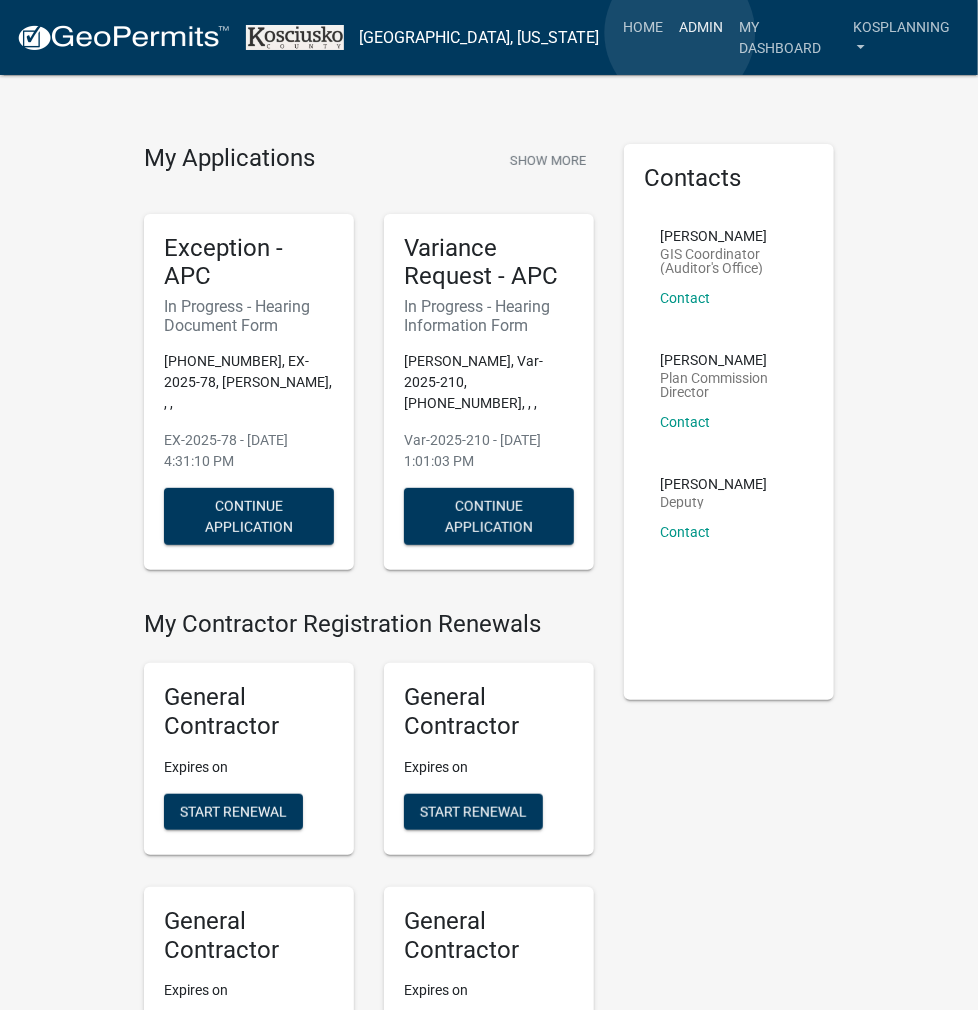 click on "Admin" at bounding box center [702, 27] 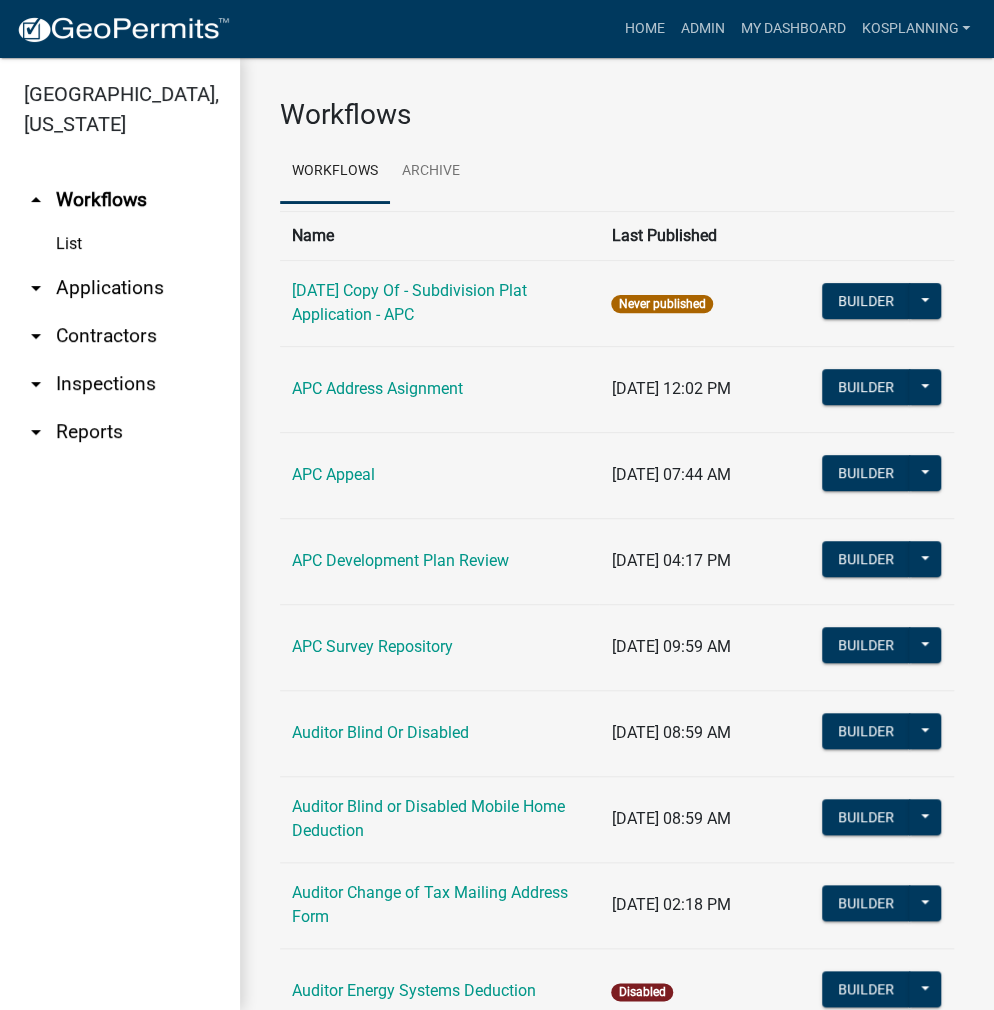 click on "arrow_drop_down   Applications" at bounding box center [120, 288] 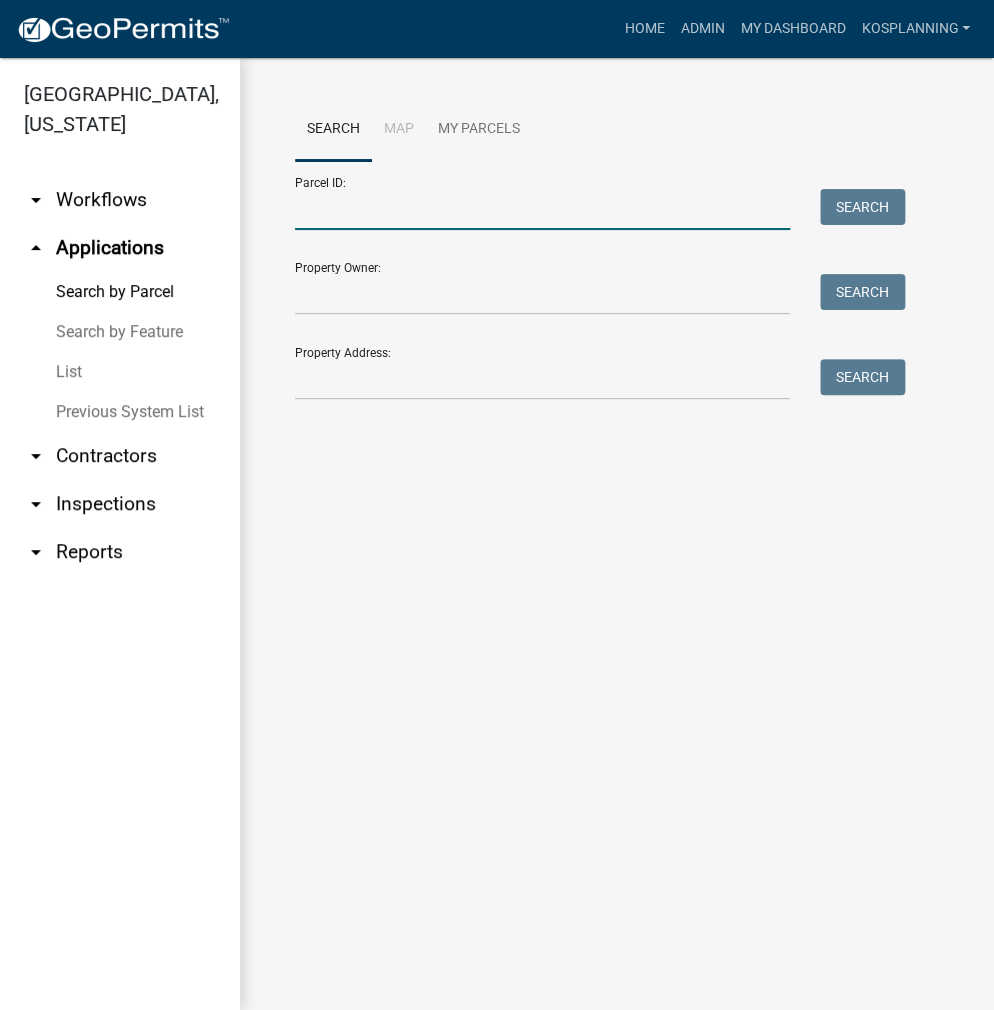 click on "Parcel ID:" at bounding box center (542, 209) 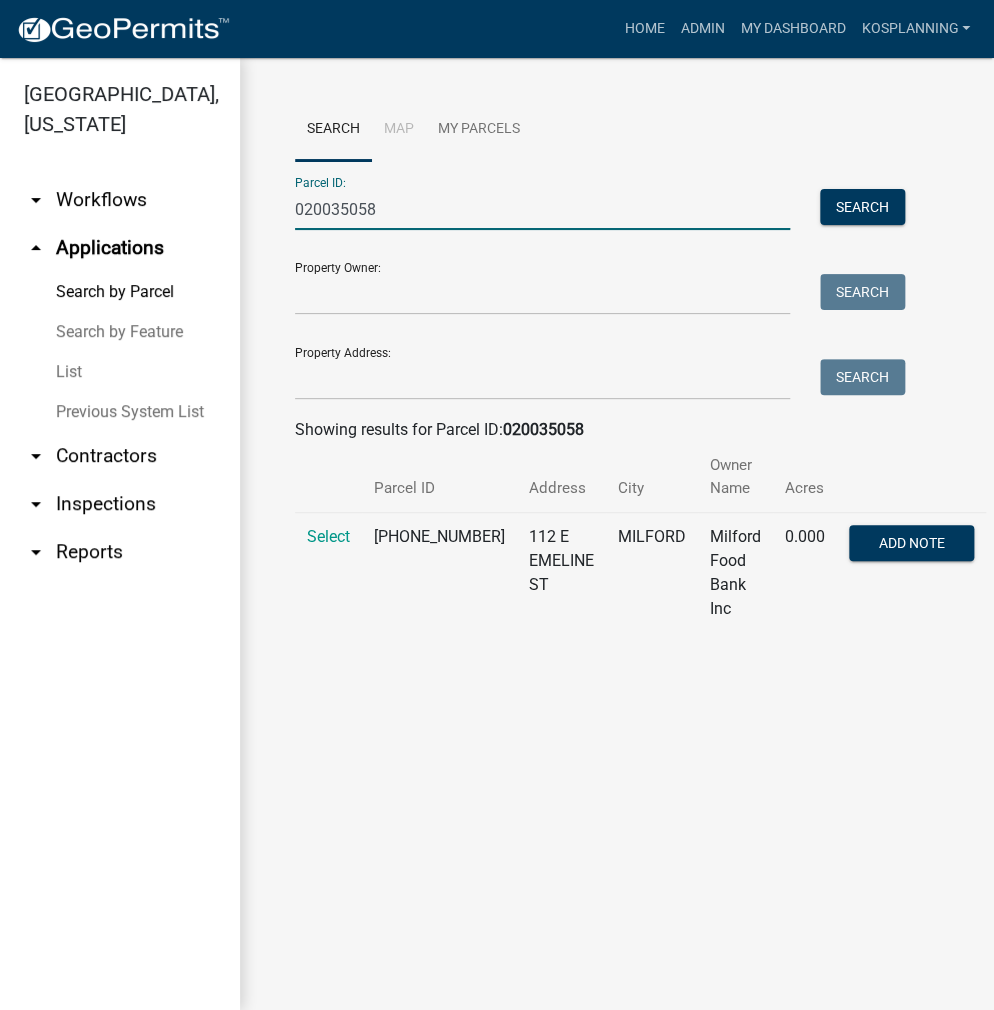 type on "020035058" 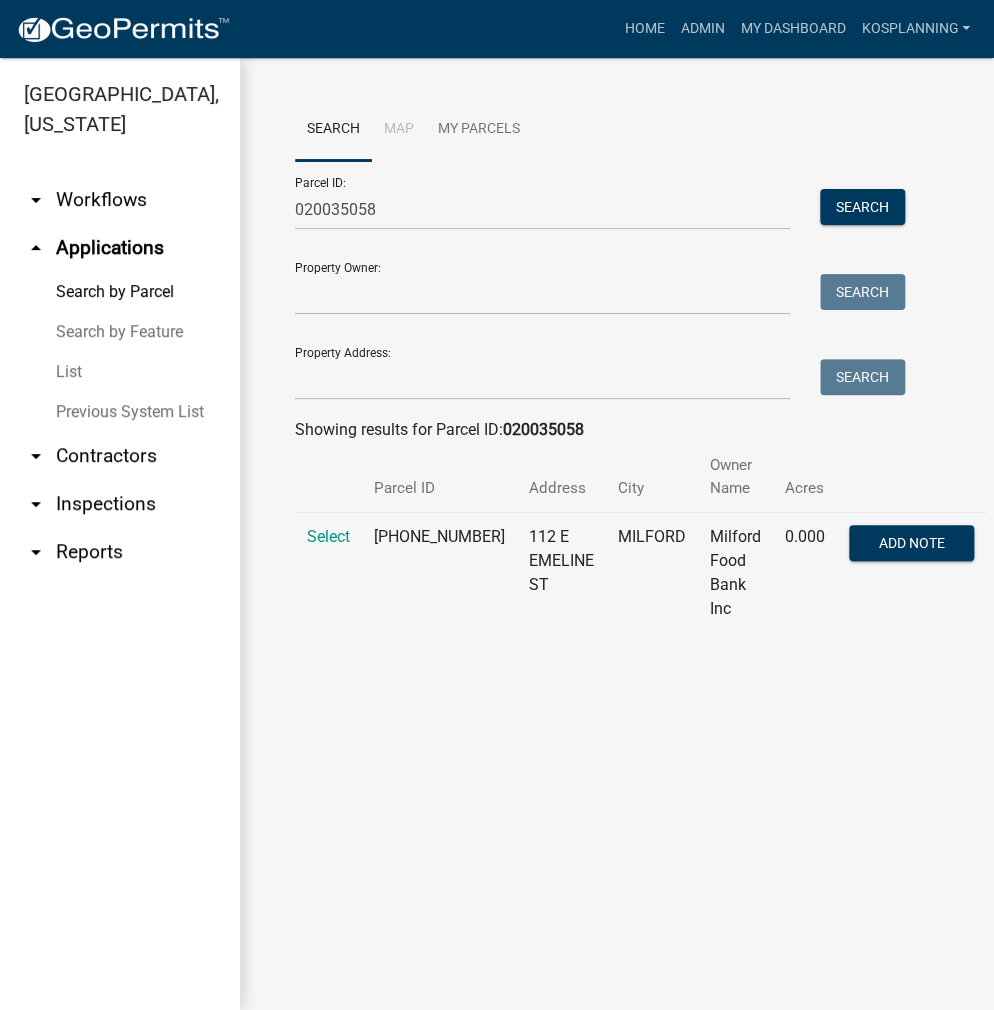 click on "Select" at bounding box center (328, 572) 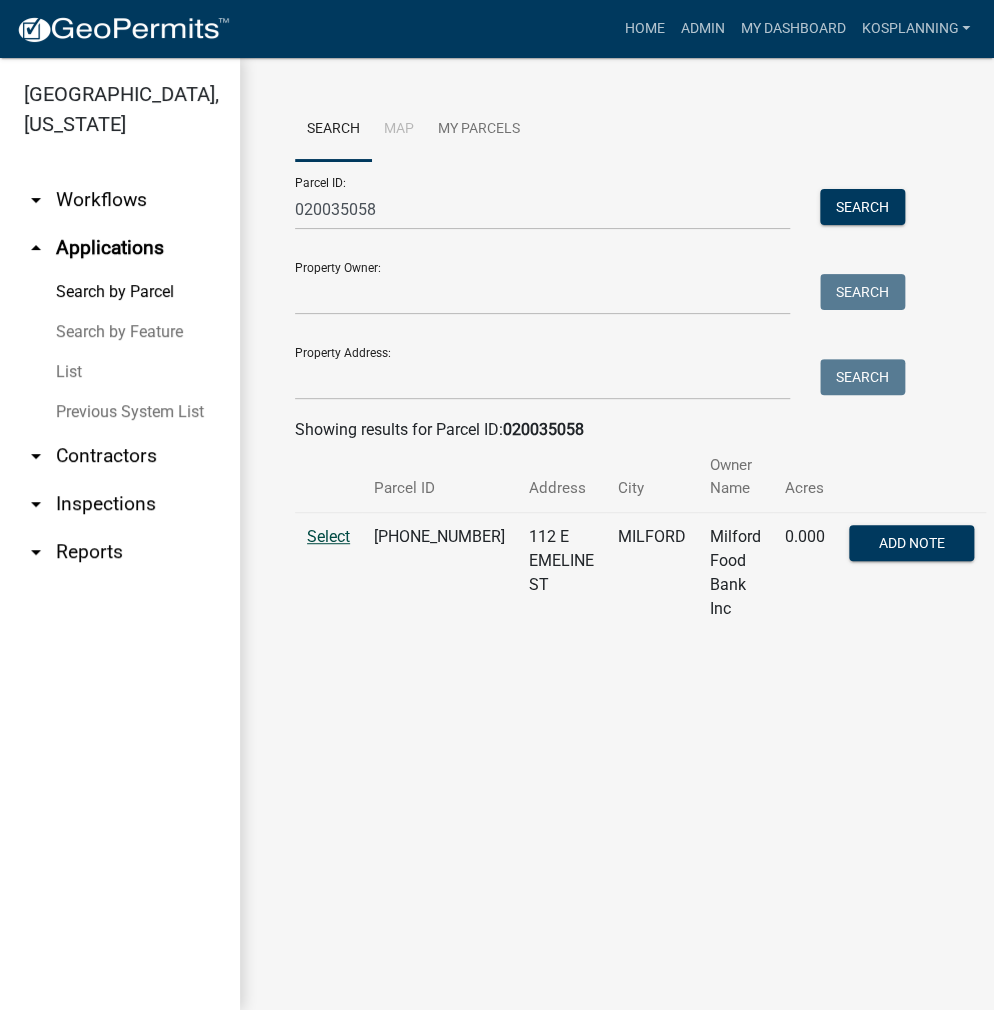 click on "Select" at bounding box center (328, 536) 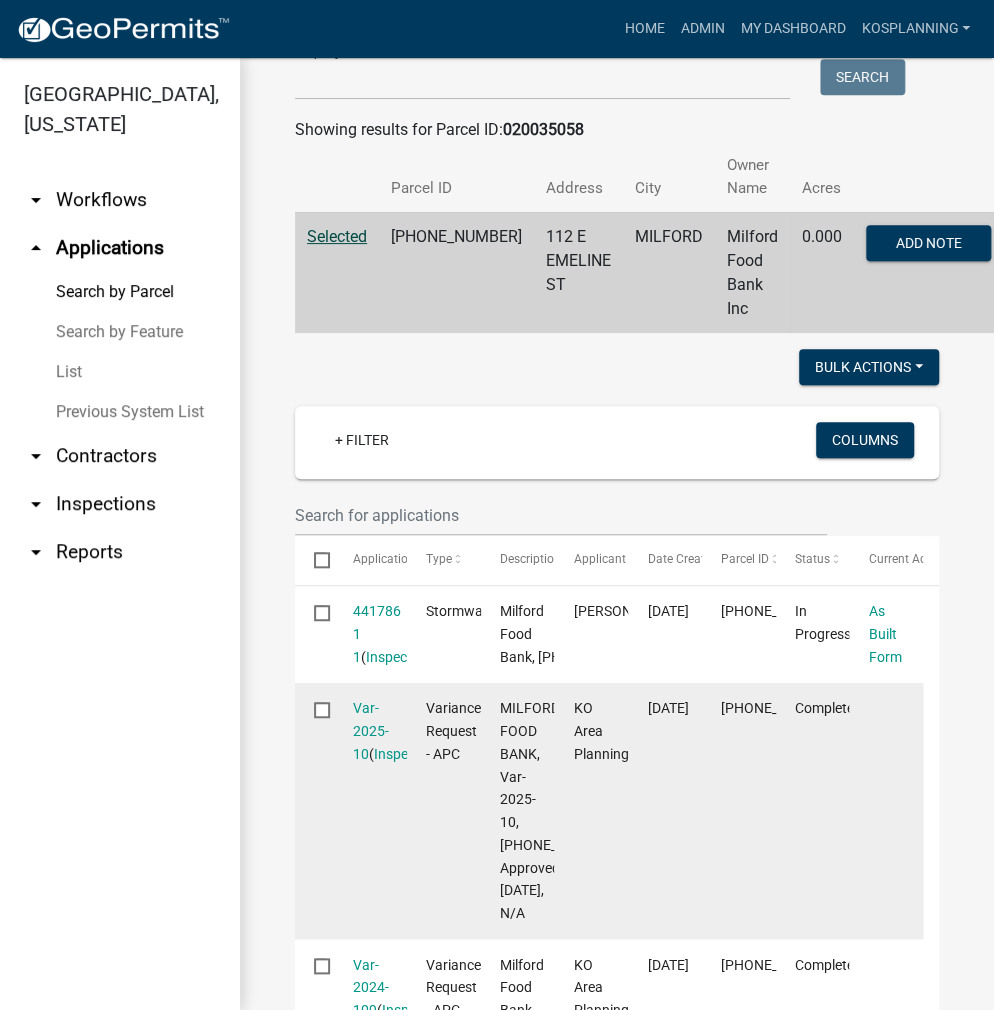 scroll, scrollTop: 100, scrollLeft: 0, axis: vertical 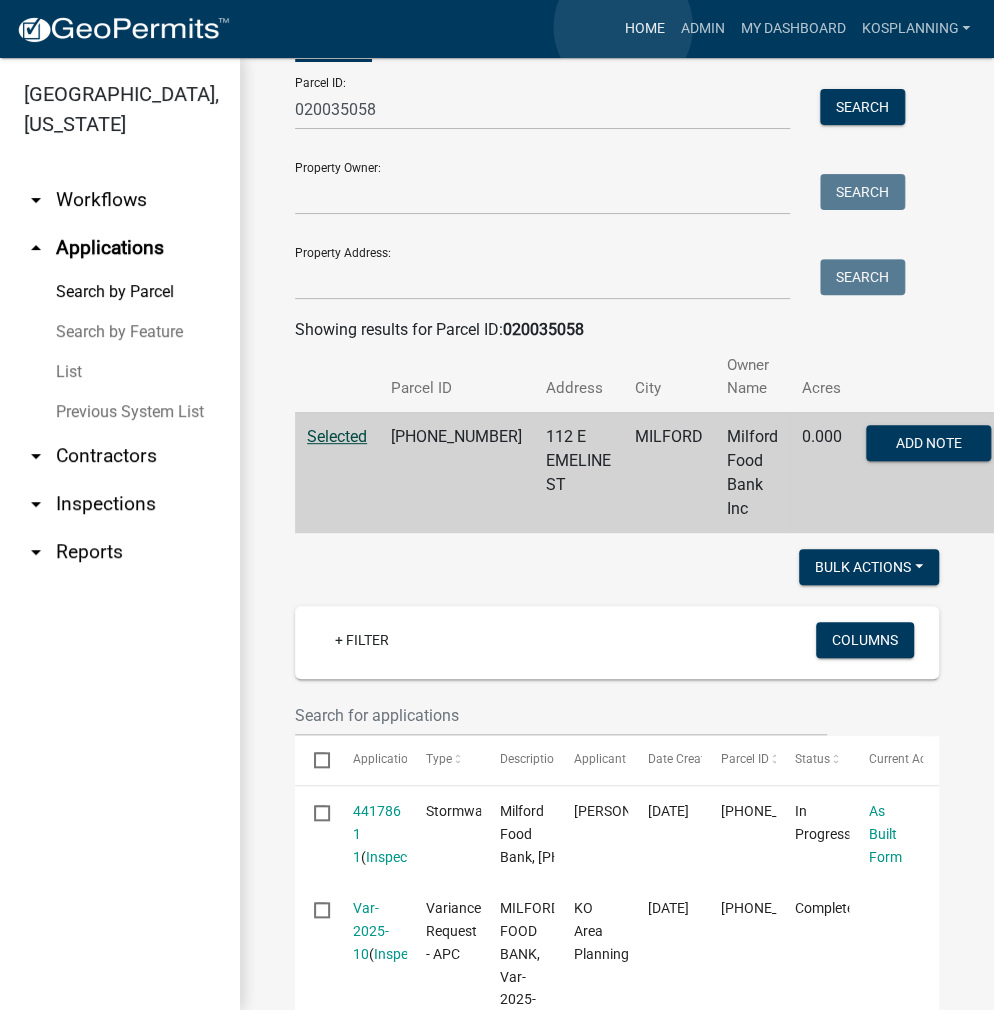 click on "Home" at bounding box center (644, 29) 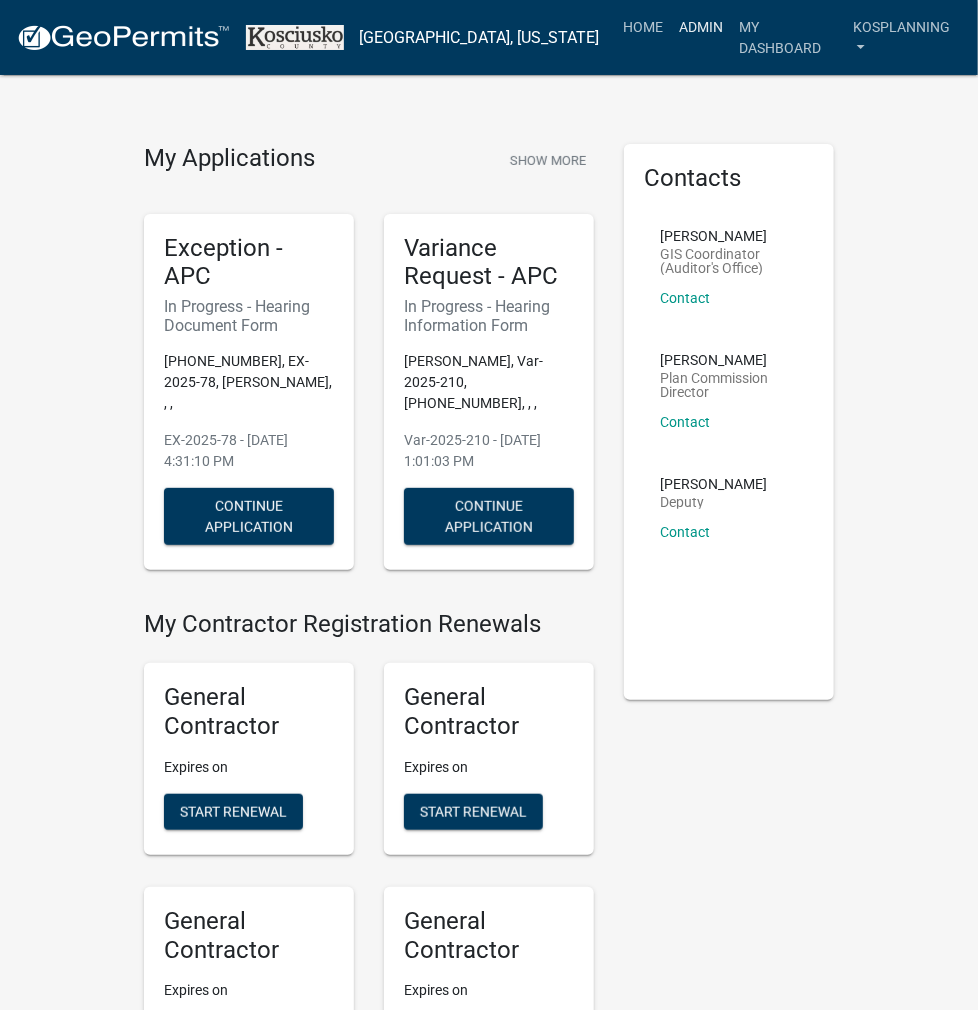 click on "Admin" at bounding box center (702, 27) 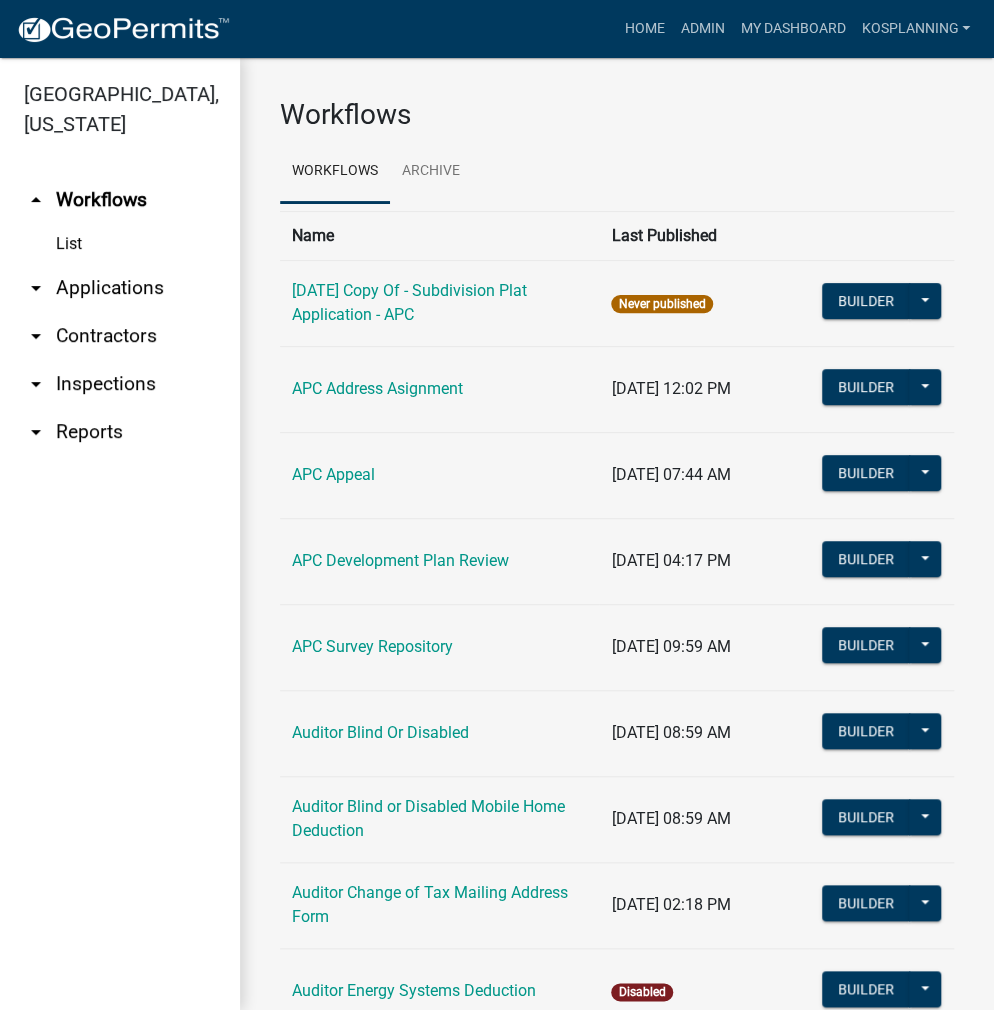 click on "arrow_drop_down   Contractors" at bounding box center [120, 336] 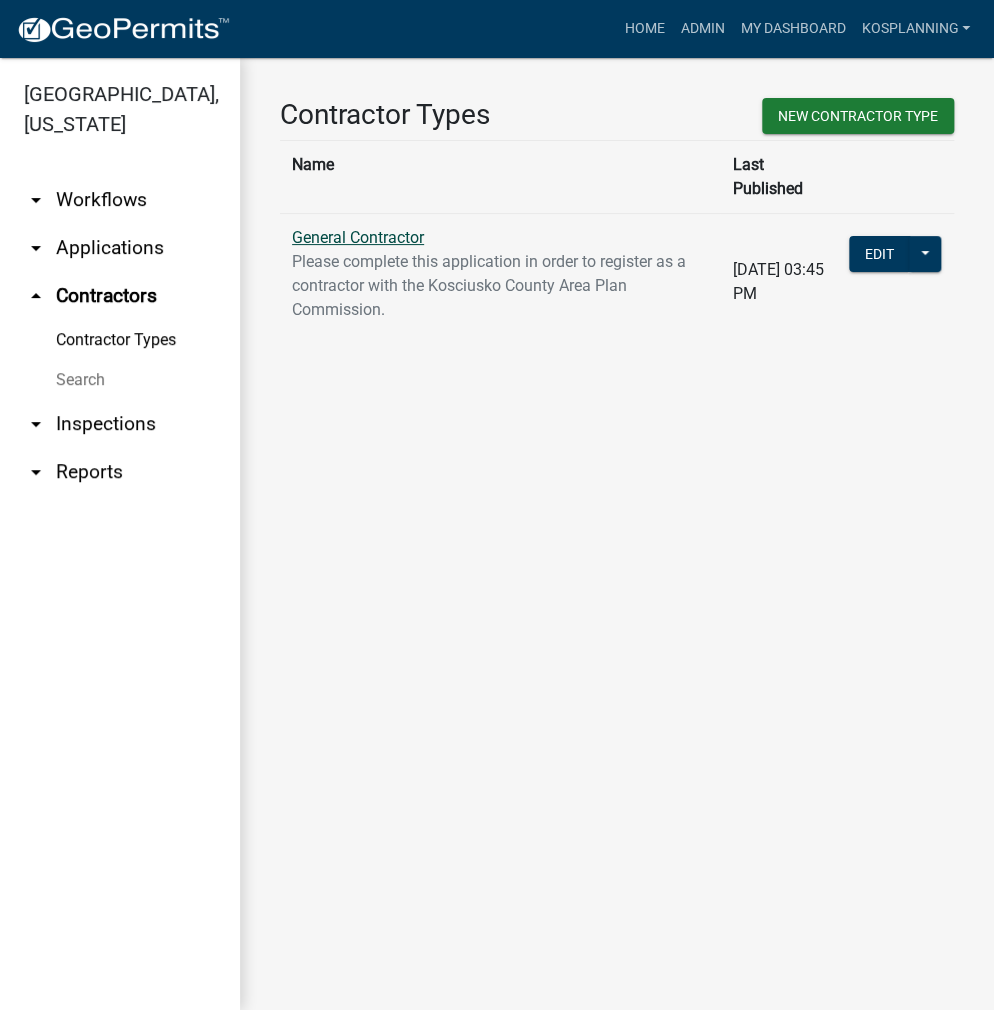 click on "General Contractor" 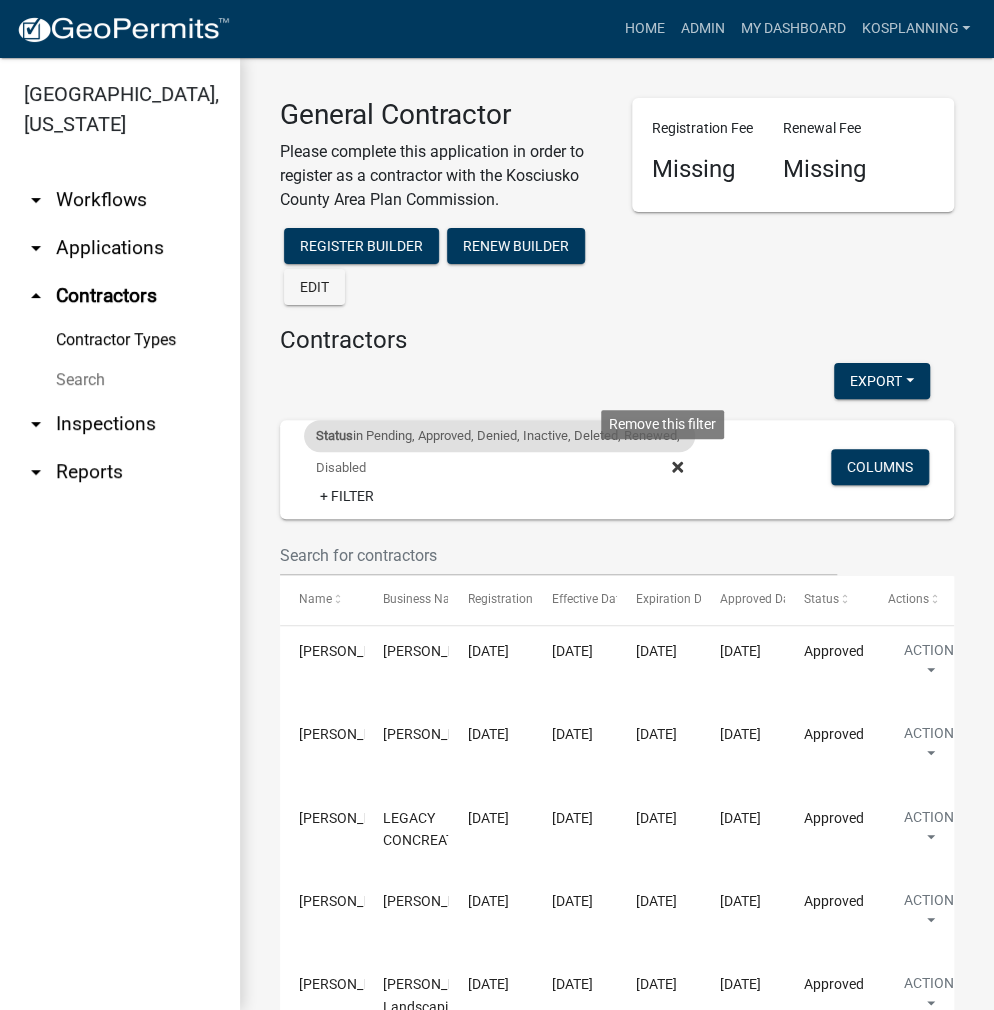 click 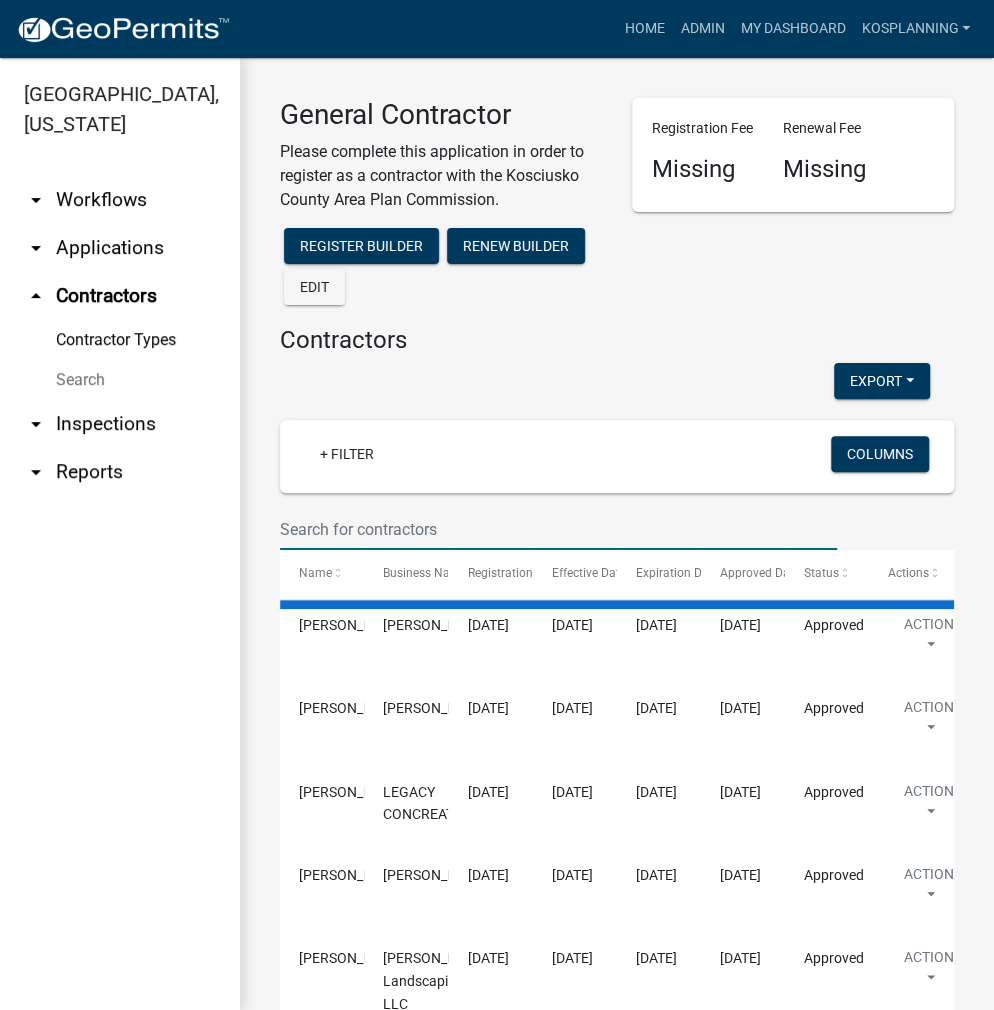 click at bounding box center [558, 529] 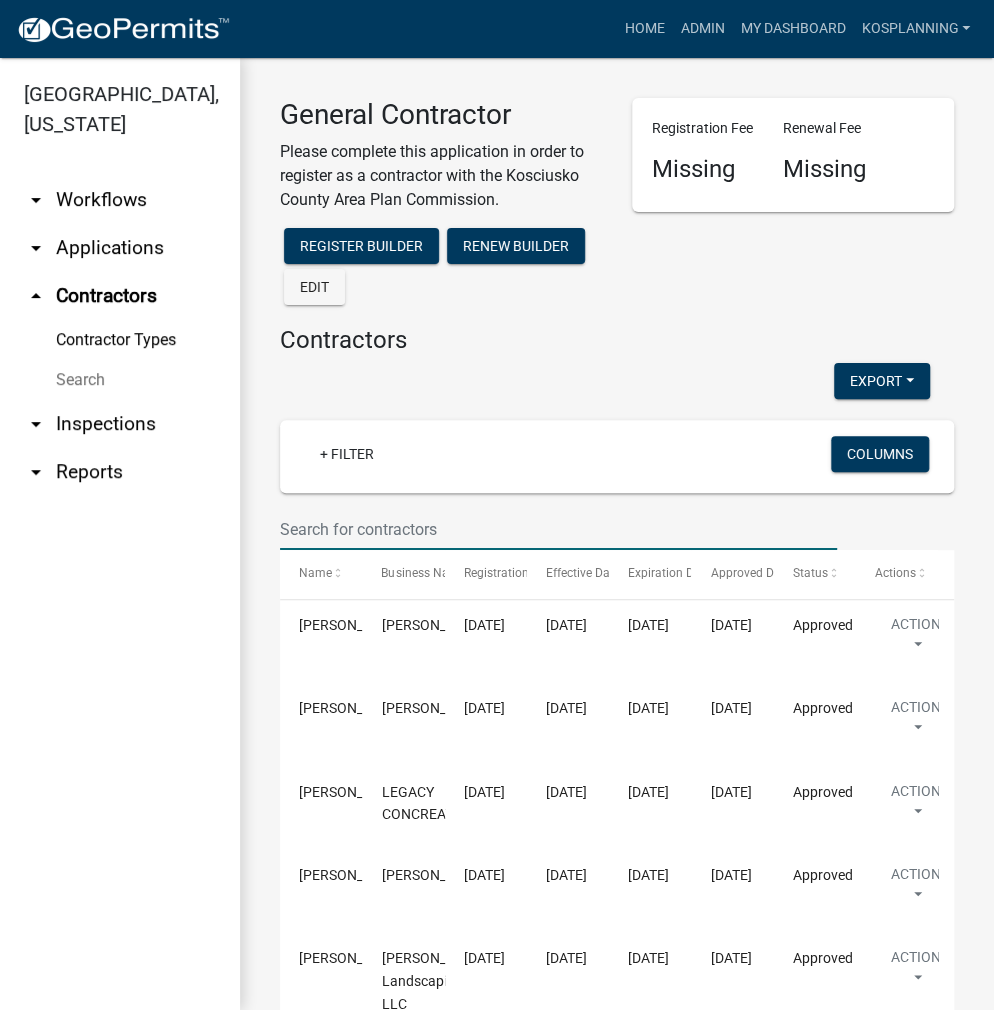 type on "b" 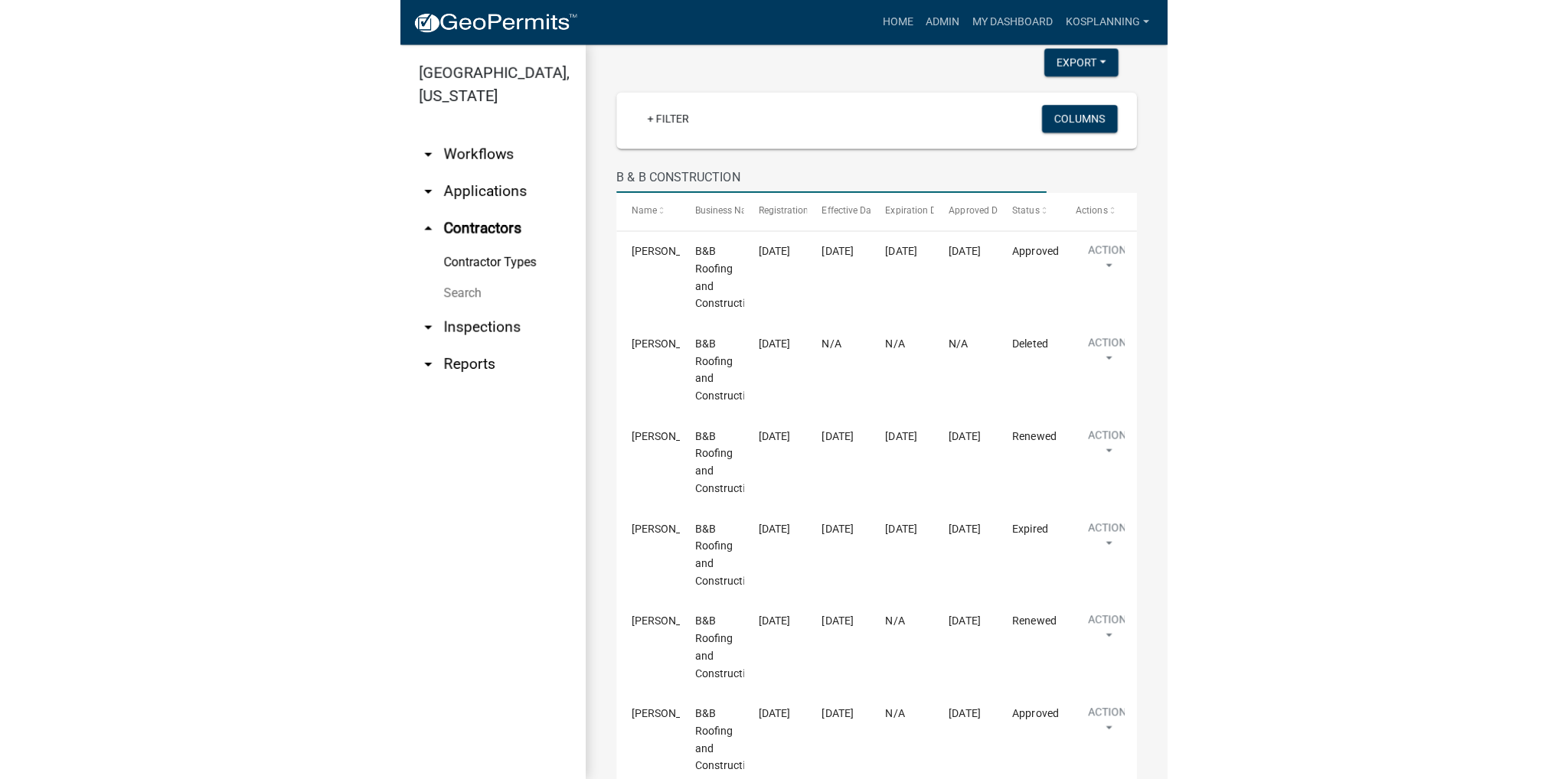 scroll, scrollTop: 84, scrollLeft: 0, axis: vertical 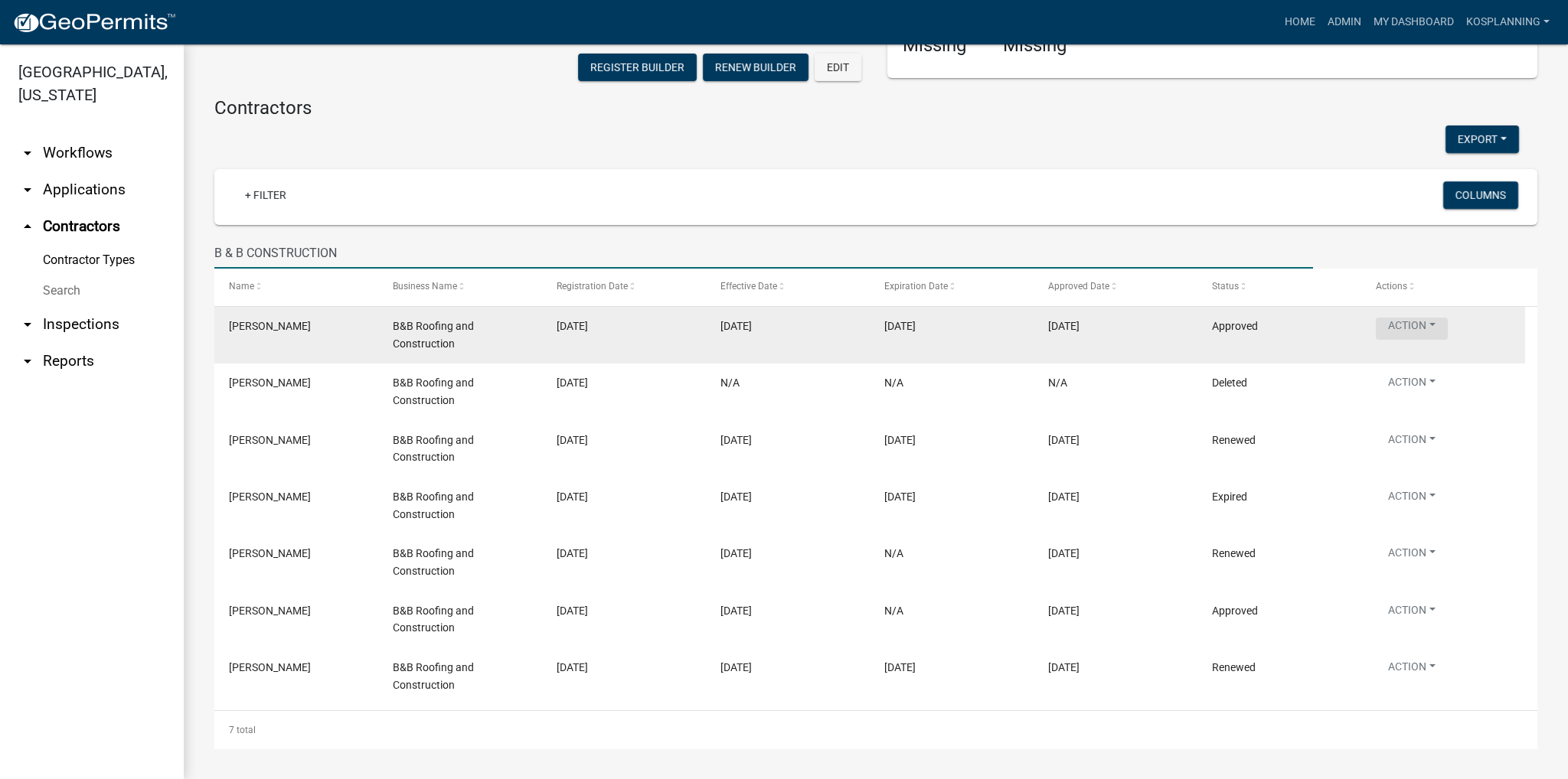 type on "B & B CONSTRUCTION" 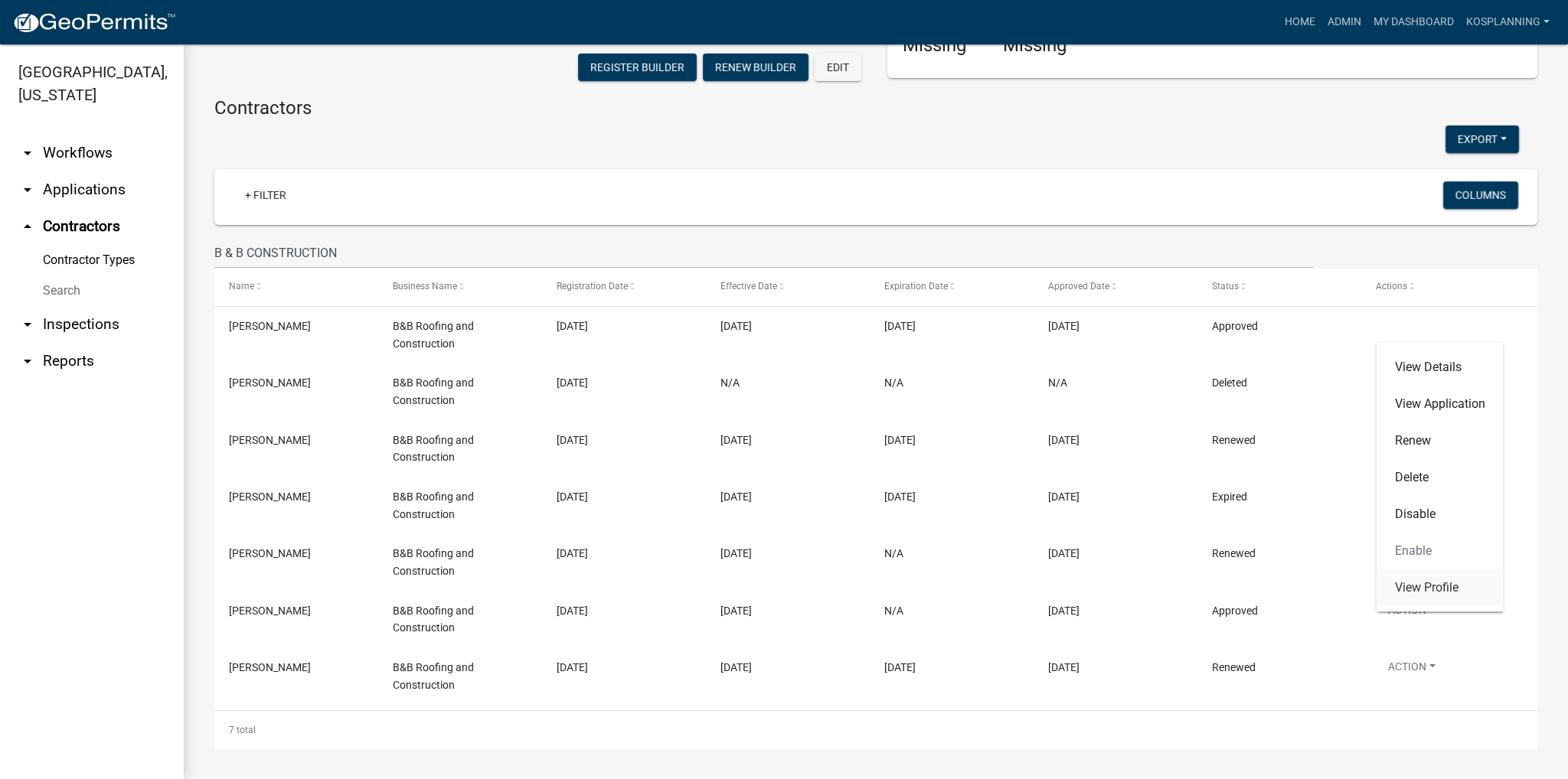 click on "View Profile" at bounding box center (1440, 588) 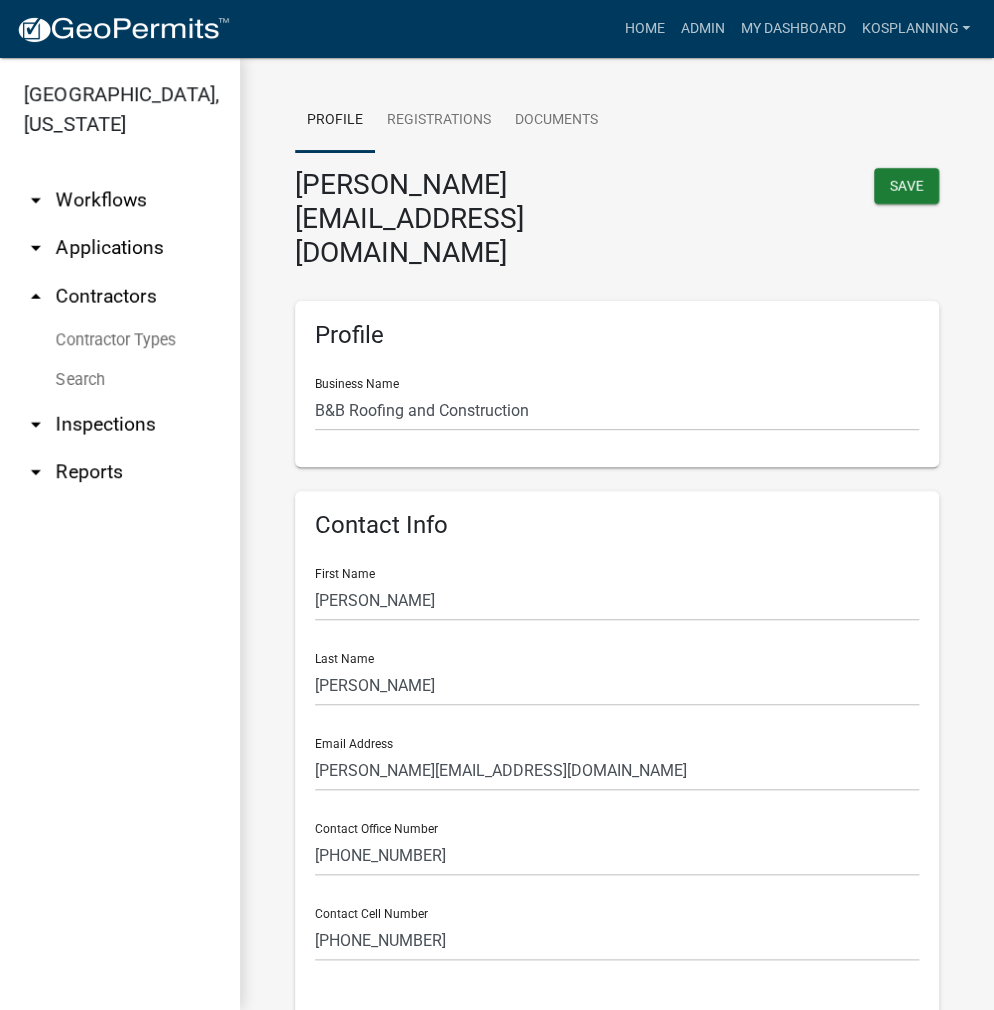 scroll, scrollTop: 0, scrollLeft: 0, axis: both 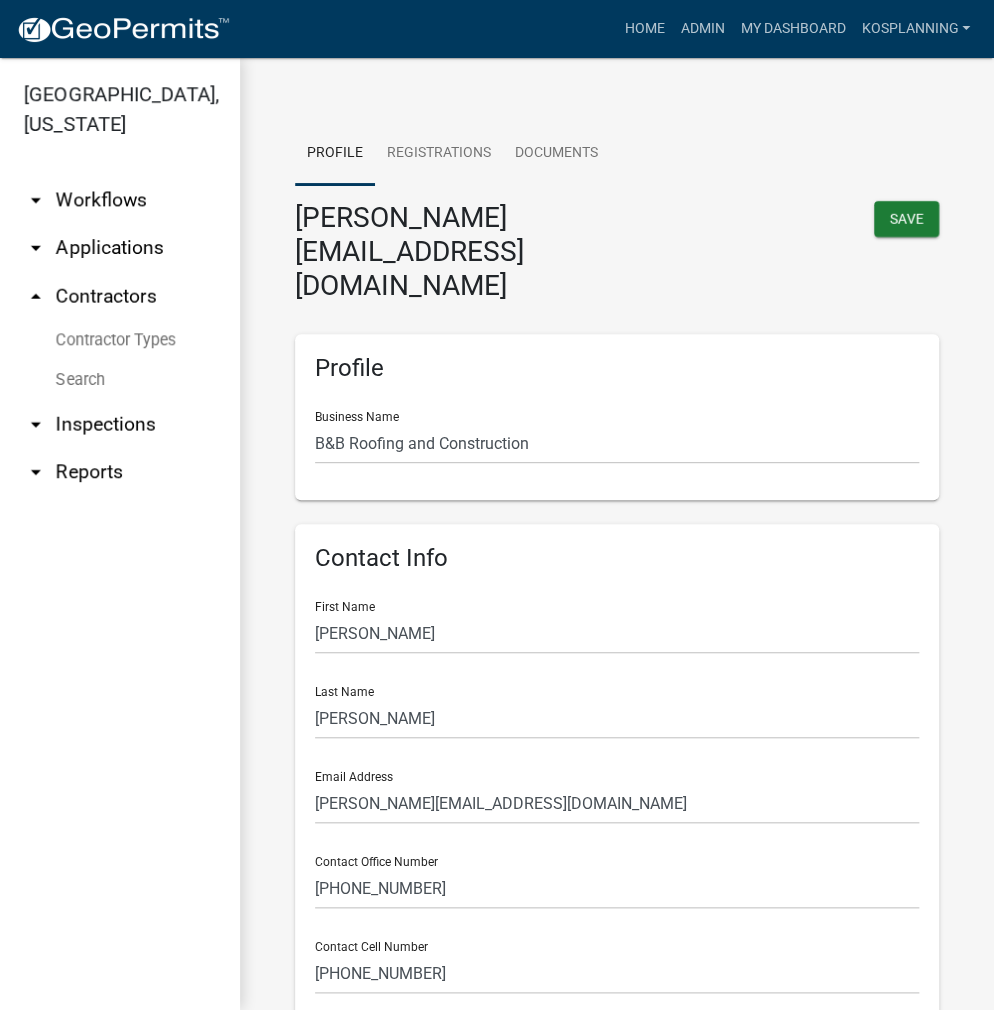 click on "arrow_drop_up   Contractors" at bounding box center [120, 296] 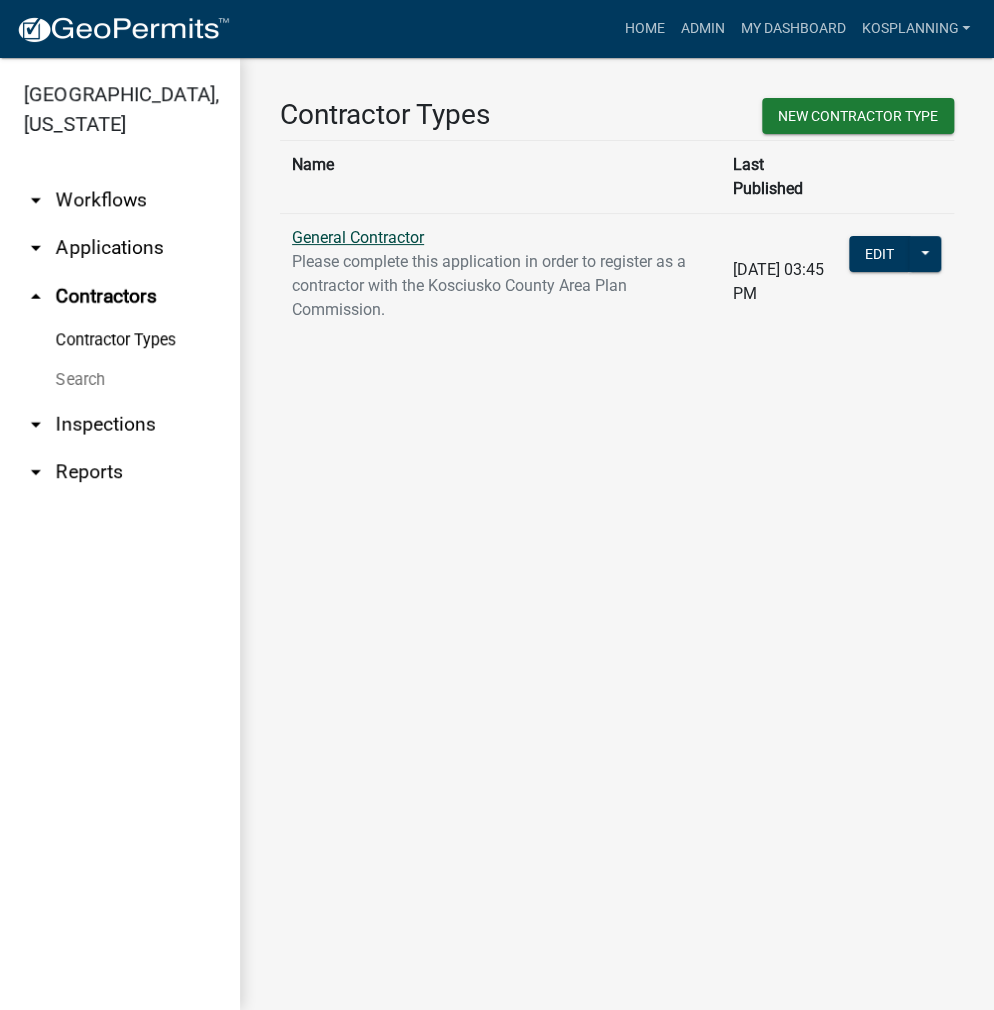 click on "General Contractor" 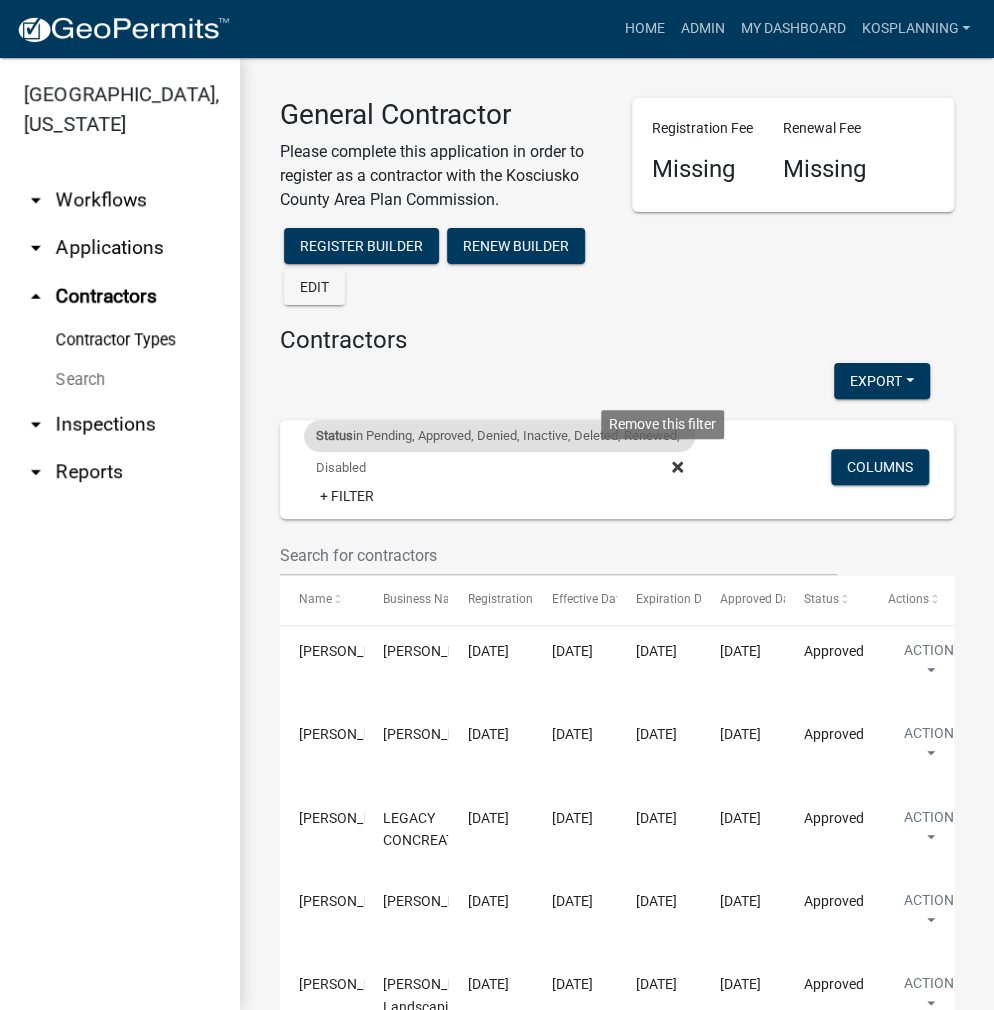 click 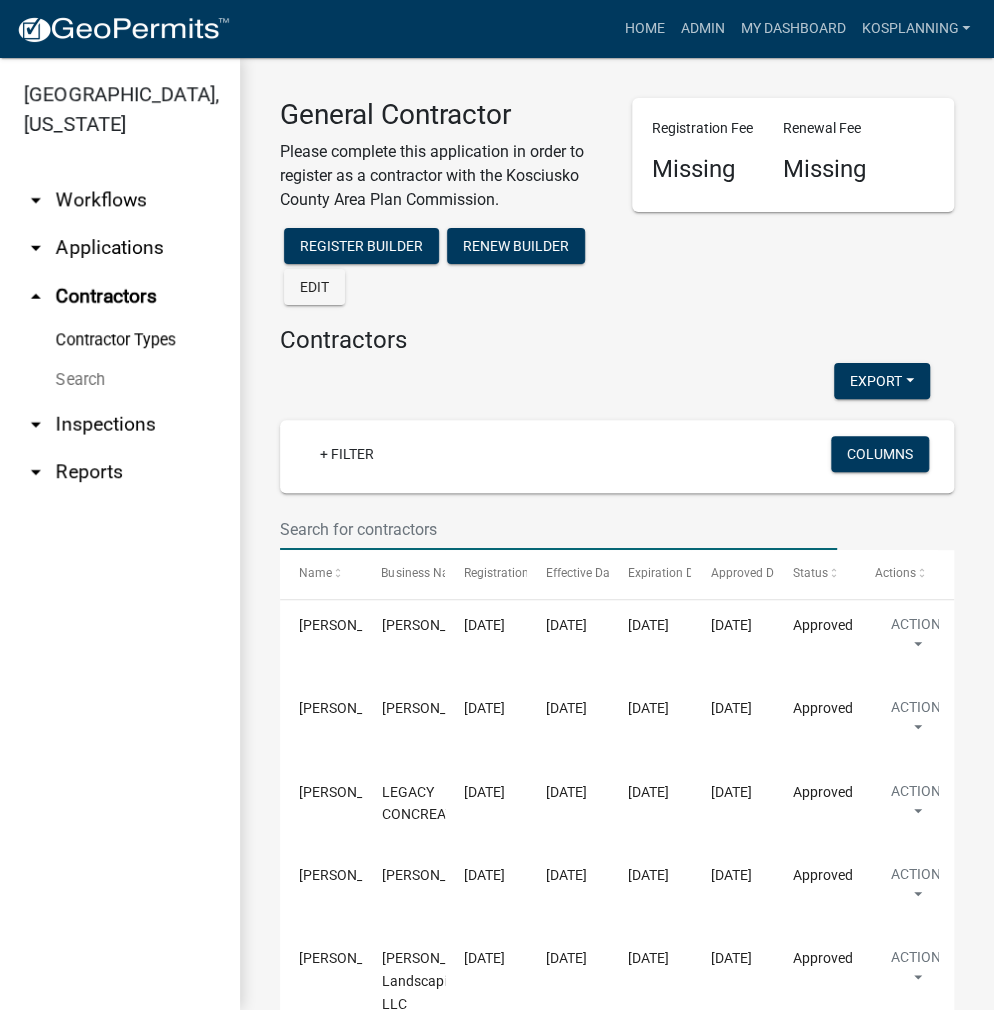click at bounding box center [558, 529] 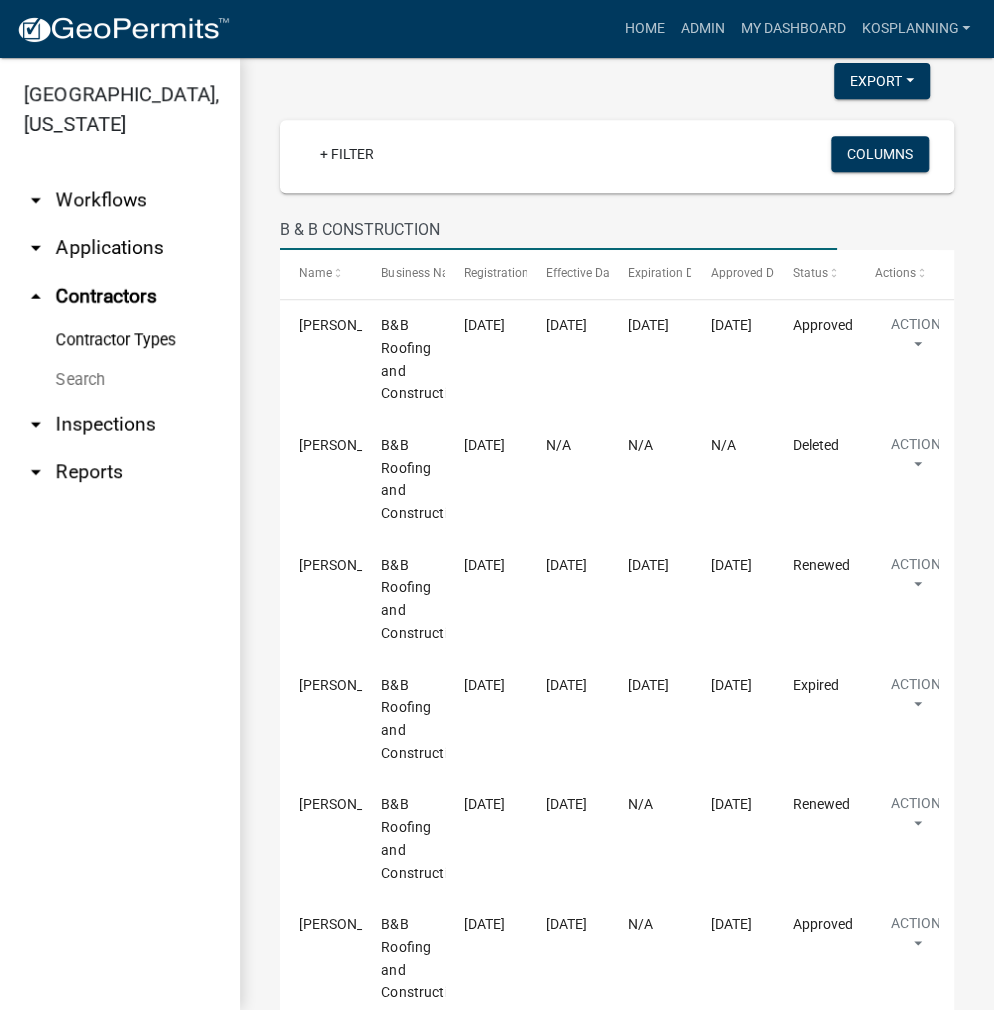 scroll, scrollTop: 400, scrollLeft: 0, axis: vertical 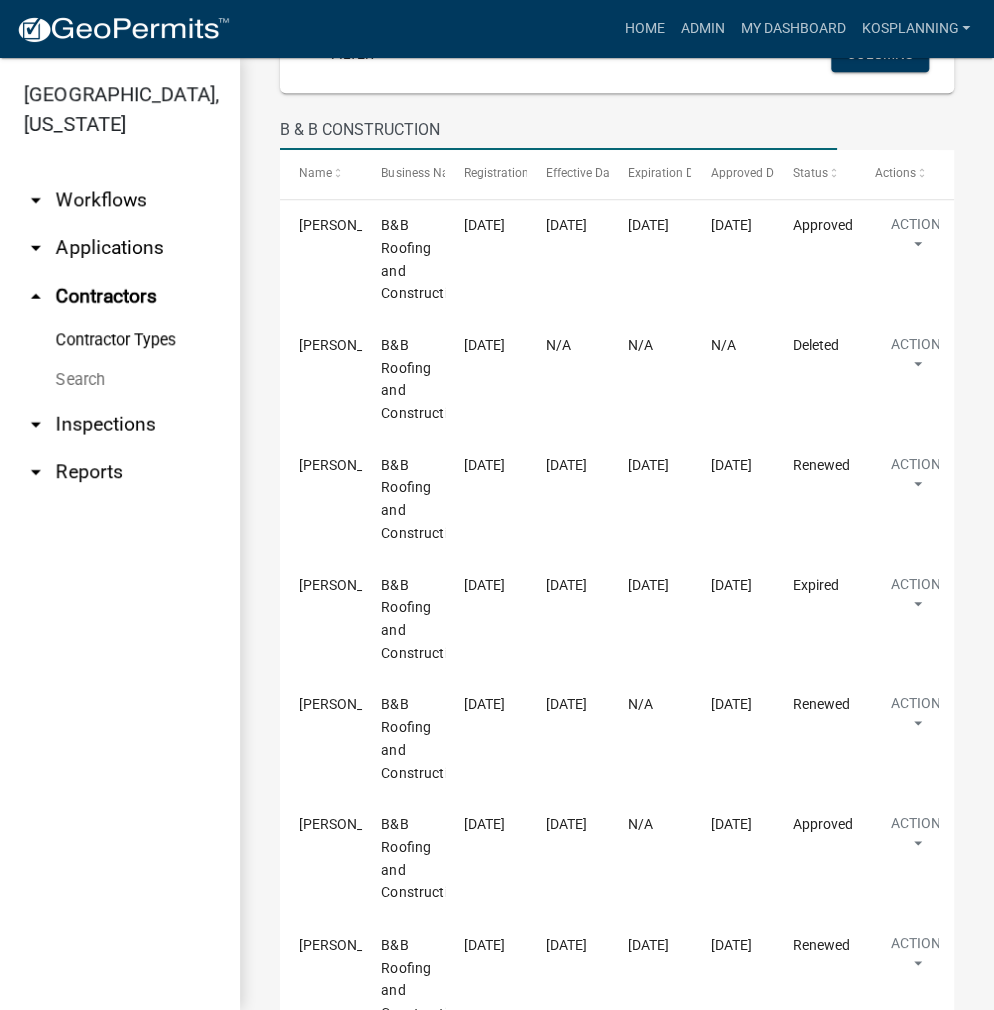 type on "B & B CONSTRUCTION" 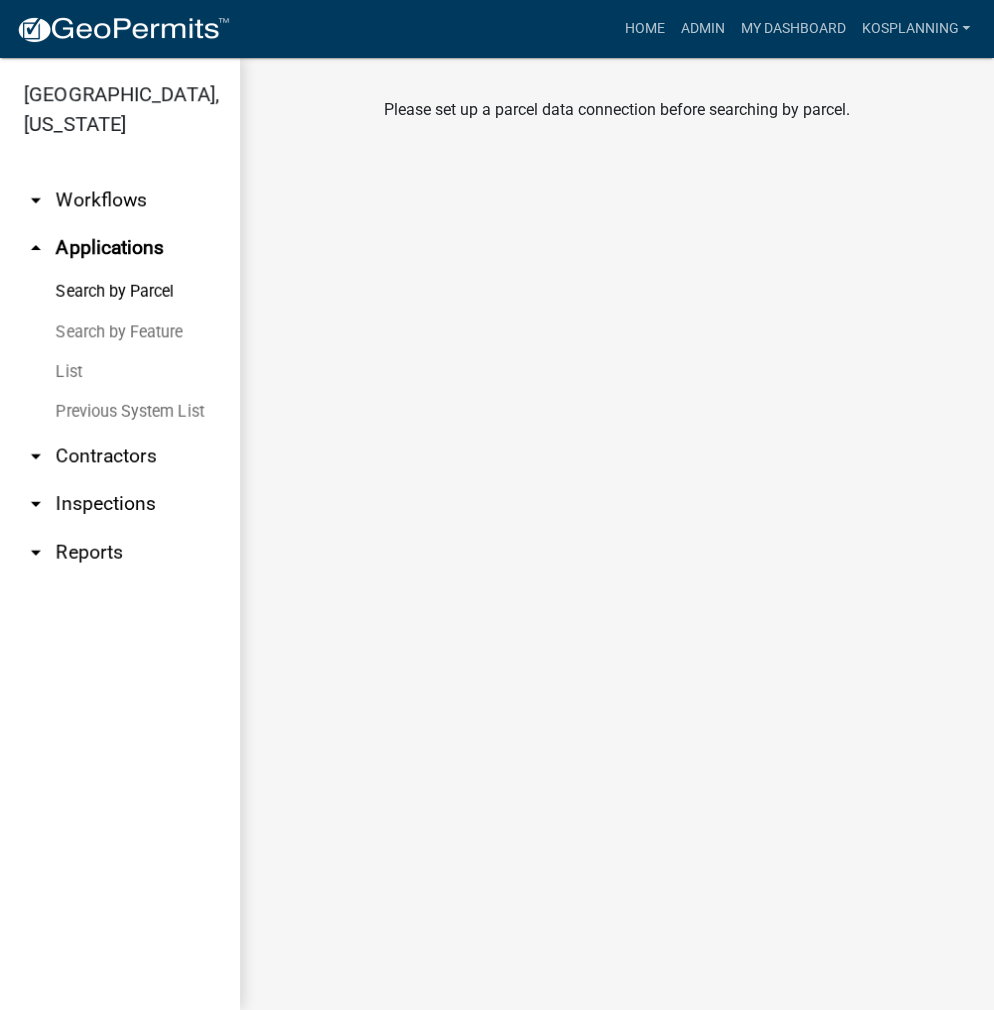 scroll, scrollTop: 0, scrollLeft: 0, axis: both 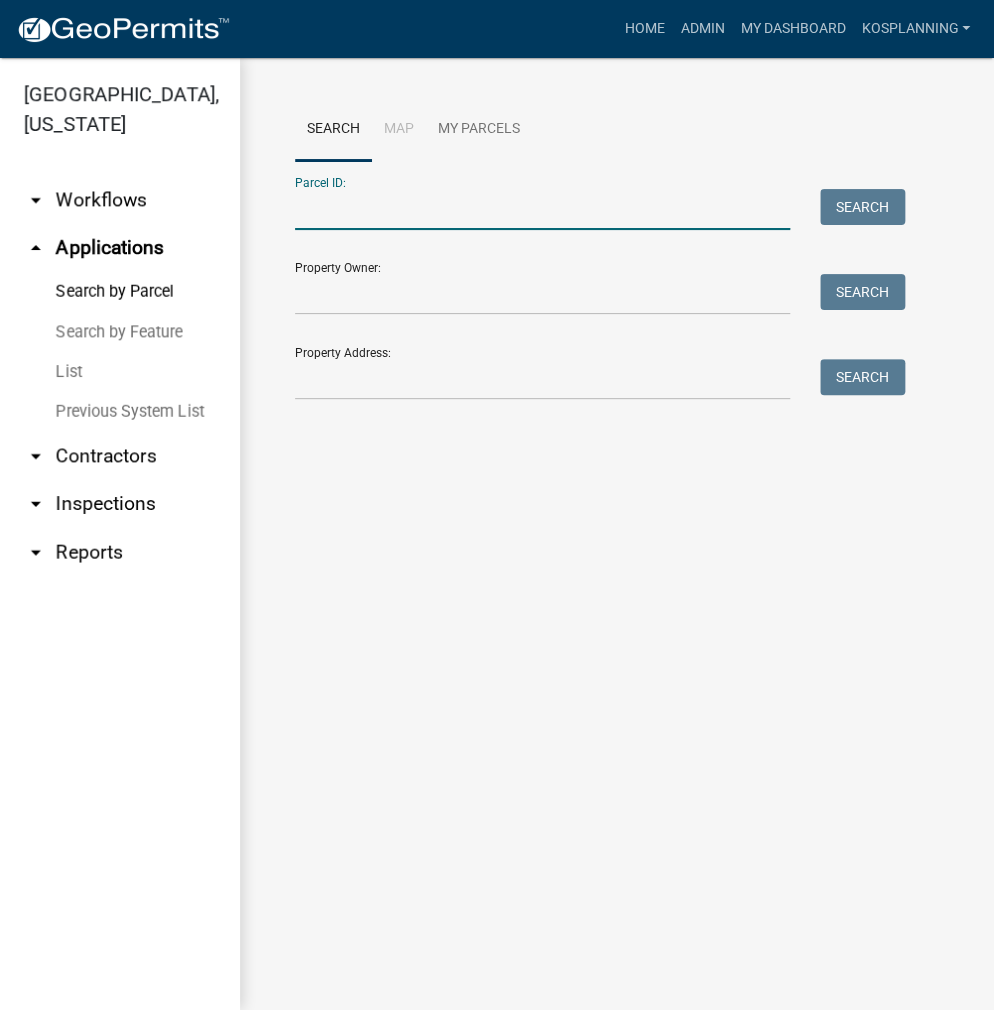 click on "Parcel ID:" at bounding box center [542, 209] 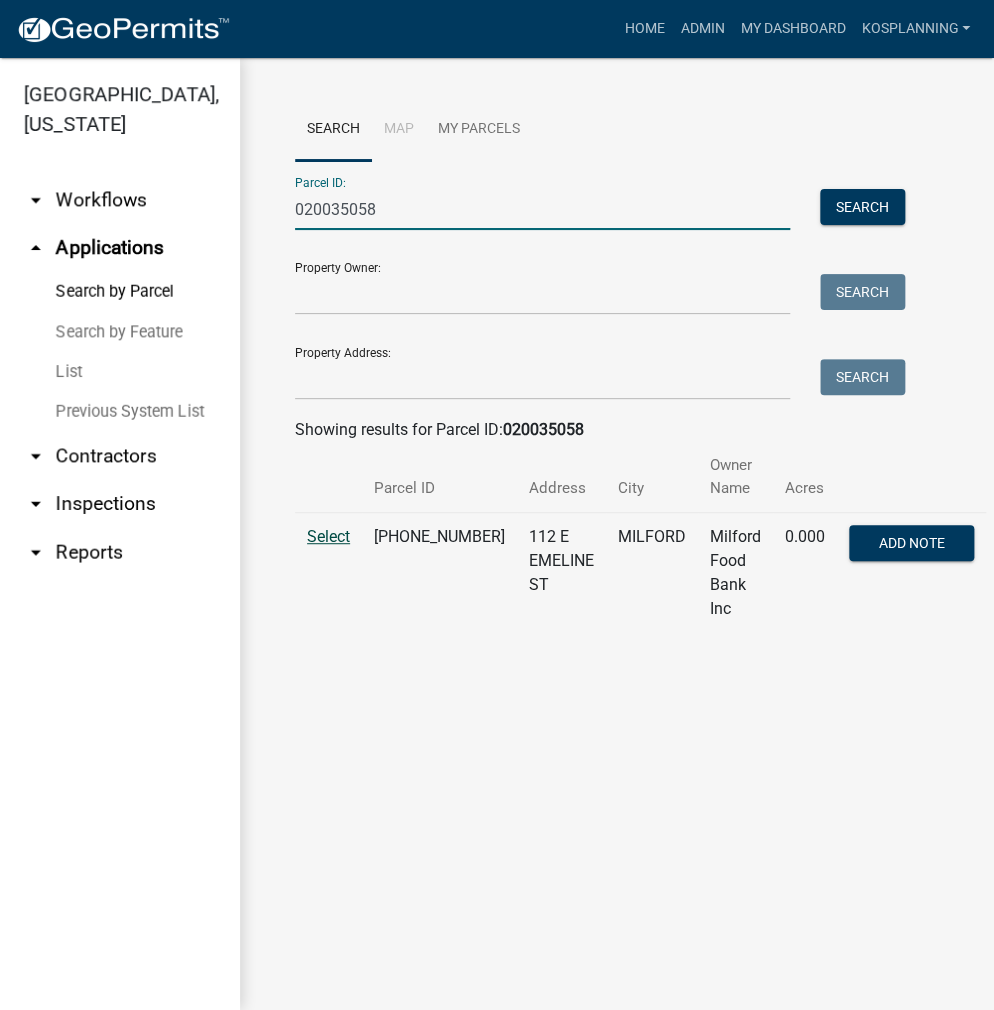 type on "020035058" 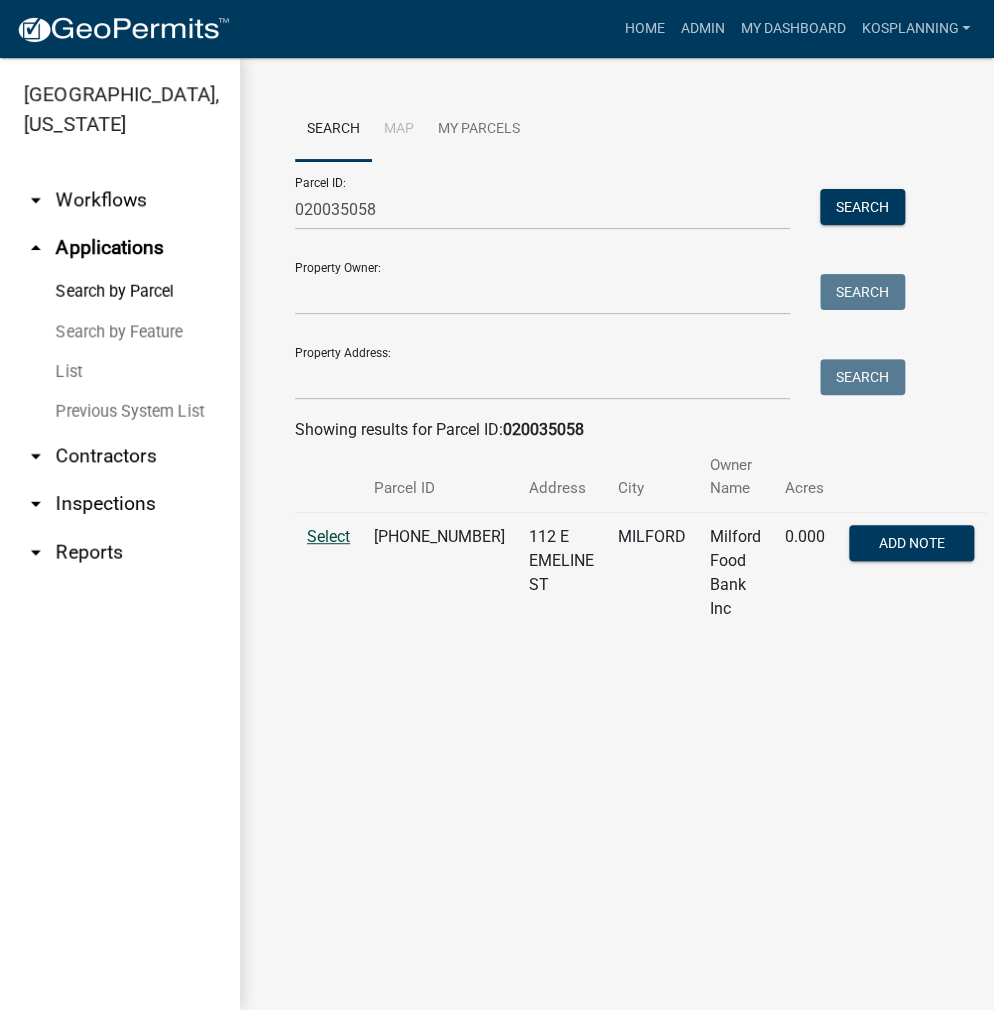 click on "Select" at bounding box center (328, 536) 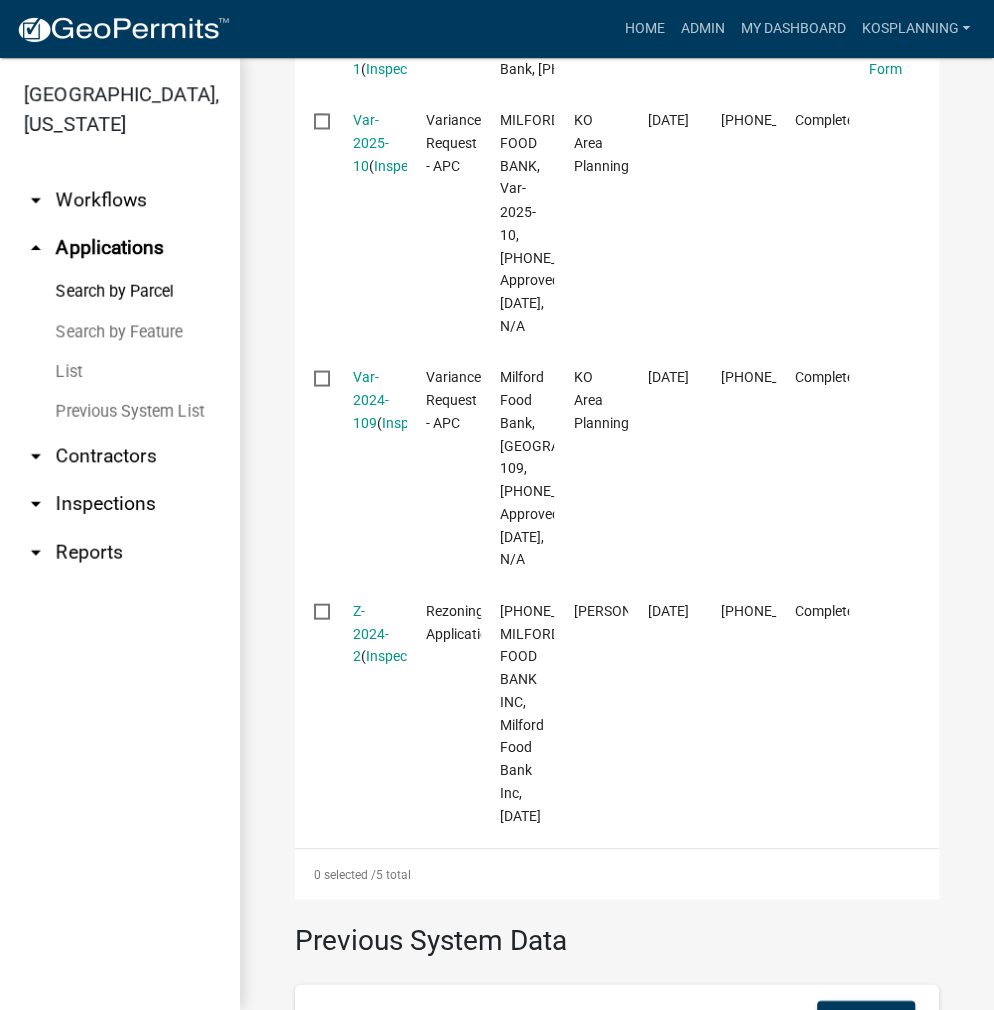 scroll, scrollTop: 1100, scrollLeft: 0, axis: vertical 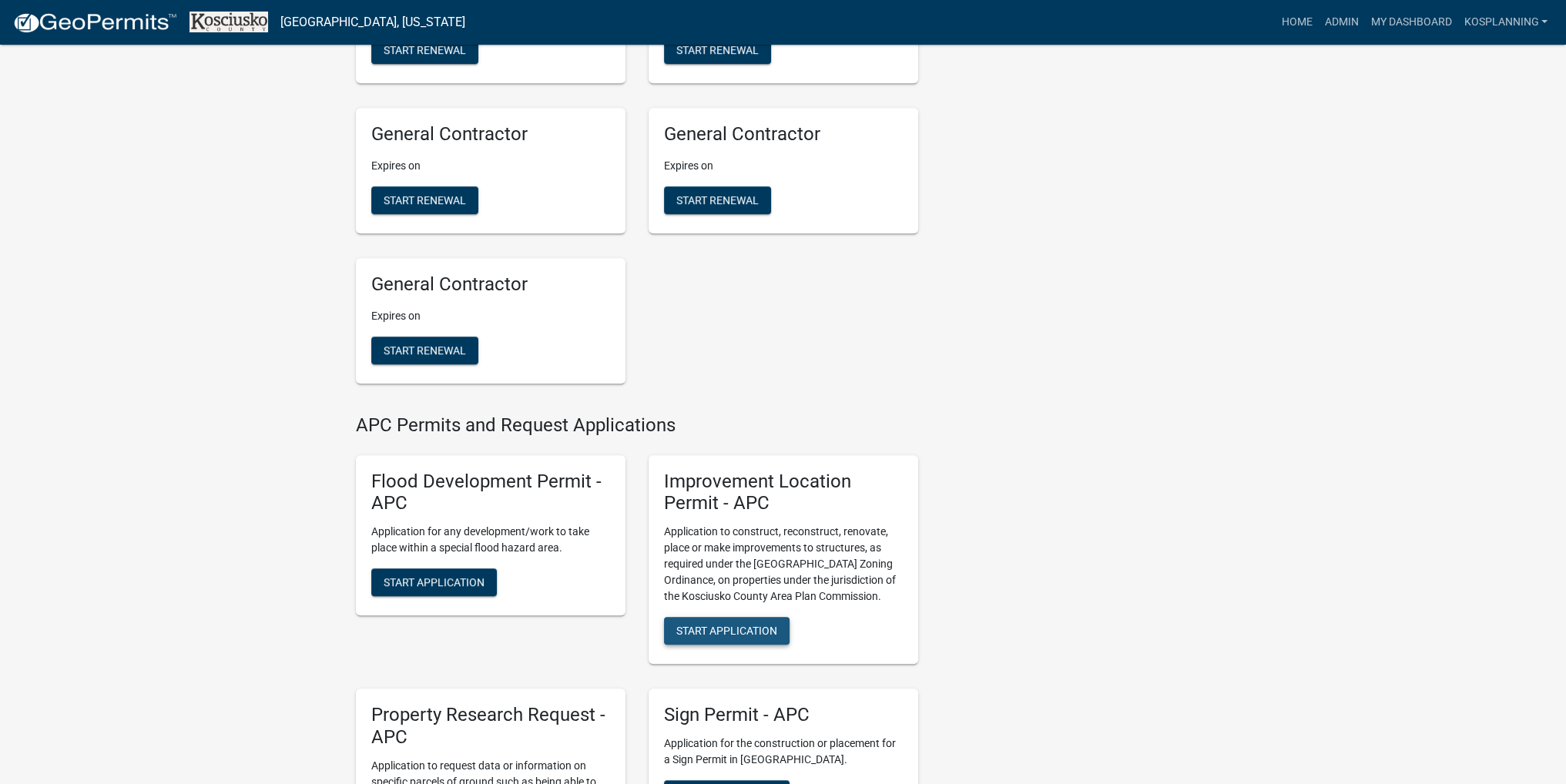 click on "Start Application" at bounding box center [726, 631] 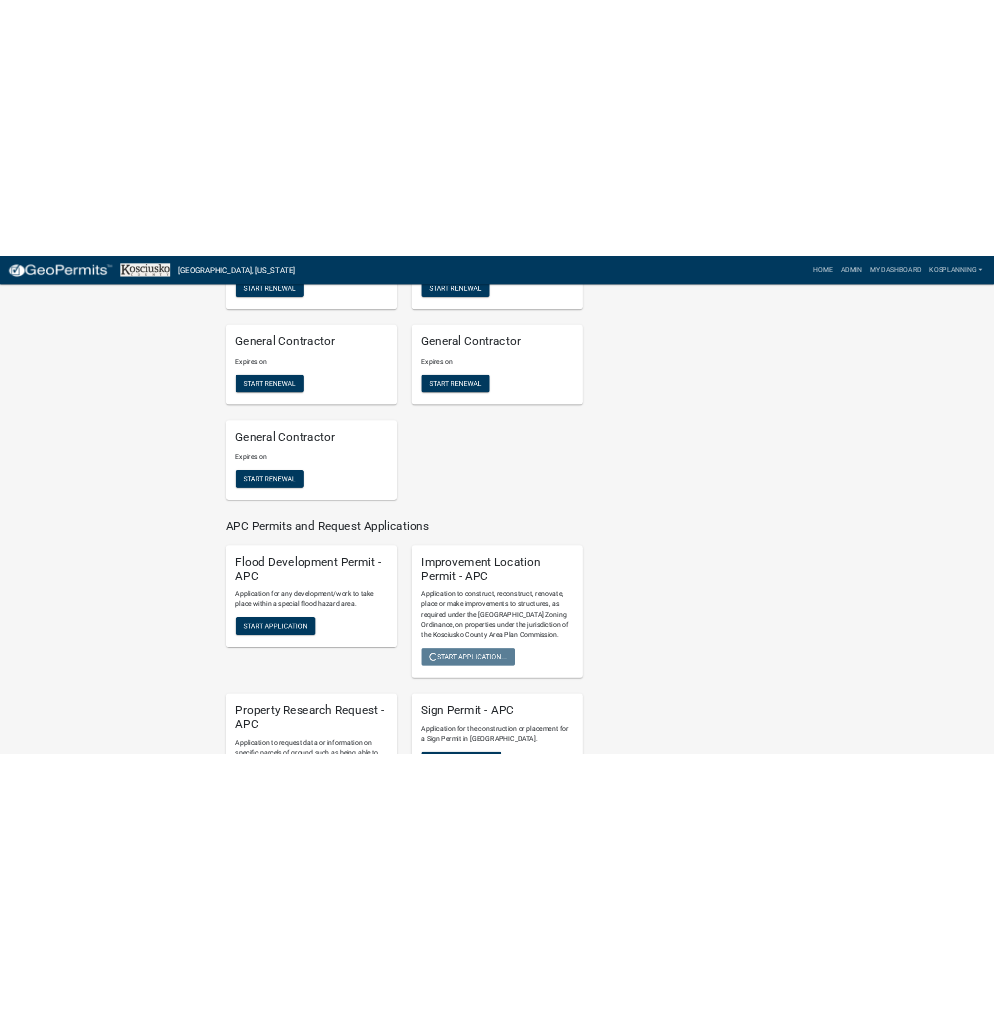scroll, scrollTop: 0, scrollLeft: 0, axis: both 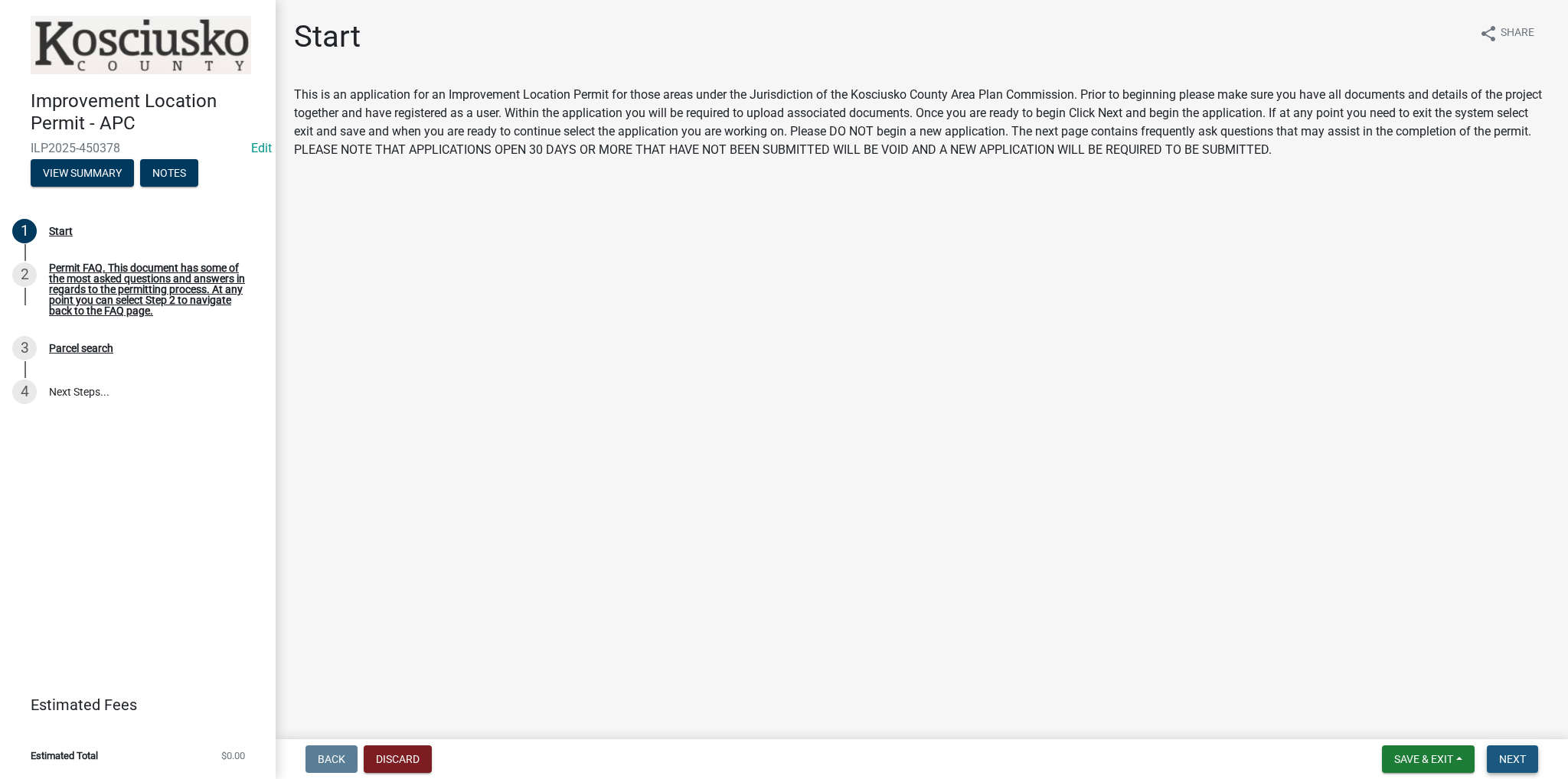 click on "Next" at bounding box center [1512, 759] 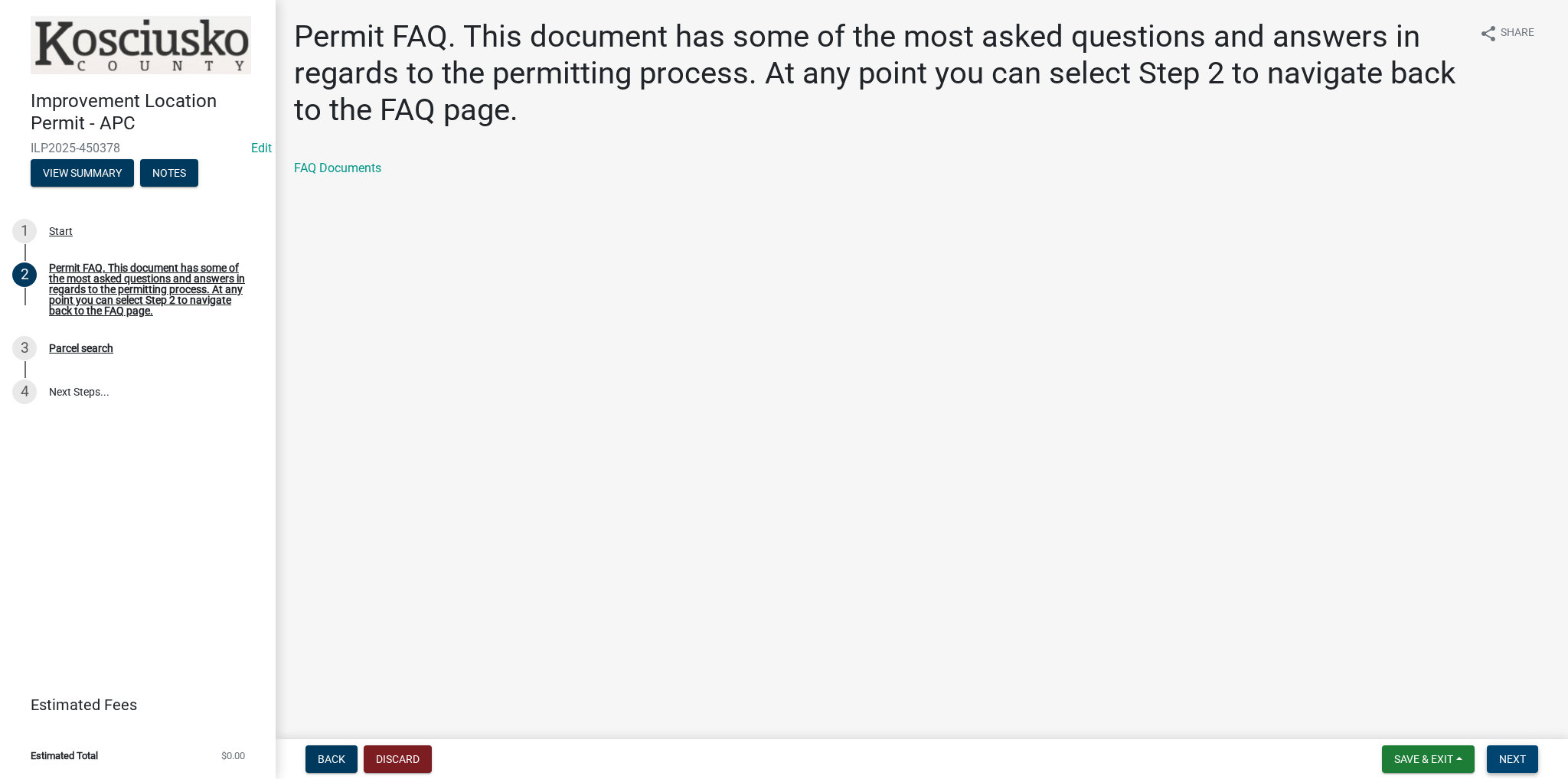 click on "Next" at bounding box center [1512, 759] 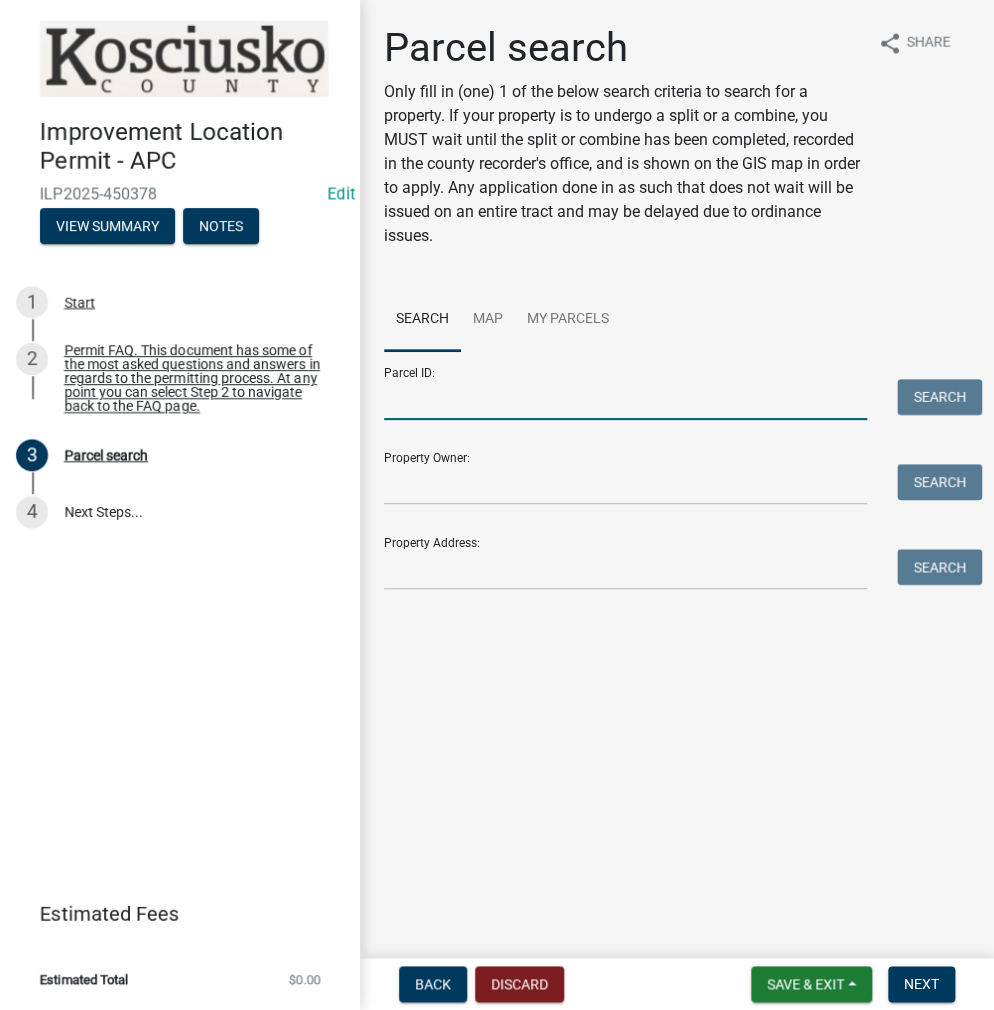 click on "Parcel ID:" at bounding box center (625, 399) 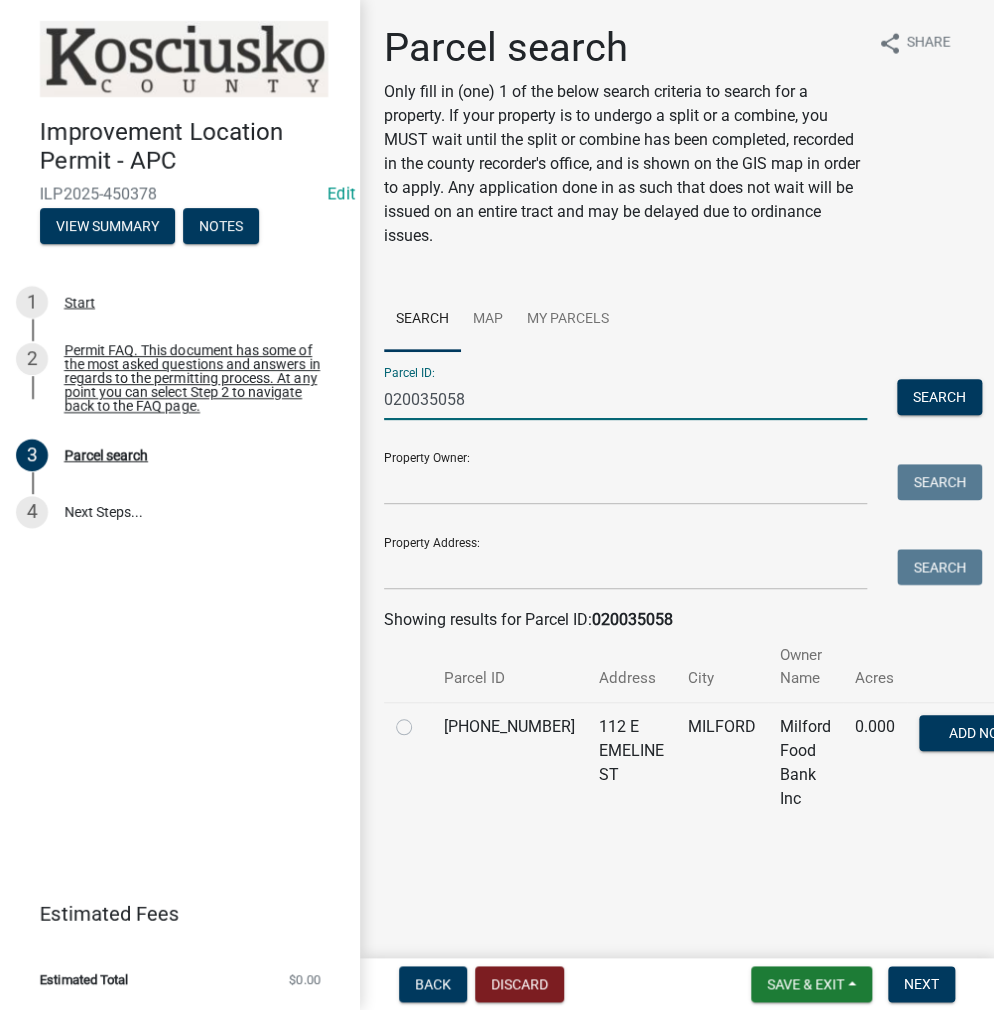 type on "020035058" 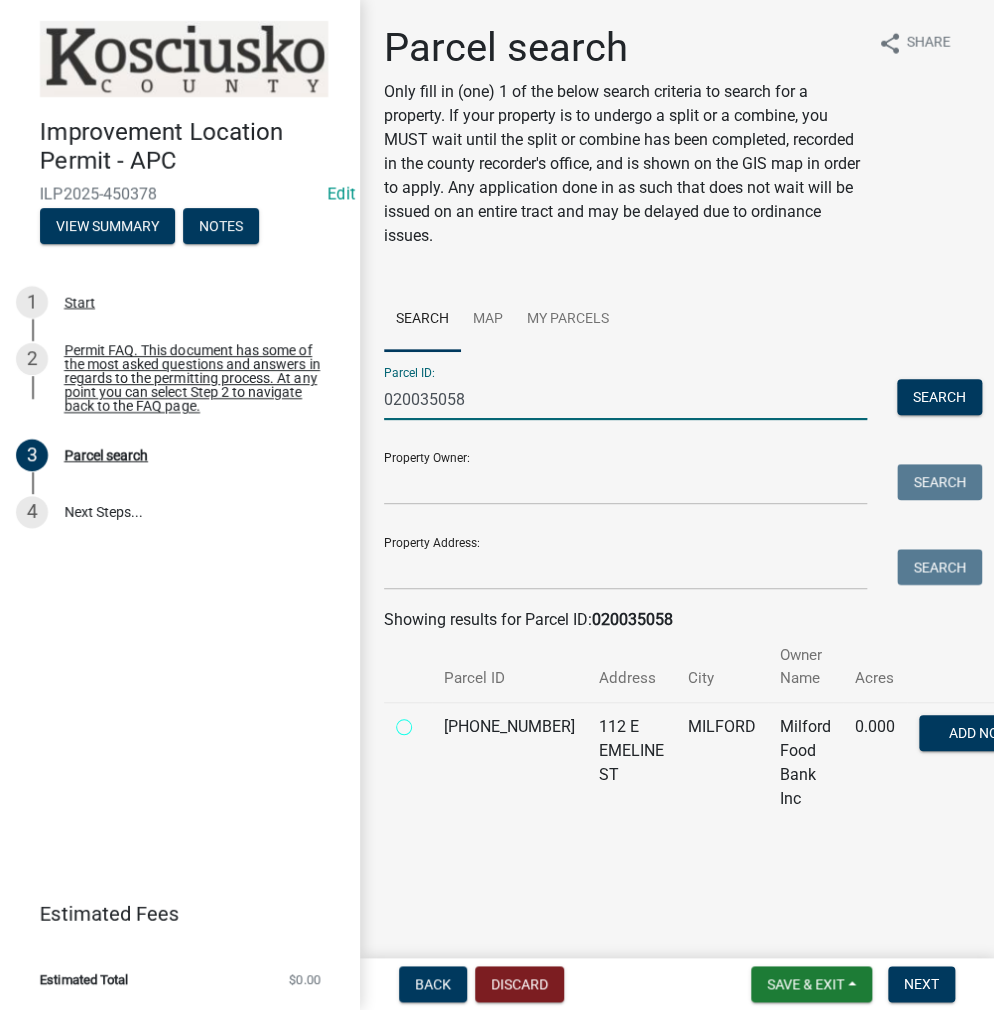 click at bounding box center (426, 721) 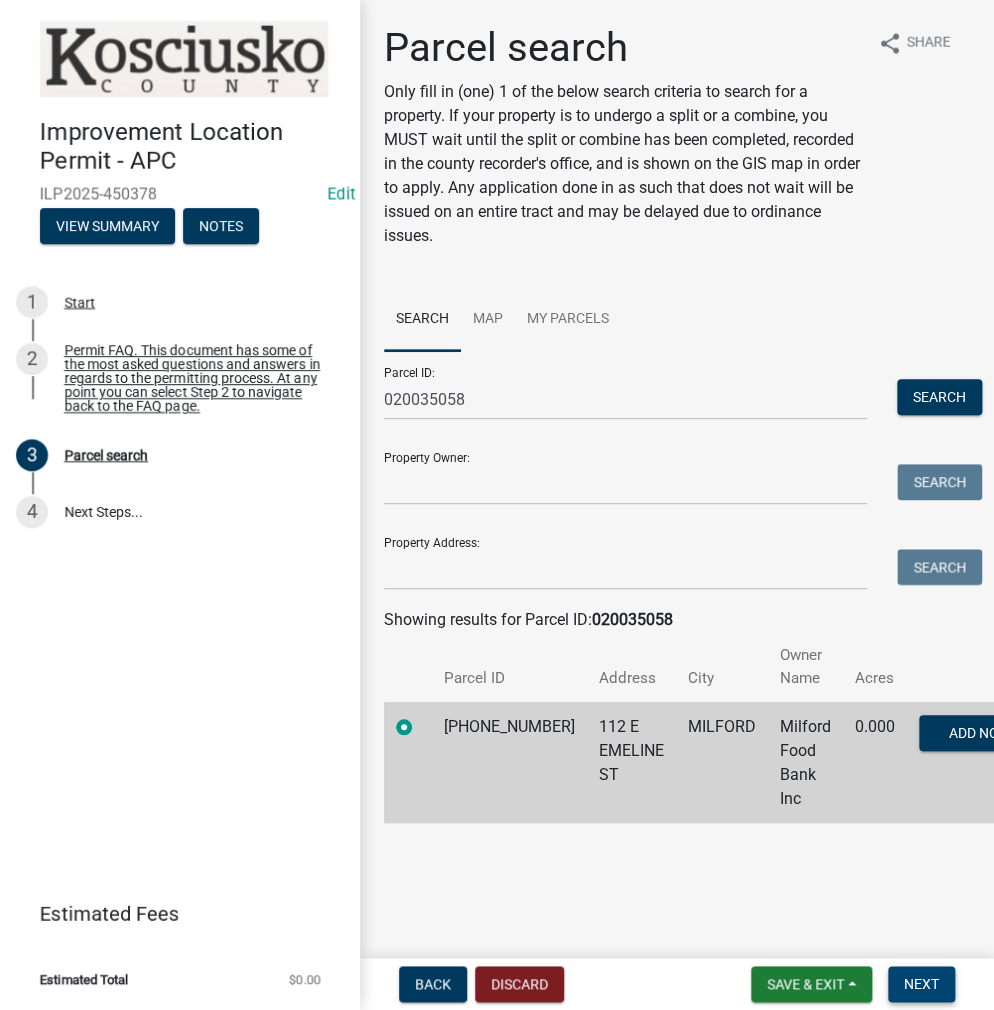 click on "Next" at bounding box center [921, 984] 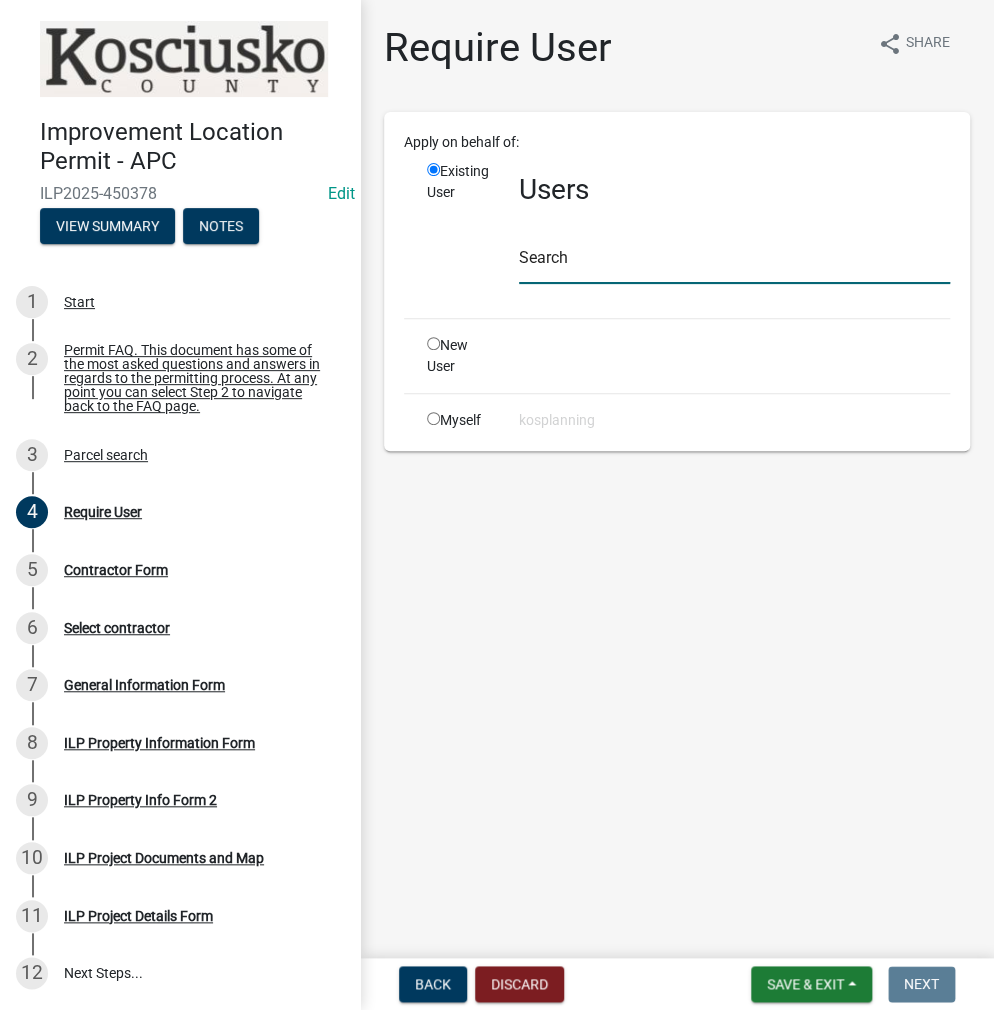 click 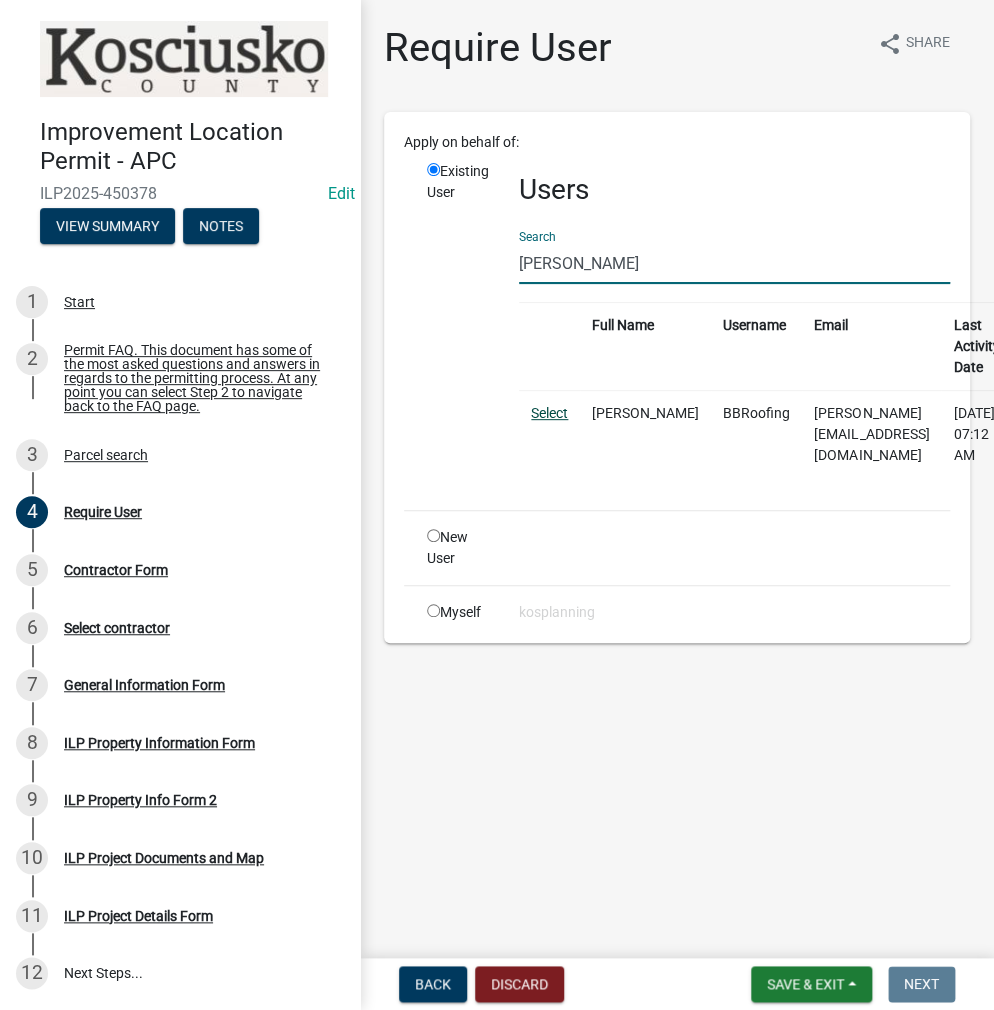 type on "[PERSON_NAME]" 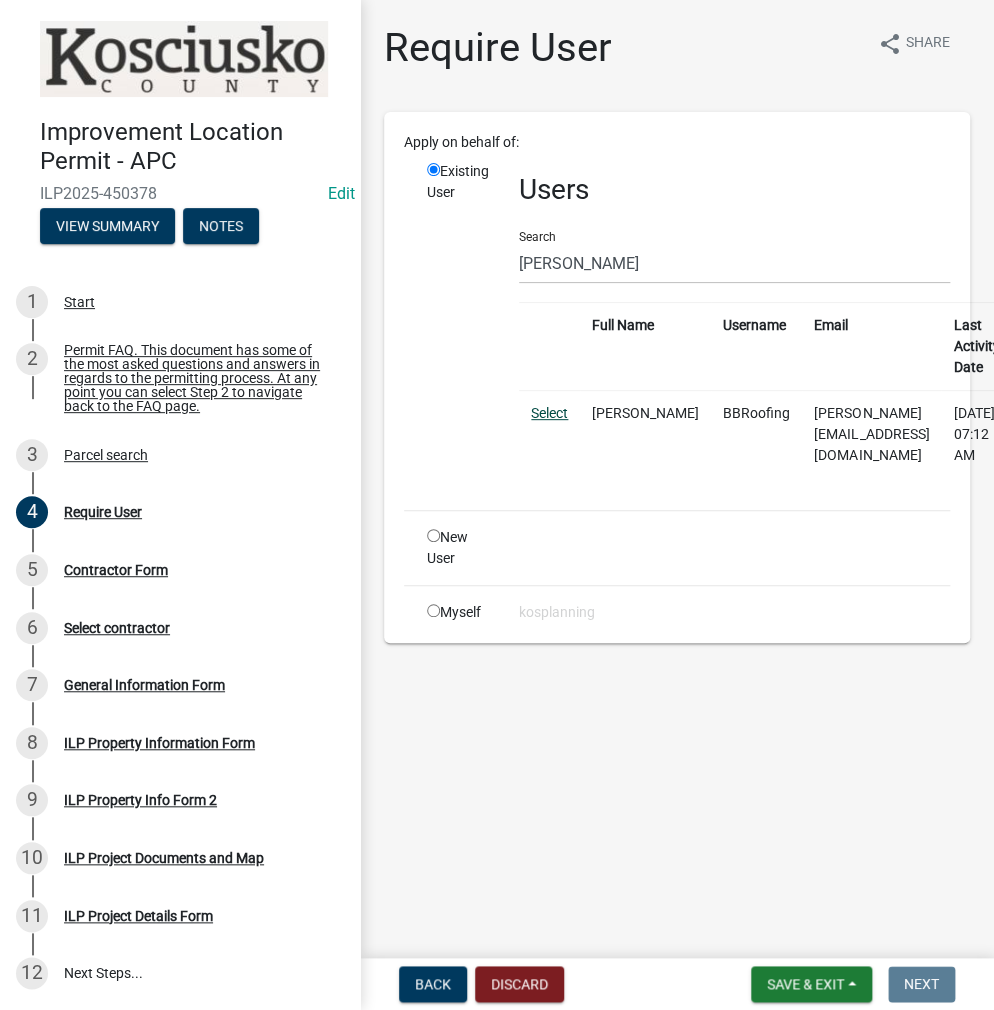 click on "Select" 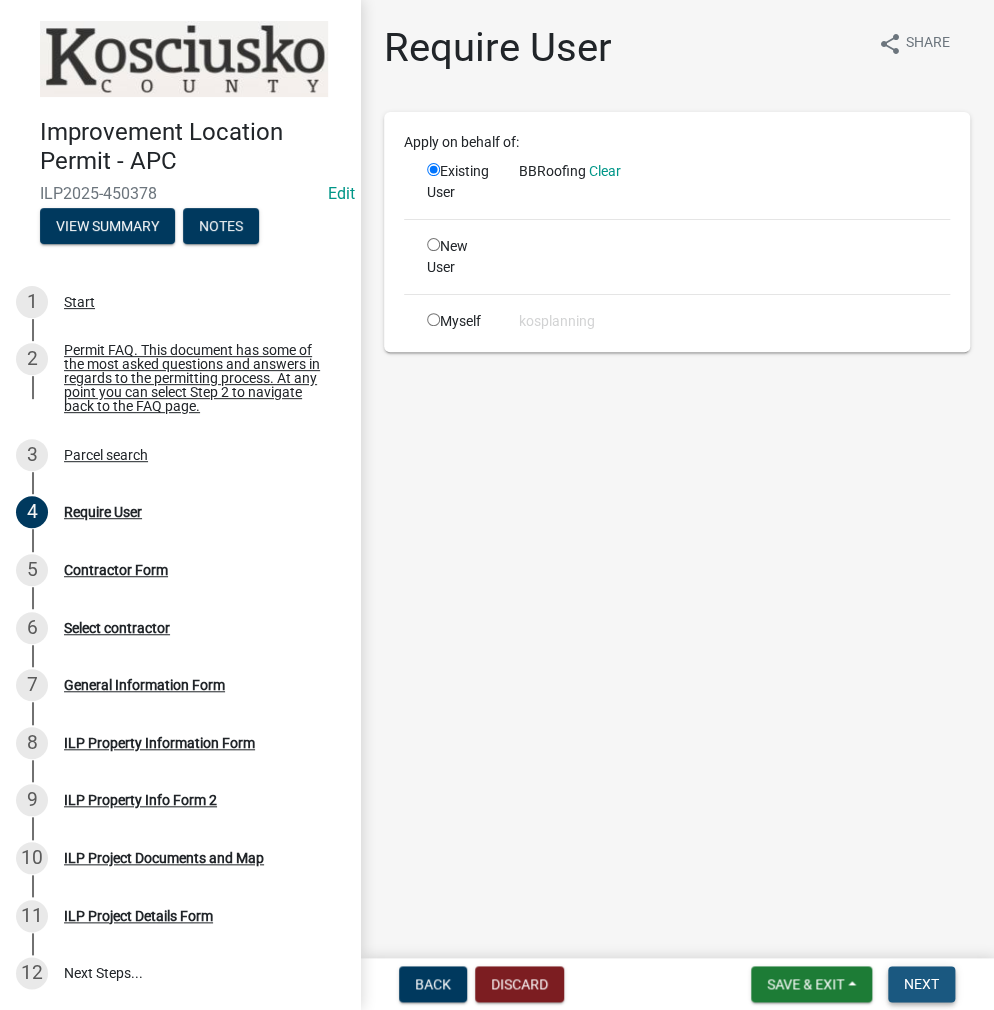 click on "Next" at bounding box center (921, 984) 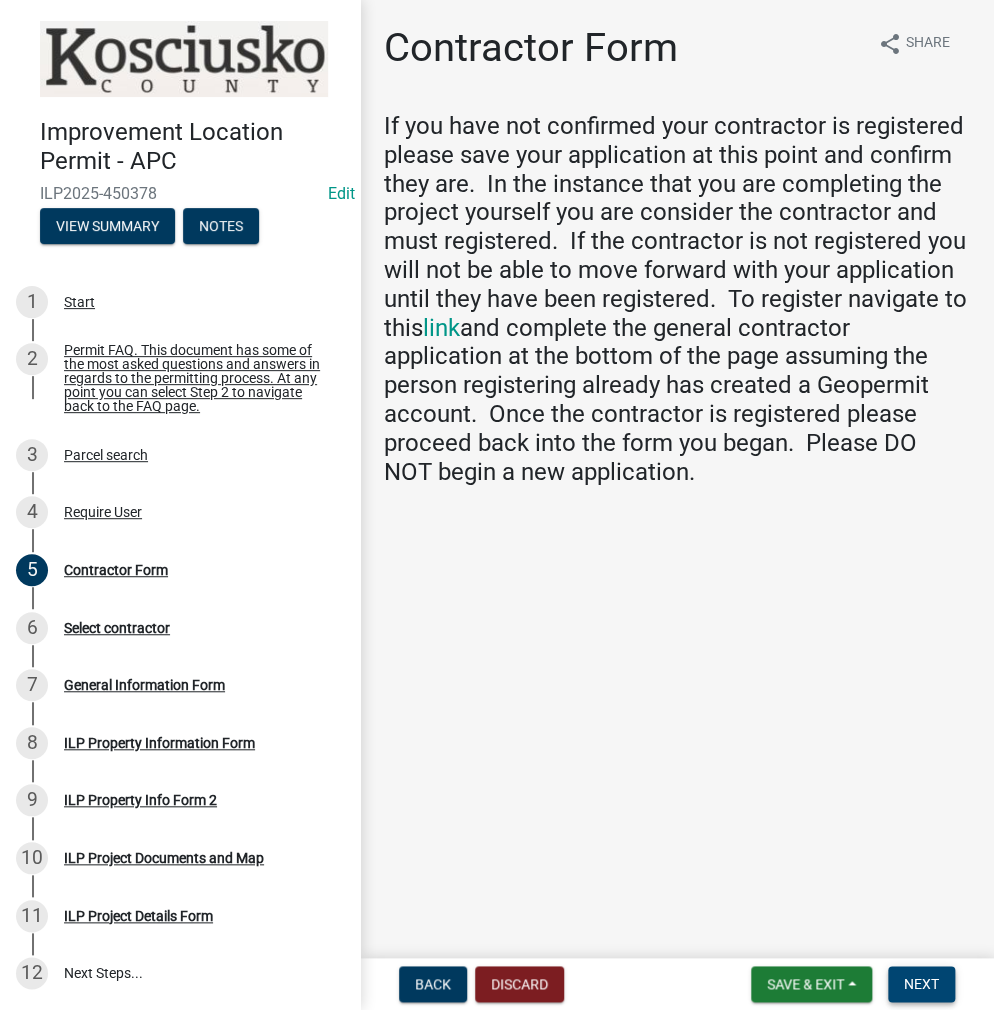 click on "Next" at bounding box center [921, 984] 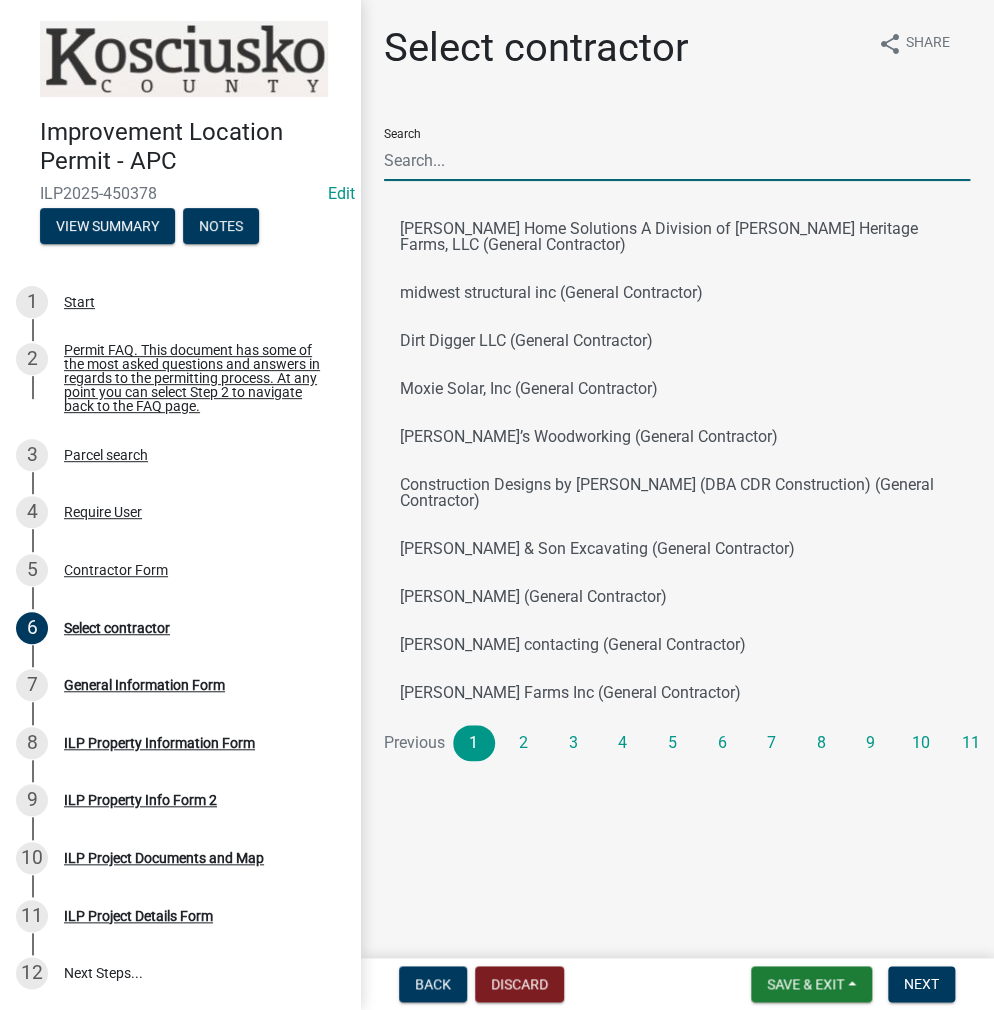 click on "Search" at bounding box center (677, 160) 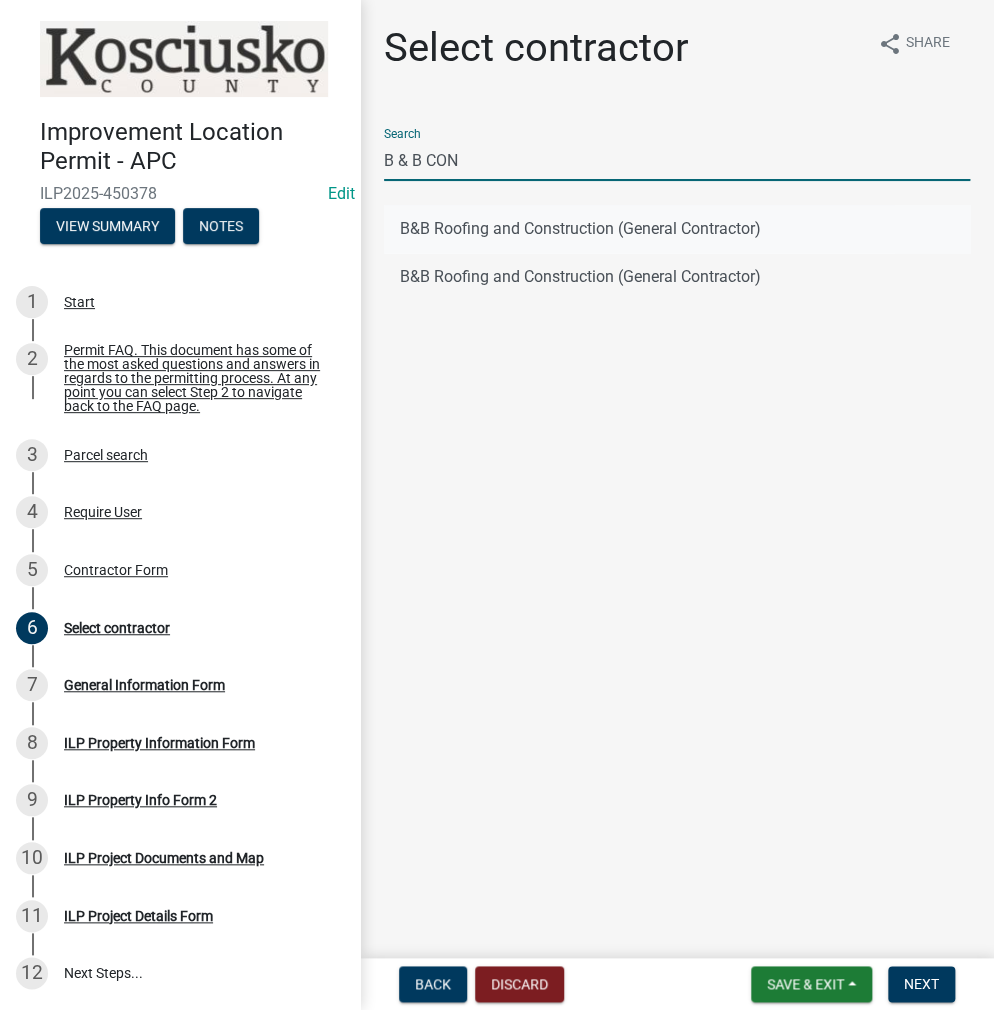 type on "B & B CON" 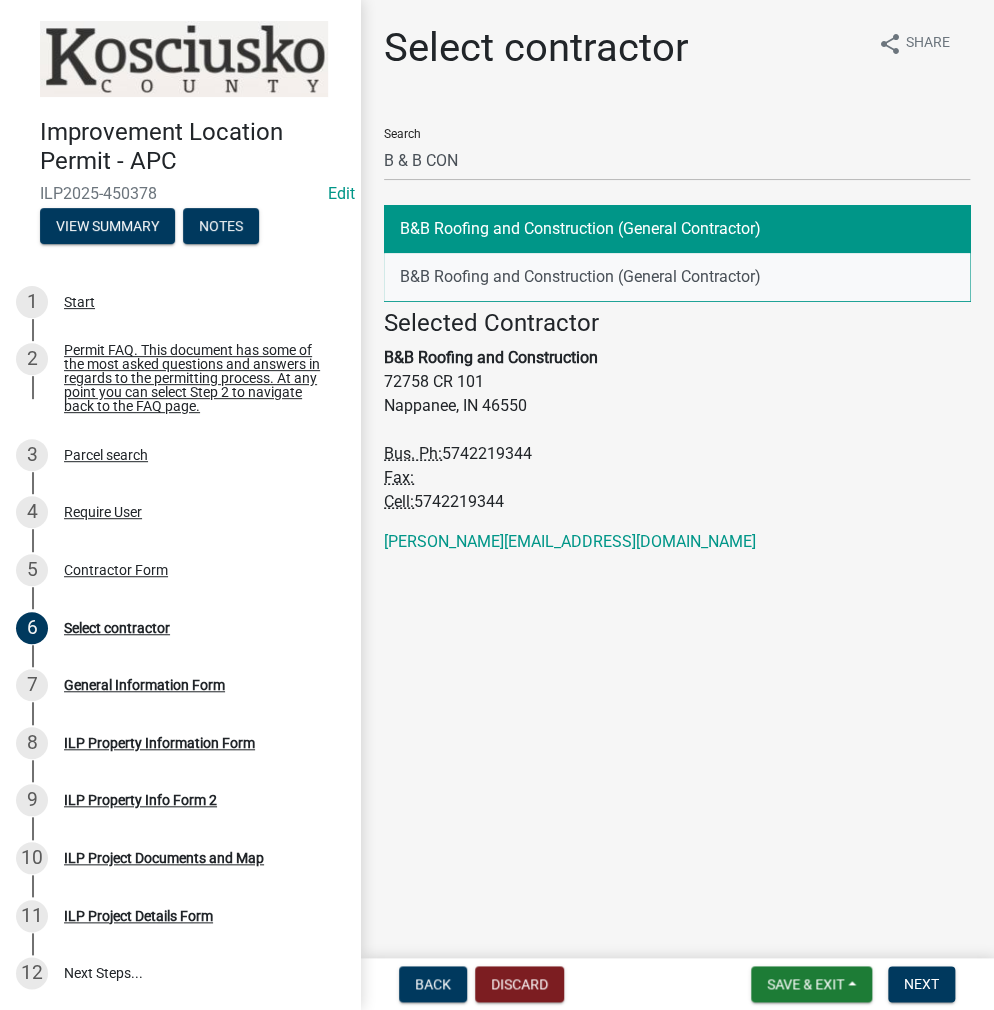 click on "B&B Roofing and Construction (General Contractor)" 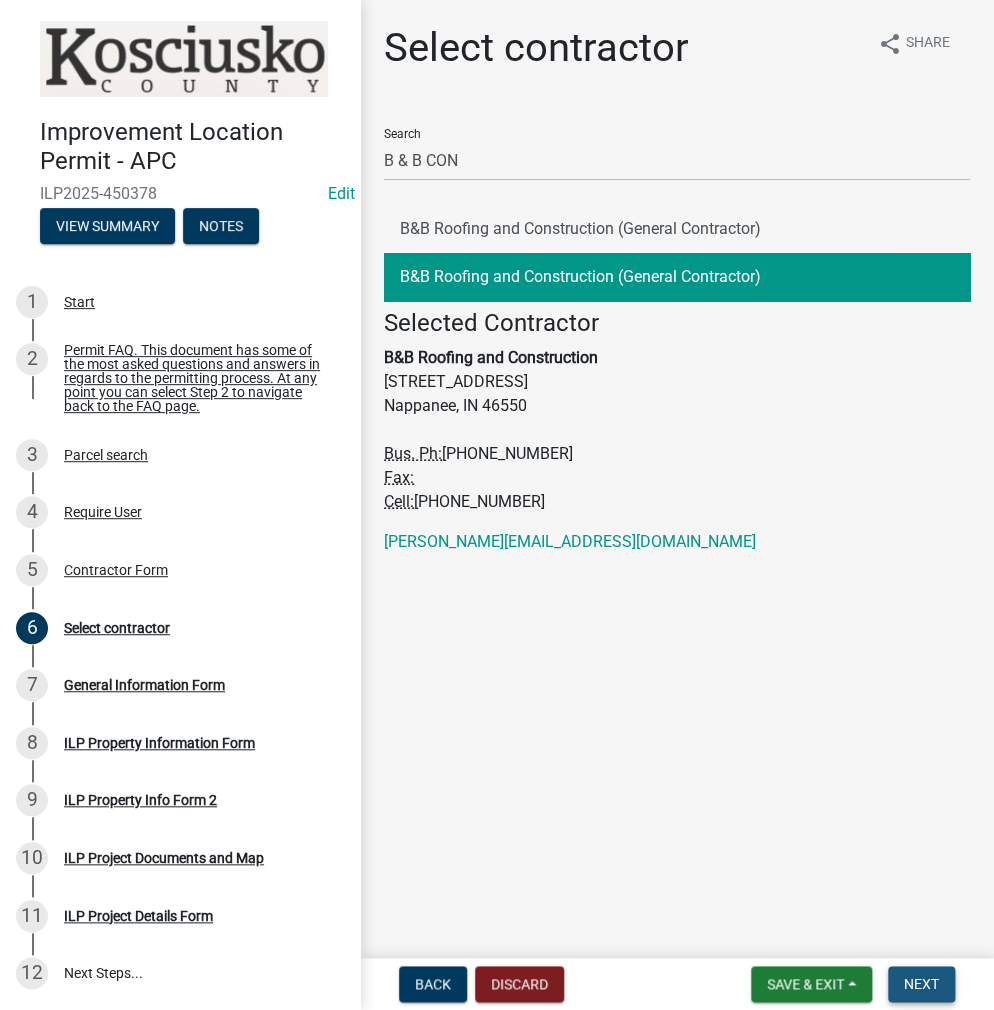 click on "Next" at bounding box center [921, 984] 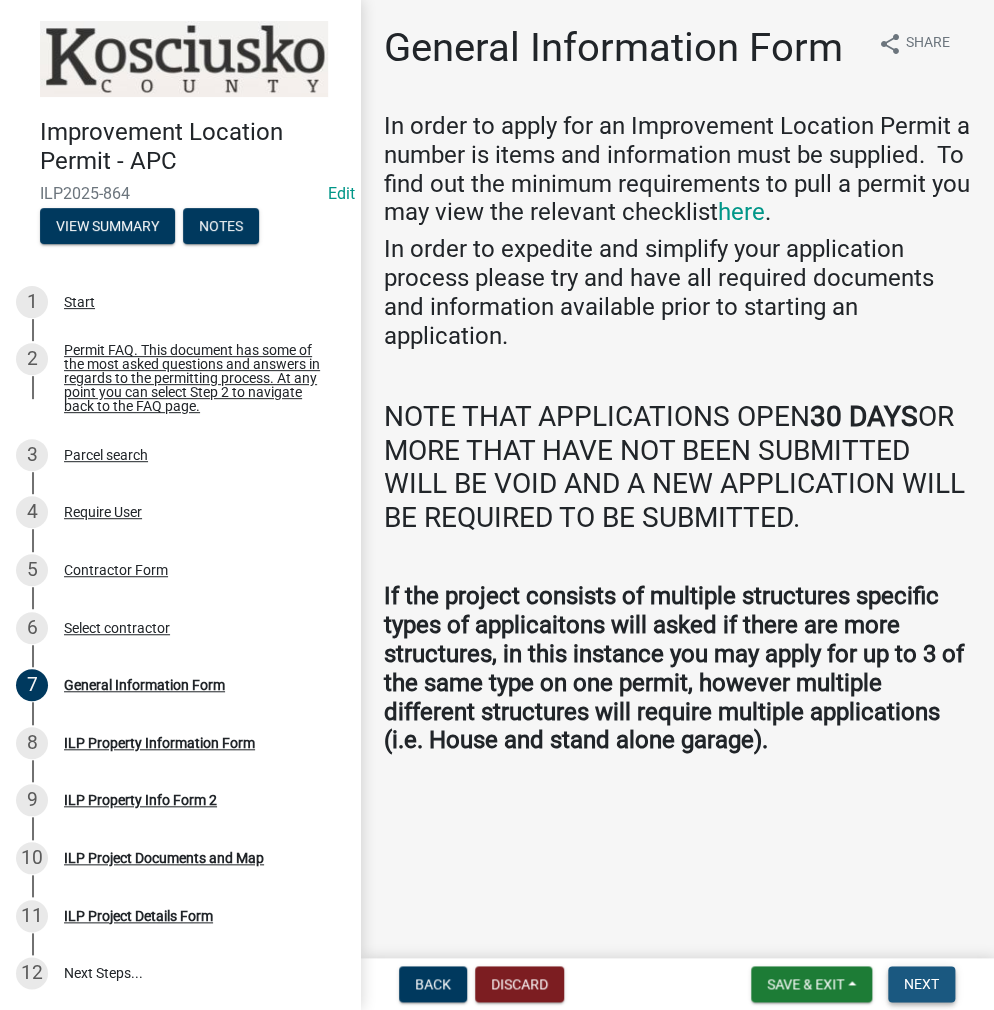 click on "Next" at bounding box center [921, 984] 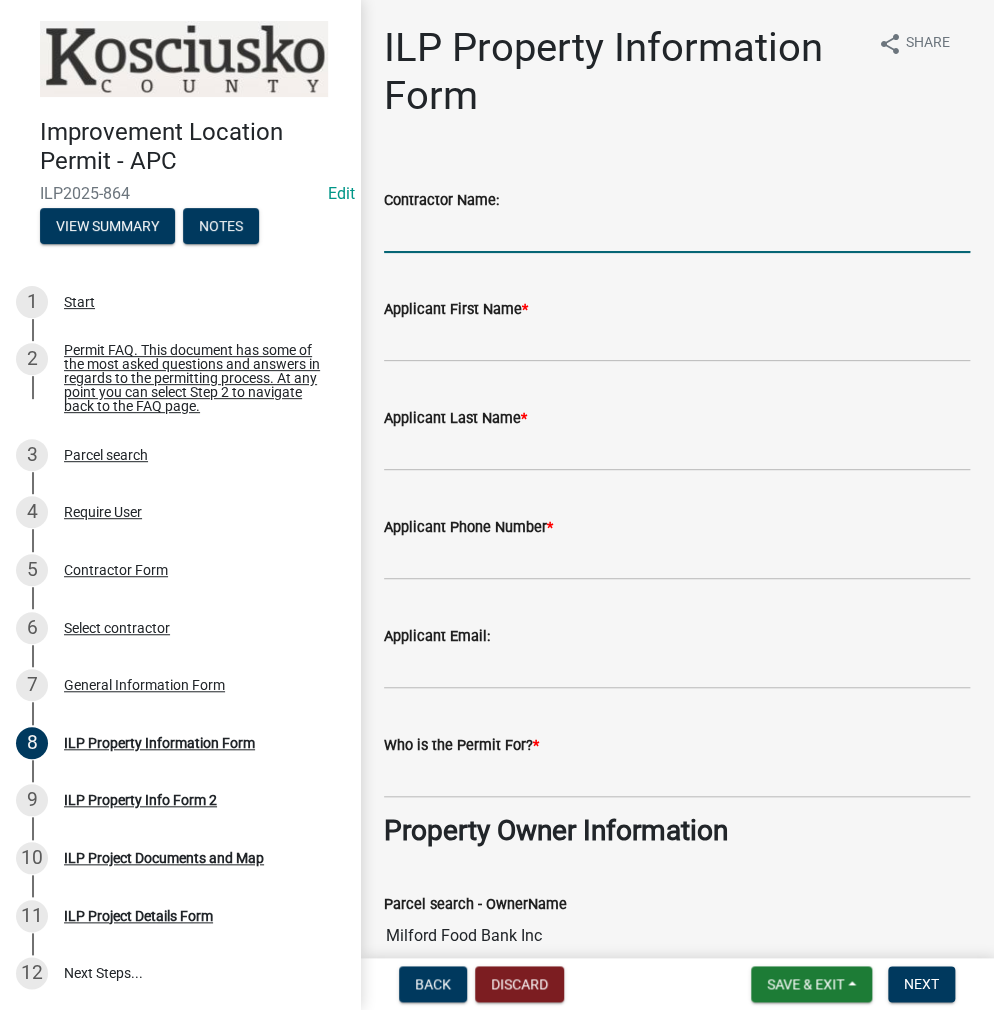 click on "Contractor Name:" at bounding box center (677, 232) 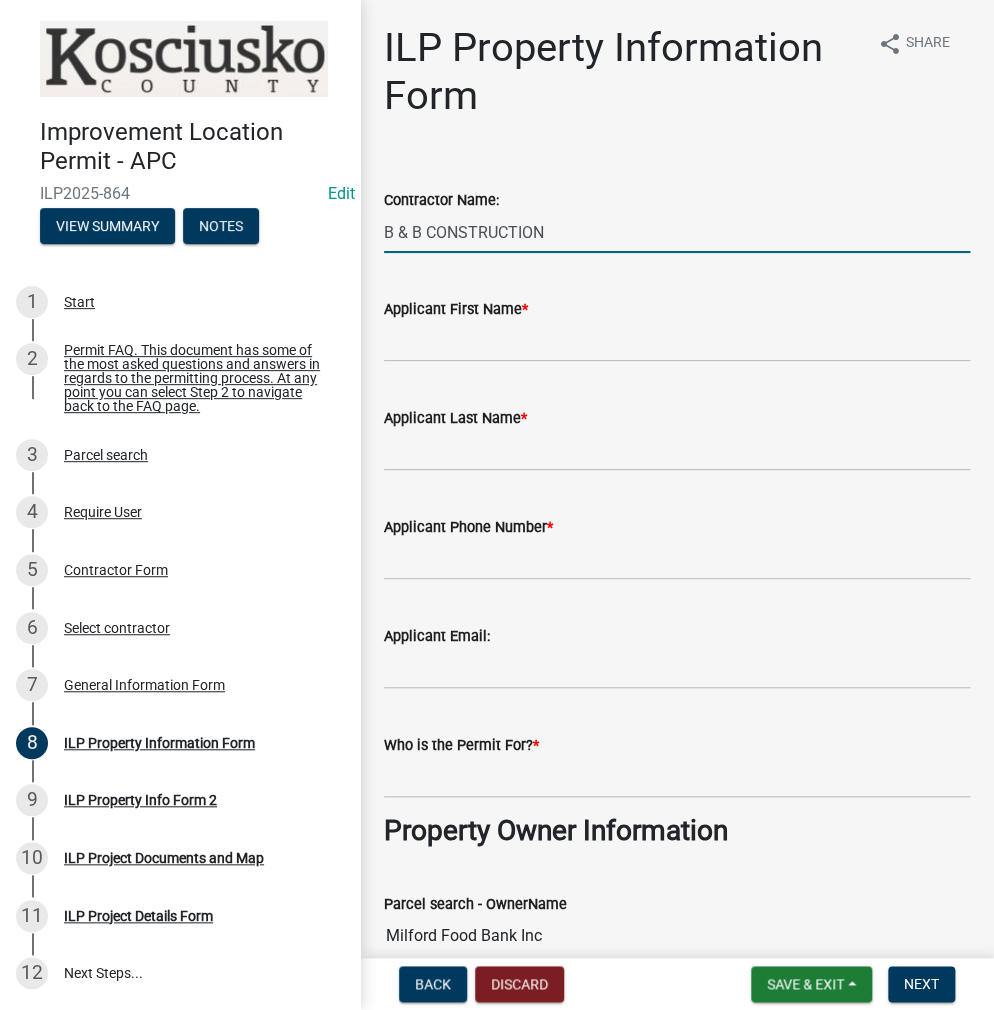 type on "B & B CONSTRUCTION" 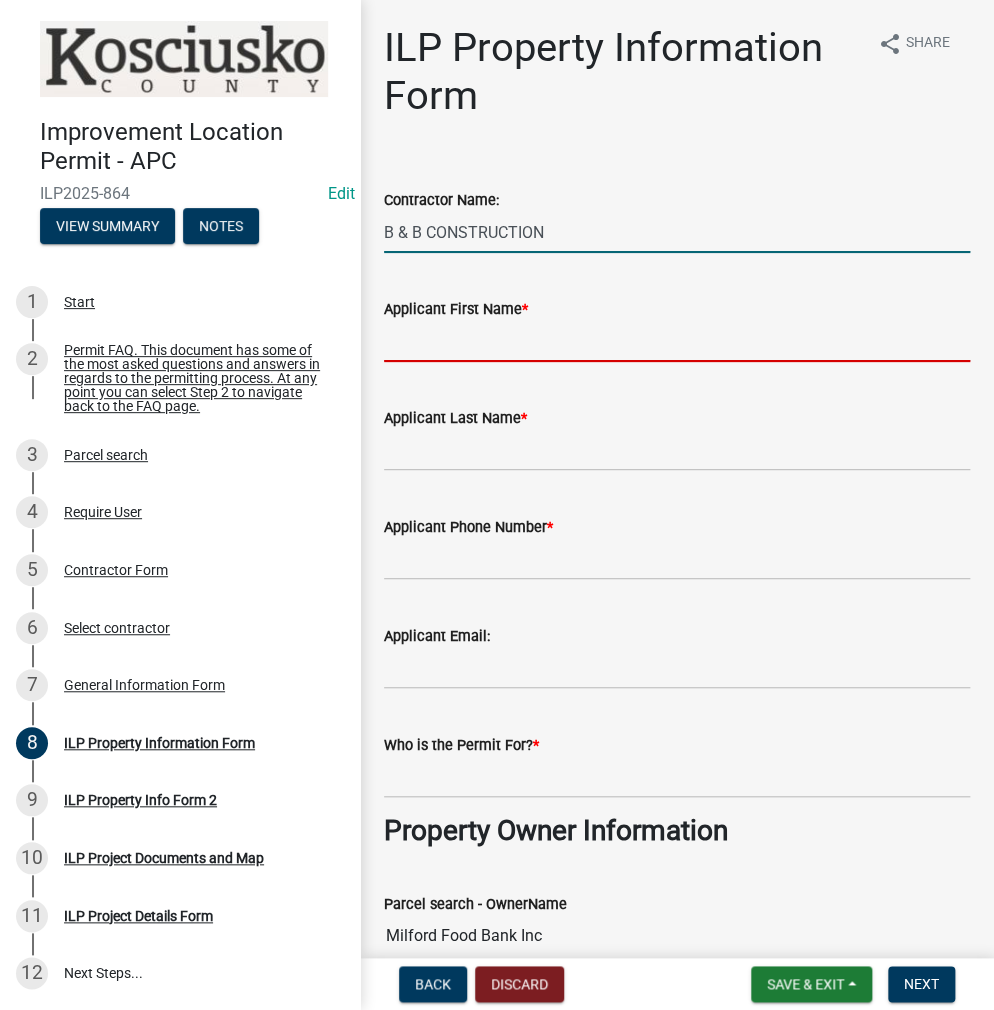 click on "Applicant First Name  *" at bounding box center [677, 341] 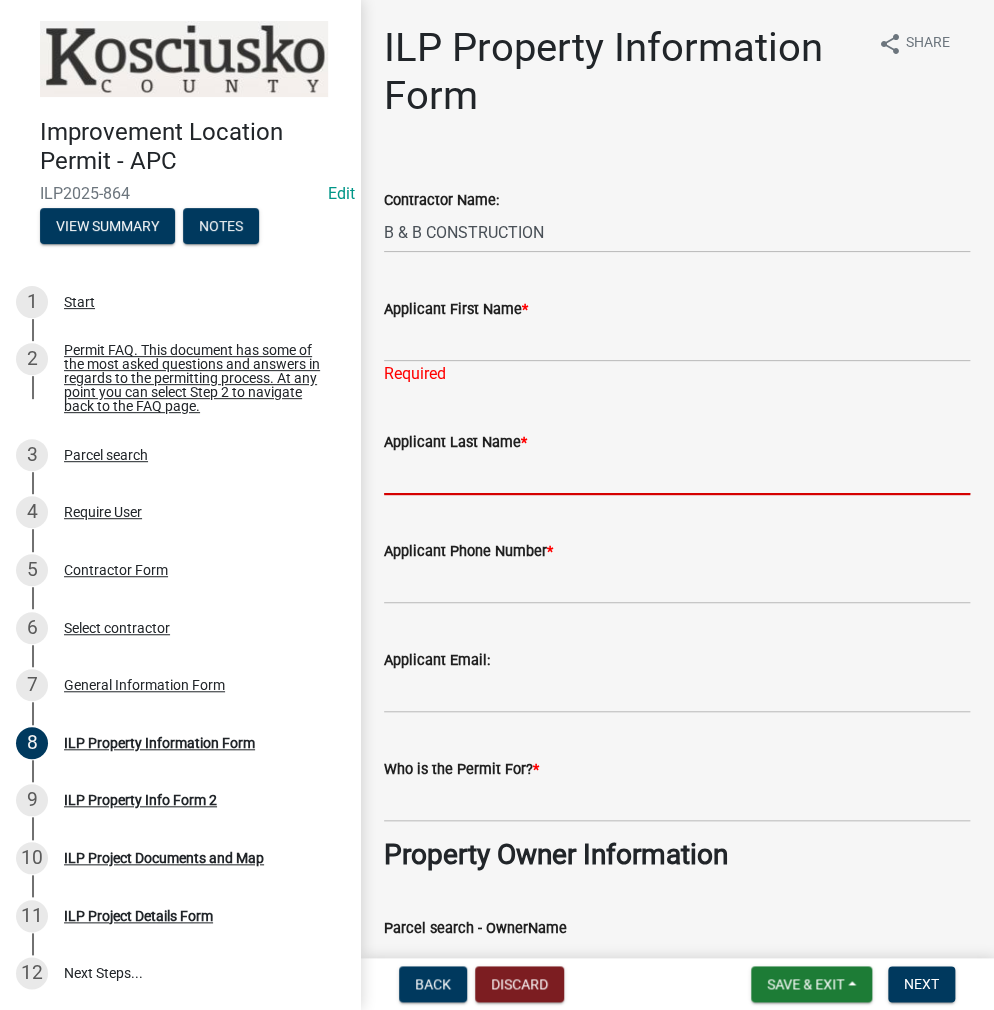 click on "Applicant Last Name  *" 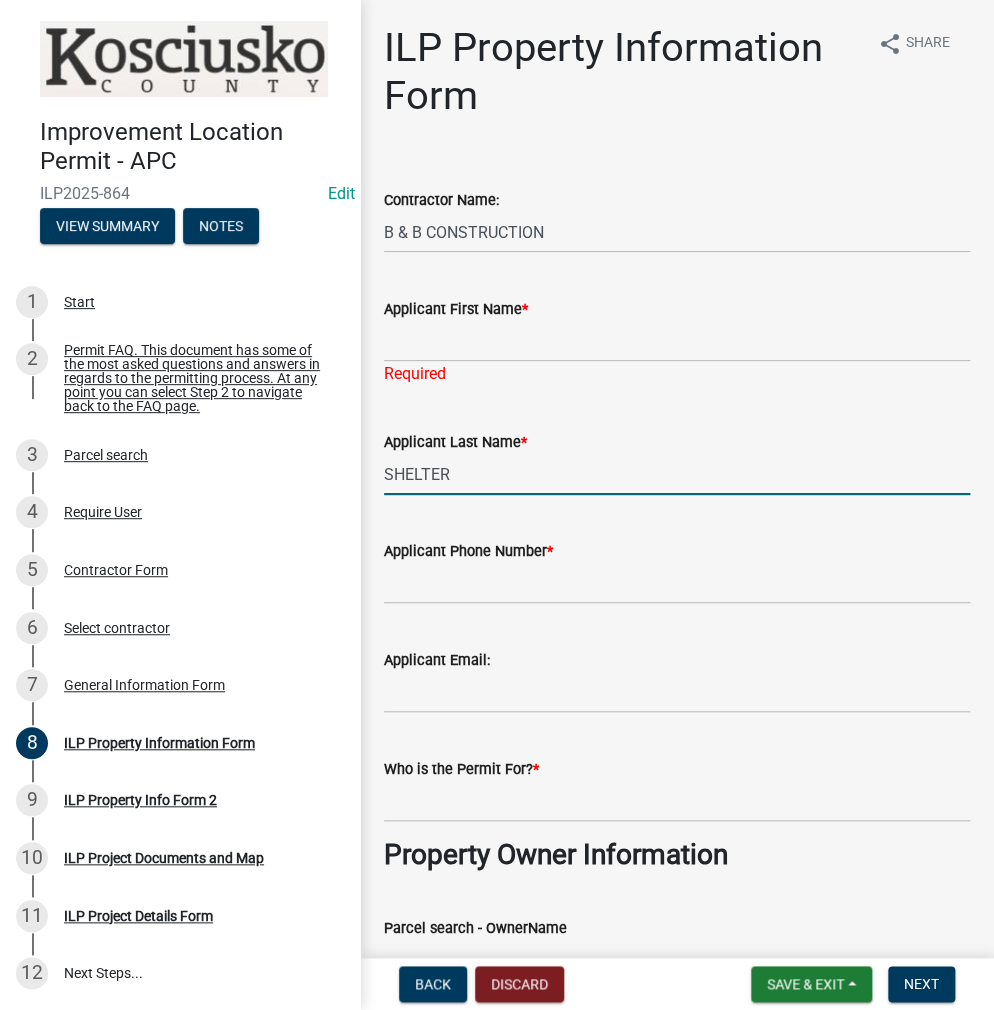 type on "SHELTER" 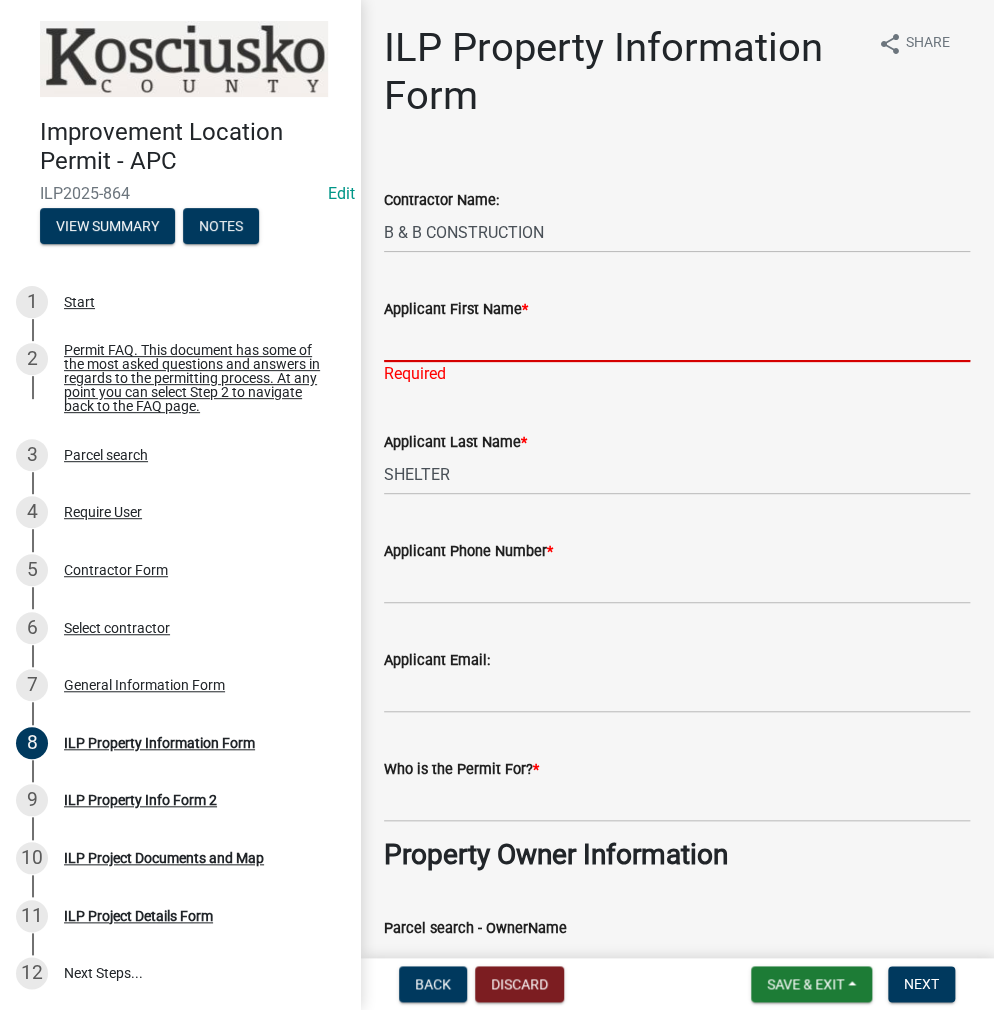 click on "Applicant First Name  *" at bounding box center [677, 341] 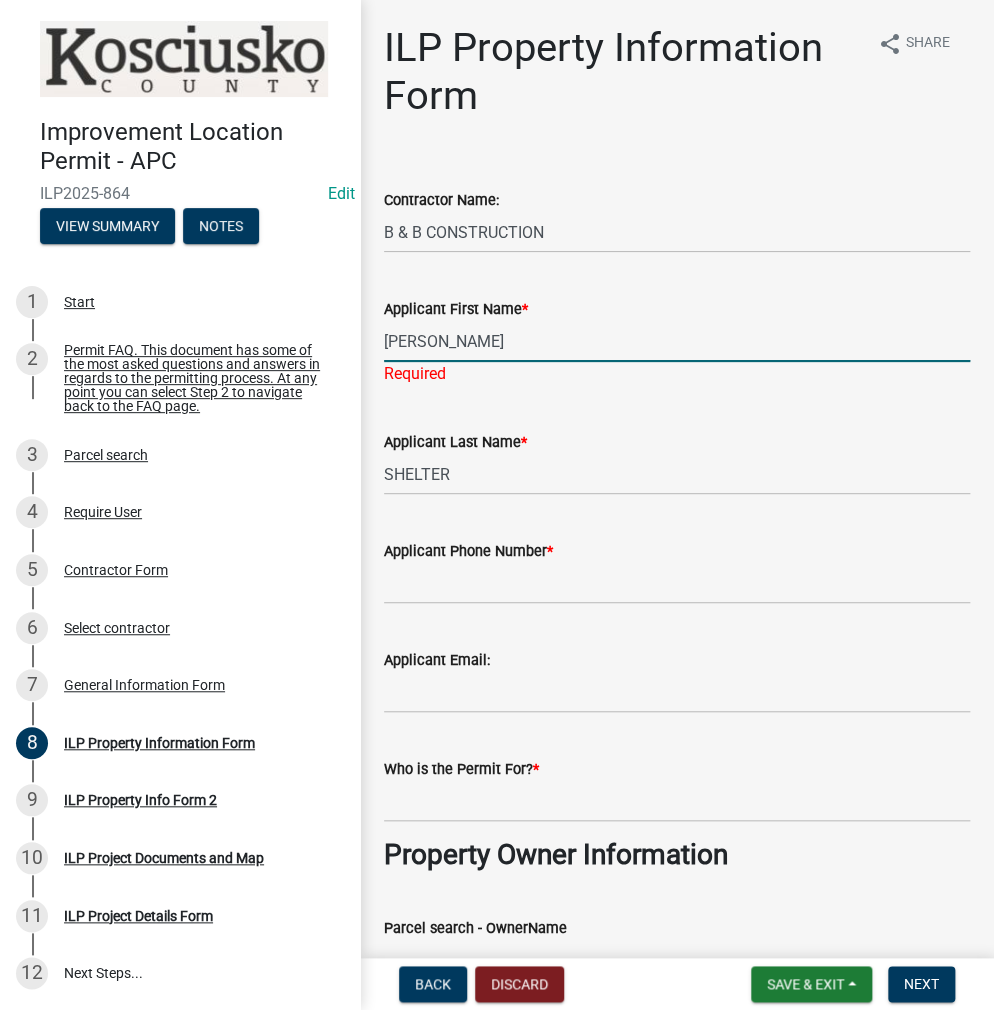 type on "[PERSON_NAME]" 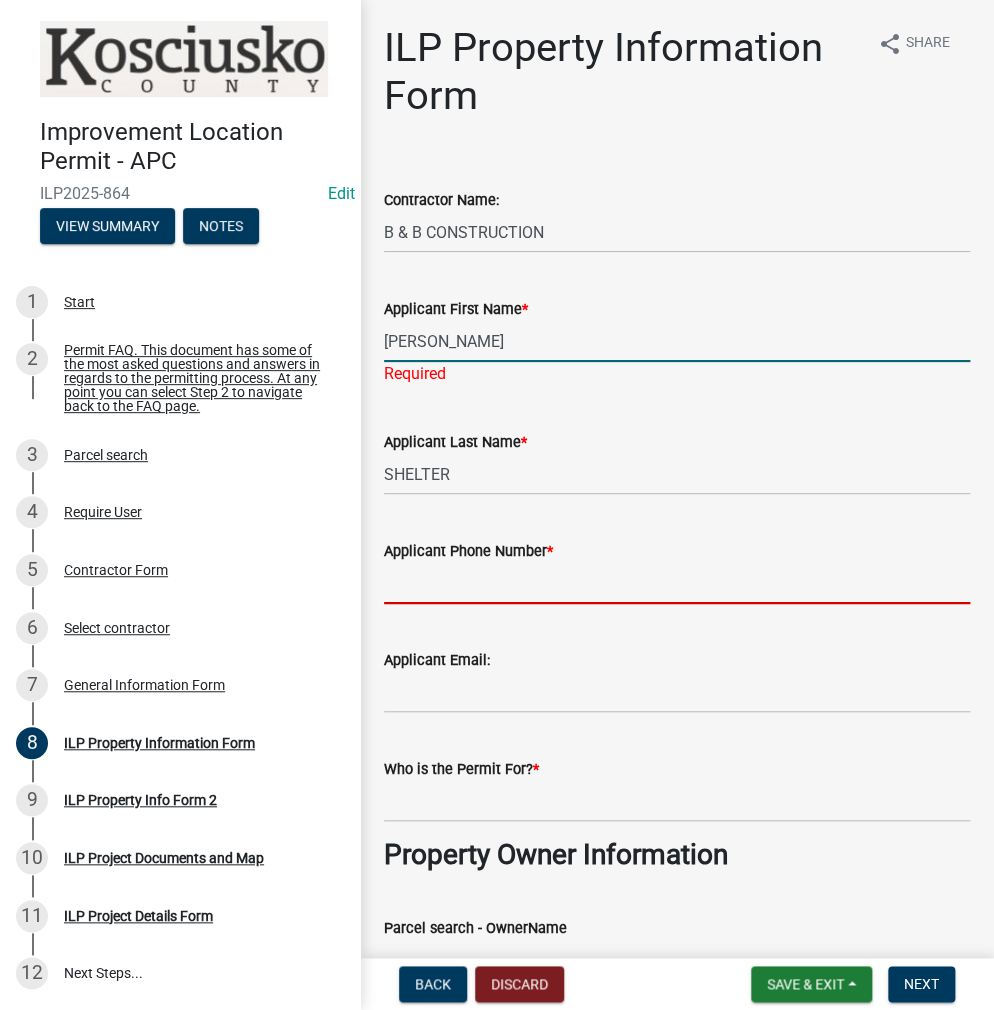 click on "Applicant Phone Number  *" 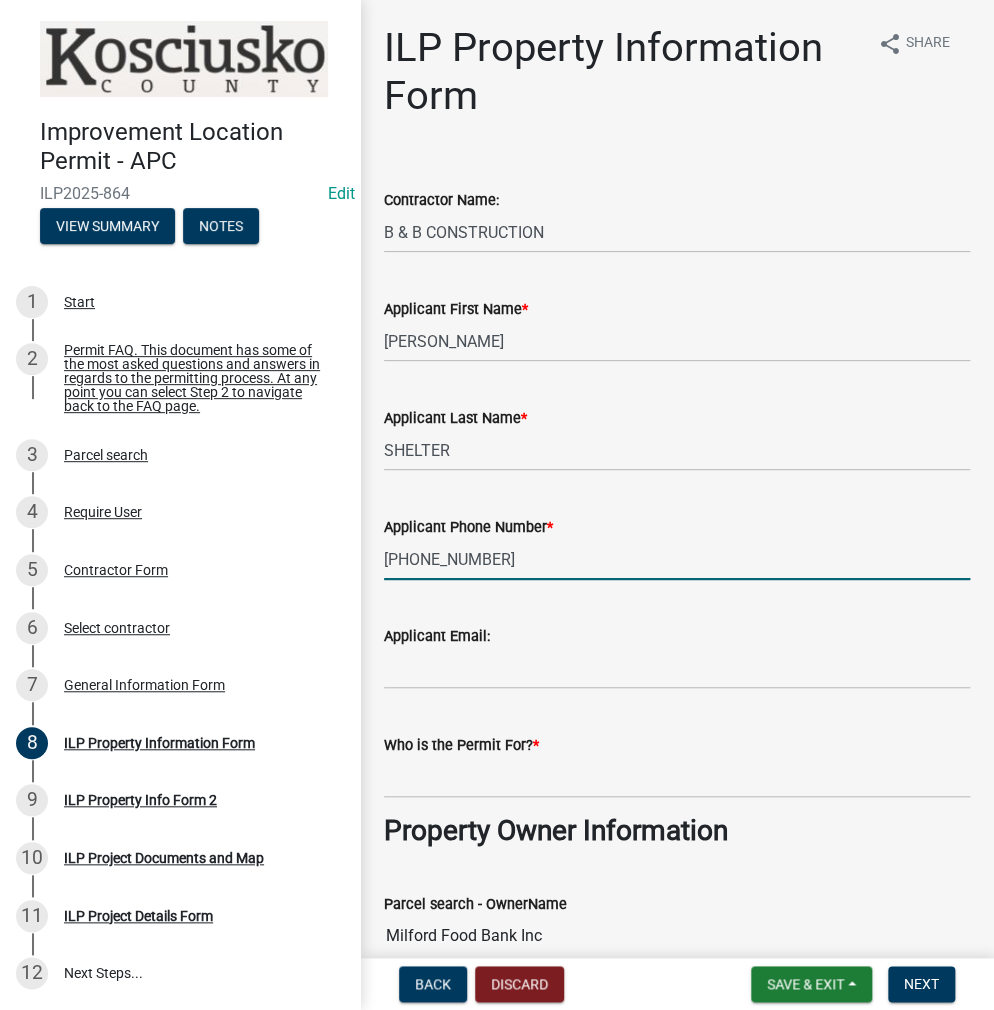 type on "[PHONE_NUMBER]" 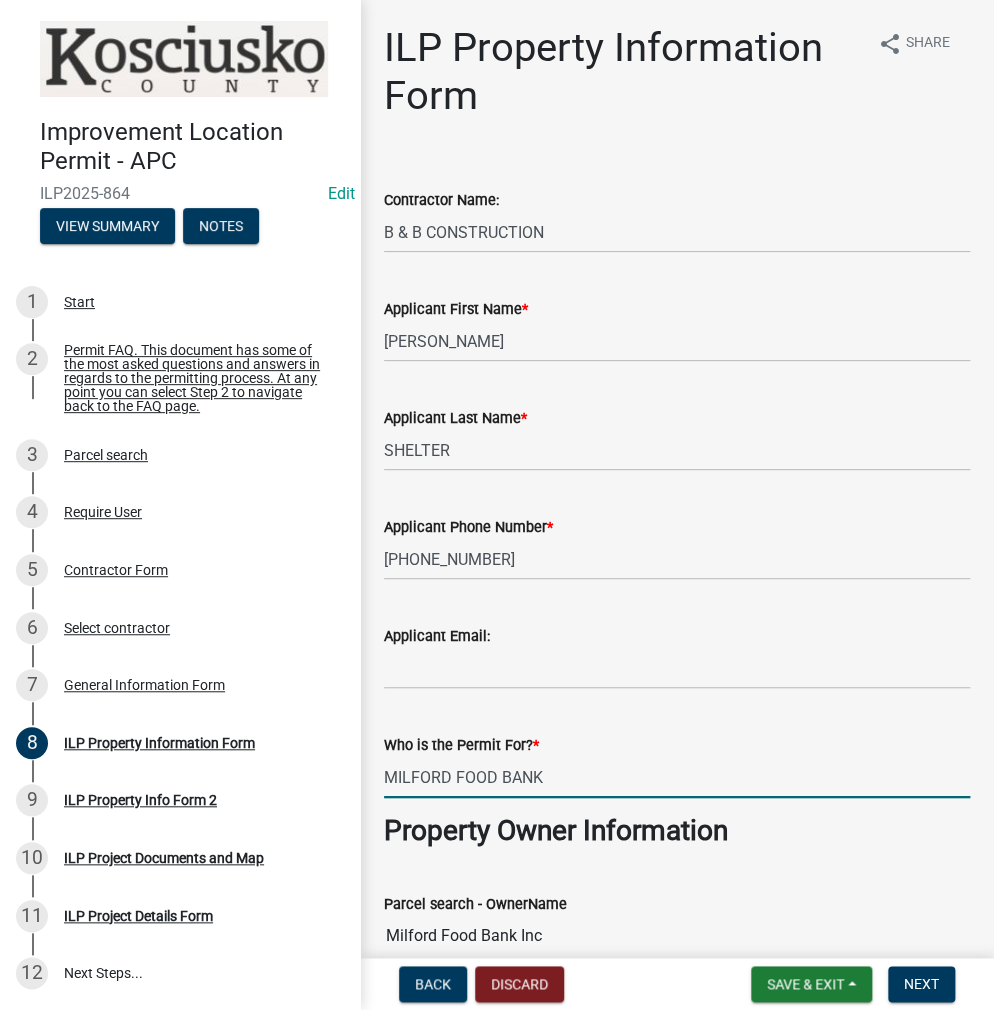 type on "MILFORD FOOD BANK" 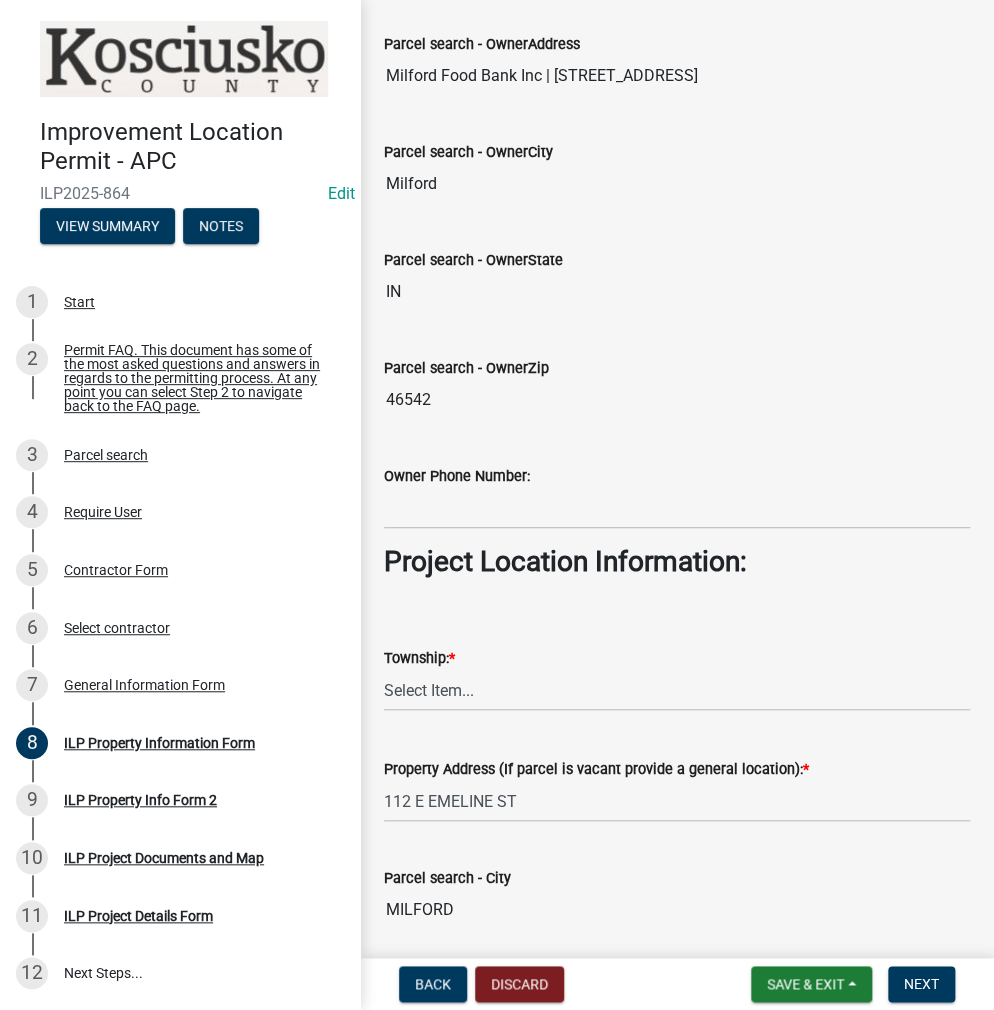 scroll, scrollTop: 1268, scrollLeft: 0, axis: vertical 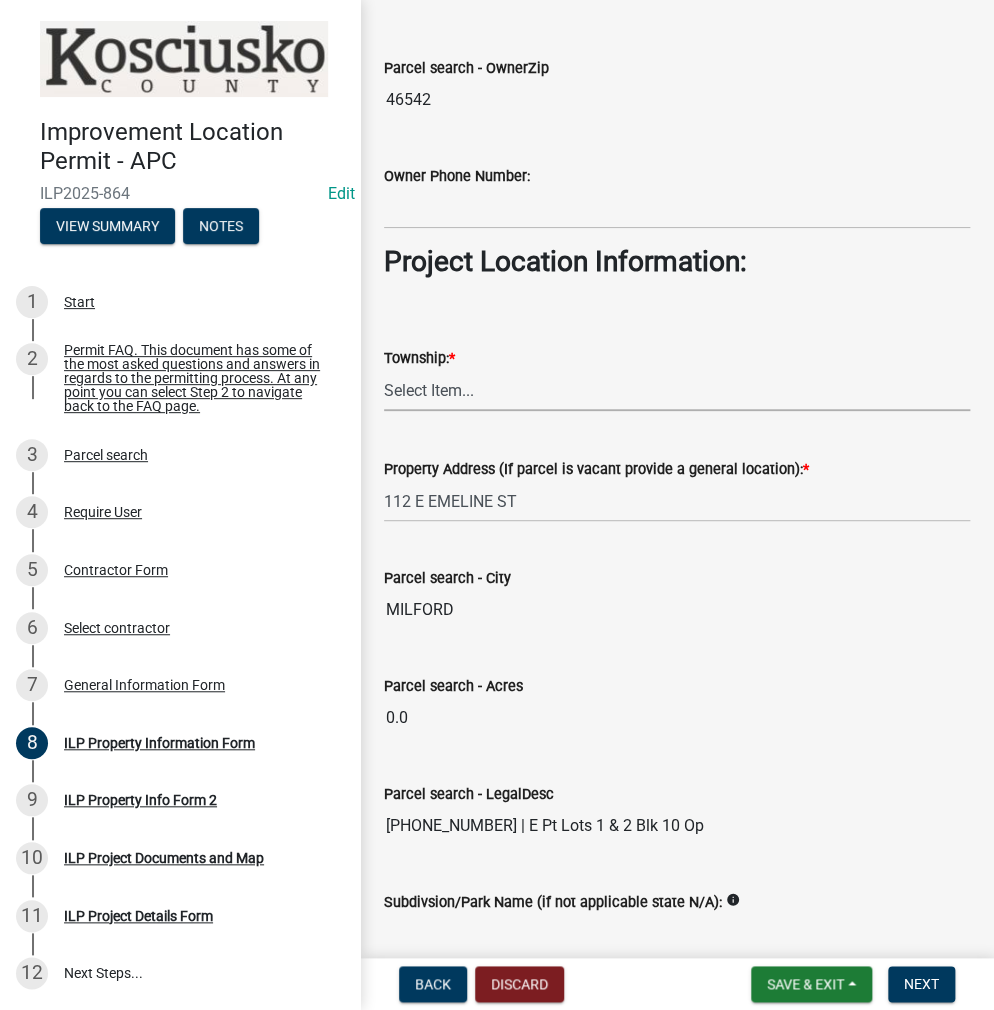 click on "Select Item...   [PERSON_NAME] - Elkhart Co   Clay   Etna   [GEOGRAPHIC_DATA][PERSON_NAME]   [PERSON_NAME][GEOGRAPHIC_DATA]   [GEOGRAPHIC_DATA]   [GEOGRAPHIC_DATA]   [GEOGRAPHIC_DATA][PERSON_NAME][GEOGRAPHIC_DATA]   [GEOGRAPHIC_DATA]   [GEOGRAPHIC_DATA] Creek   [GEOGRAPHIC_DATA] [GEOGRAPHIC_DATA]   [US_STATE][PERSON_NAME]" at bounding box center [677, 390] 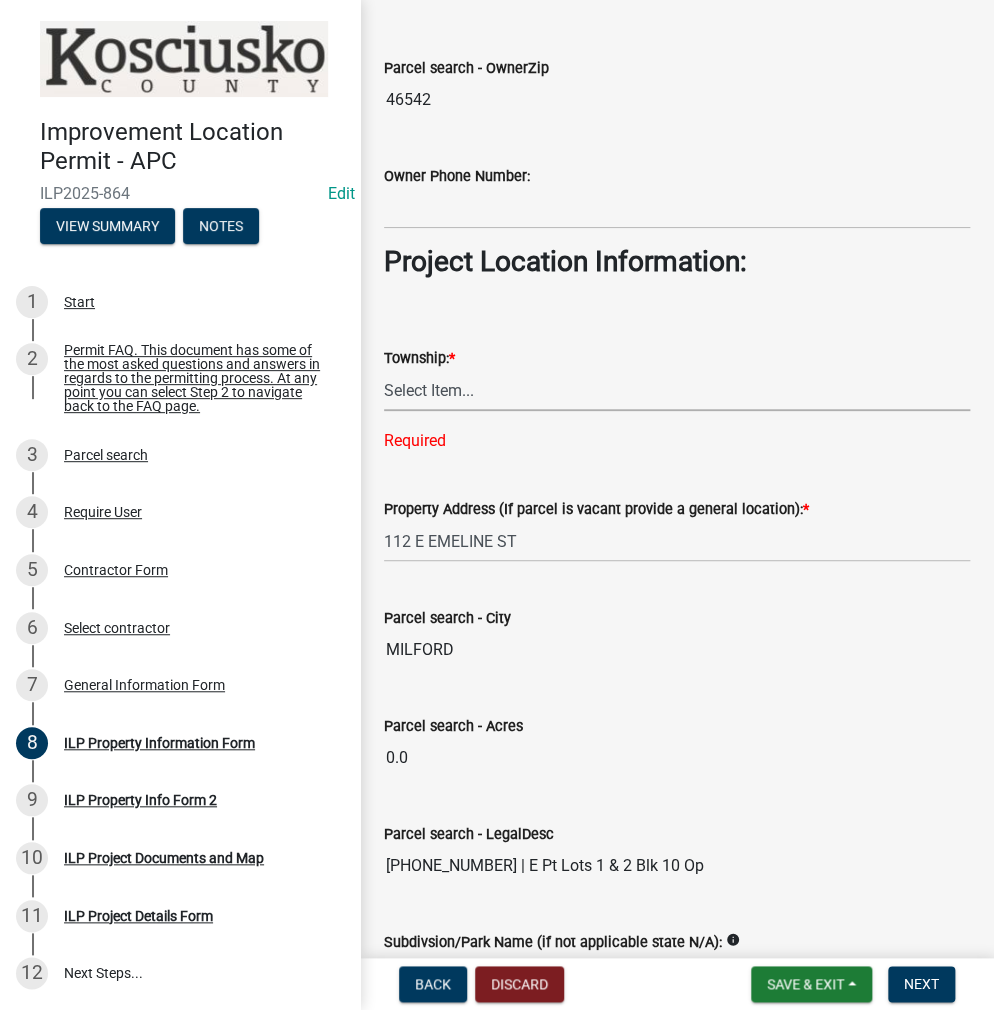 click on "Select Item...   [PERSON_NAME] - Elkhart Co   Clay   Etna   [GEOGRAPHIC_DATA][PERSON_NAME]   [PERSON_NAME][GEOGRAPHIC_DATA]   [GEOGRAPHIC_DATA]   [GEOGRAPHIC_DATA]   [GEOGRAPHIC_DATA][PERSON_NAME][GEOGRAPHIC_DATA]   [GEOGRAPHIC_DATA]   [GEOGRAPHIC_DATA] Creek   [GEOGRAPHIC_DATA] [GEOGRAPHIC_DATA]   [US_STATE][PERSON_NAME]" at bounding box center [677, 390] 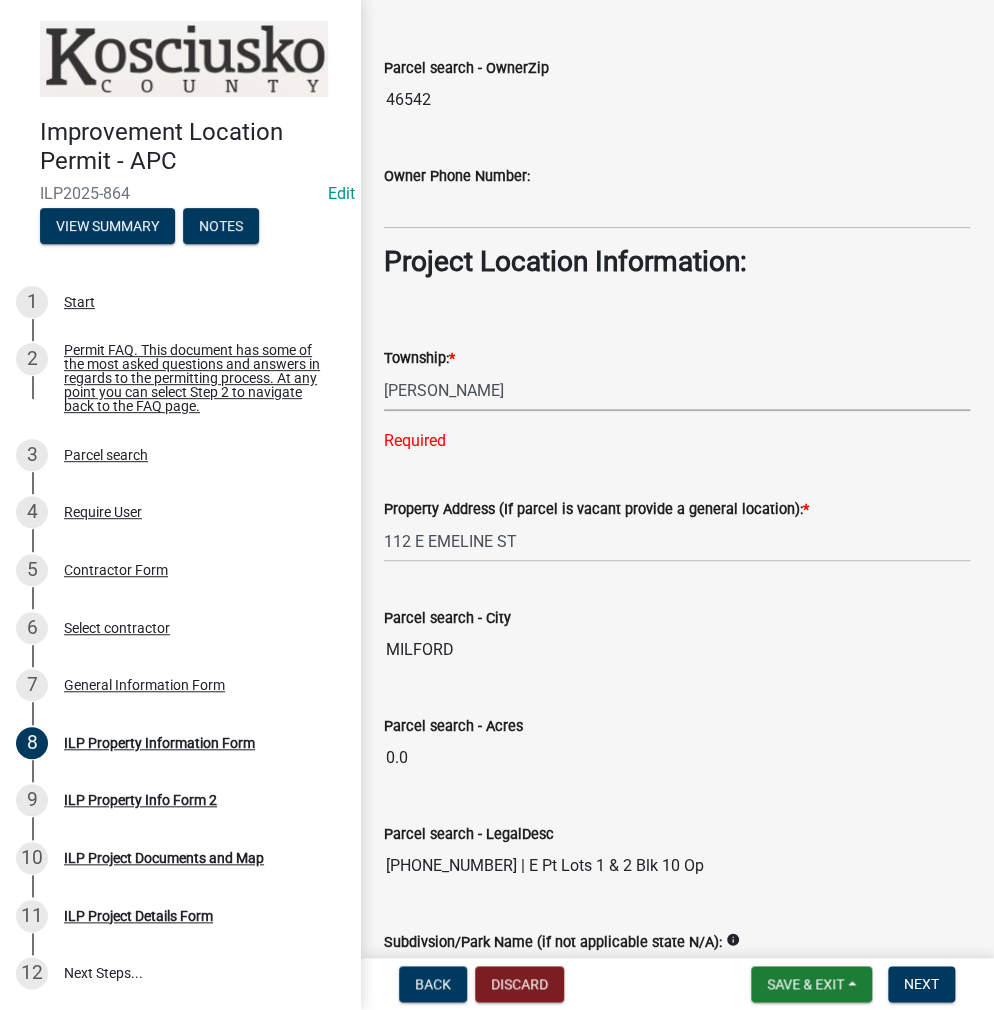 click on "Select Item...   [PERSON_NAME] - Elkhart Co   Clay   Etna   [GEOGRAPHIC_DATA][PERSON_NAME]   [PERSON_NAME][GEOGRAPHIC_DATA]   [GEOGRAPHIC_DATA]   [GEOGRAPHIC_DATA]   [GEOGRAPHIC_DATA][PERSON_NAME][GEOGRAPHIC_DATA]   [GEOGRAPHIC_DATA]   [GEOGRAPHIC_DATA] Creek   [GEOGRAPHIC_DATA] [GEOGRAPHIC_DATA]   [US_STATE][PERSON_NAME]" at bounding box center [677, 390] 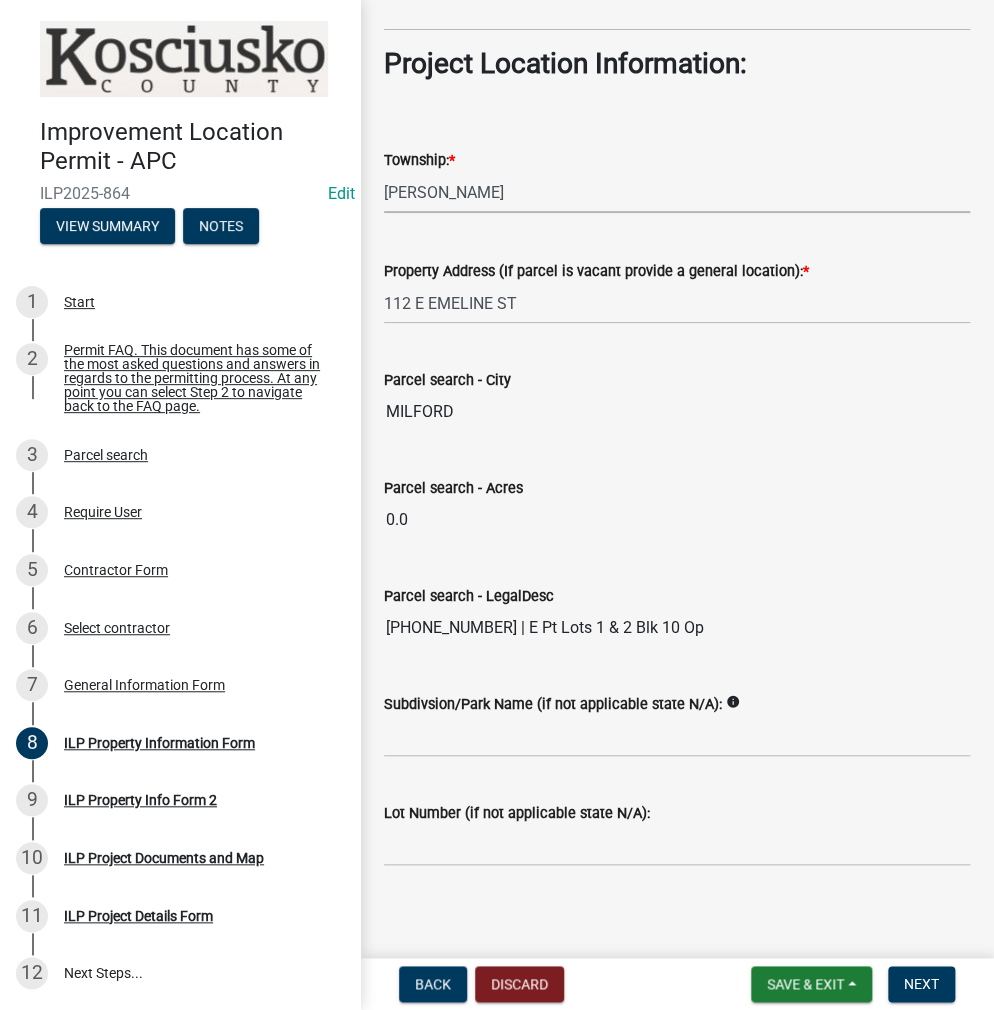 scroll, scrollTop: 1472, scrollLeft: 0, axis: vertical 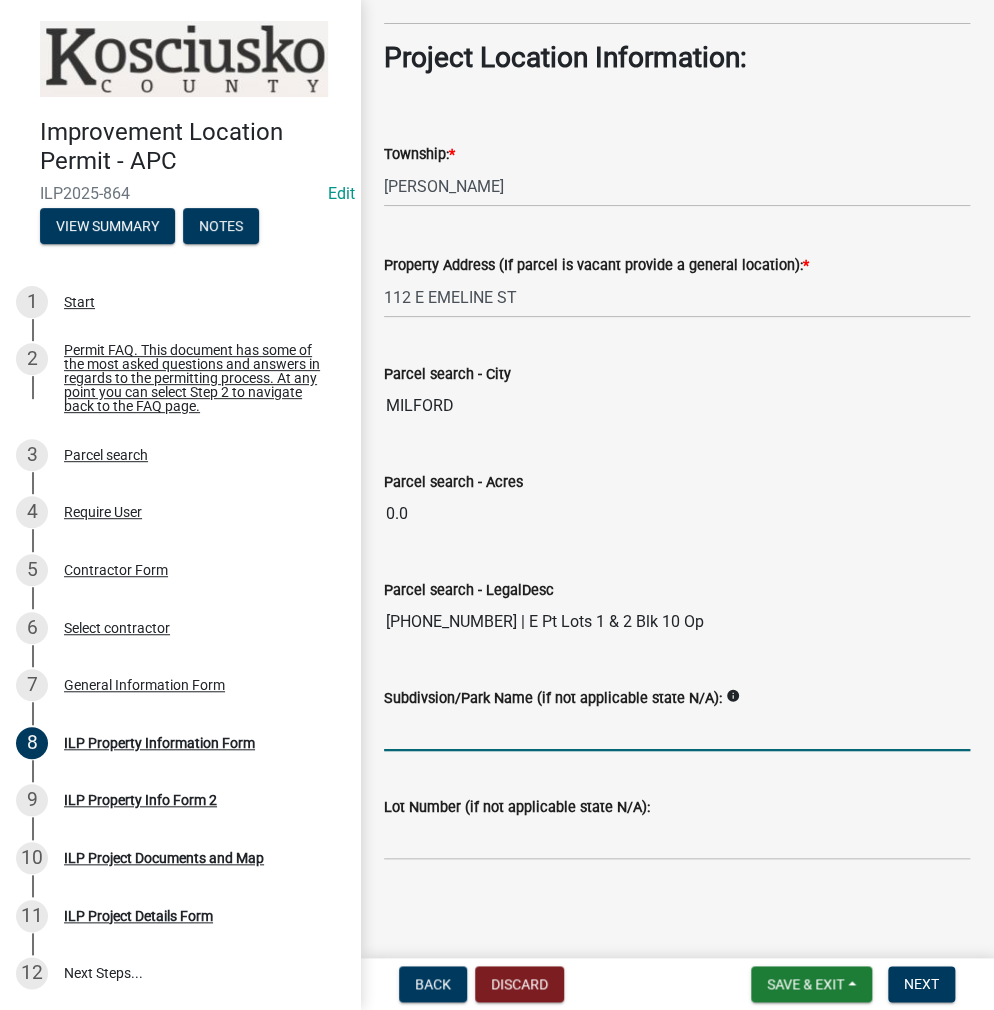 click on "Subdivsion/Park Name (if not applicable state N/A):" at bounding box center [677, 730] 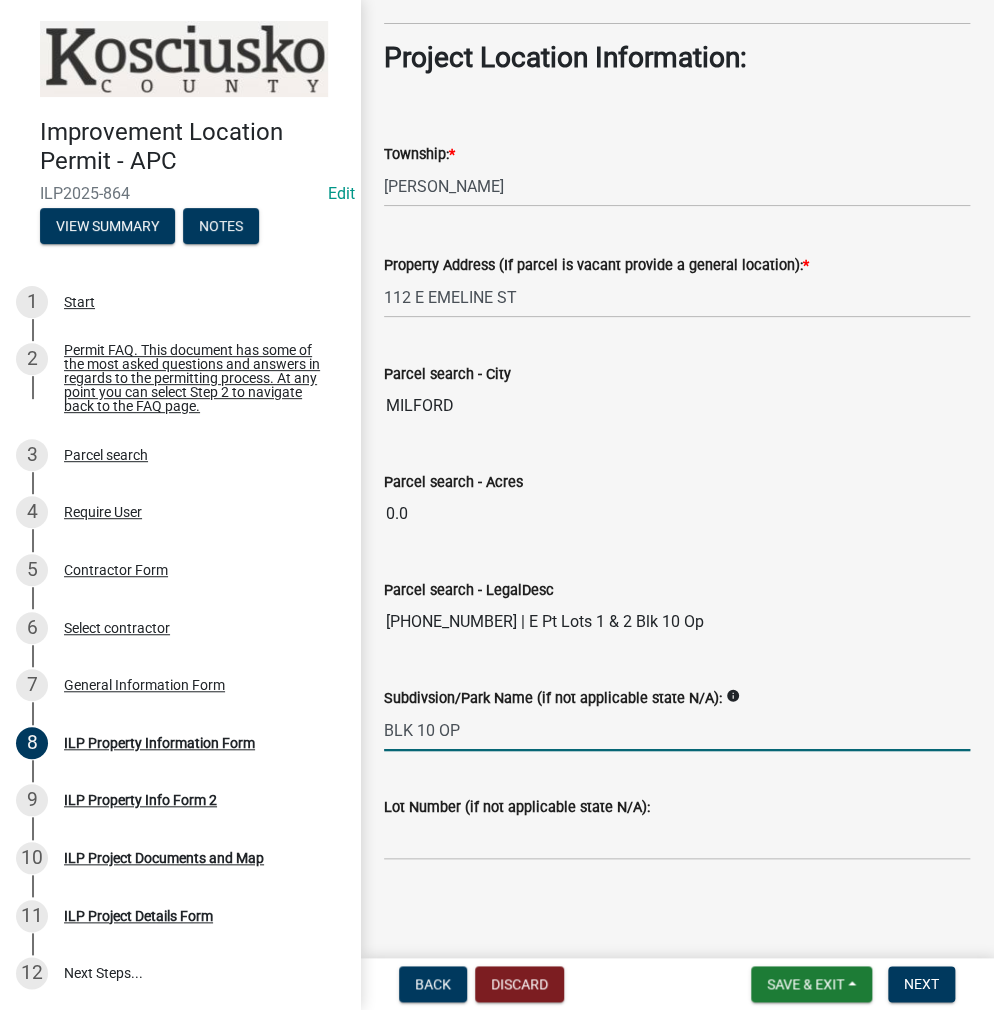 type on "BLK 10 OP" 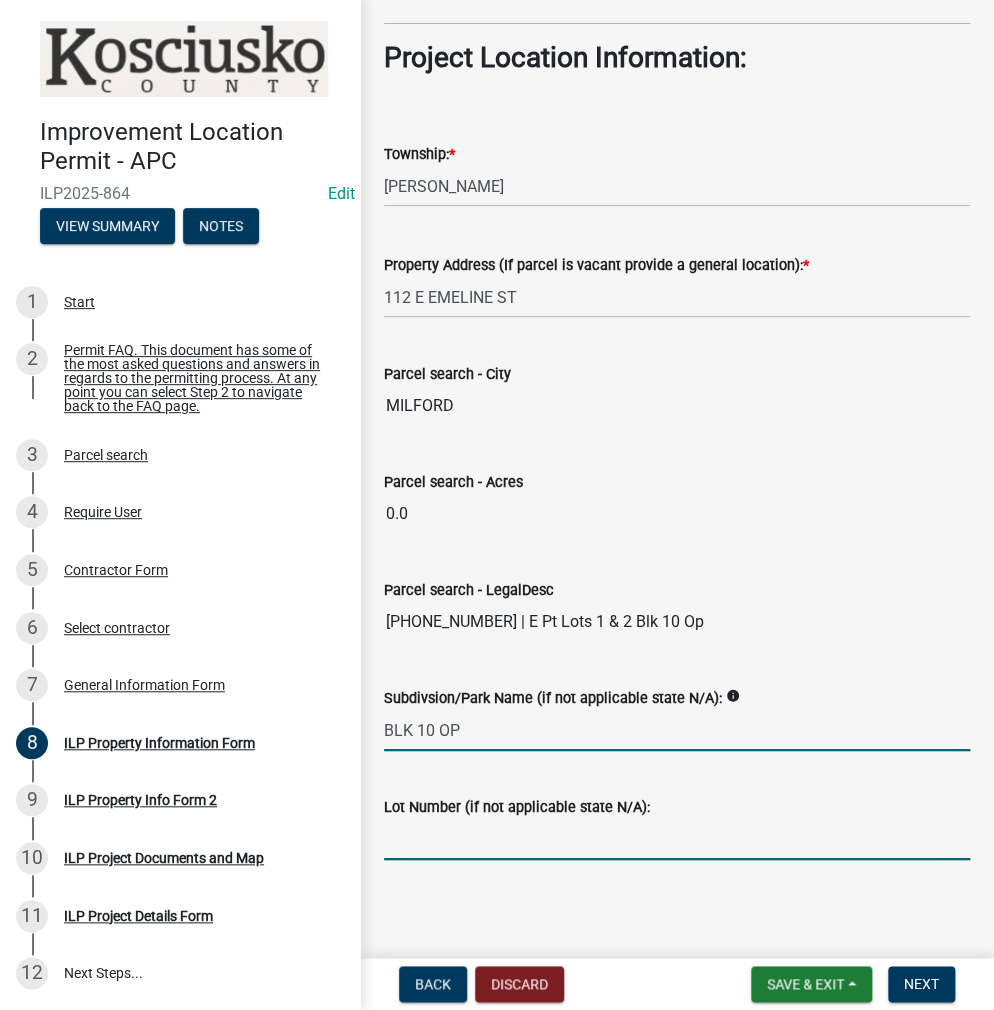 click on "Lot Number (if not applicable state N/A):" at bounding box center (677, 839) 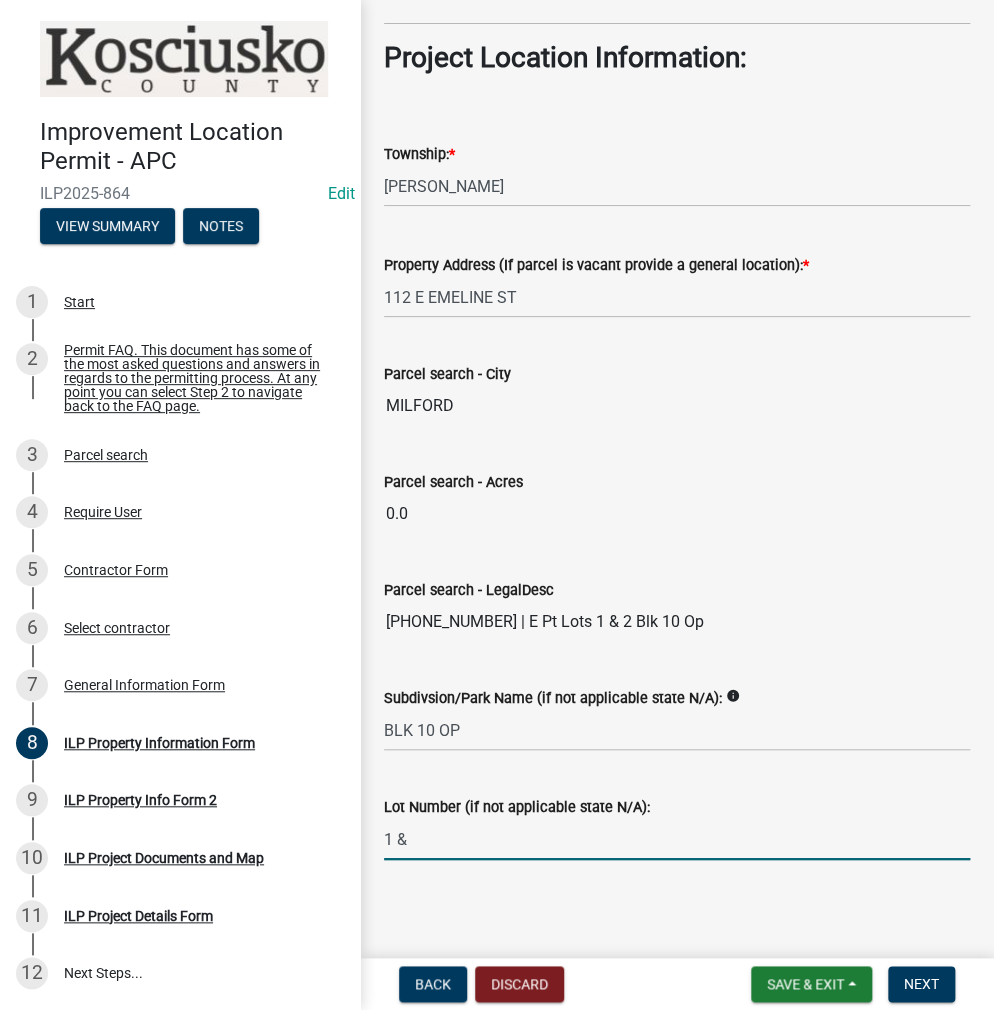 type on "1 & 2" 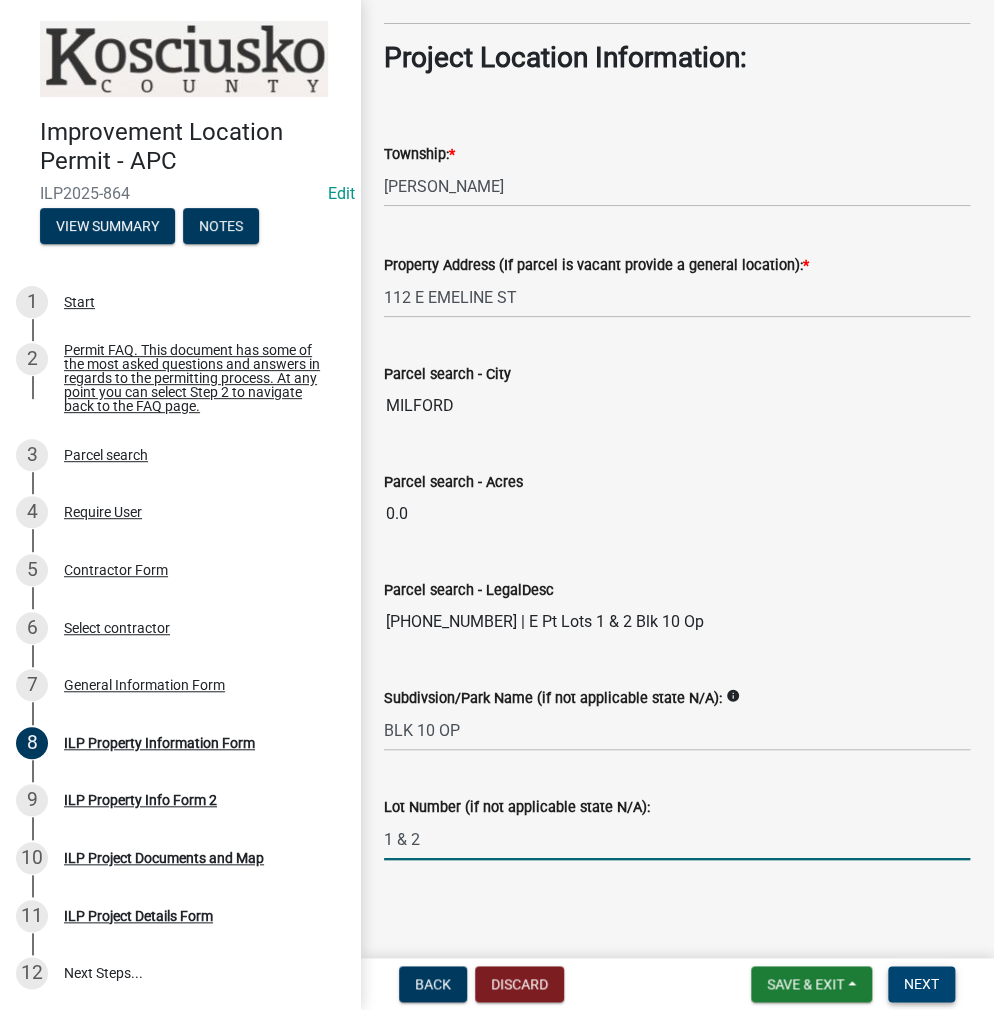 click on "Next" at bounding box center [921, 984] 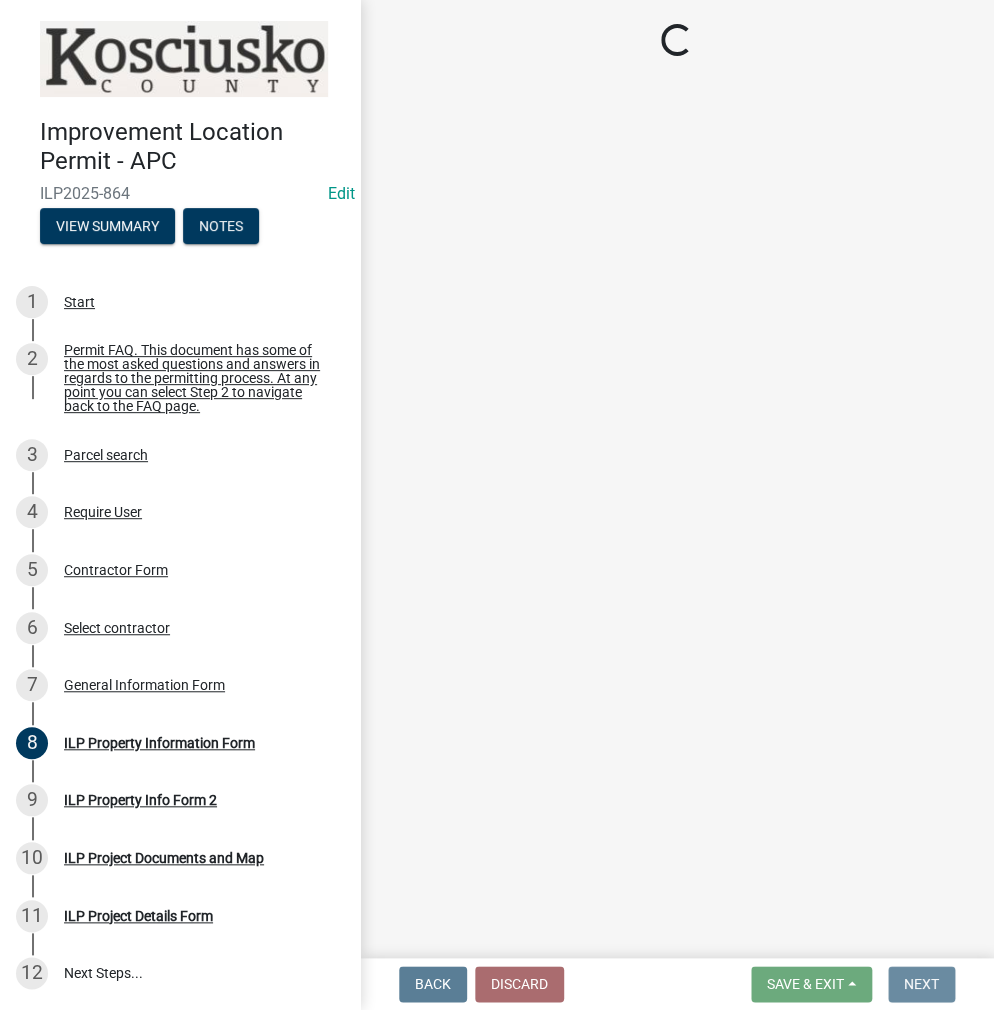 scroll, scrollTop: 0, scrollLeft: 0, axis: both 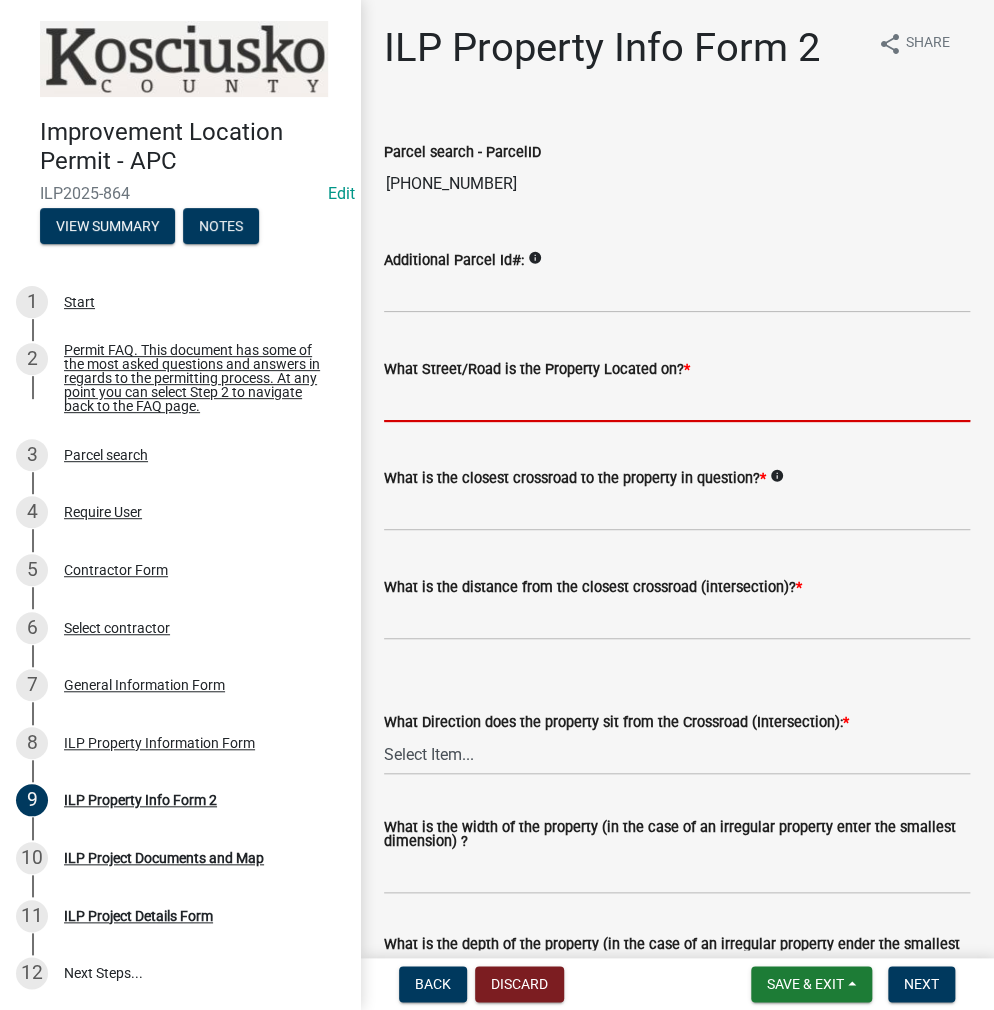 click on "What Street/Road is the Property Located on?  *" at bounding box center [677, 401] 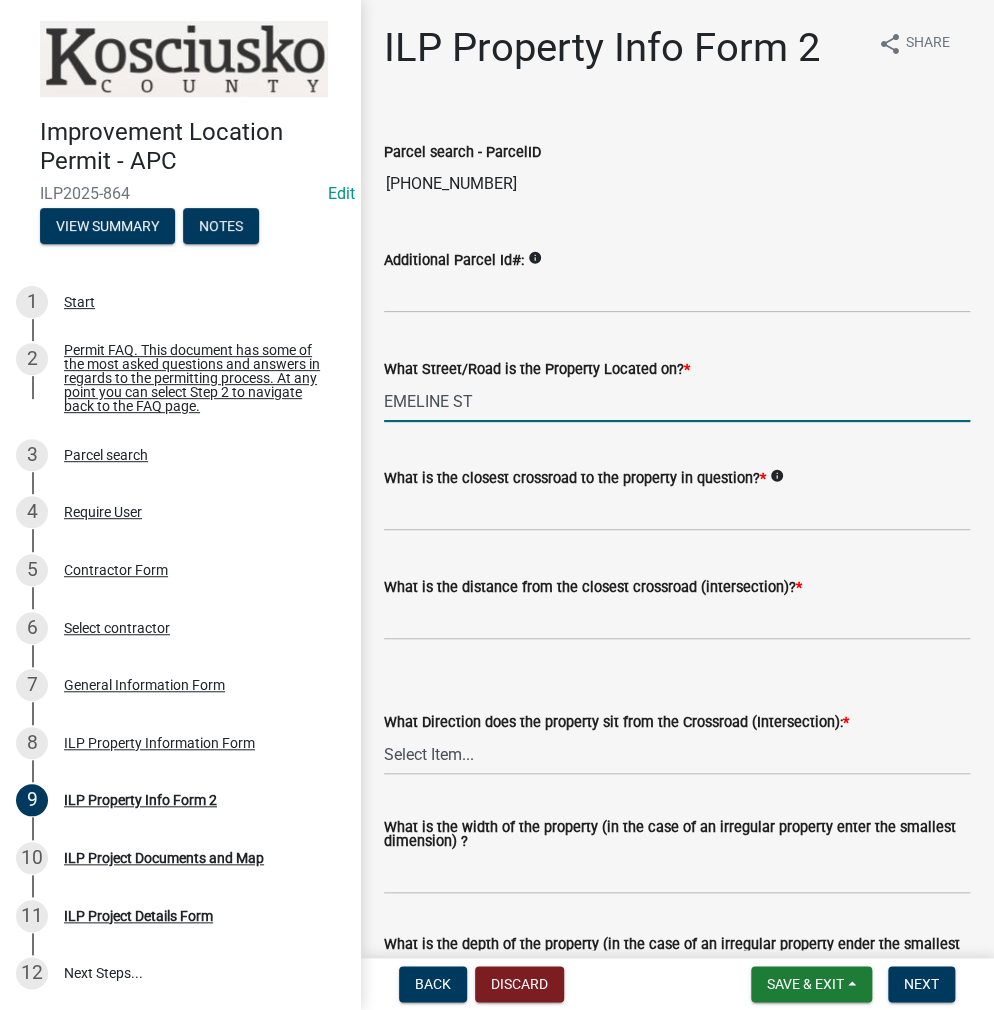 type on "EMELINE ST" 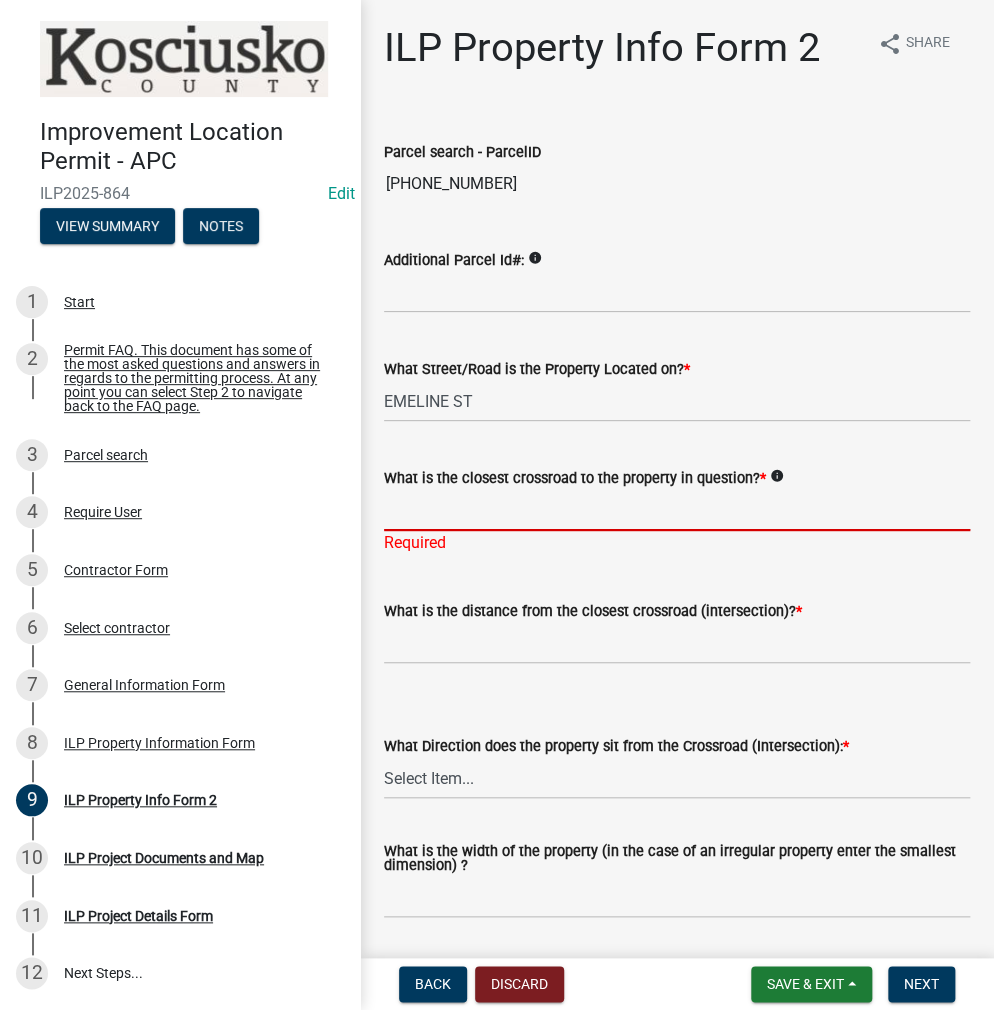 click on "What is the closest crossroad to the property in question?  *" at bounding box center (677, 510) 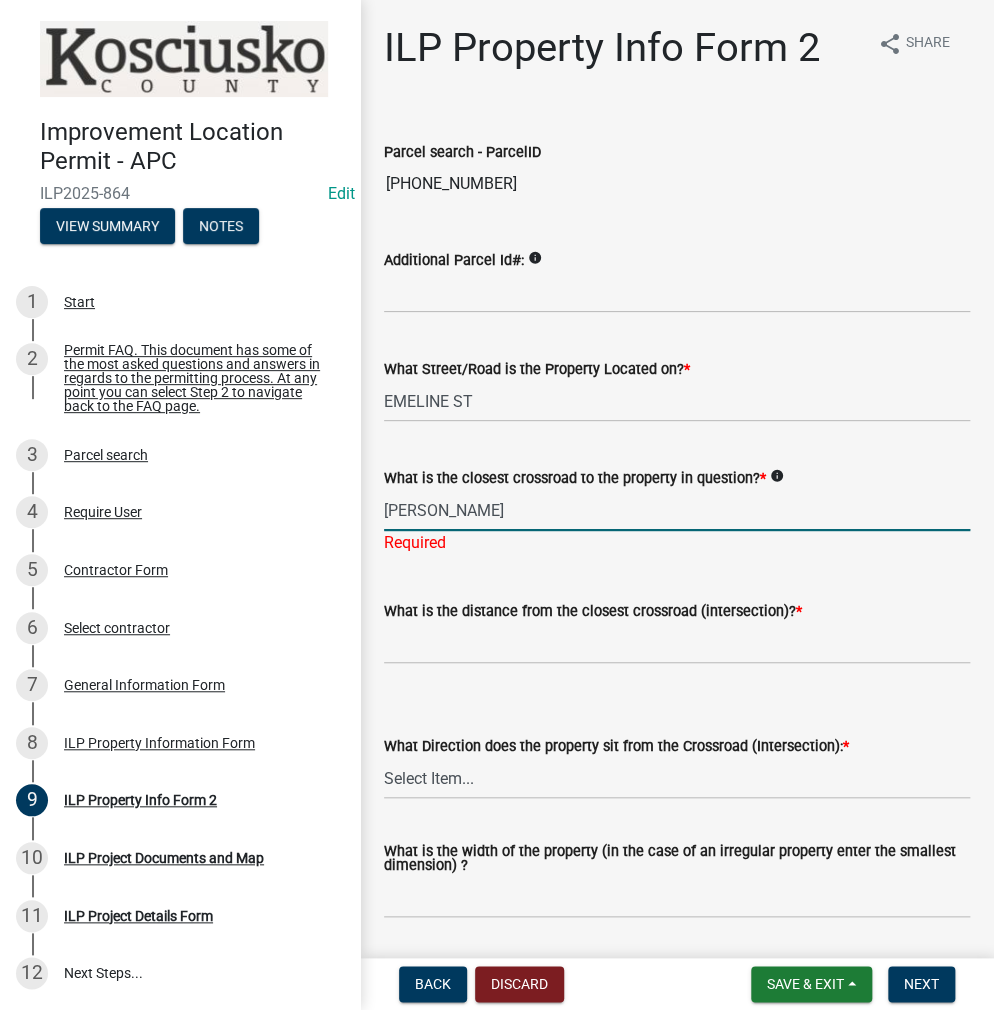 type on "[PERSON_NAME]" 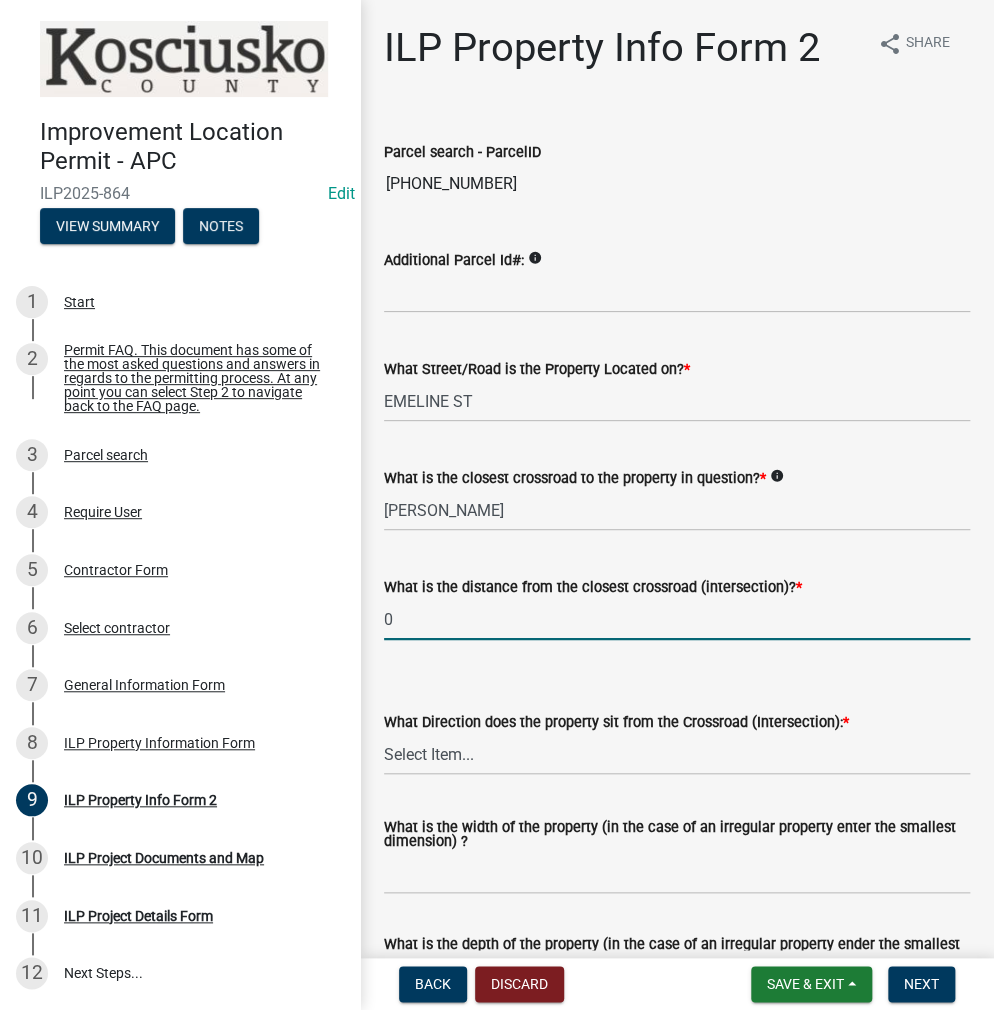 type on "0" 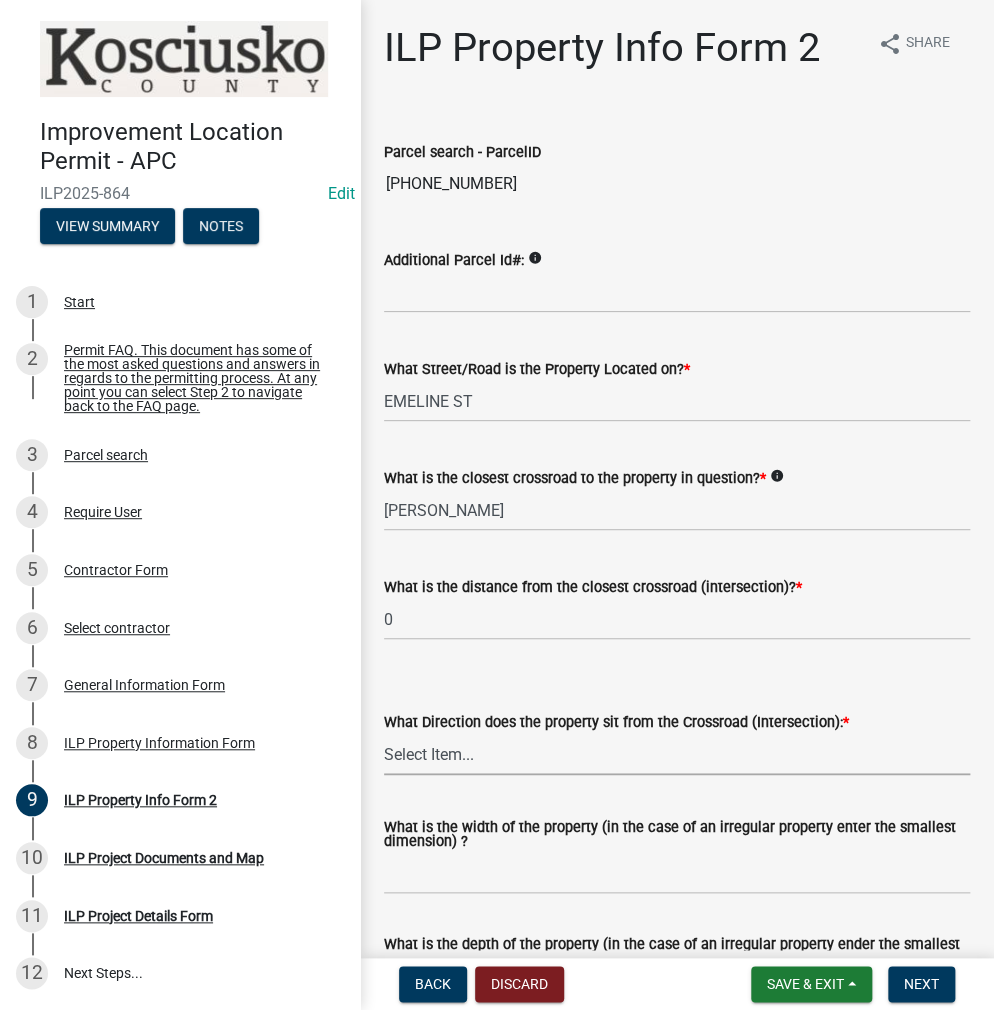 click on "Select Item...   N   NE   NW   S   SE   SW   E   W" at bounding box center [677, 754] 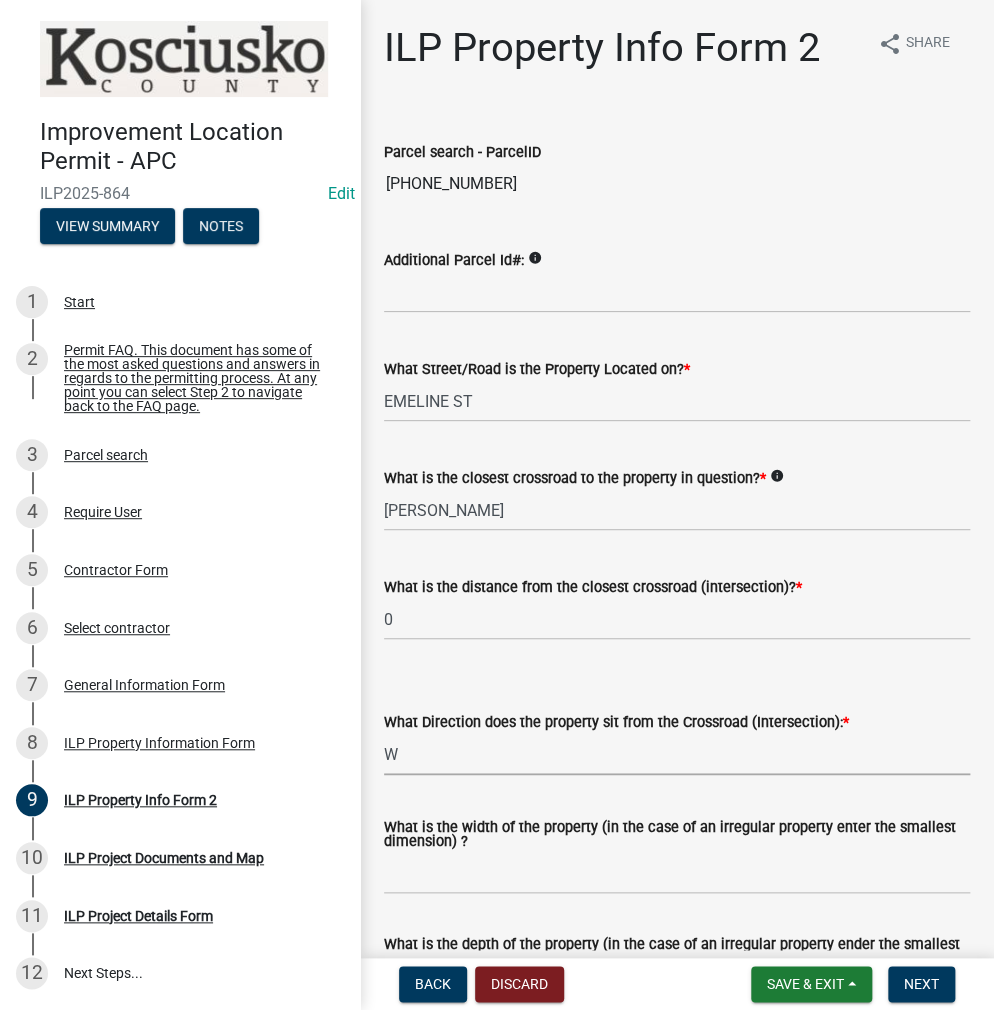 click on "Select Item...   N   NE   NW   S   SE   SW   E   W" at bounding box center (677, 754) 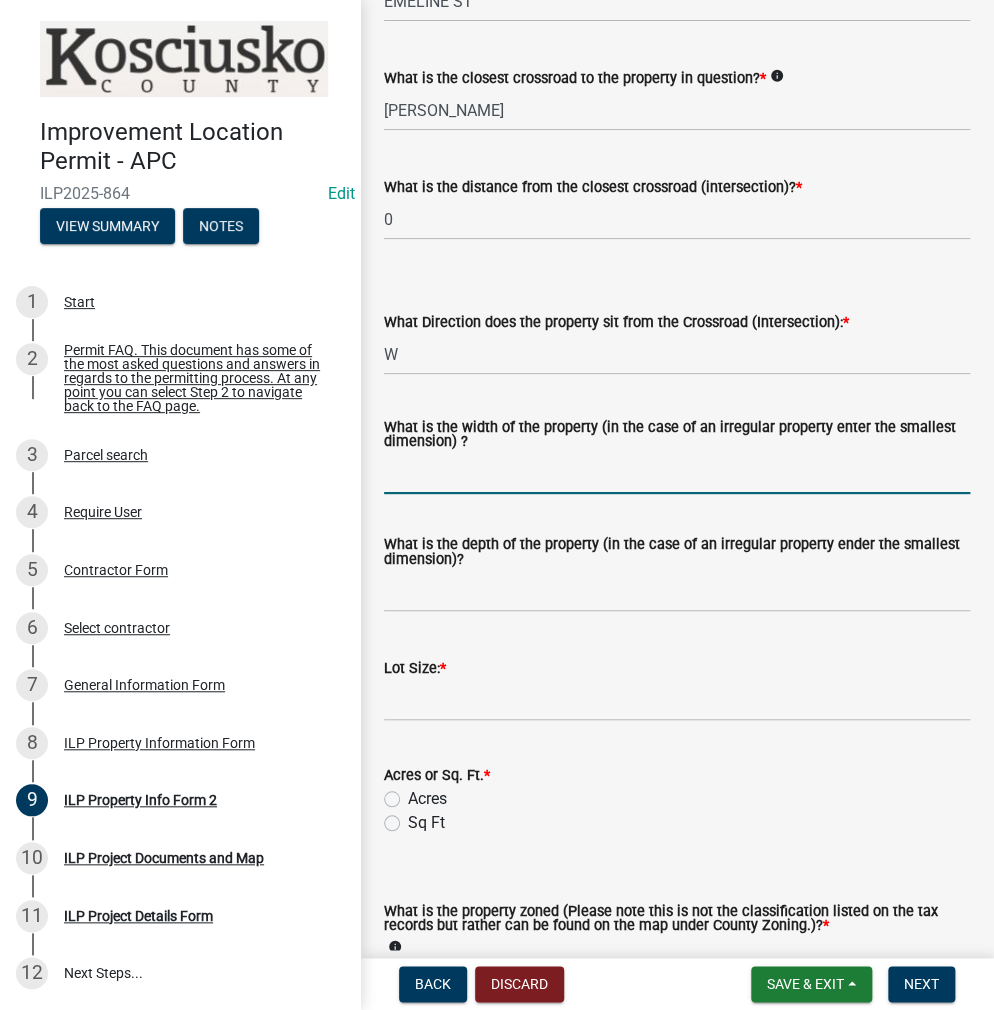 click on "What is the width of the property (in the case of an irregular property enter the smallest dimension) ?" at bounding box center [677, 473] 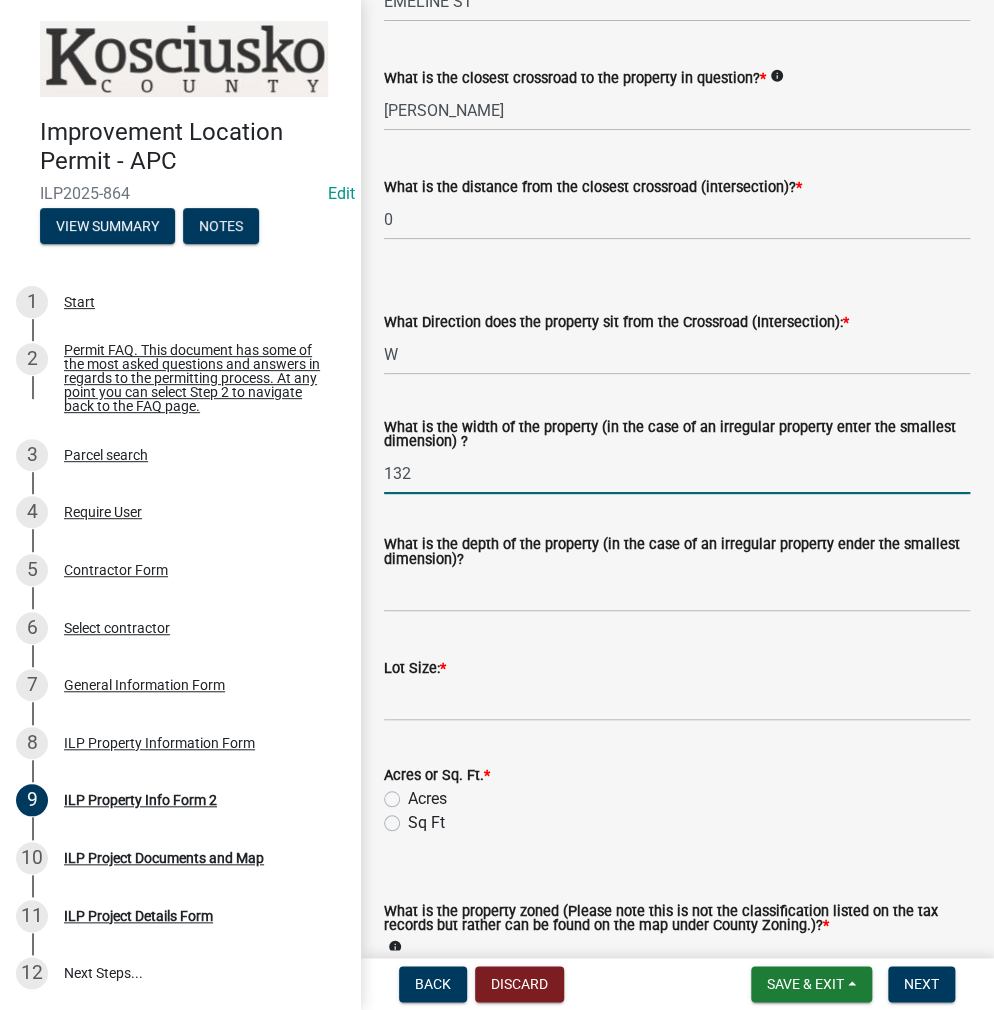 type on "132" 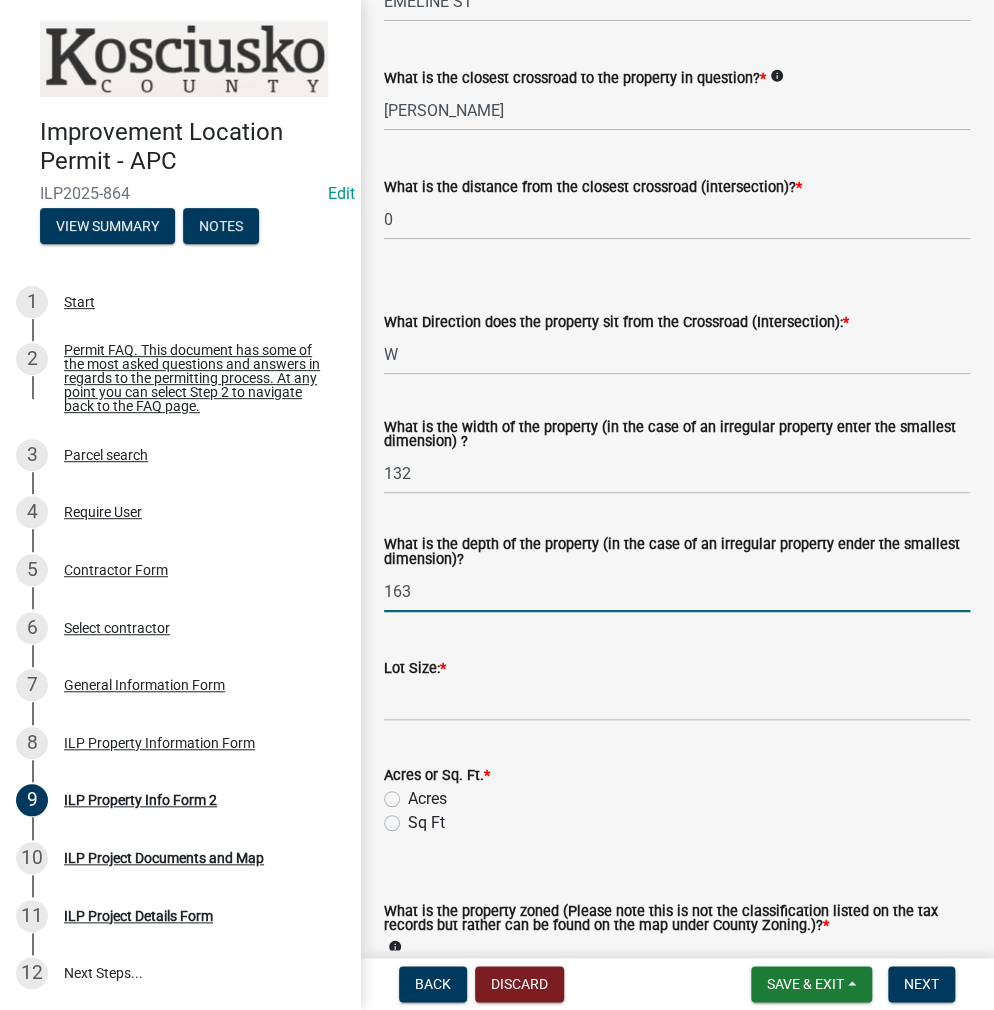 type on "163" 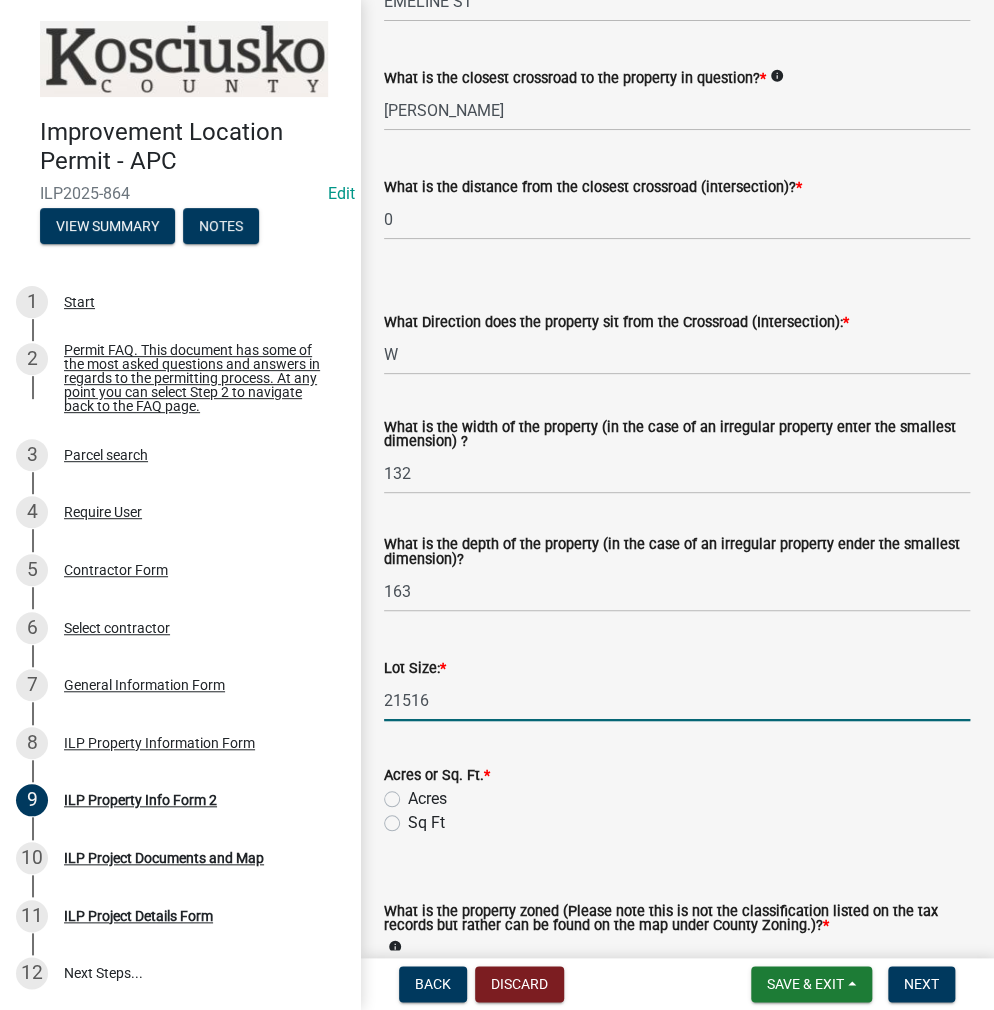 type on "21516" 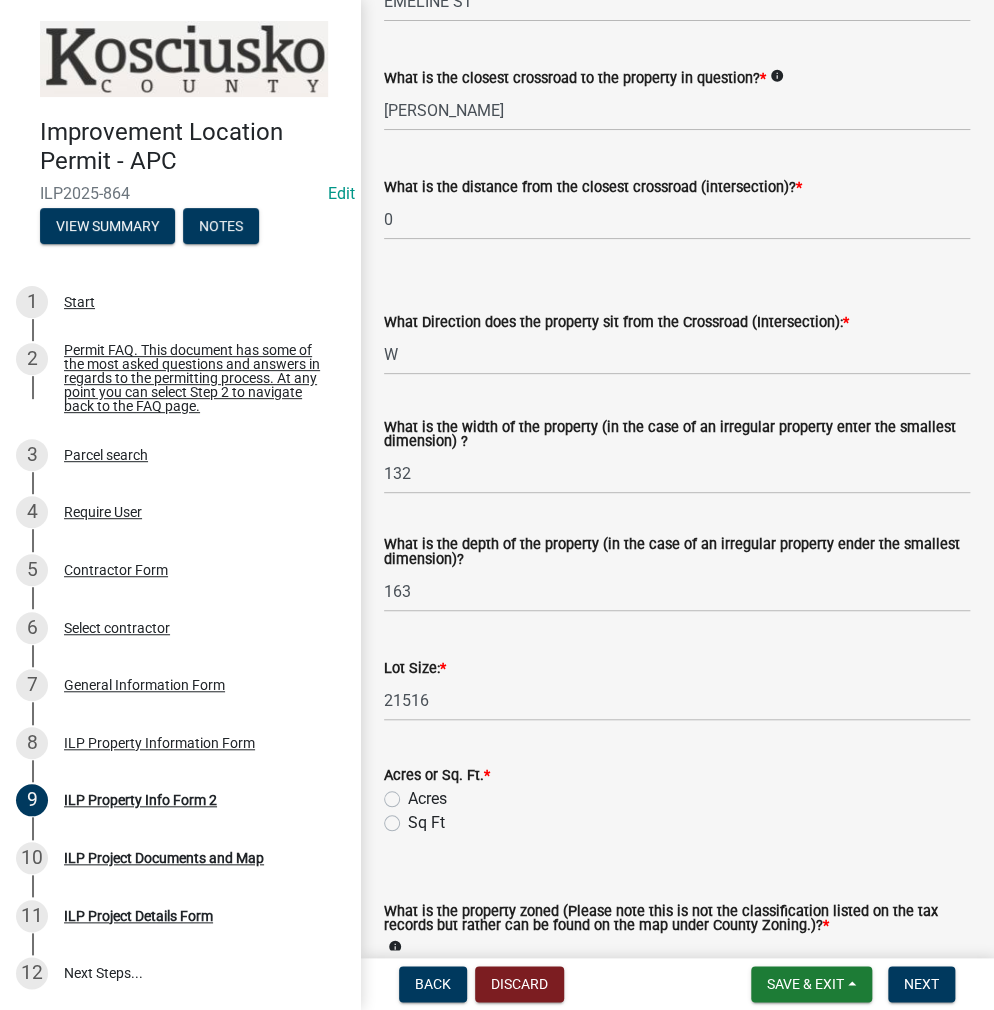 click on "Sq Ft" 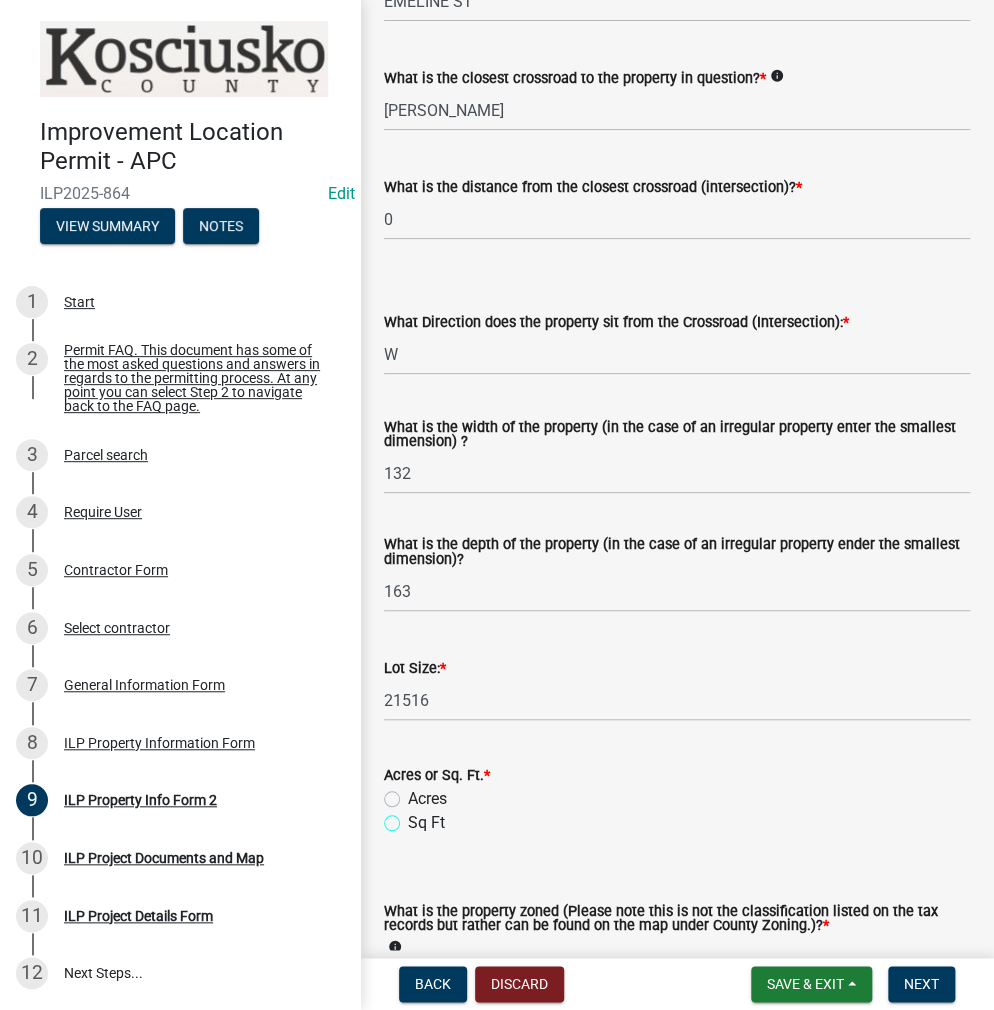 click on "Sq Ft" at bounding box center [414, 817] 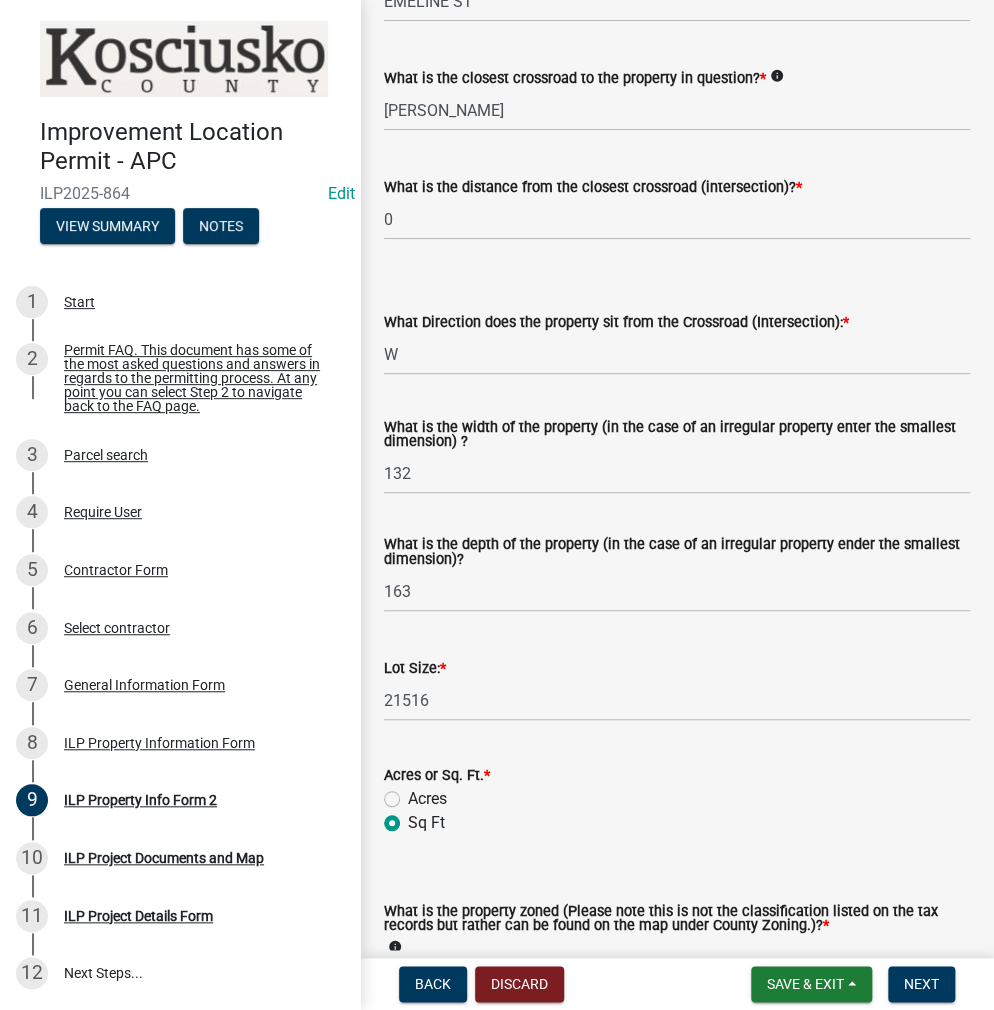 radio on "true" 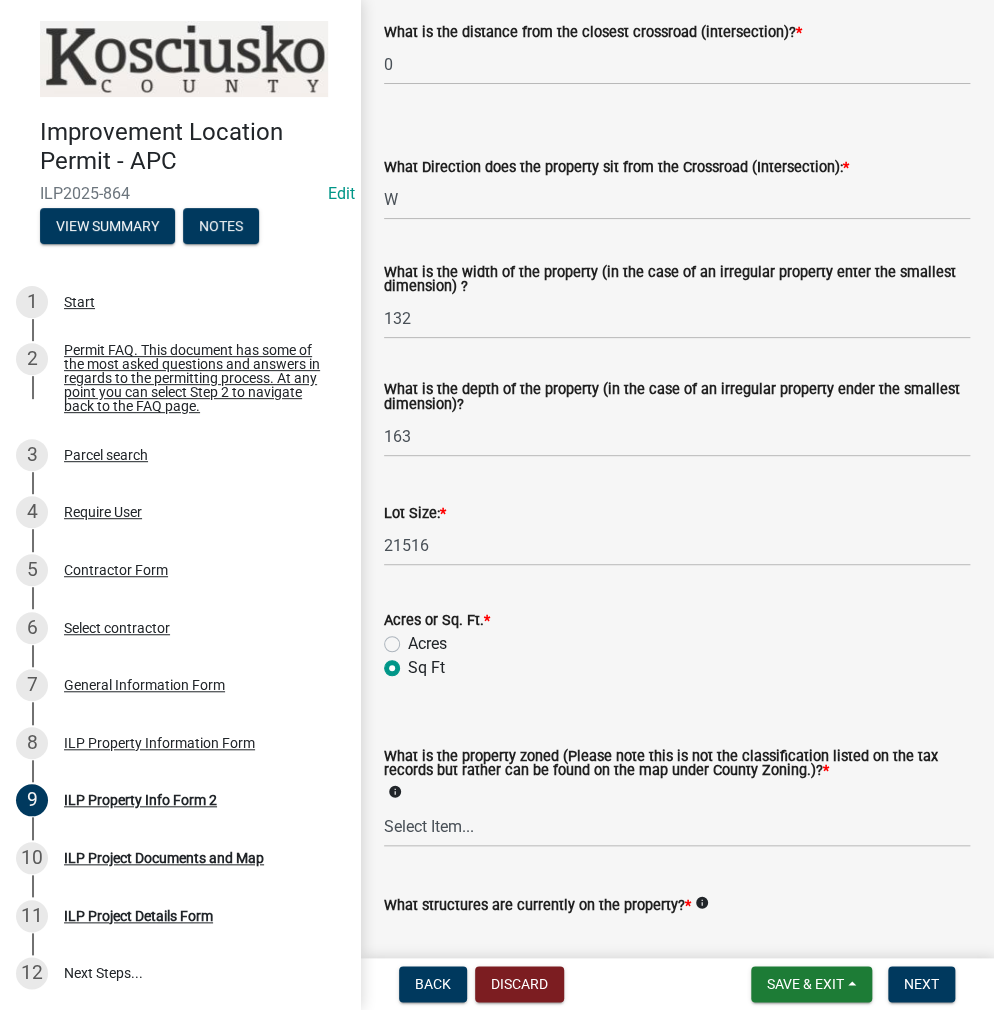 scroll, scrollTop: 700, scrollLeft: 0, axis: vertical 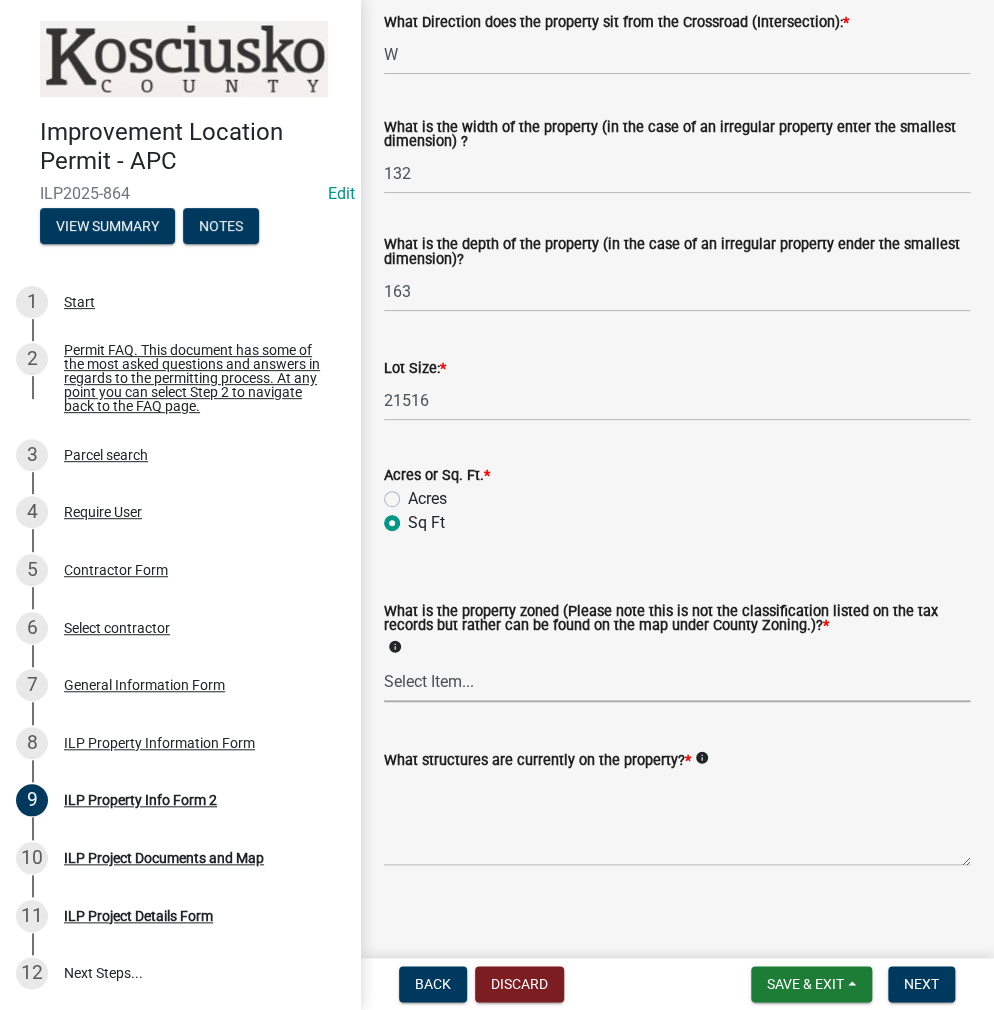 click on "Select Item...   Agricultural   Agricultural 2   Commercial   Environmental   Industrial 1   Industrial 2   Industrial 3   Public Use   Residential" at bounding box center [677, 681] 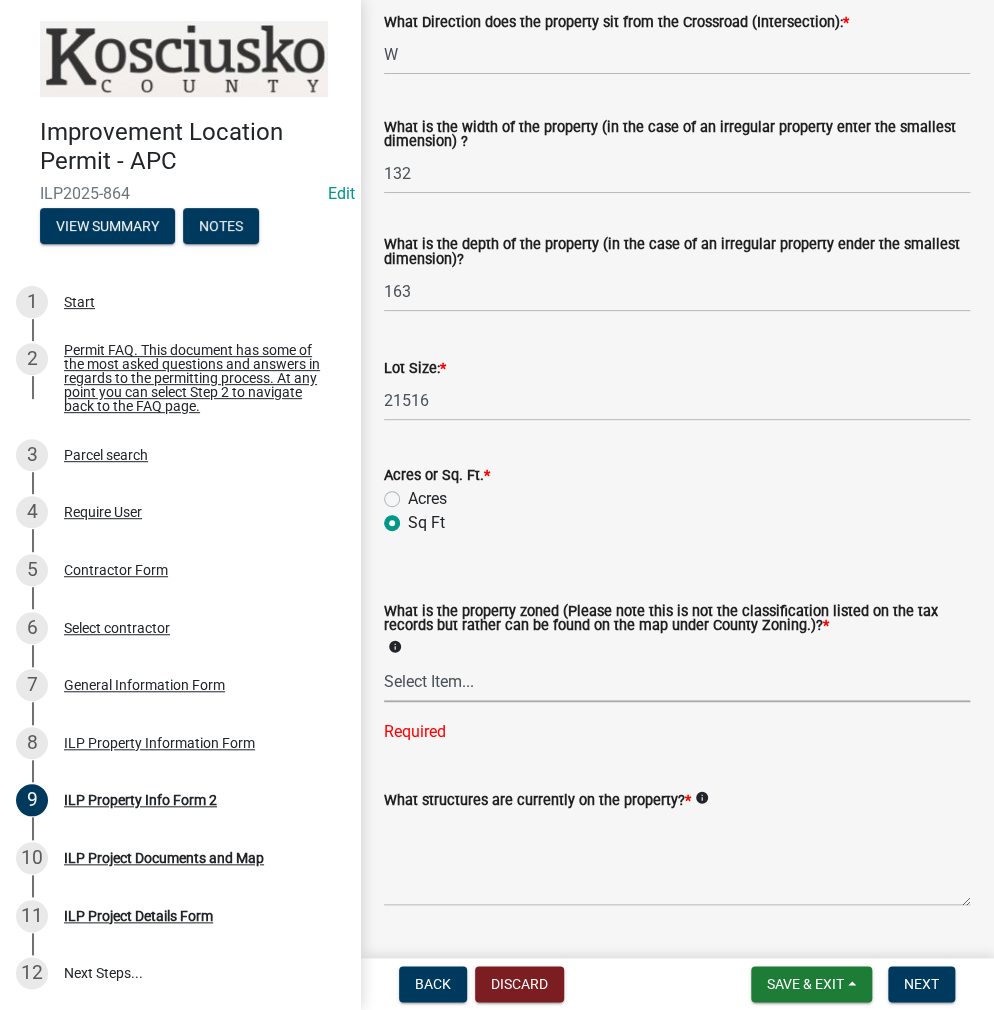 click on "Select Item...   Agricultural   Agricultural 2   Commercial   Environmental   Industrial 1   Industrial 2   Industrial 3   Public Use   Residential" at bounding box center [677, 681] 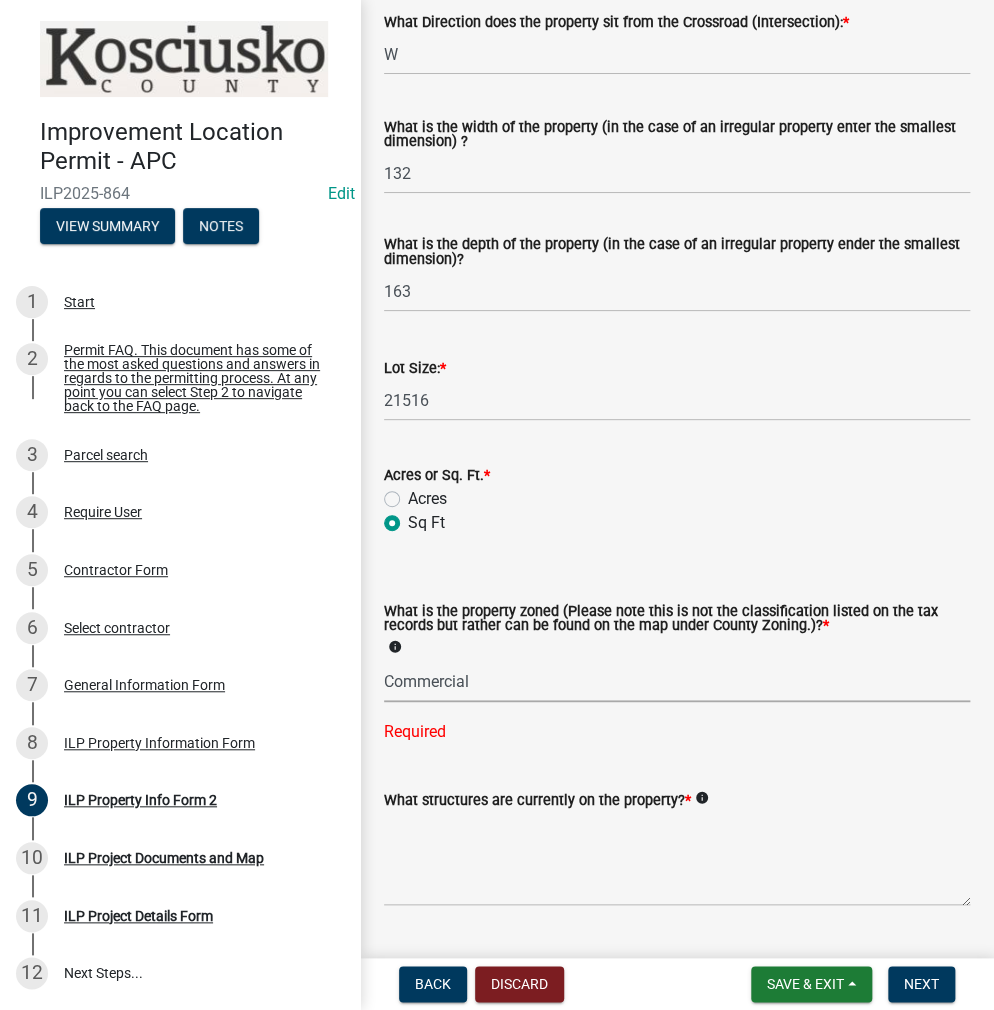 click on "Select Item...   Agricultural   Agricultural 2   Commercial   Environmental   Industrial 1   Industrial 2   Industrial 3   Public Use   Residential" at bounding box center [677, 681] 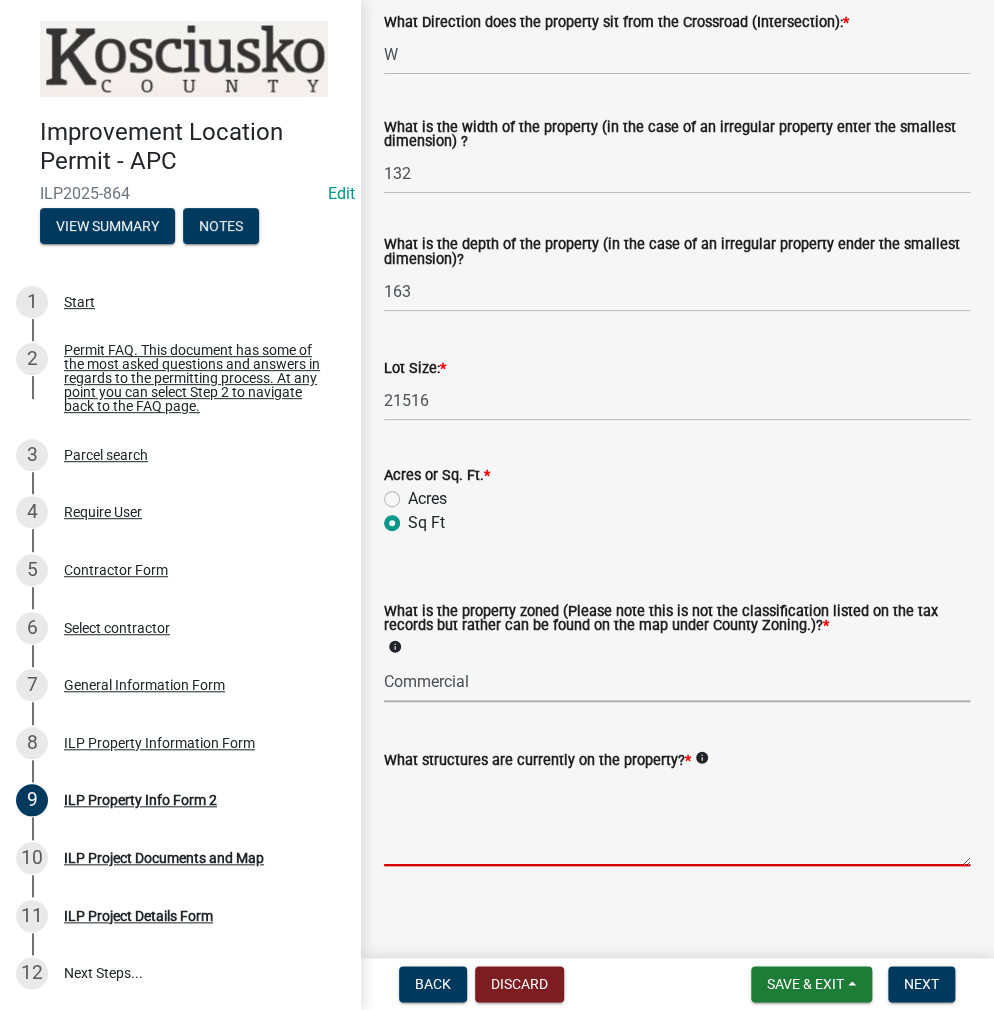 click on "What structures are currently on the property?  *" at bounding box center [677, 819] 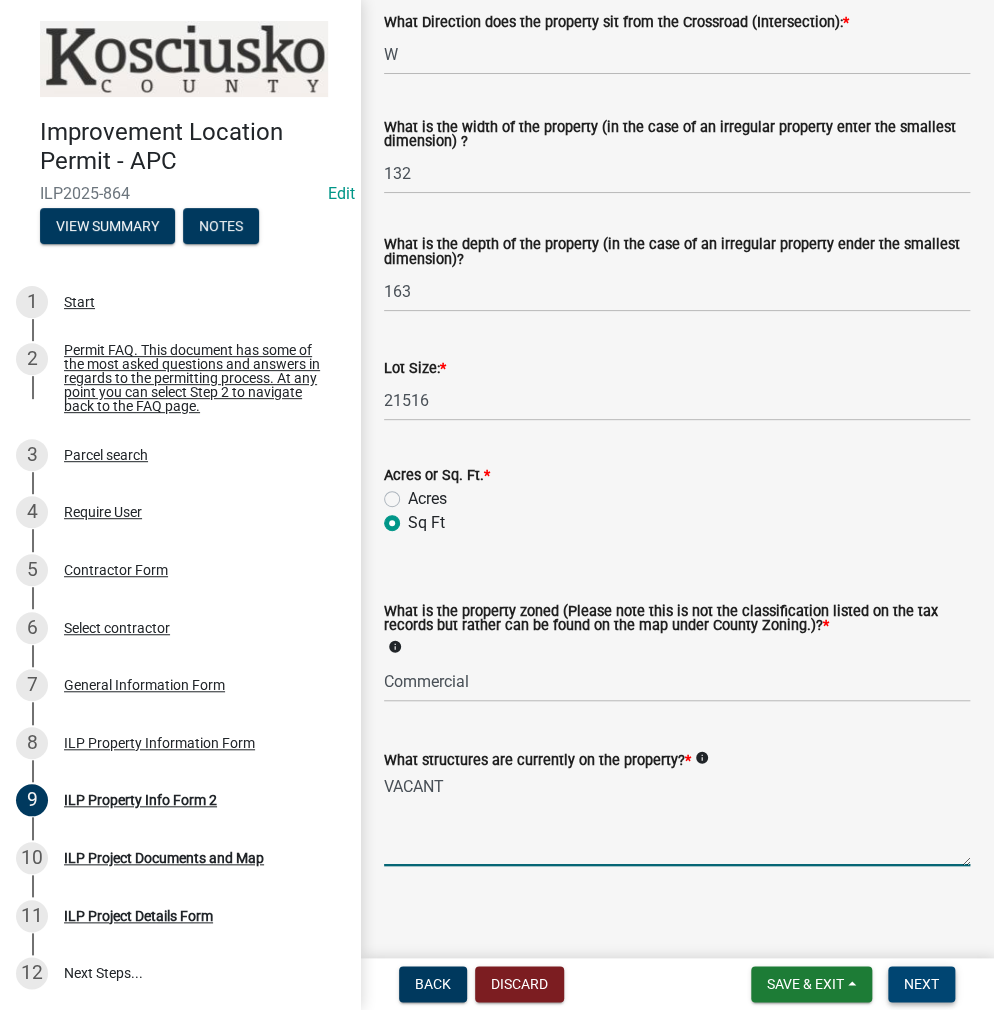 type on "VACANT" 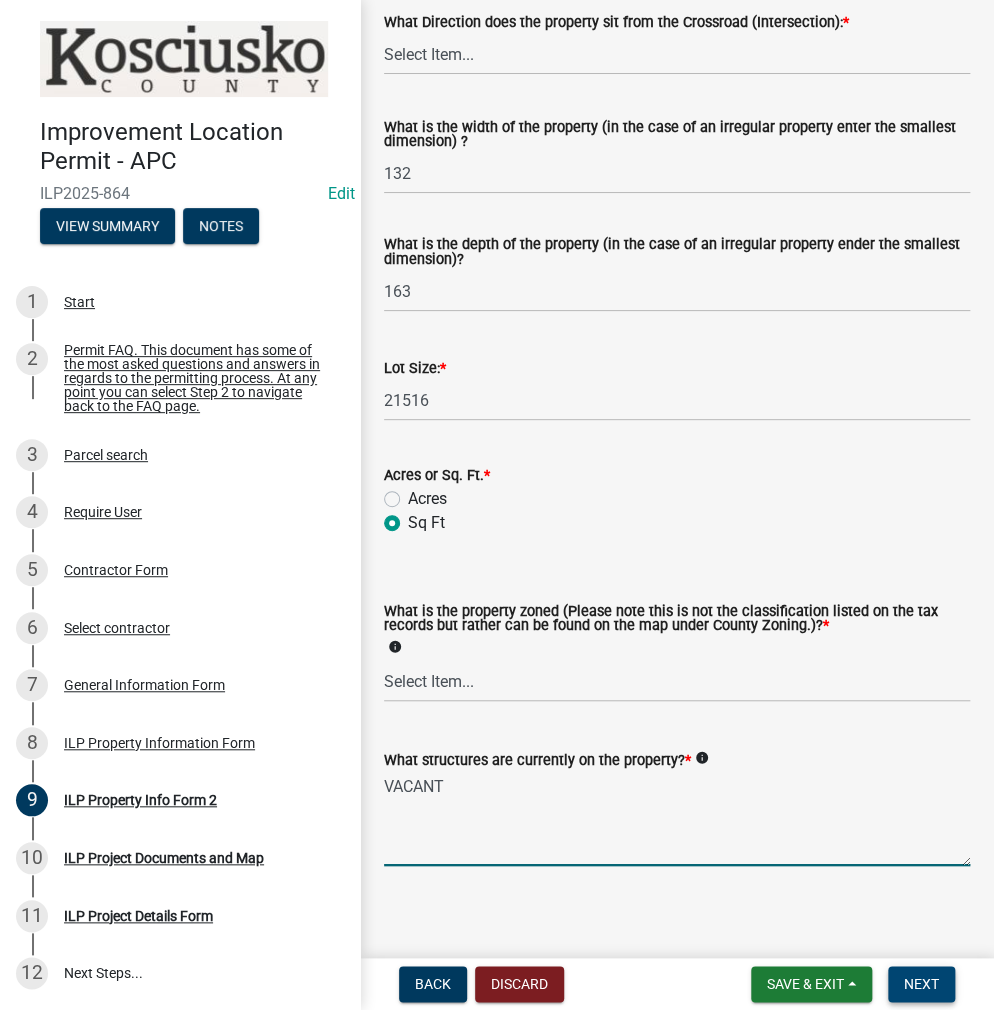 scroll, scrollTop: 0, scrollLeft: 0, axis: both 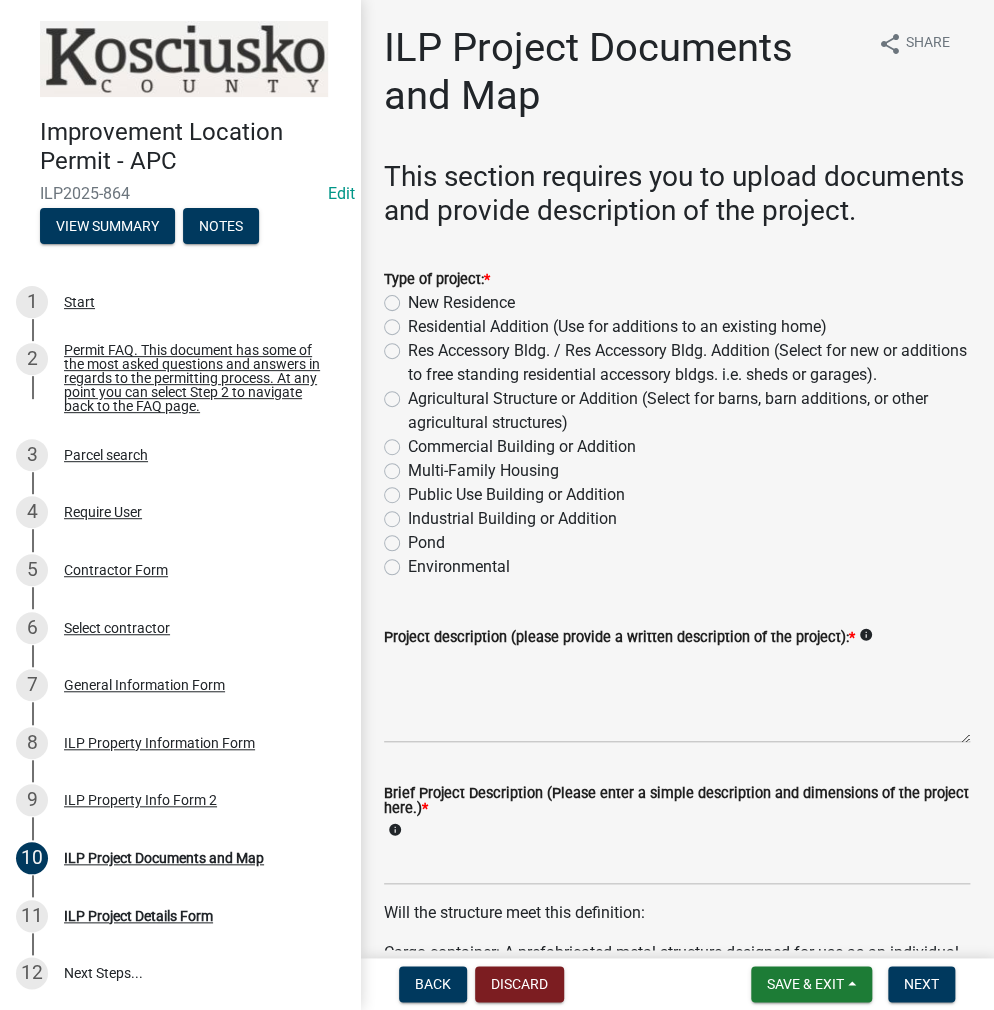 click on "Commercial Building or Addition" 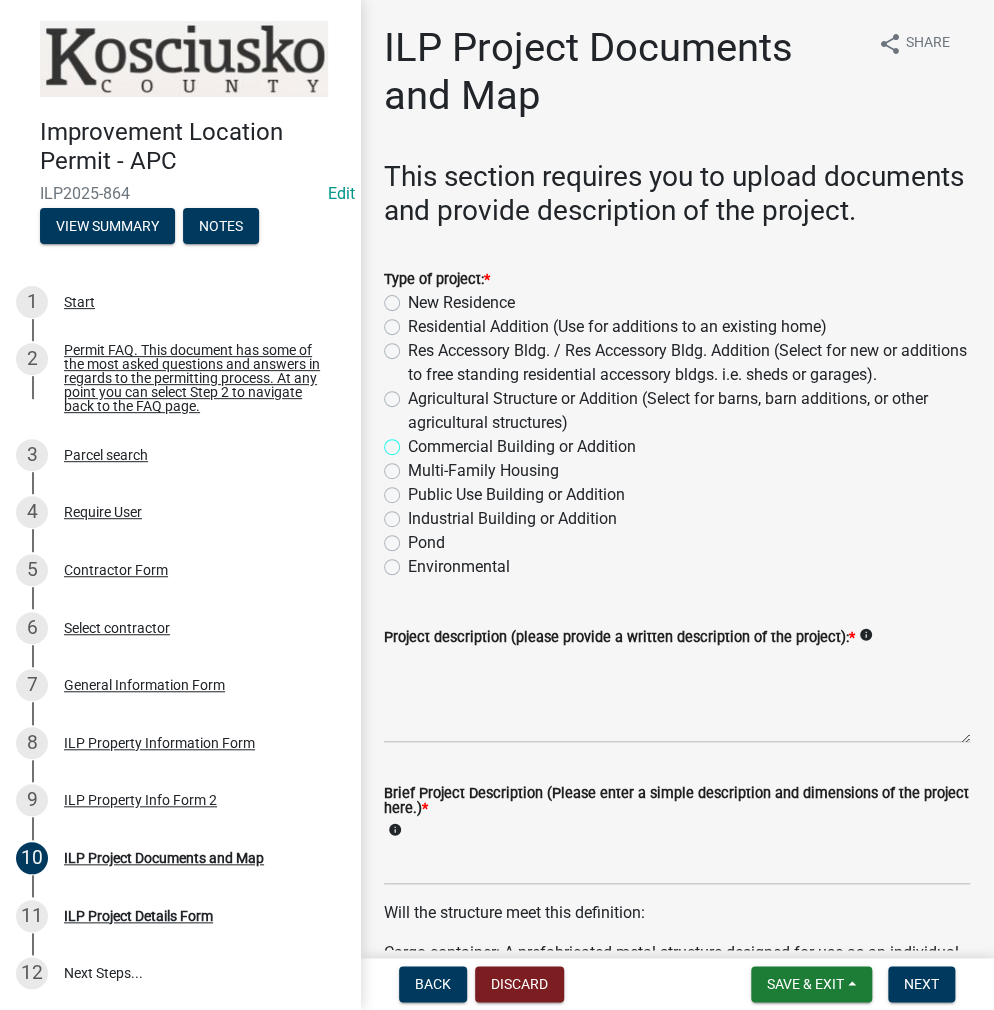 click on "Commercial Building or Addition" at bounding box center (414, 441) 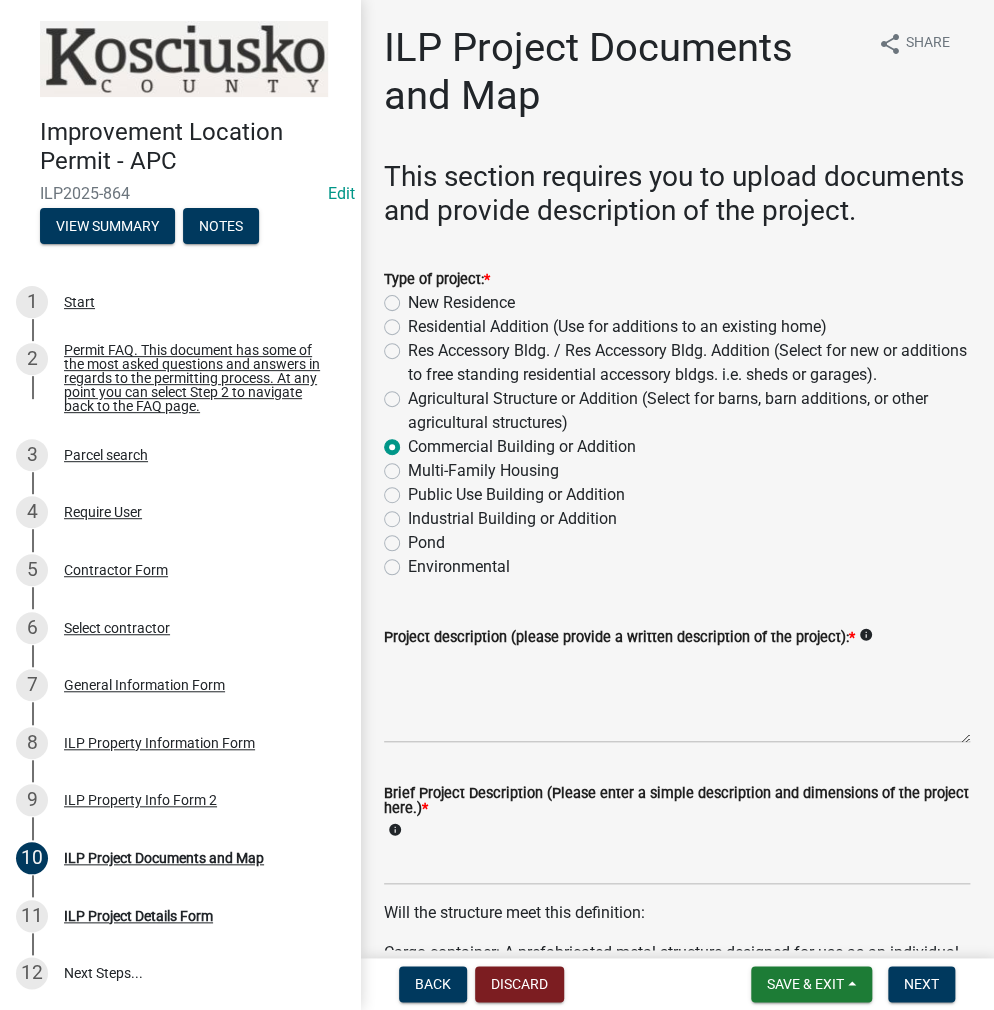 radio on "true" 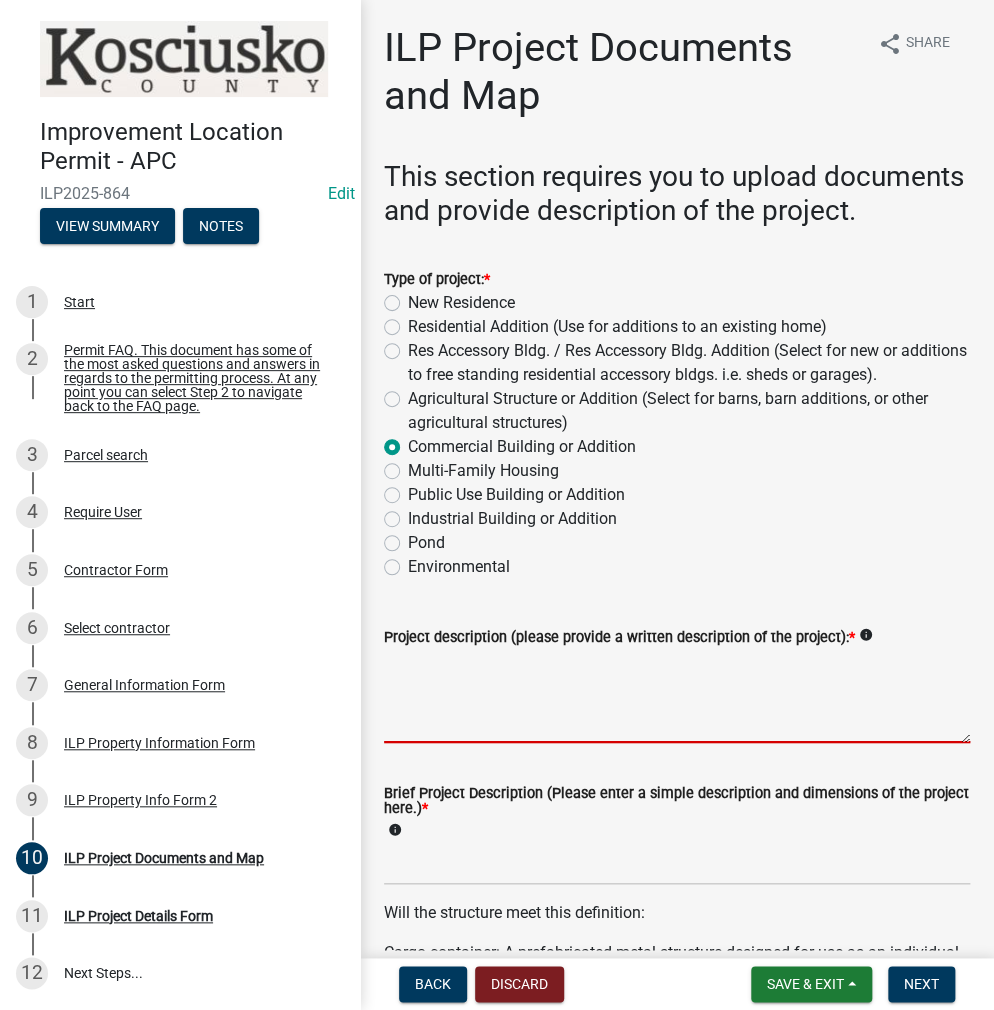 click on "Project description (please provide a written description of the project):  *" at bounding box center (677, 696) 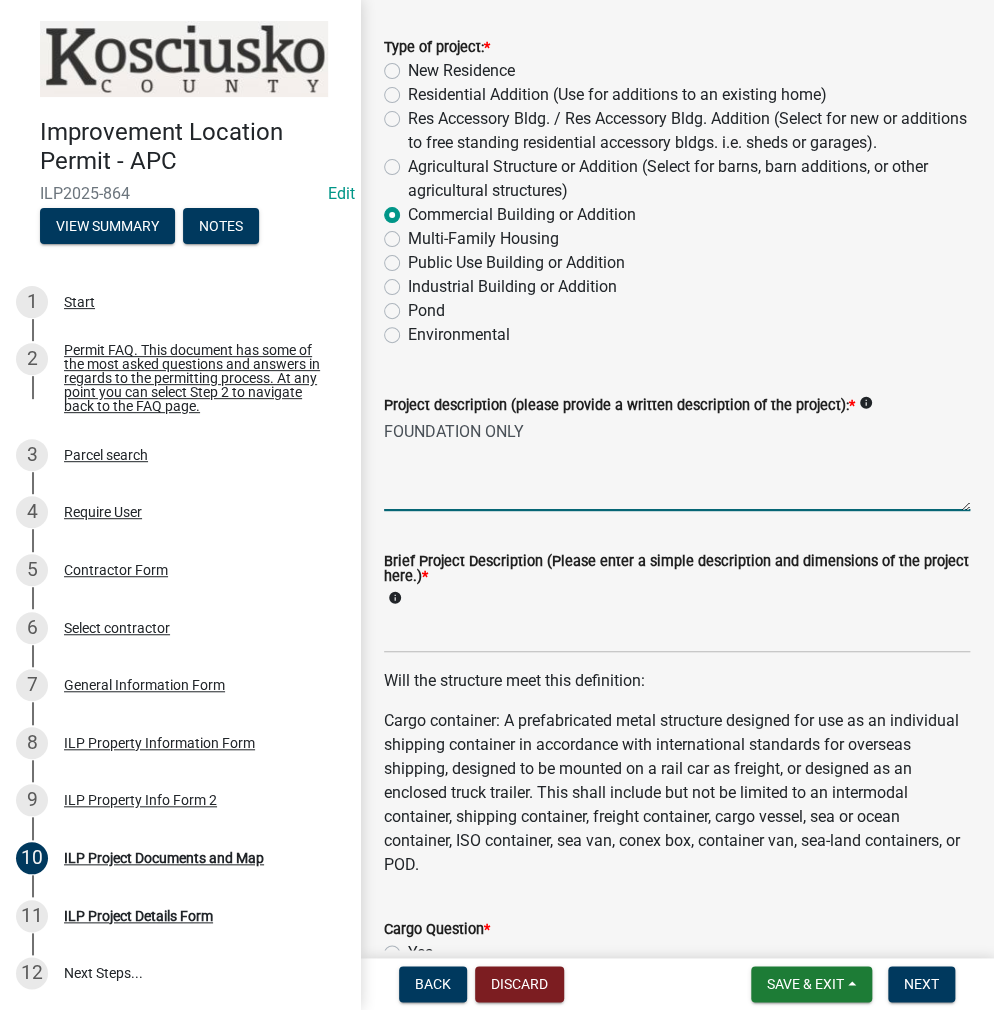 scroll, scrollTop: 400, scrollLeft: 0, axis: vertical 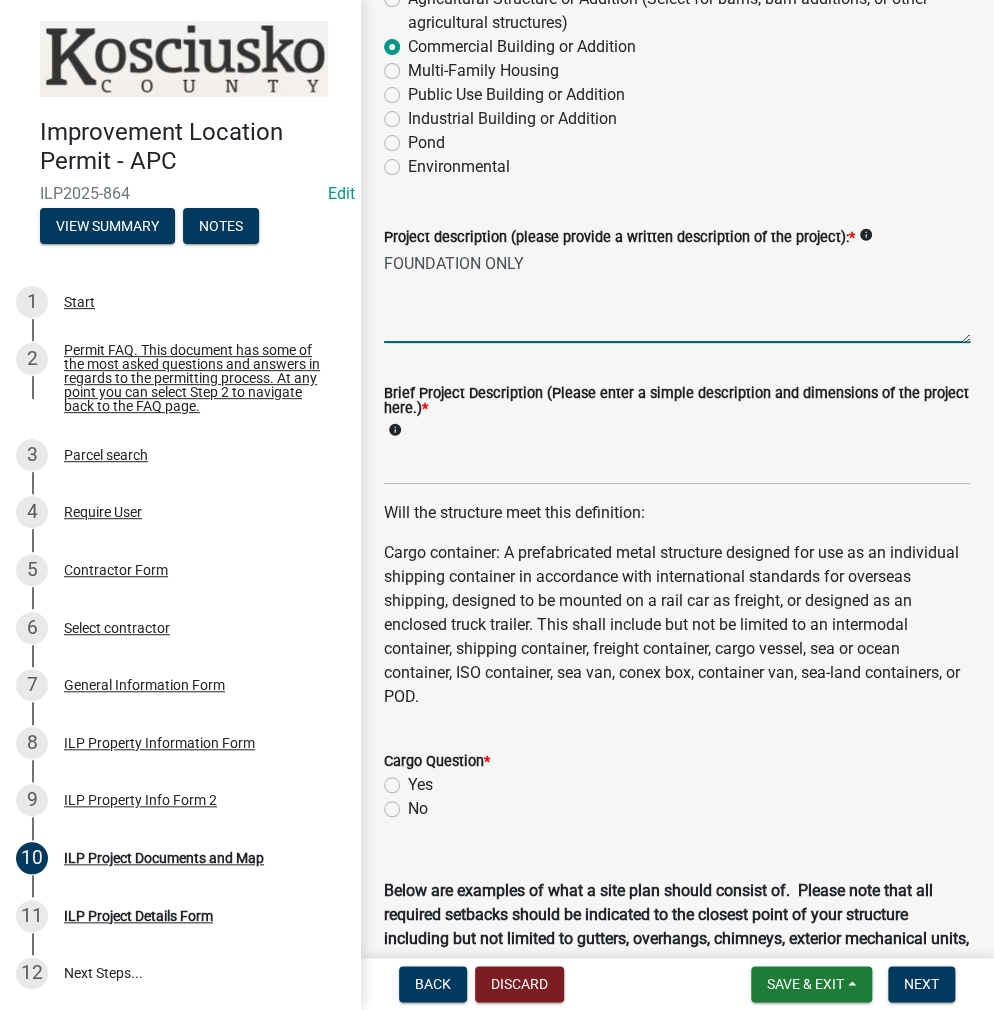type on "FOUNDATION ONLY" 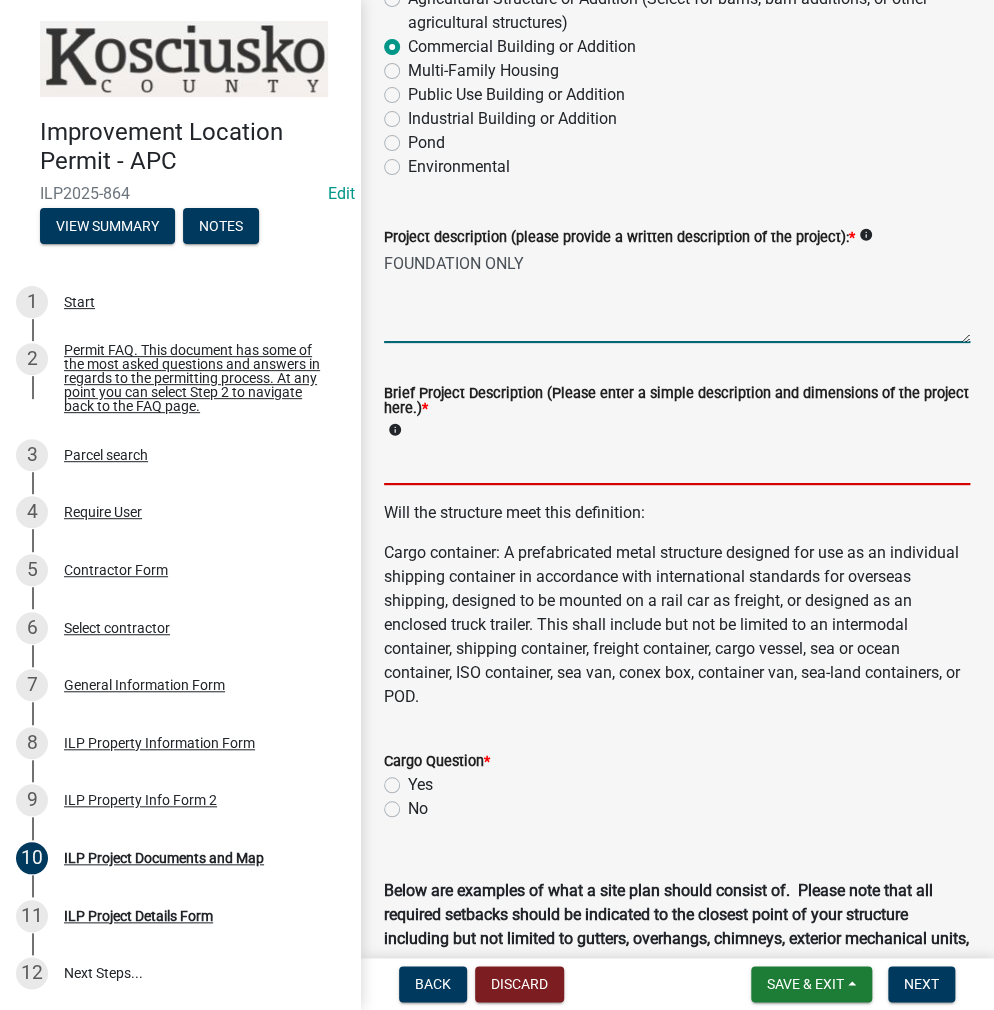 click on "Brief Project Description (Please enter a simple description and dimensions of the project here.)  *" at bounding box center [677, 464] 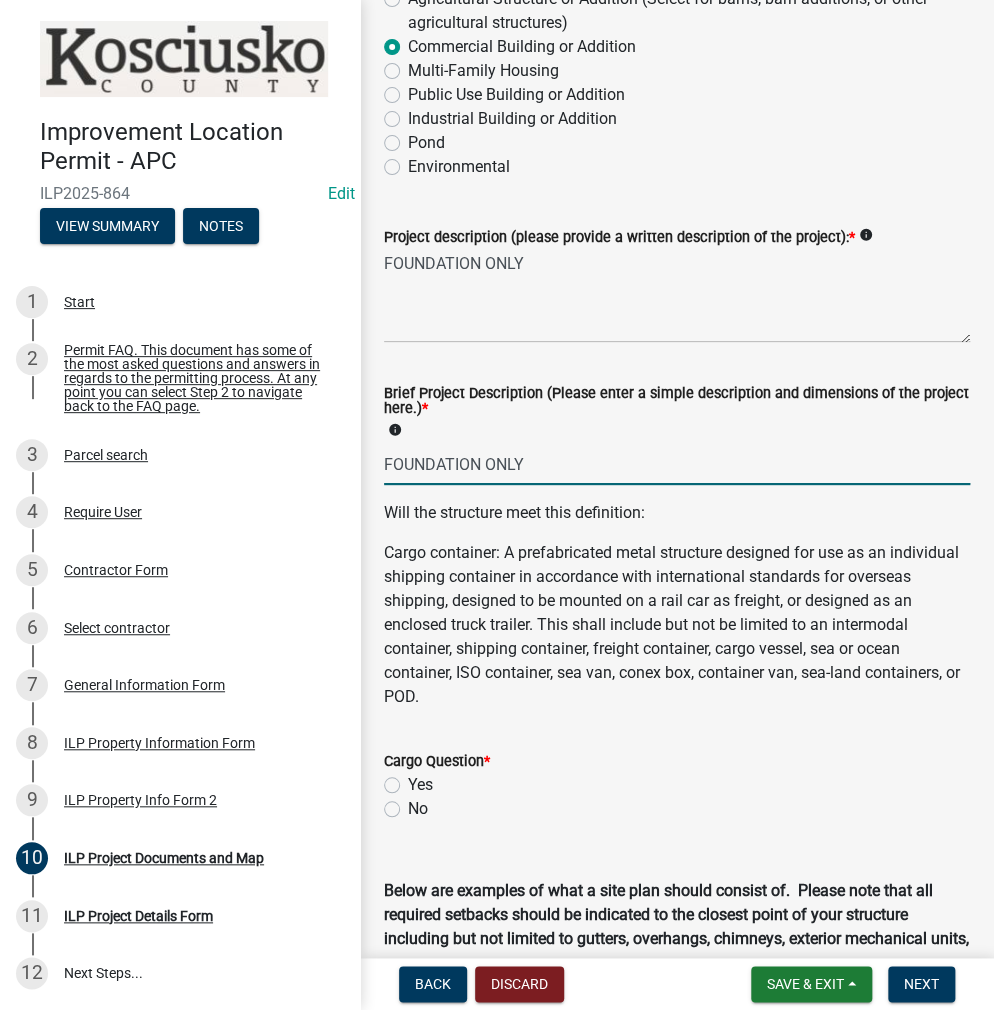 type on "FOUNDATION ONLY" 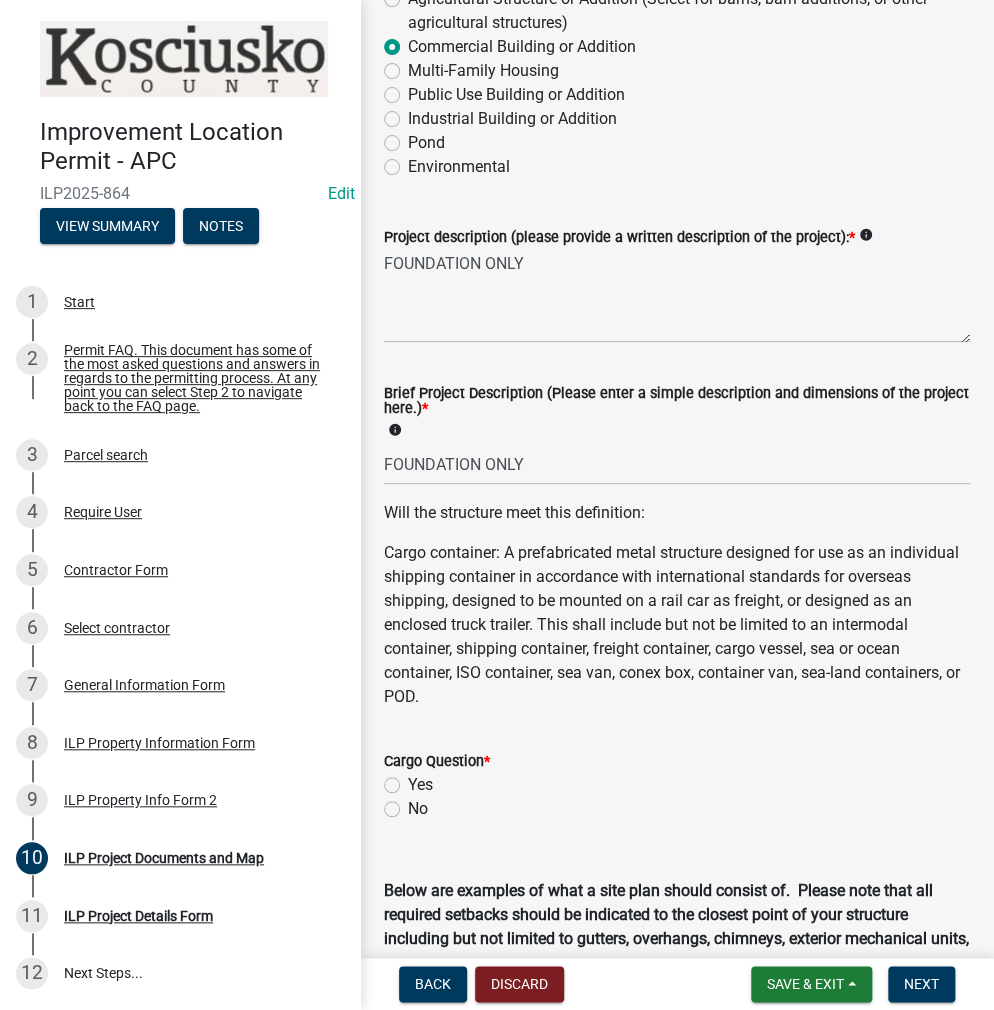 click on "No" 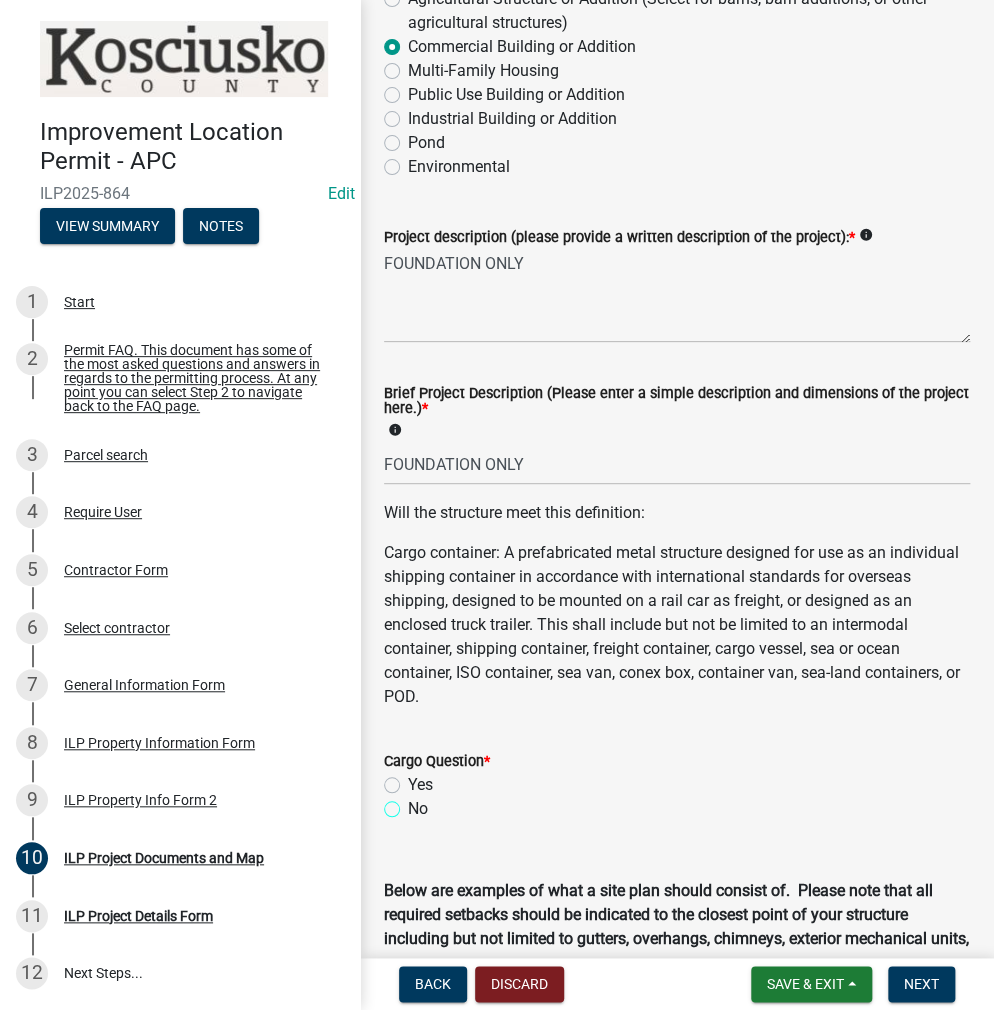 click on "No" at bounding box center (414, 803) 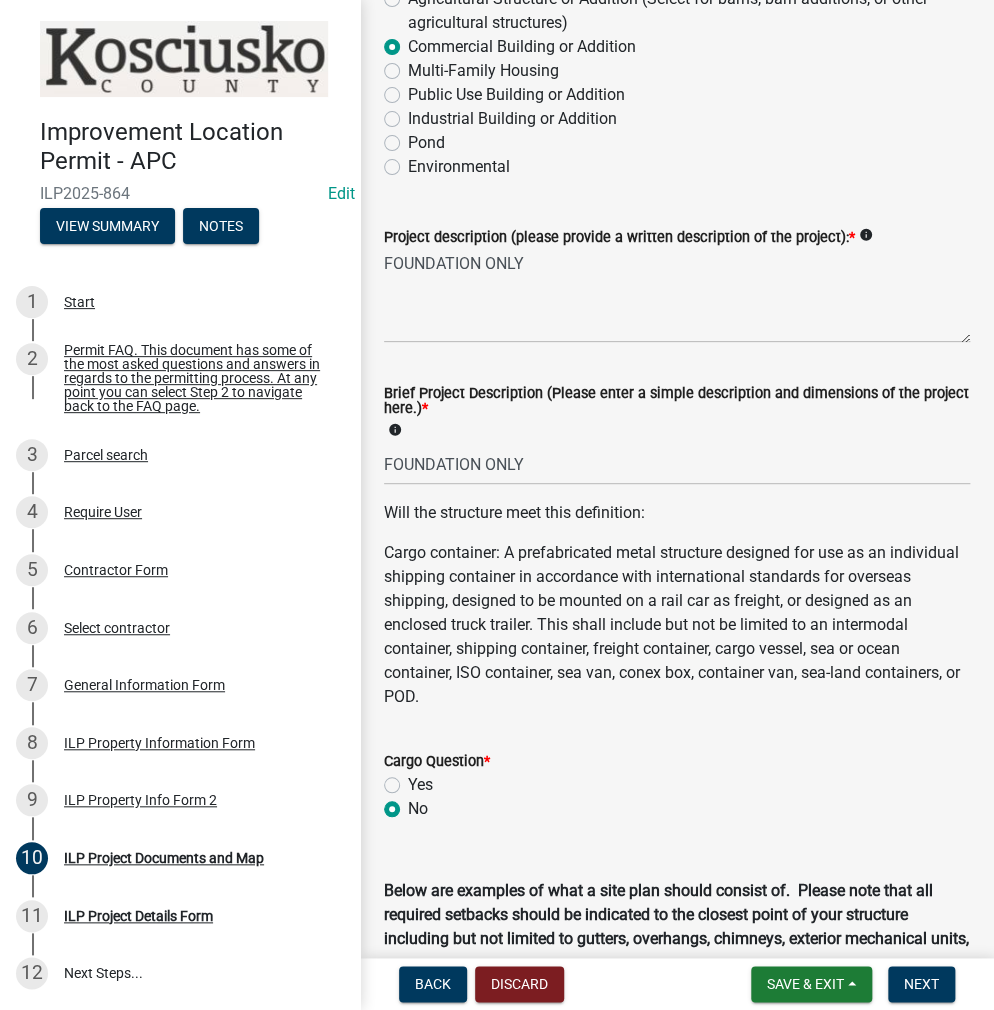 radio on "true" 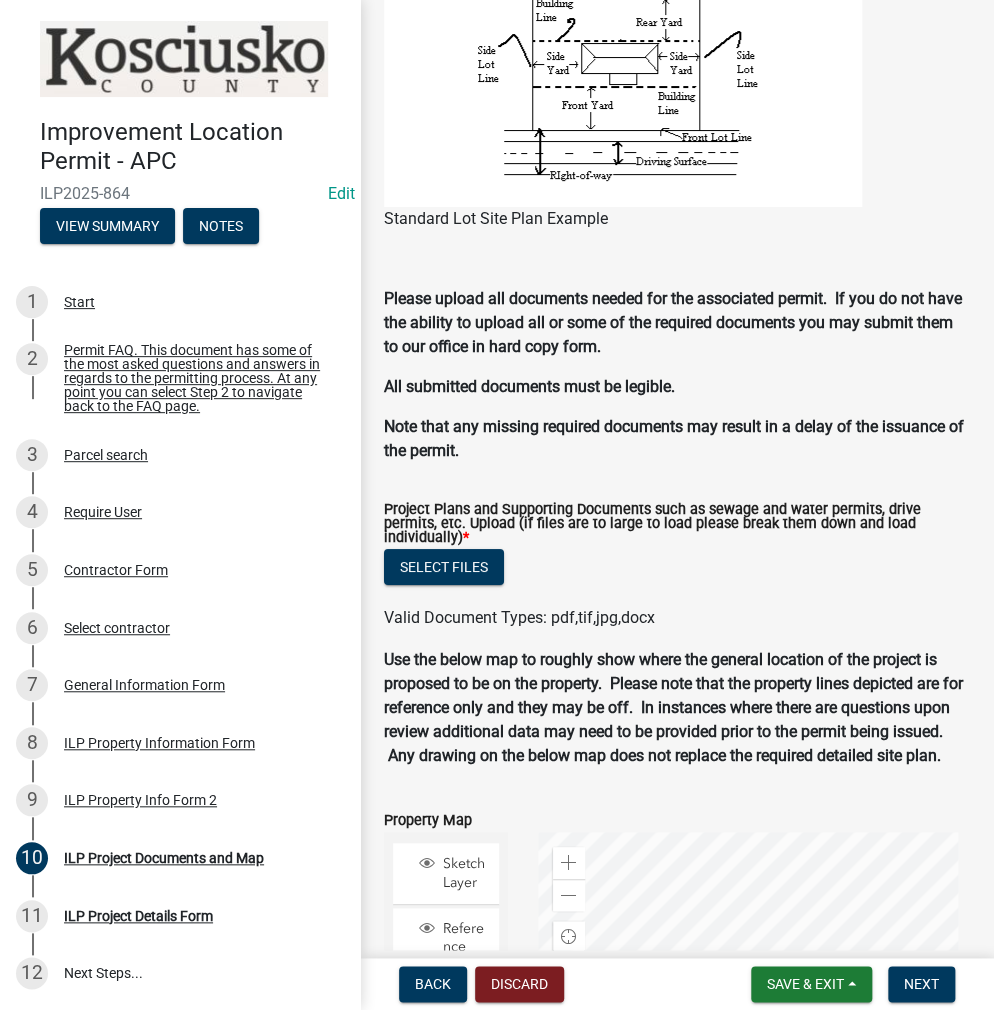 scroll, scrollTop: 1865, scrollLeft: 0, axis: vertical 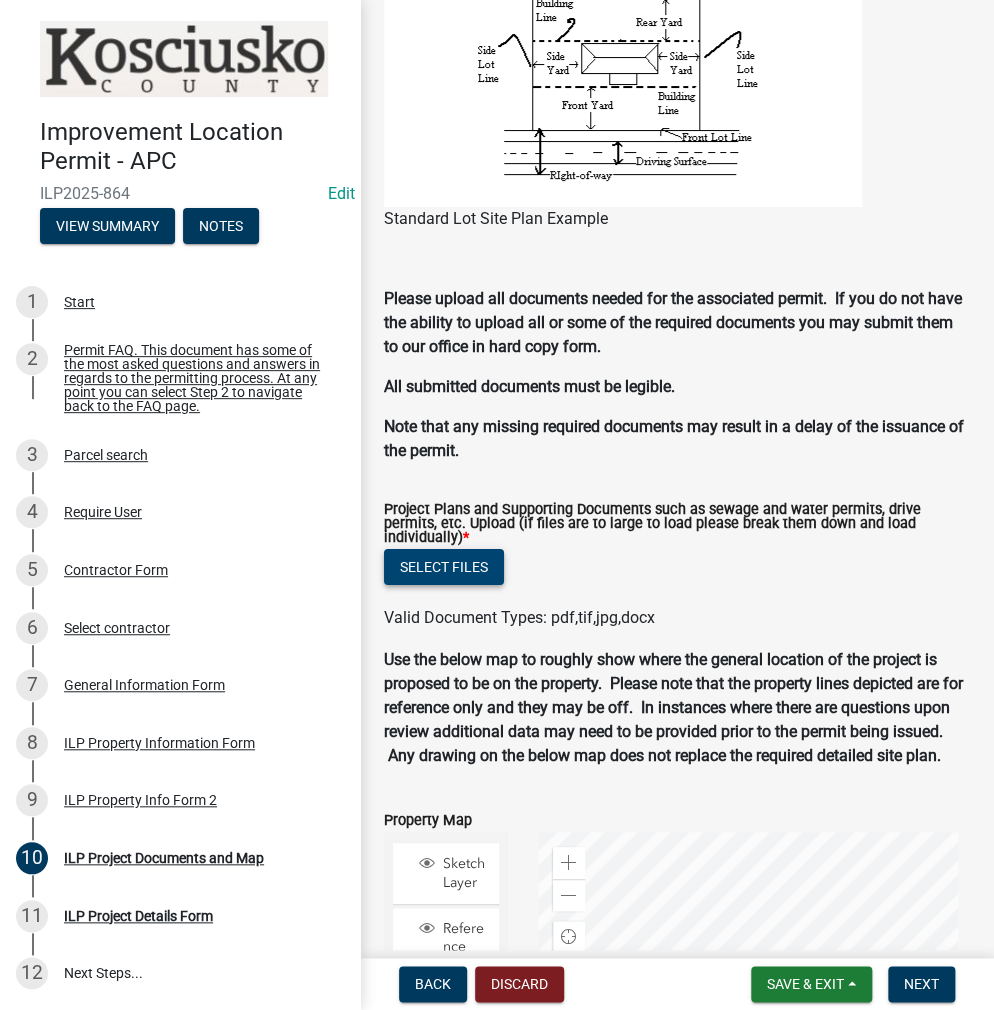 click on "Select files" 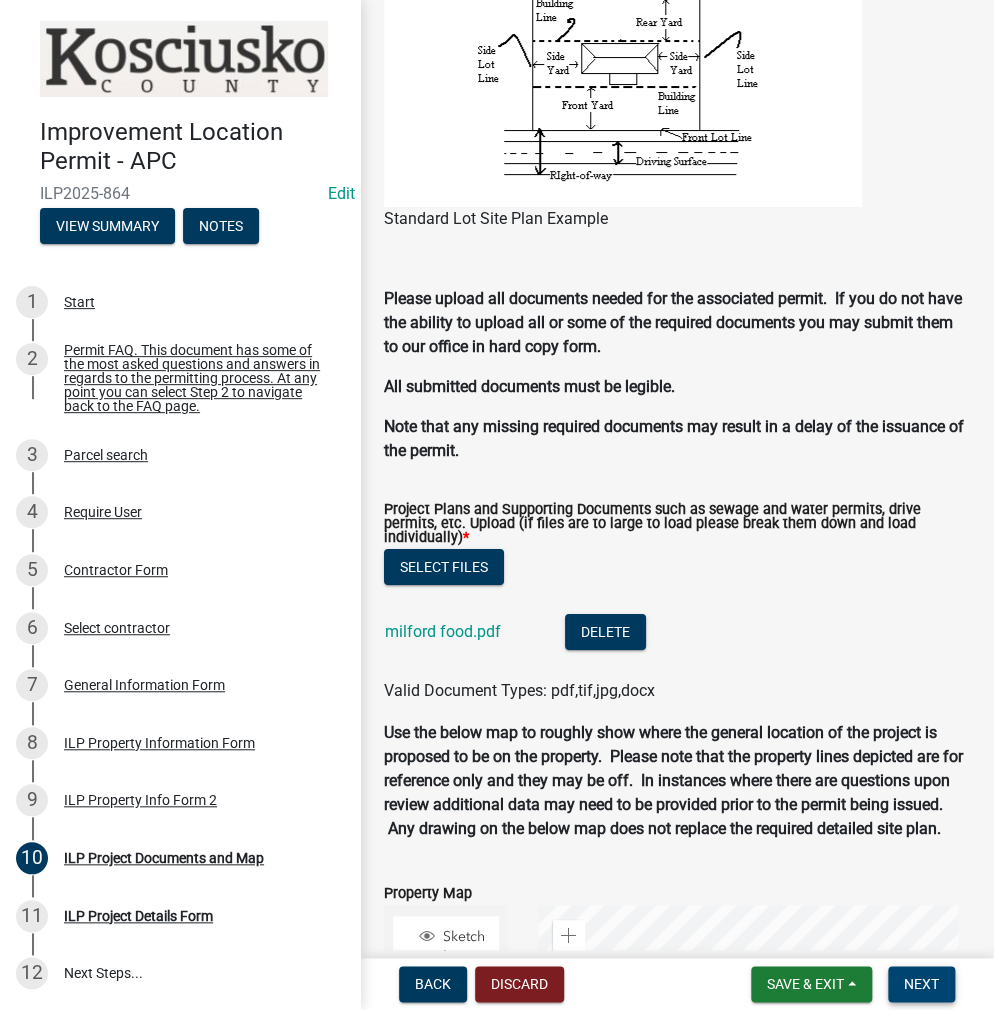 click on "Next" at bounding box center (921, 984) 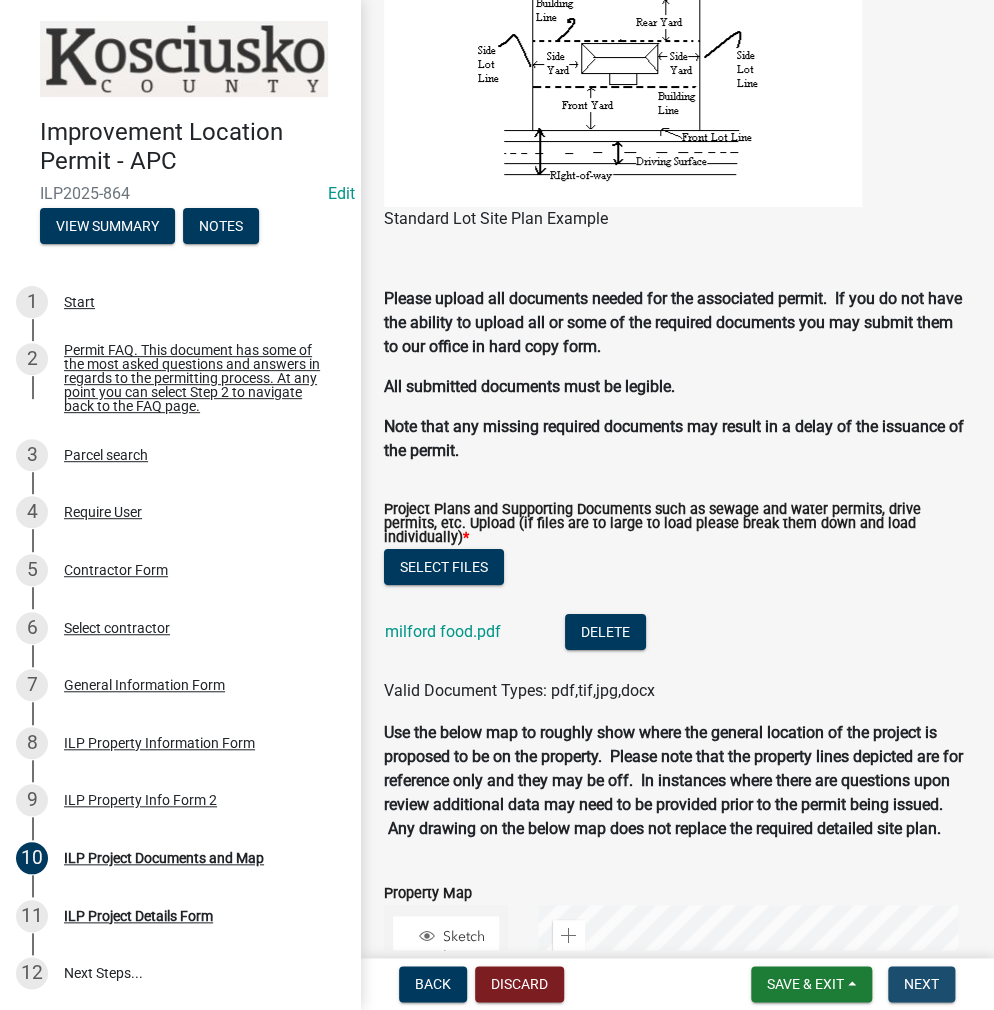 scroll, scrollTop: 0, scrollLeft: 0, axis: both 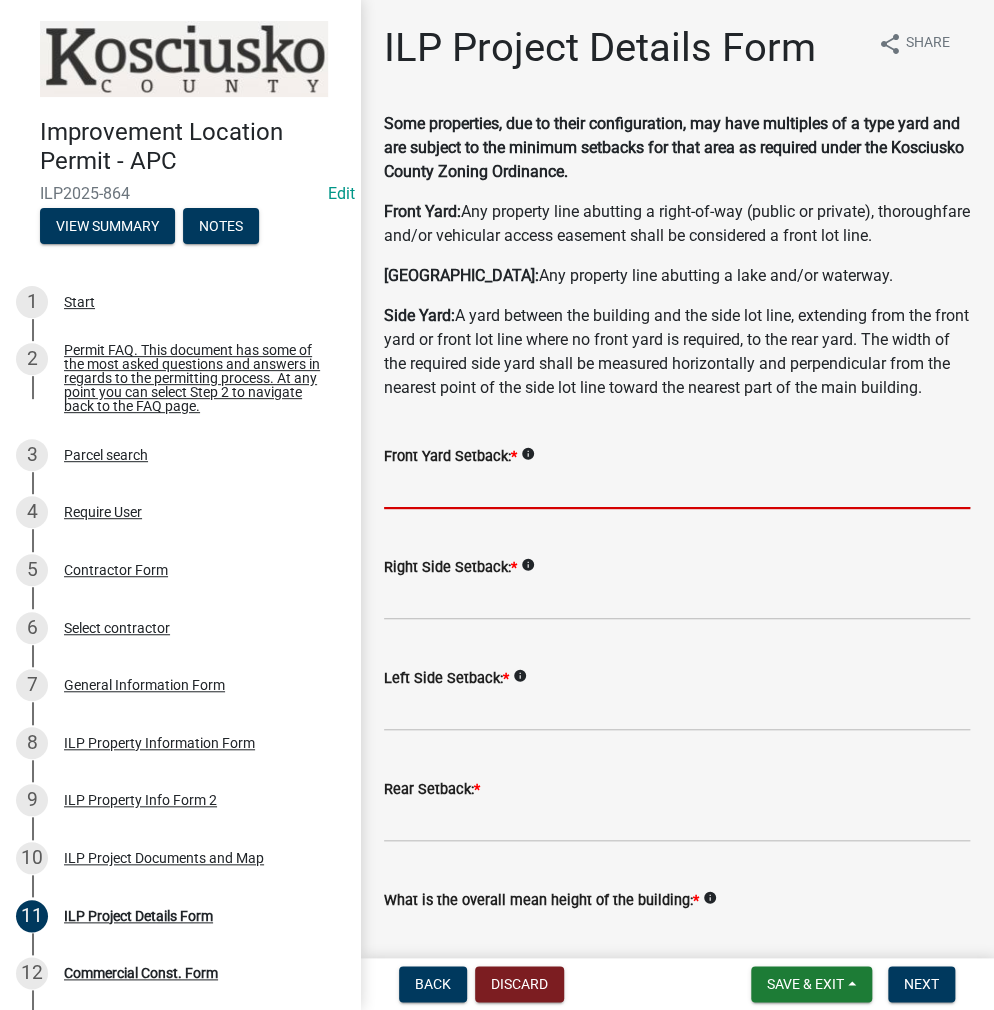 click 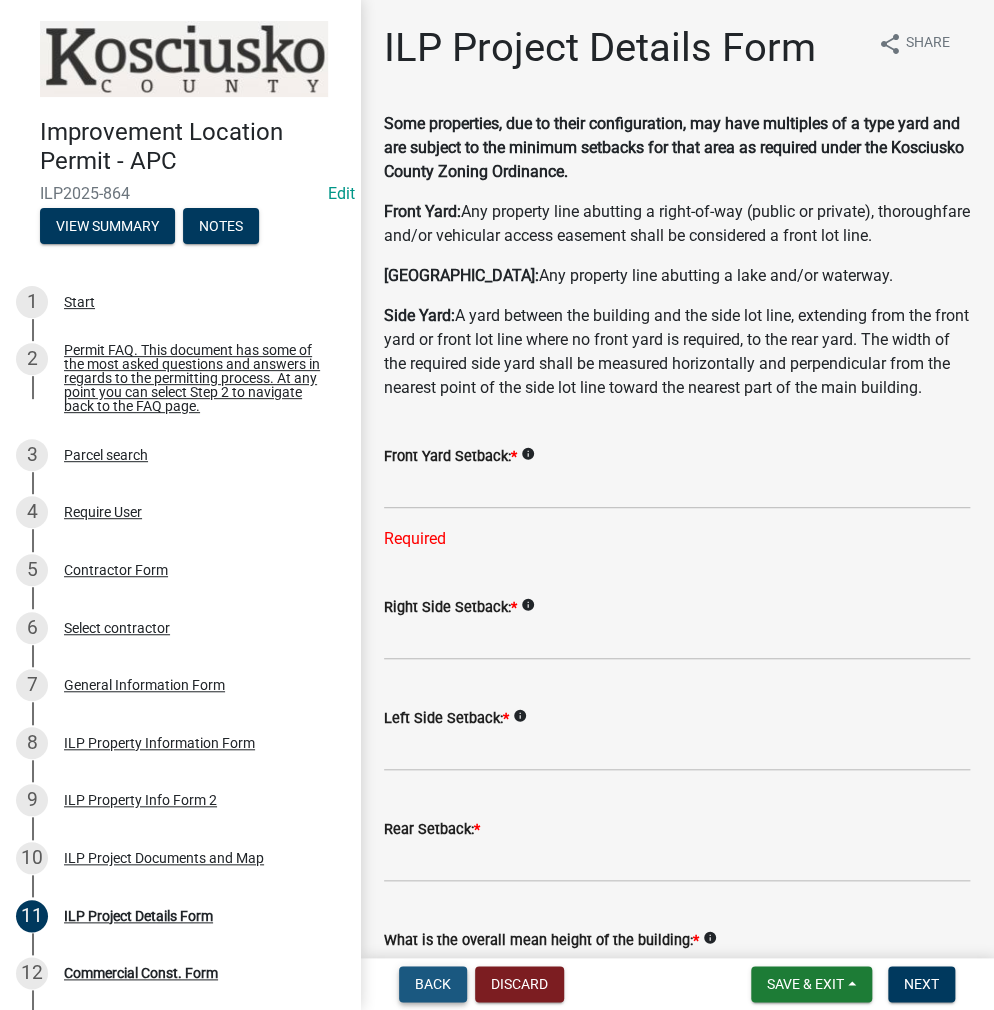 click on "Back" at bounding box center (433, 984) 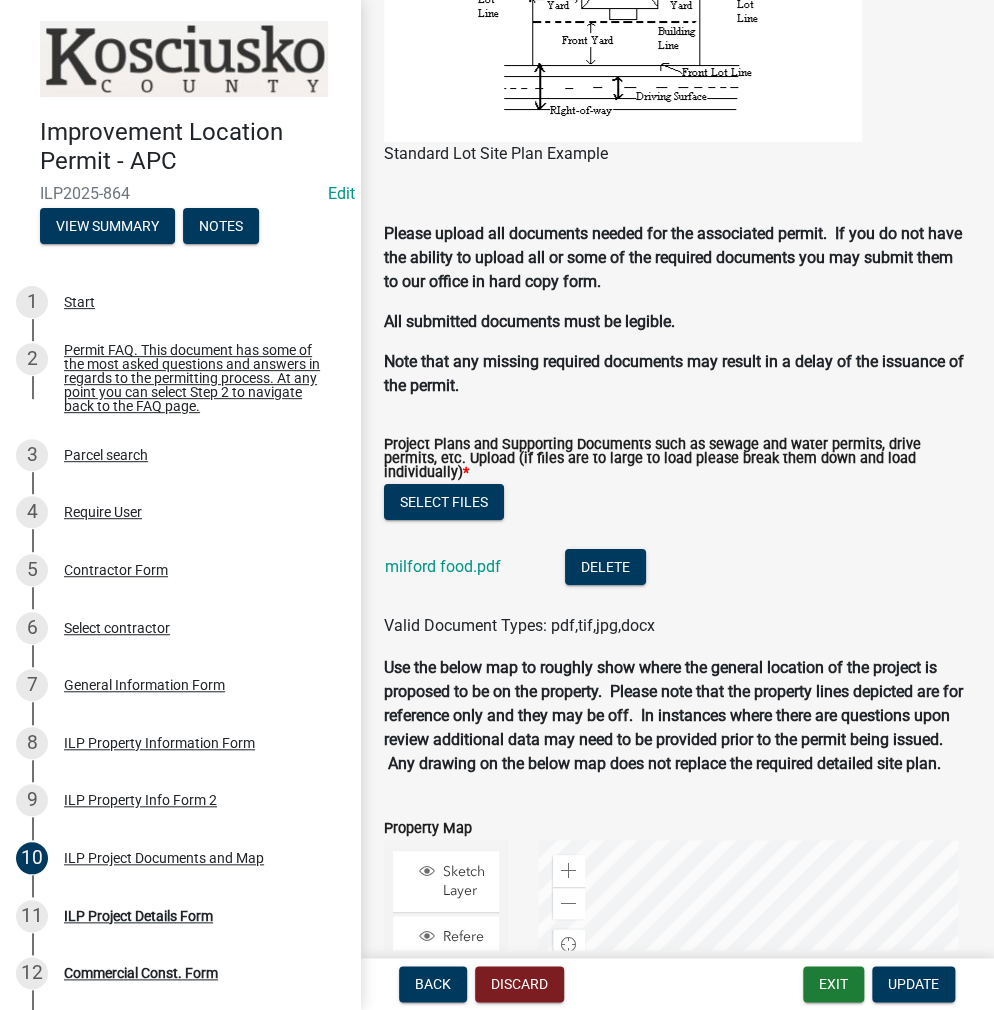 scroll, scrollTop: 2000, scrollLeft: 0, axis: vertical 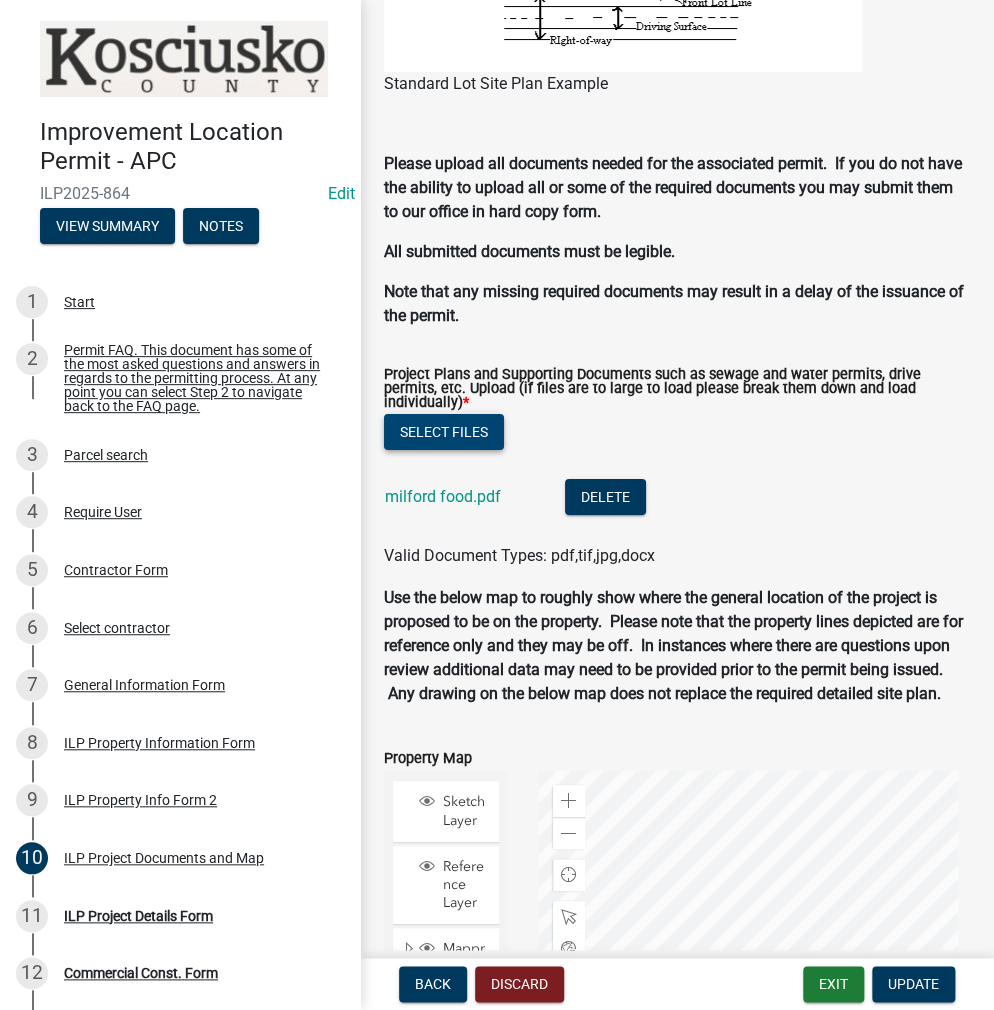 click on "Select files" 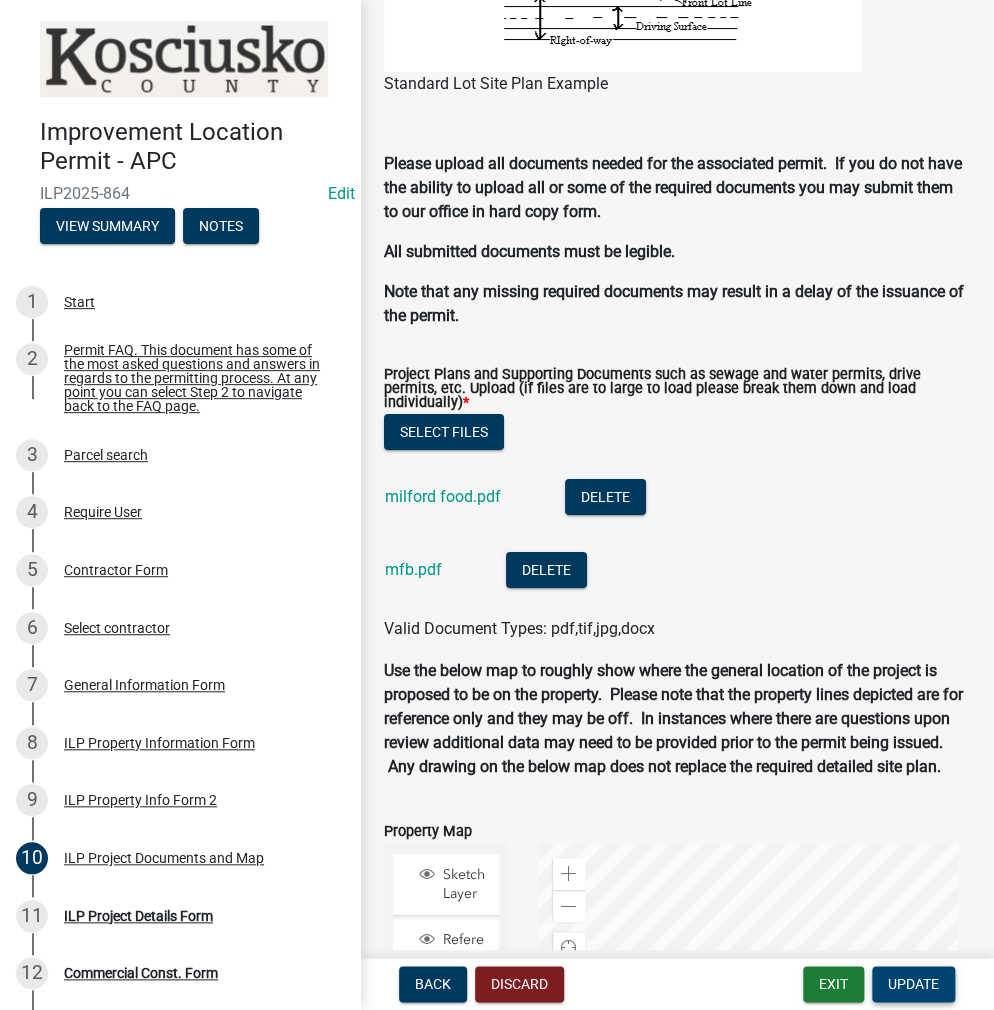 click on "Update" at bounding box center [913, 984] 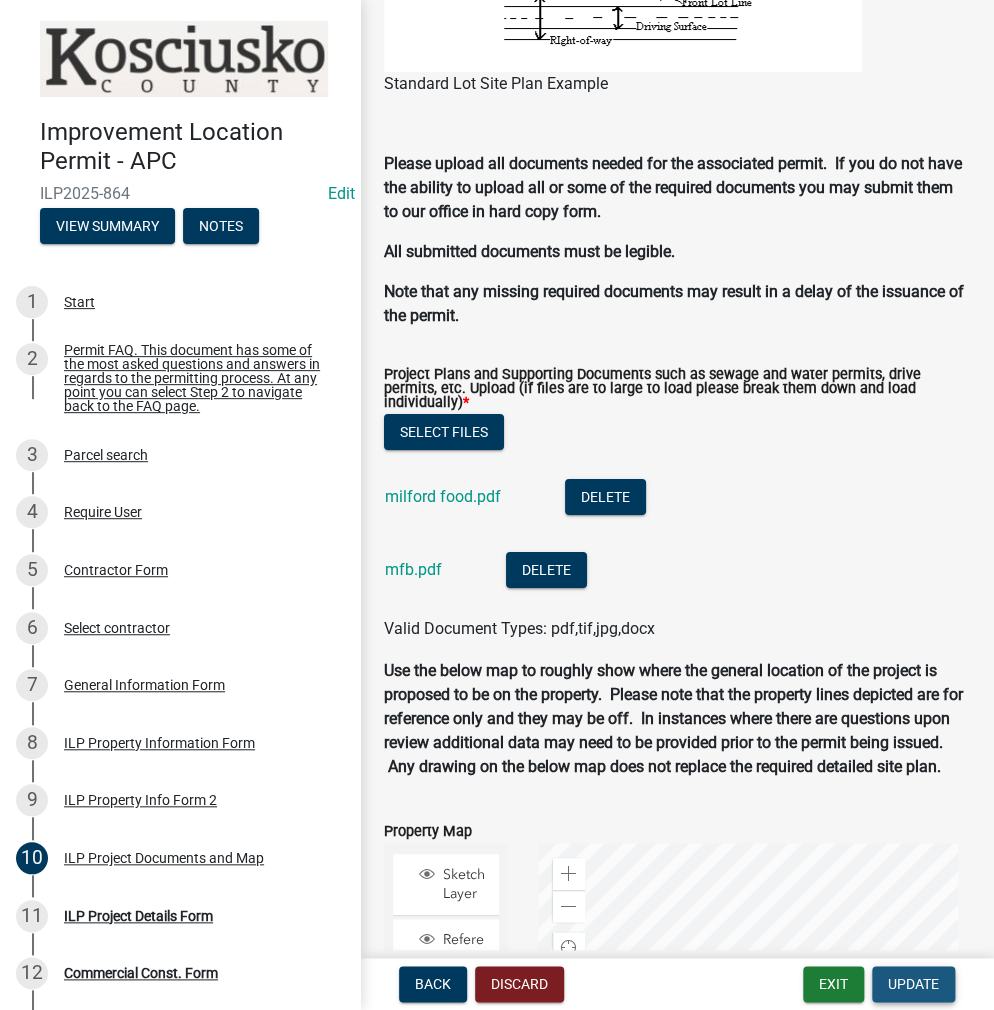 scroll, scrollTop: 0, scrollLeft: 0, axis: both 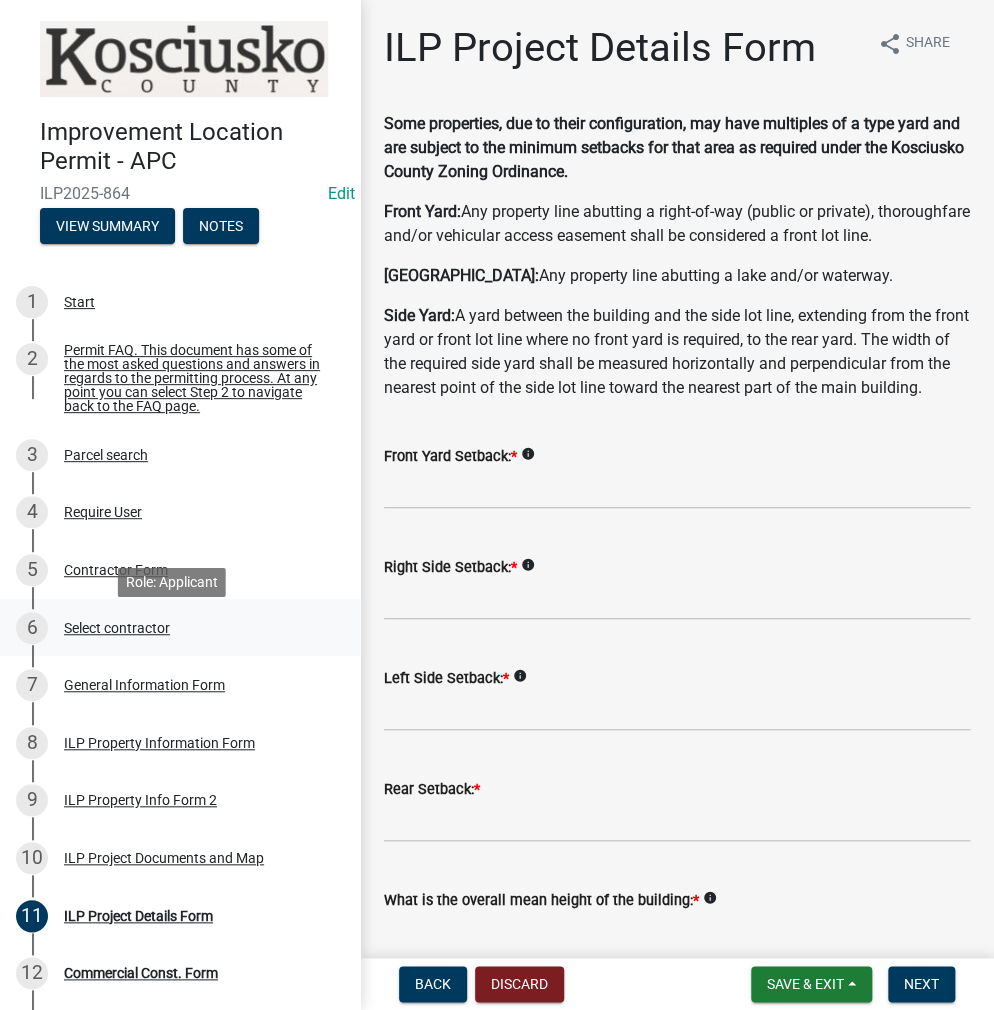 click on "Select contractor" at bounding box center (117, 628) 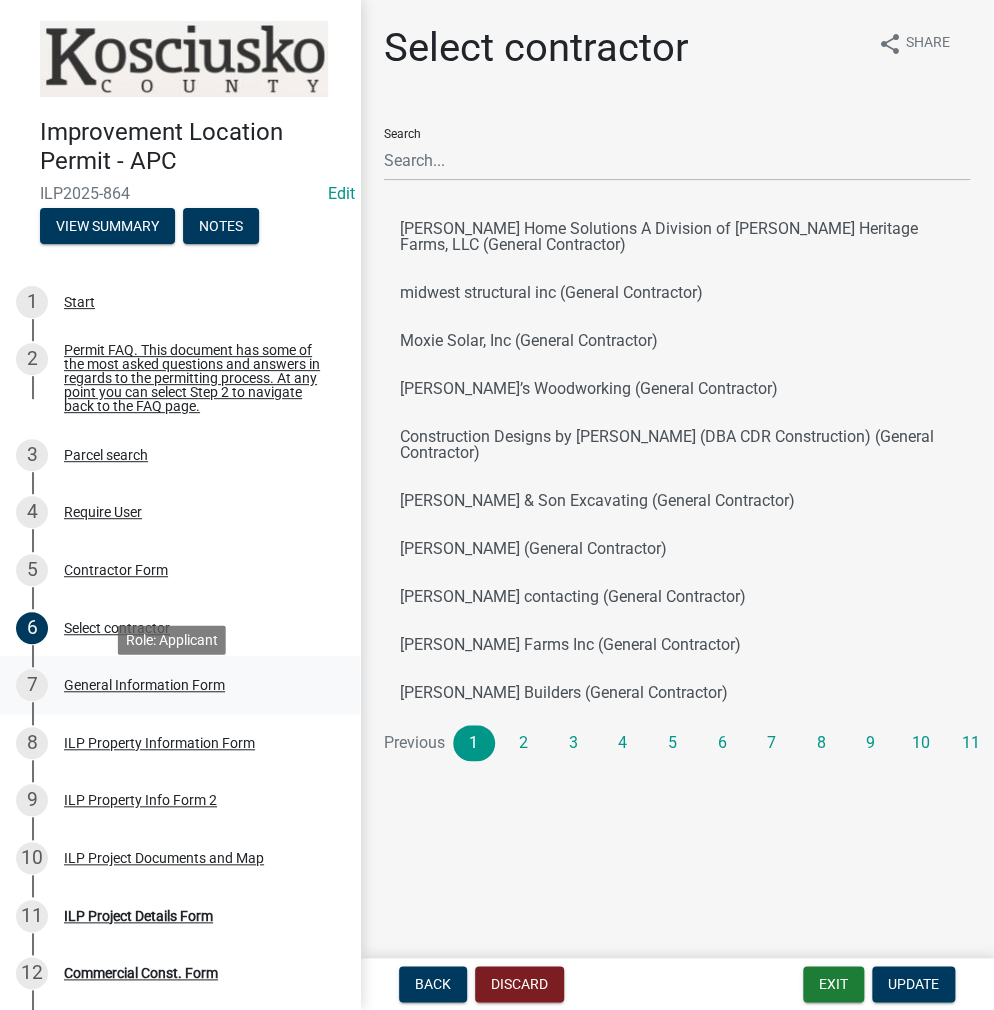 click on "General Information Form" at bounding box center [144, 685] 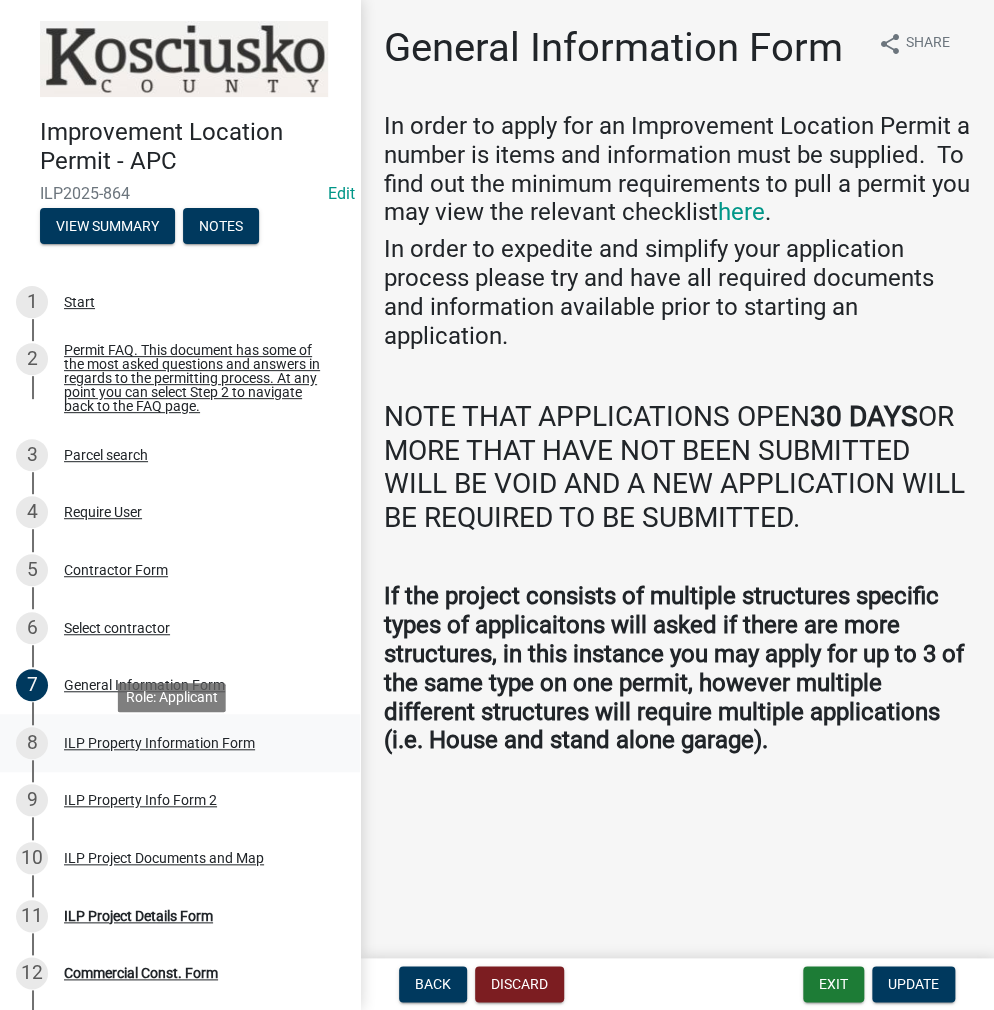 click on "ILP Property Information Form" at bounding box center [159, 743] 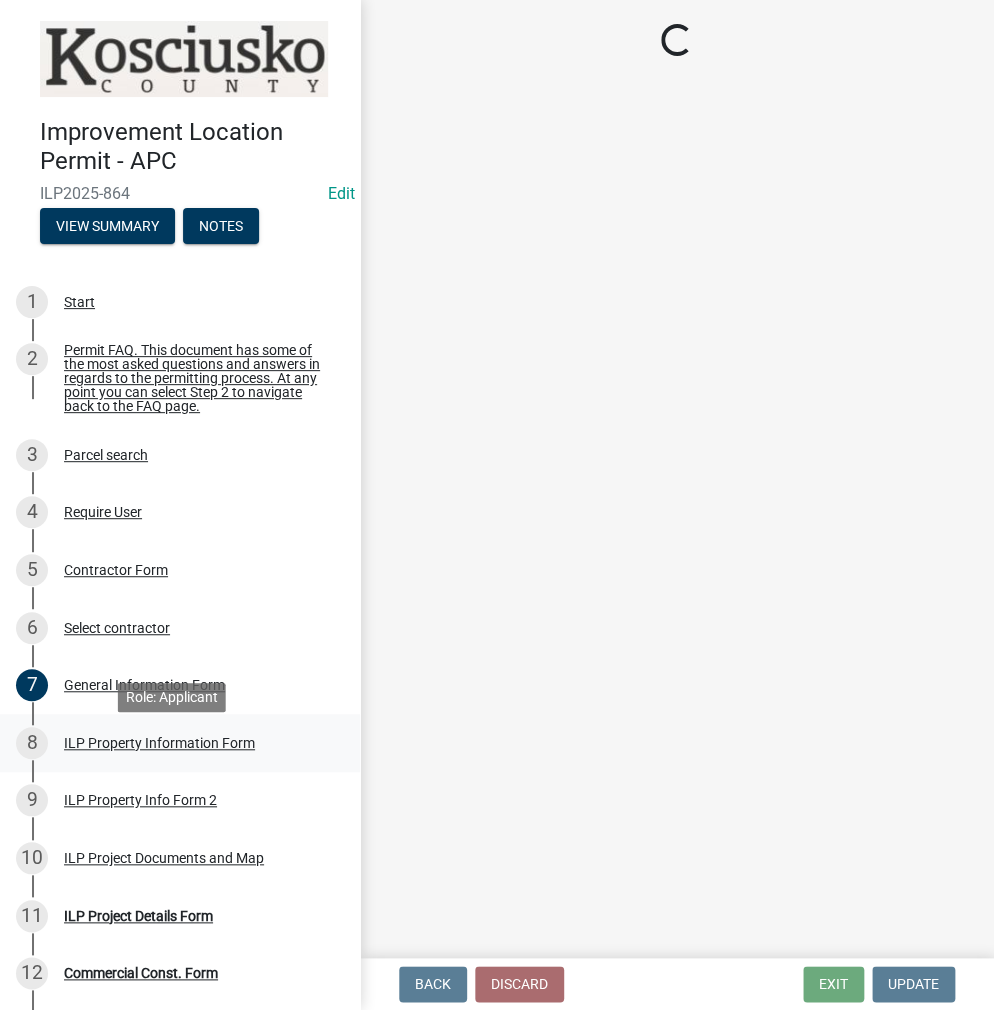 select on "43c67e15-aa71-4662-a612-5084d59379d6" 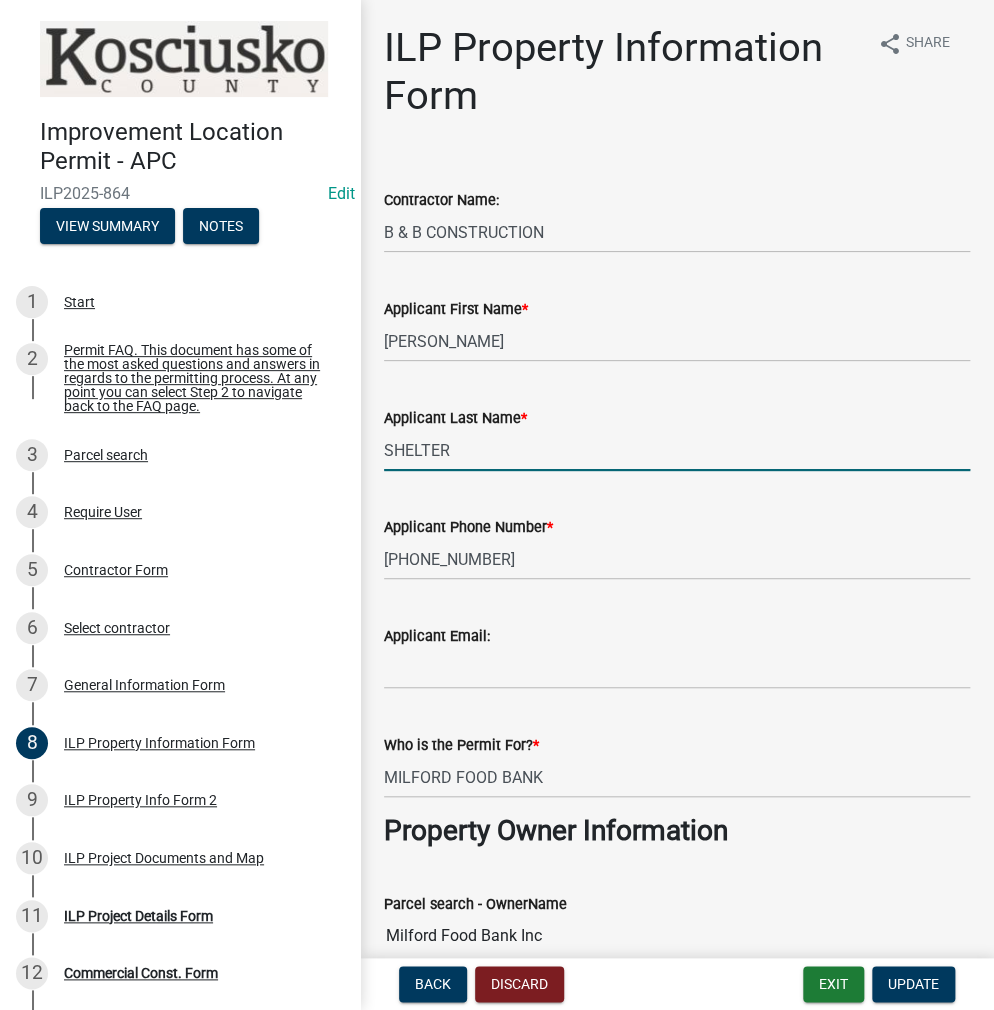 click on "SHELTER" at bounding box center [677, 450] 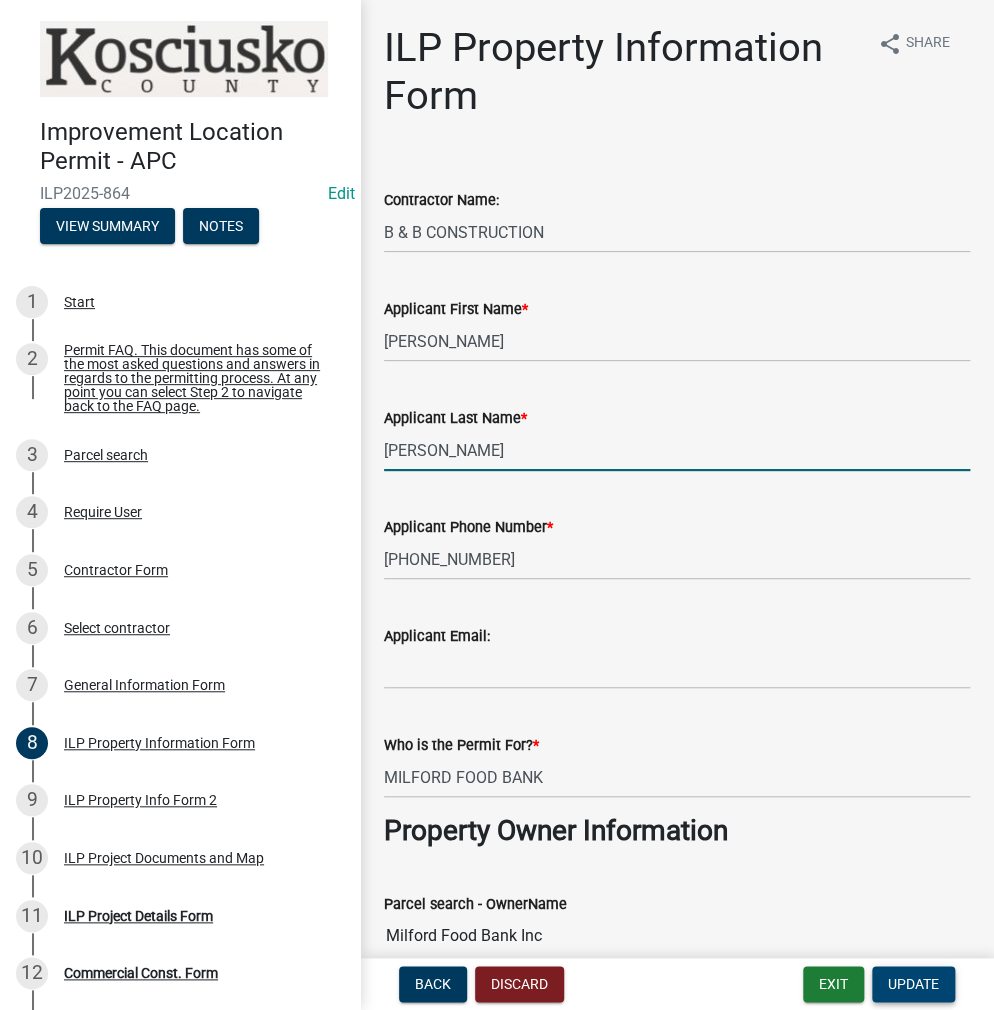 type on "[PERSON_NAME]" 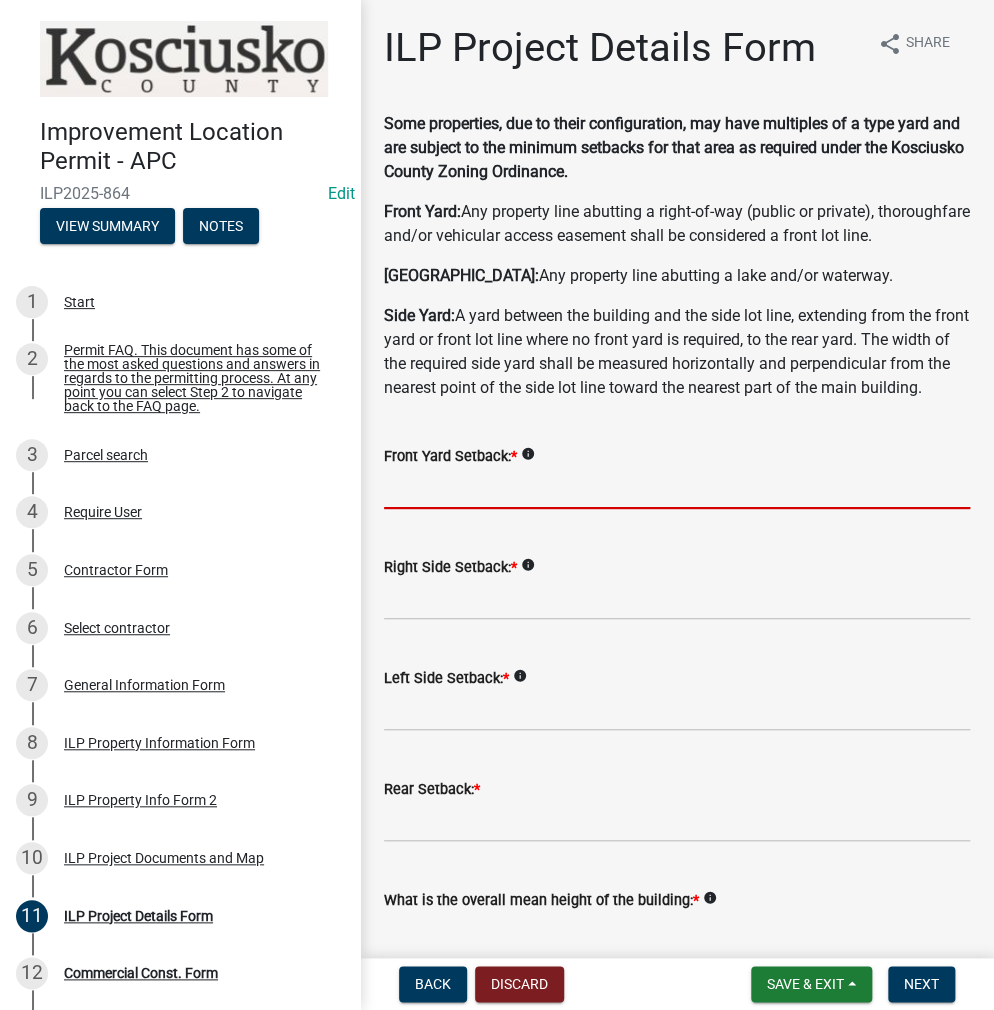 click 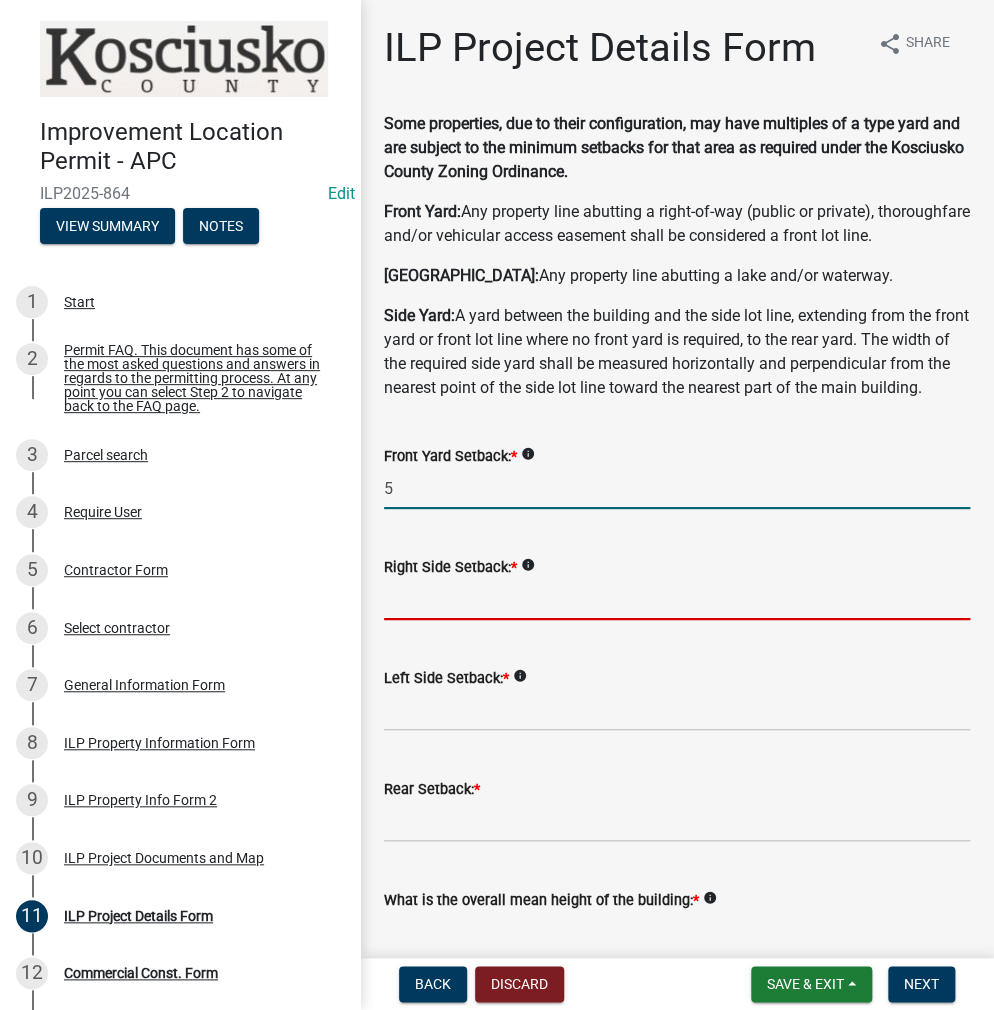 type on "5.0" 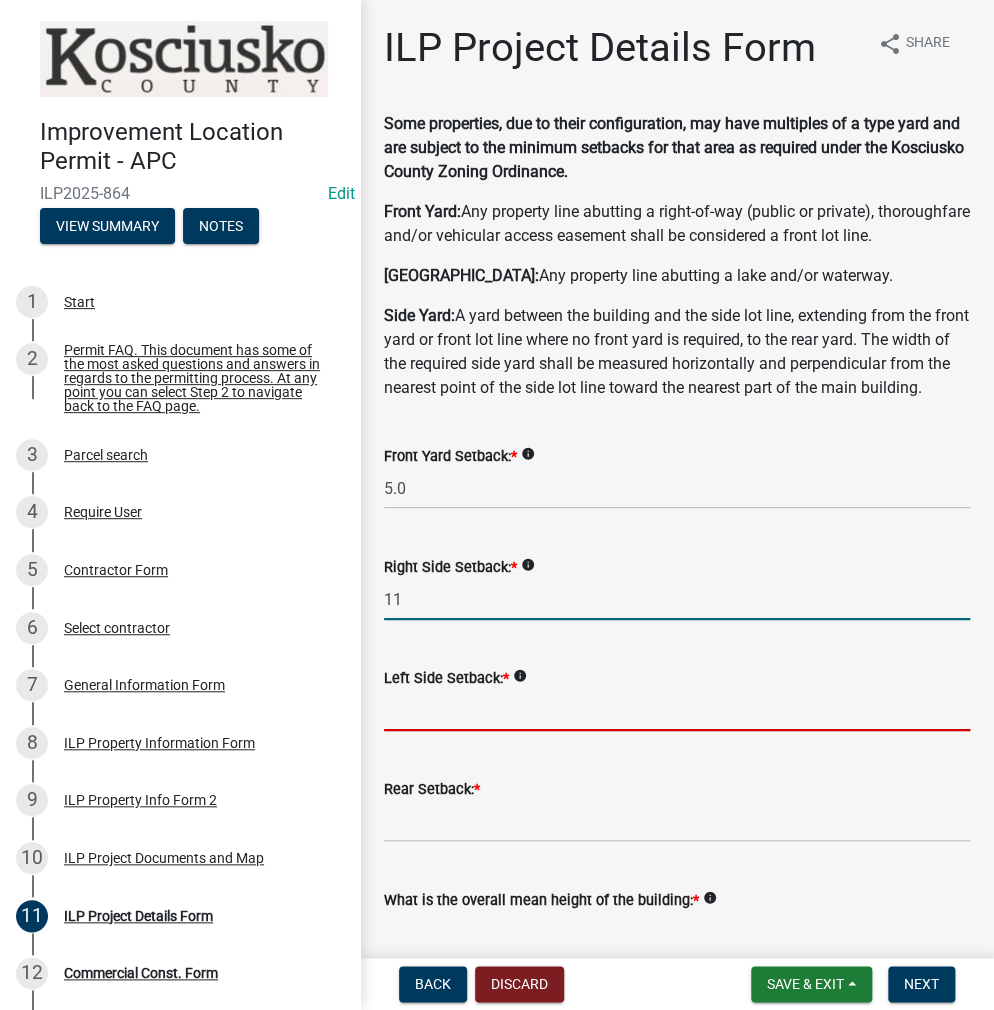 type on "11.0" 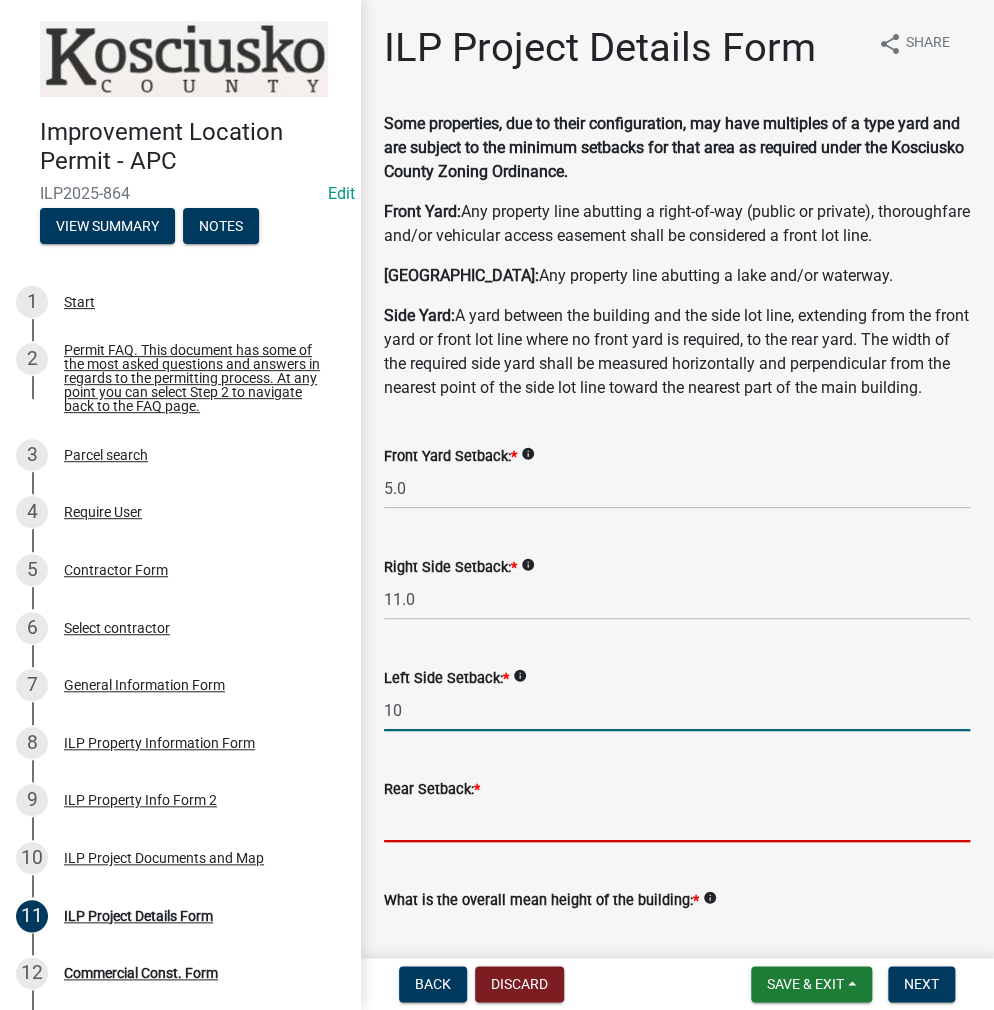 type on "10.0" 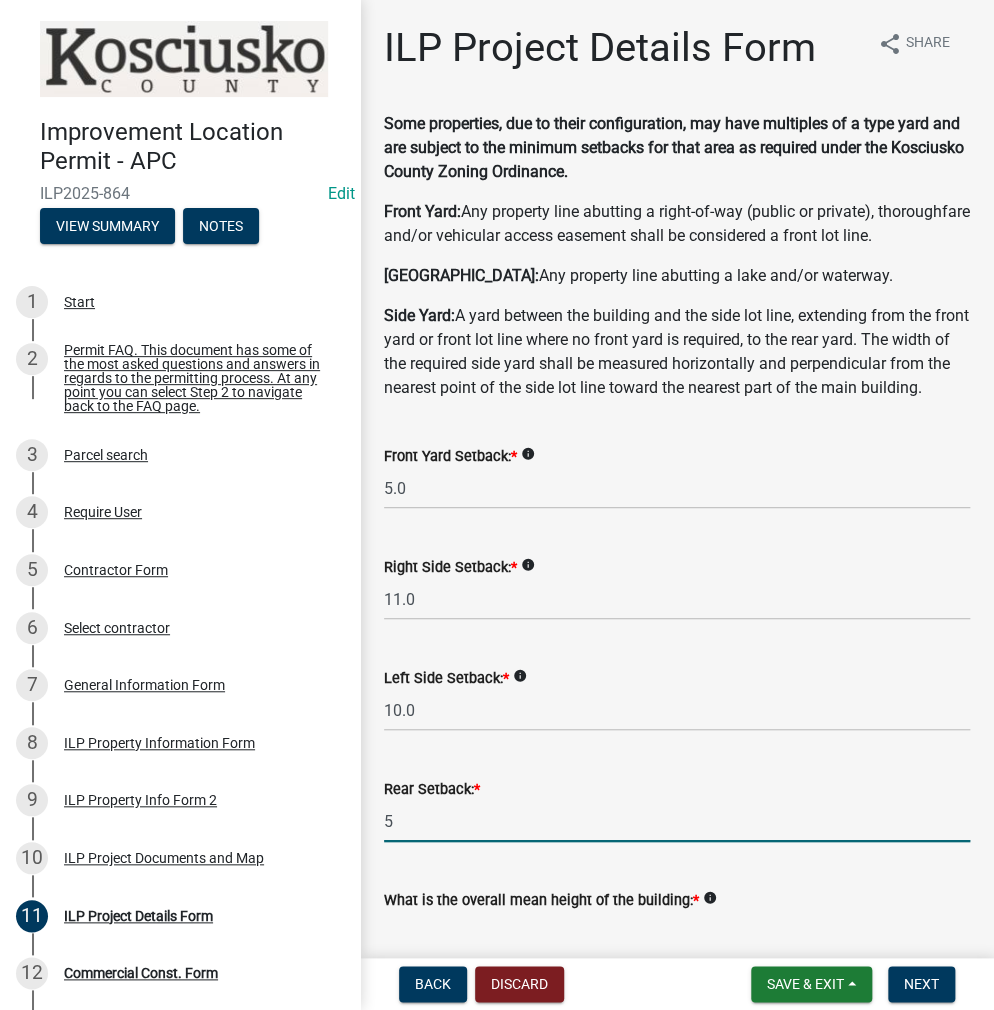 type on "5.0" 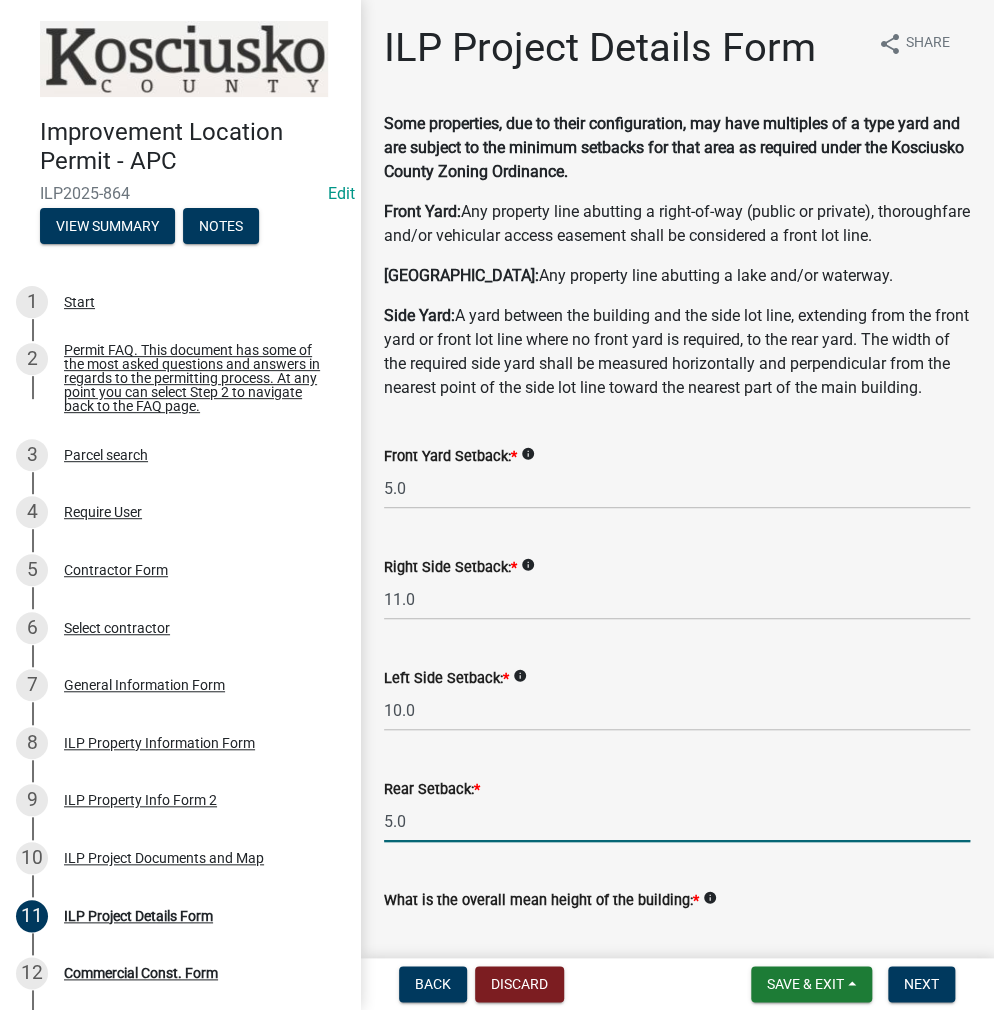 scroll, scrollTop: 505, scrollLeft: 0, axis: vertical 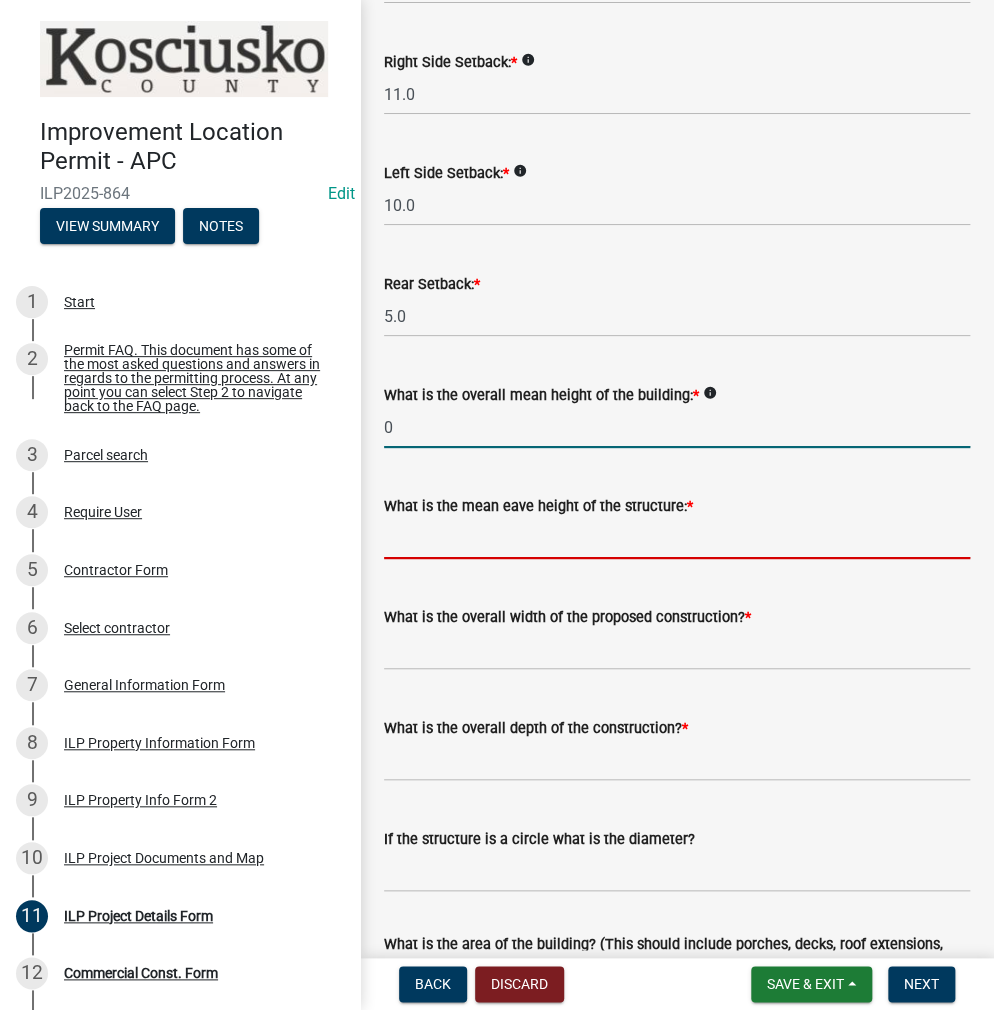 type on "0.0" 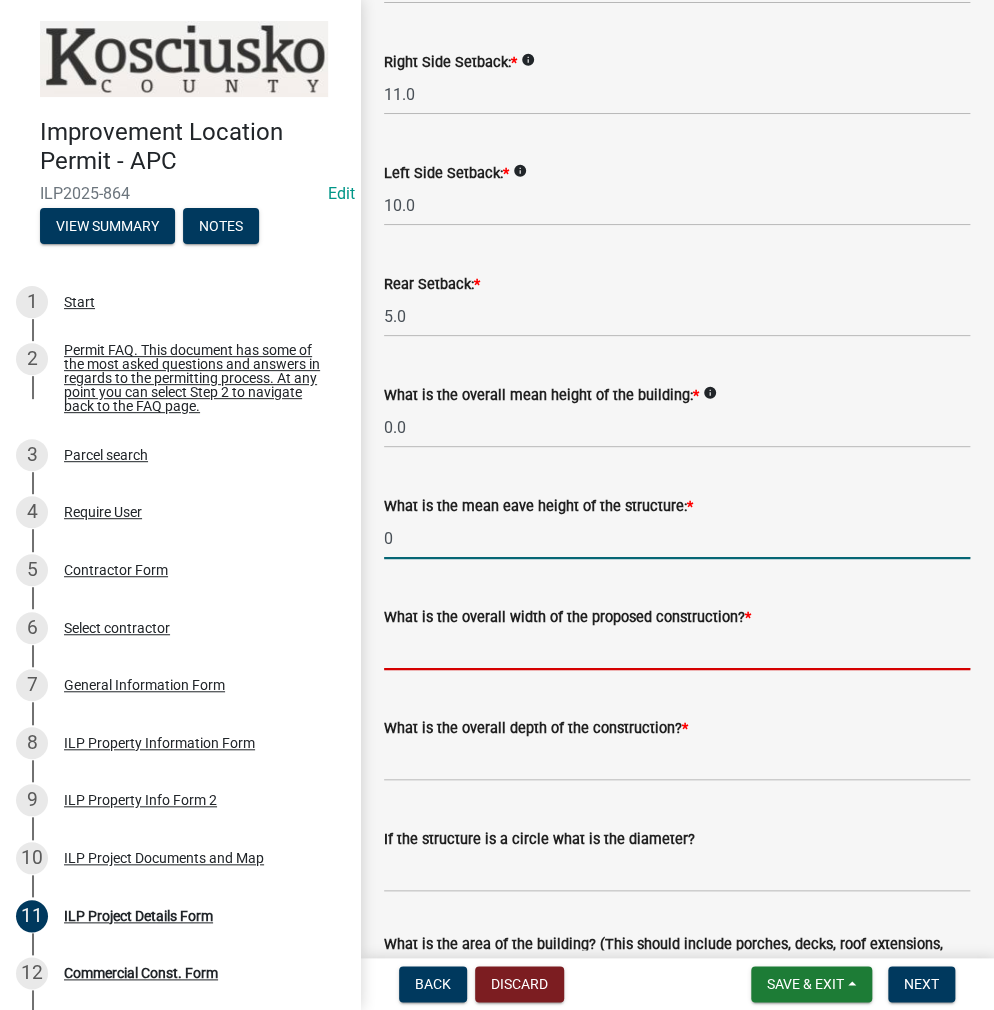 type on "0.0" 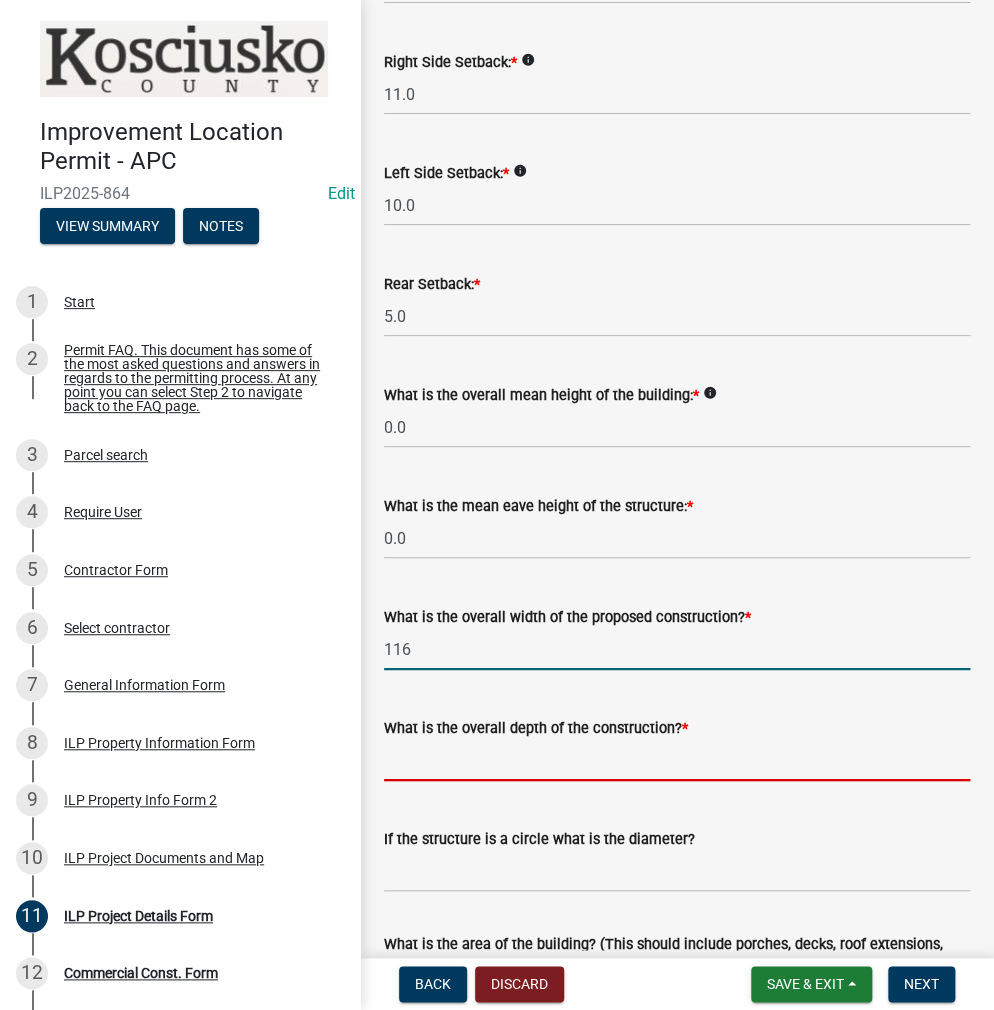 type on "116.00" 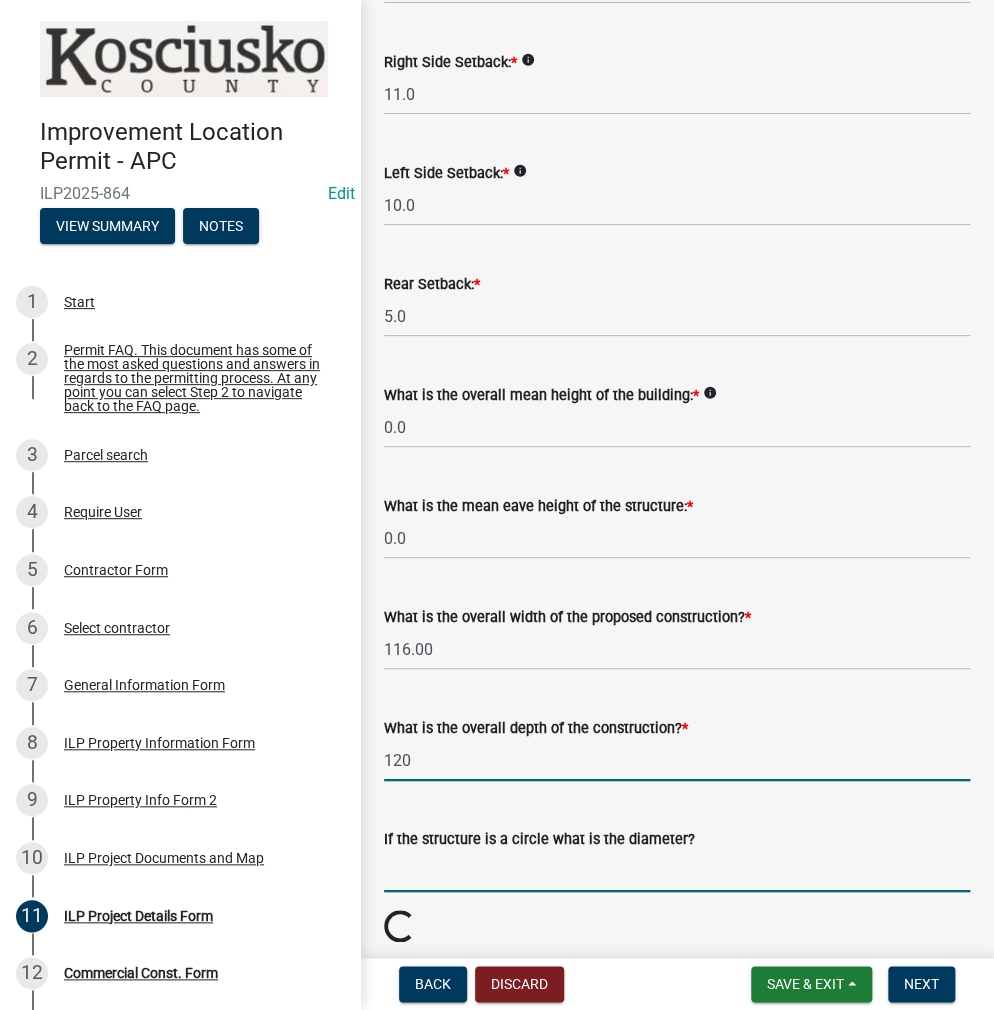 type on "120.00" 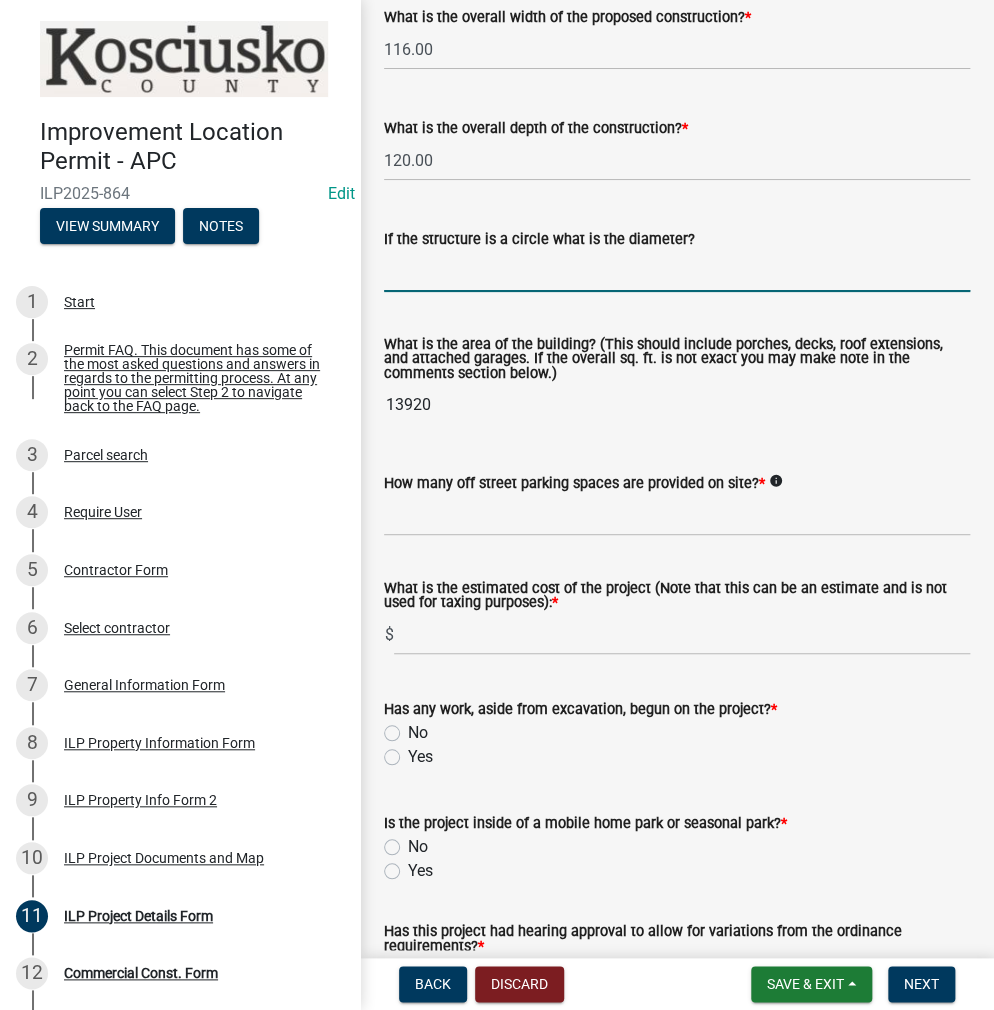 scroll, scrollTop: 1305, scrollLeft: 0, axis: vertical 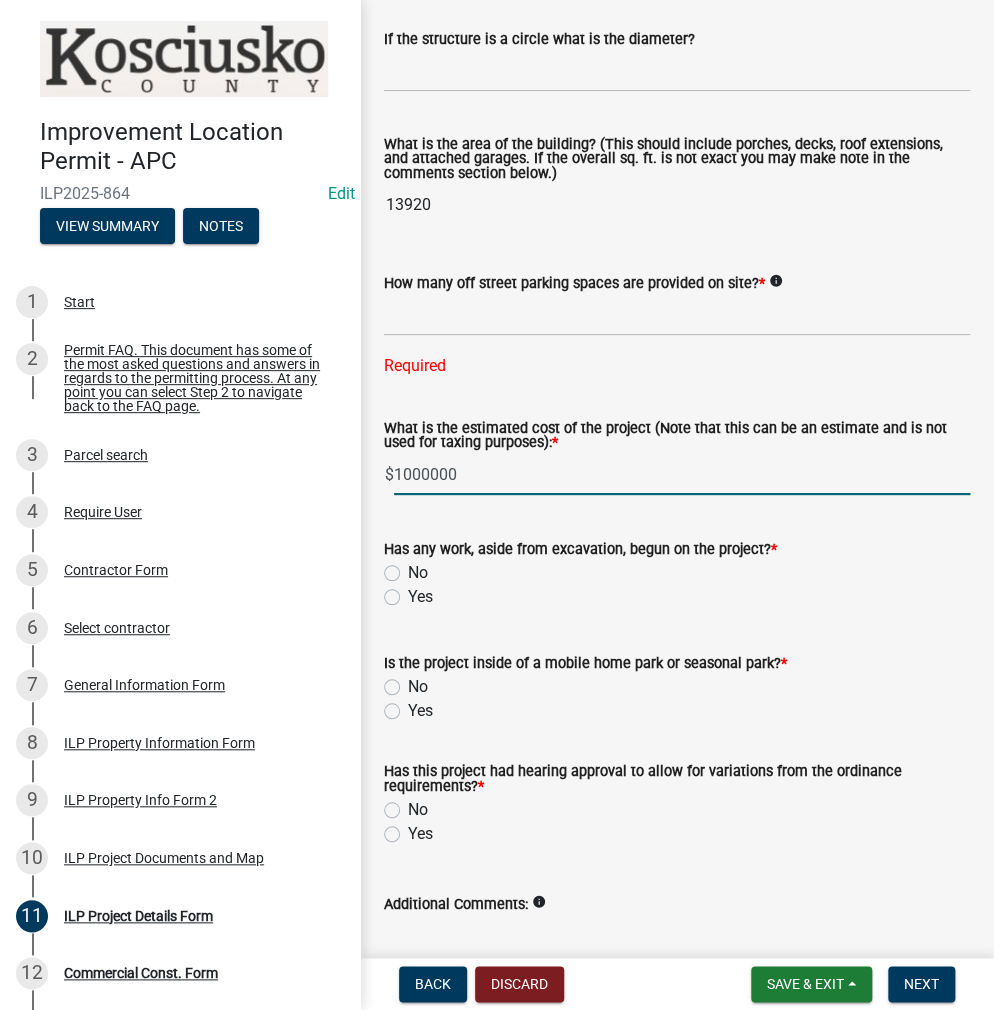 type on "1000000" 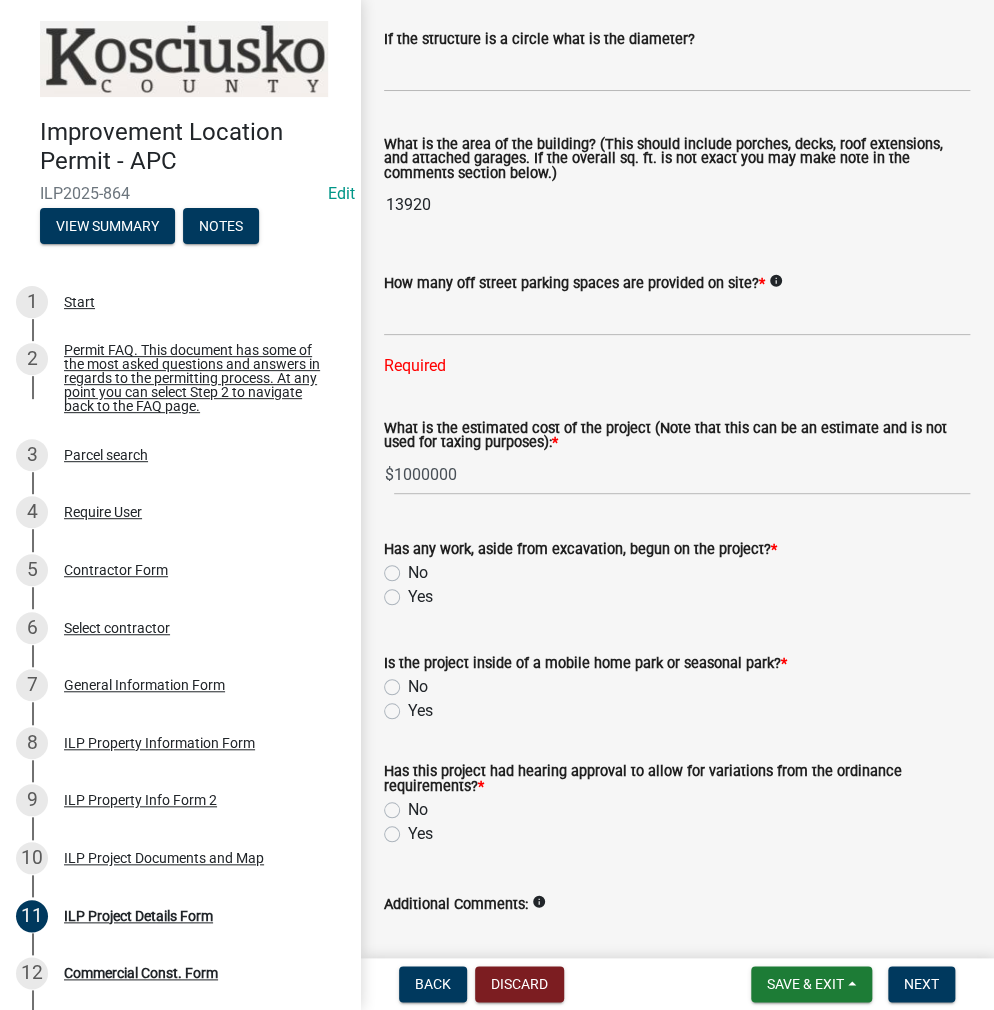 click on "No" 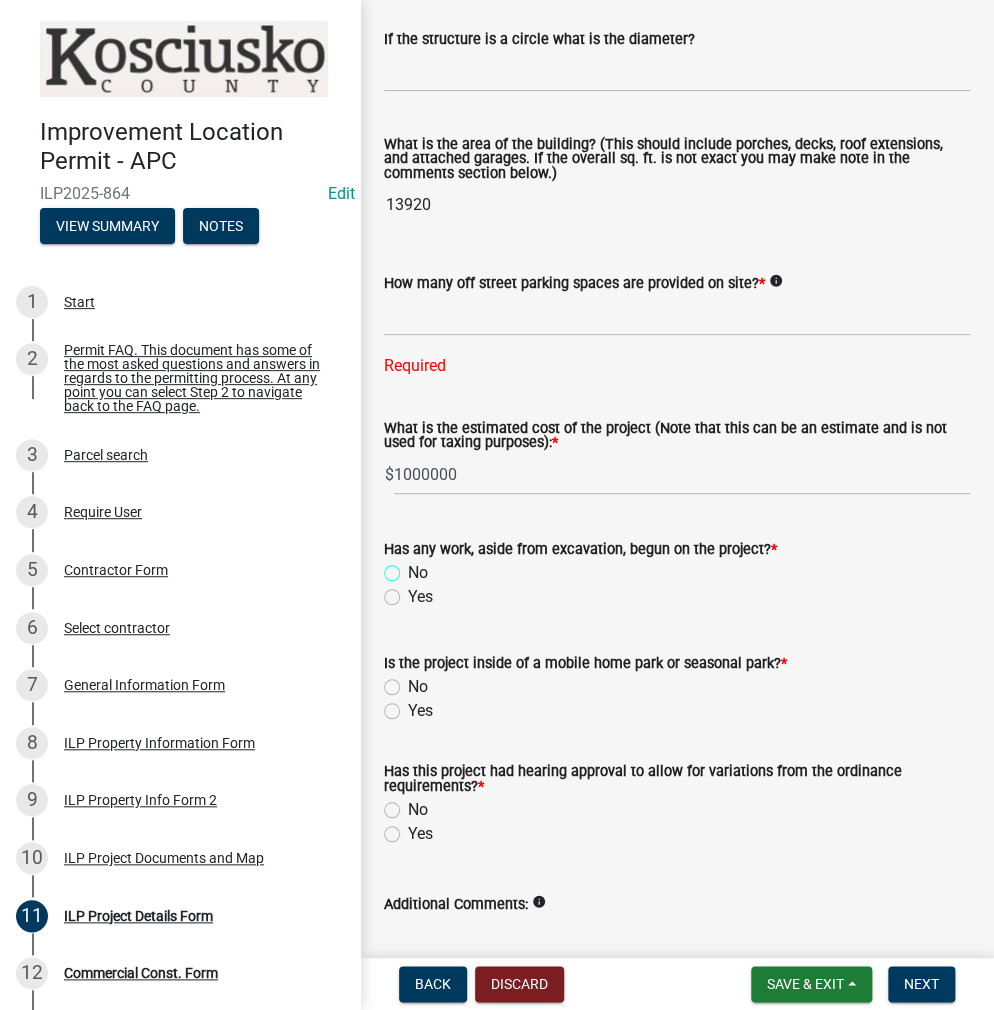 click on "No" at bounding box center (414, 567) 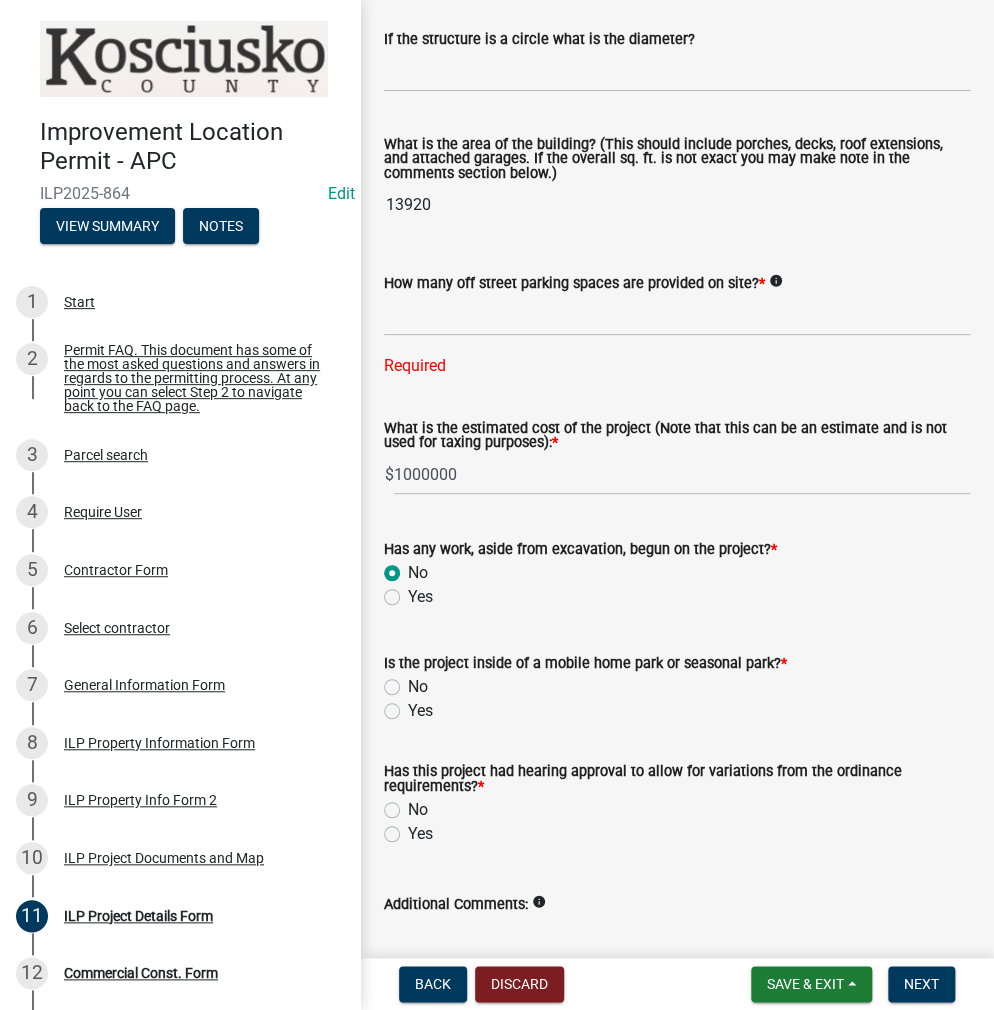 radio on "true" 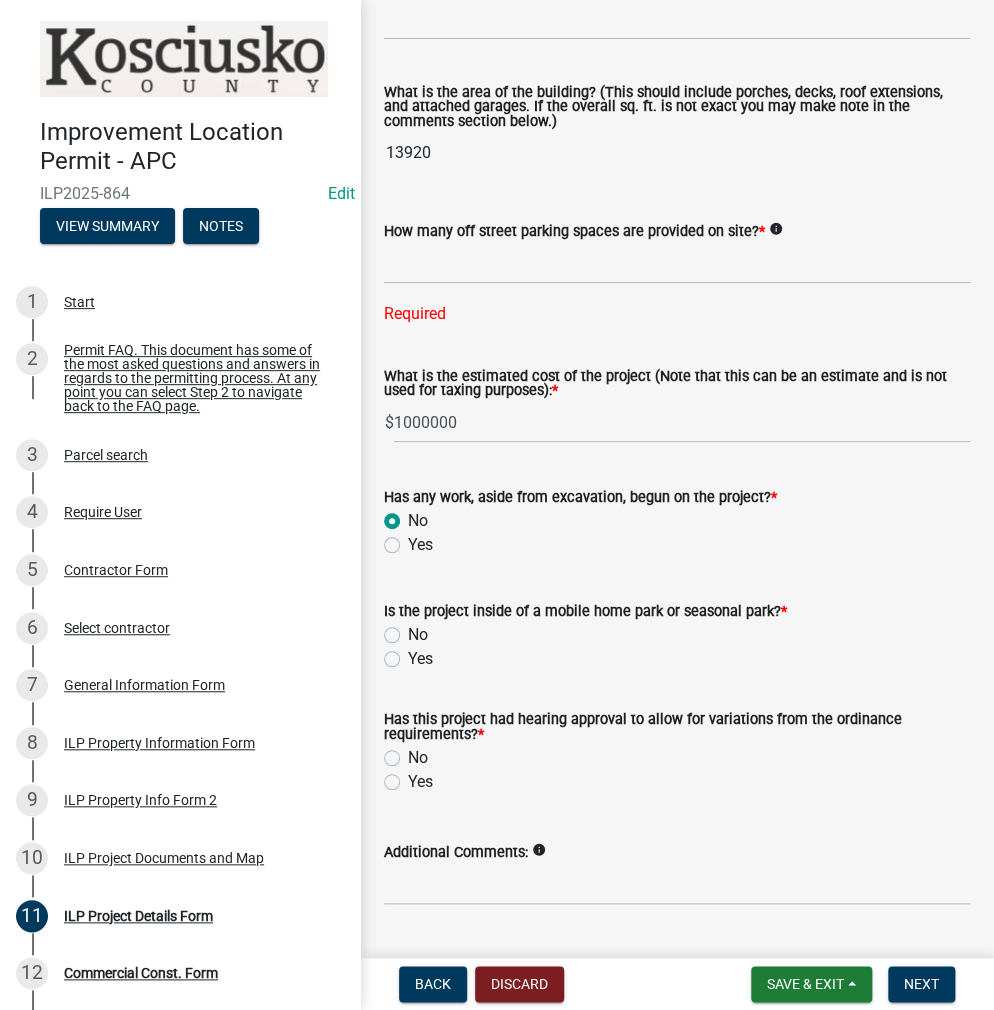 scroll, scrollTop: 1405, scrollLeft: 0, axis: vertical 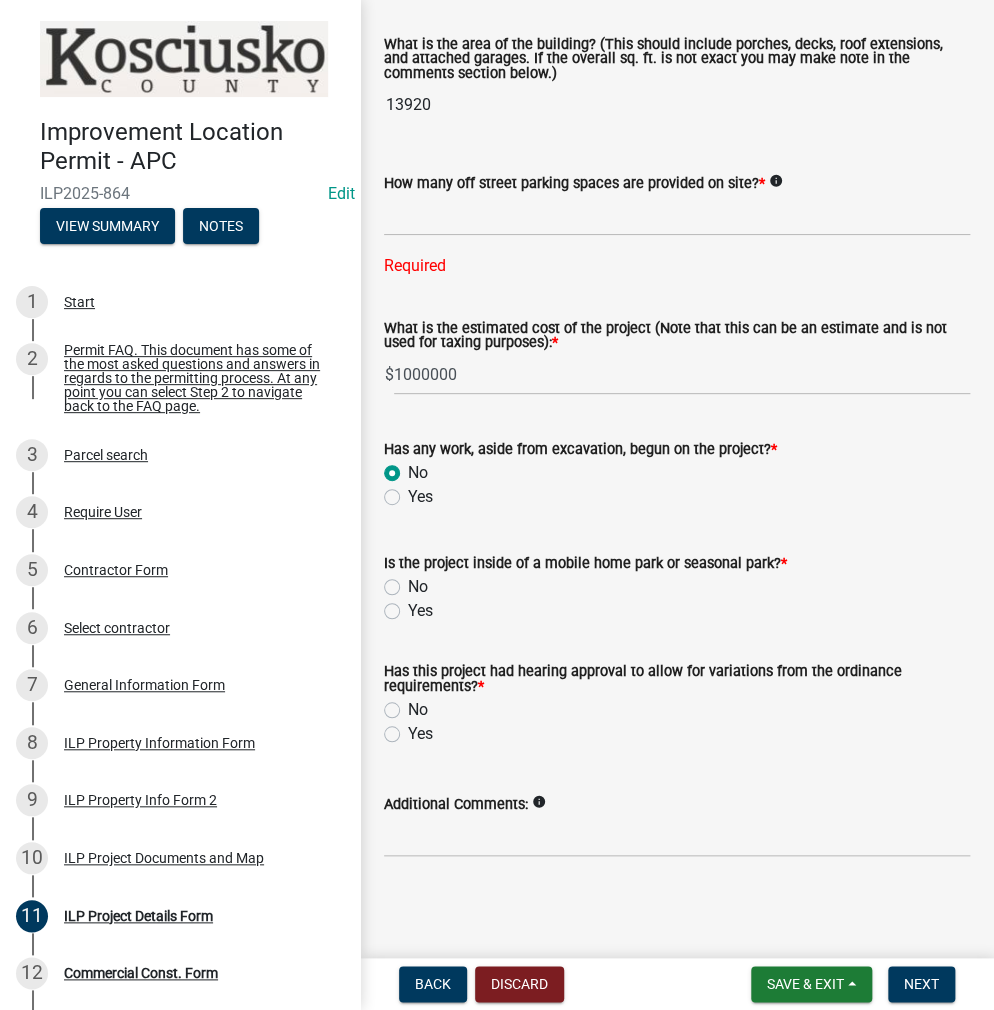 click on "No" 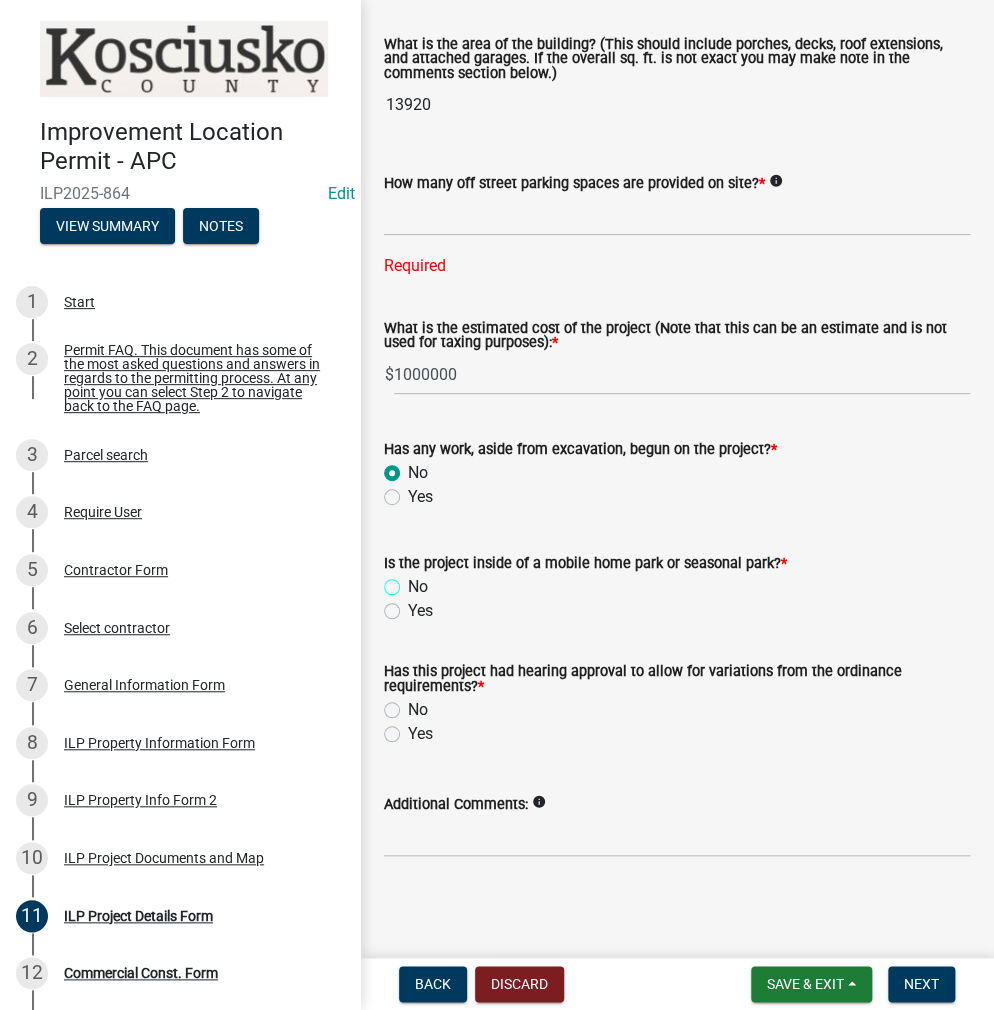 click on "No" at bounding box center [414, 581] 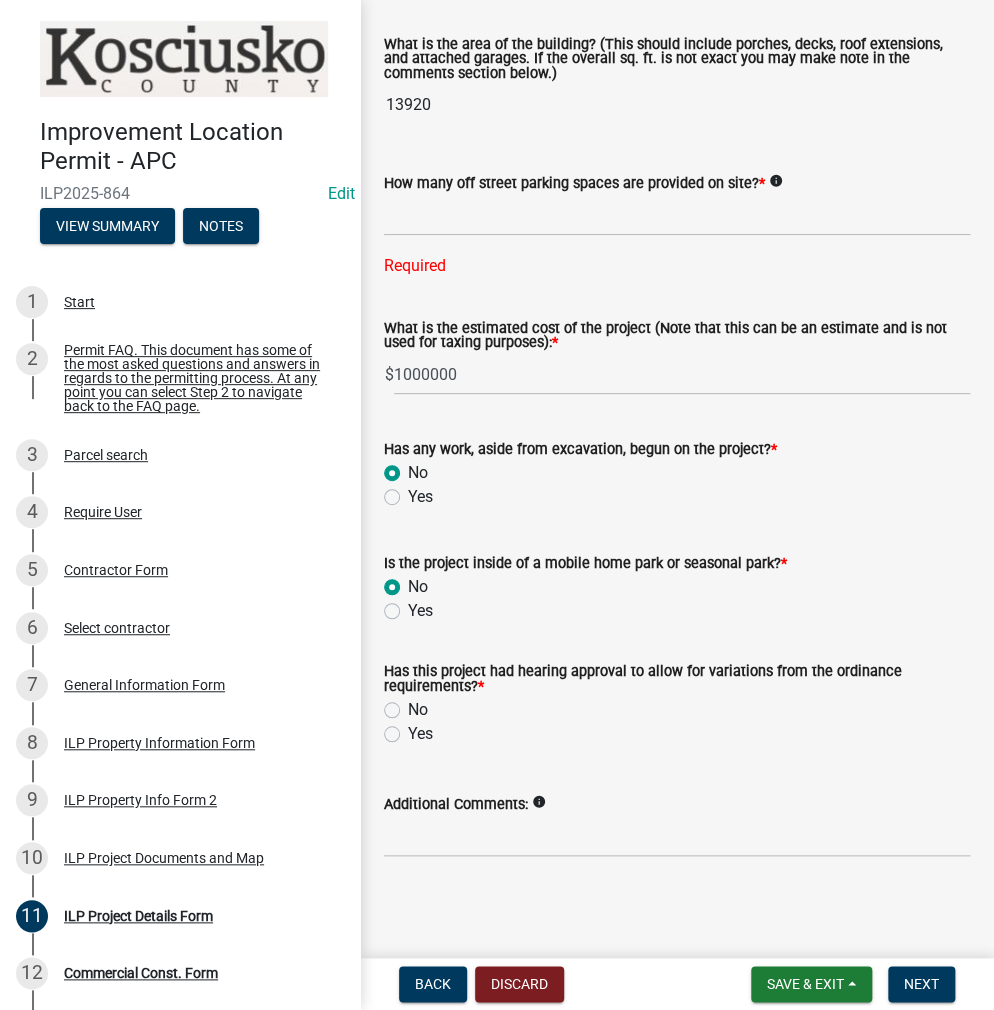 radio on "true" 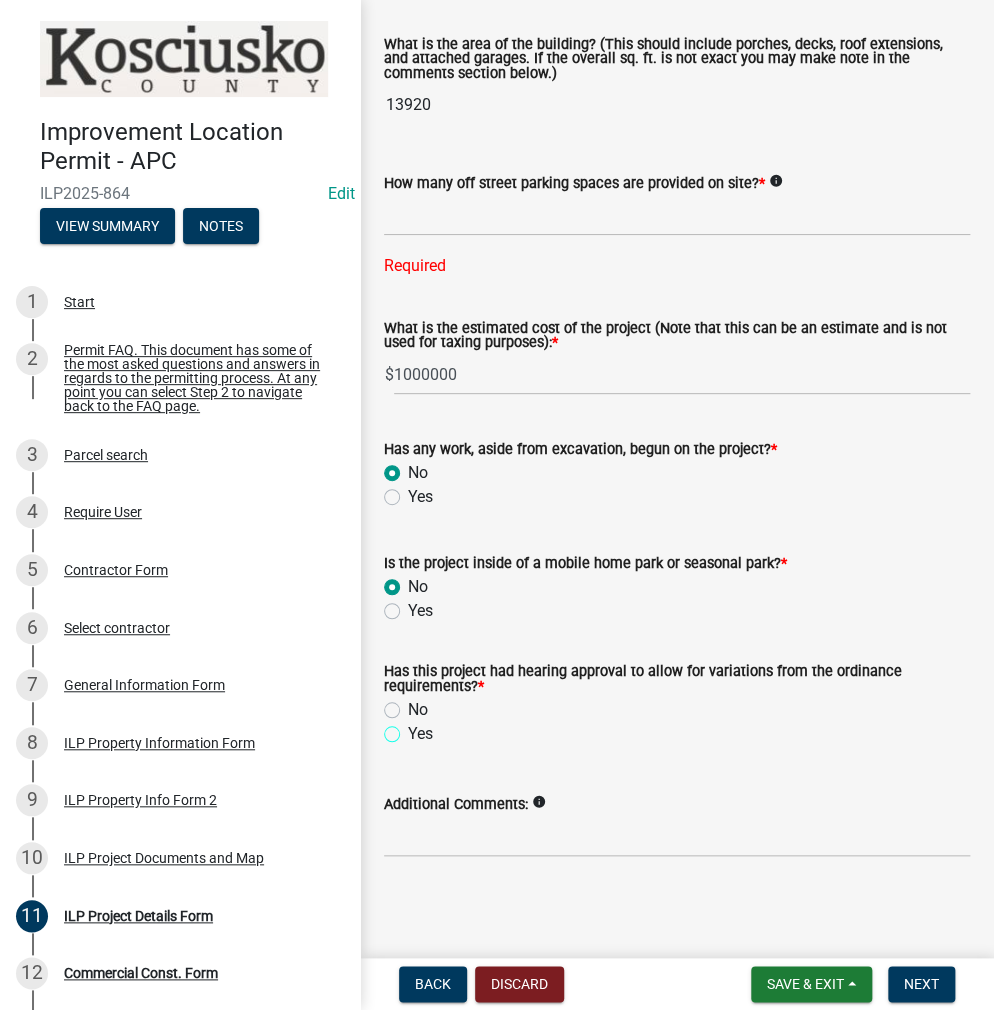 click on "Yes" at bounding box center (414, 728) 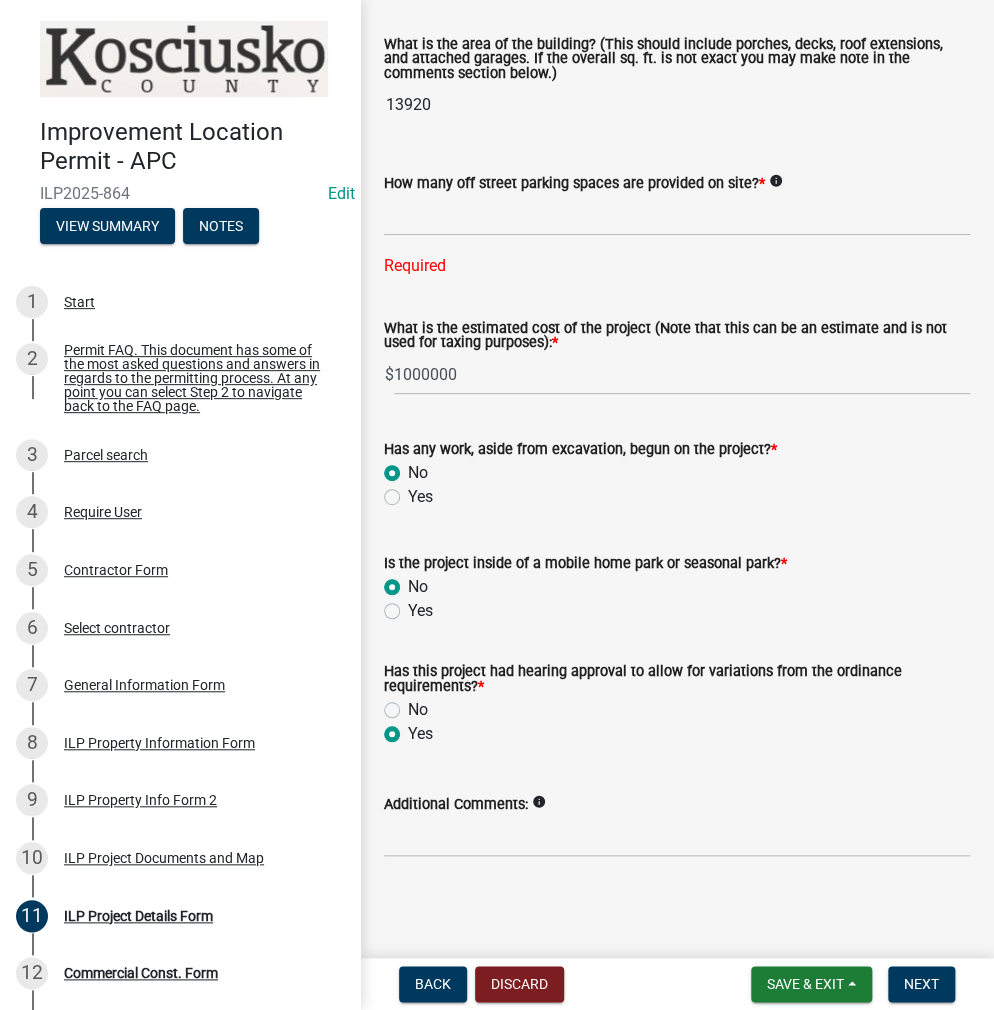 radio on "true" 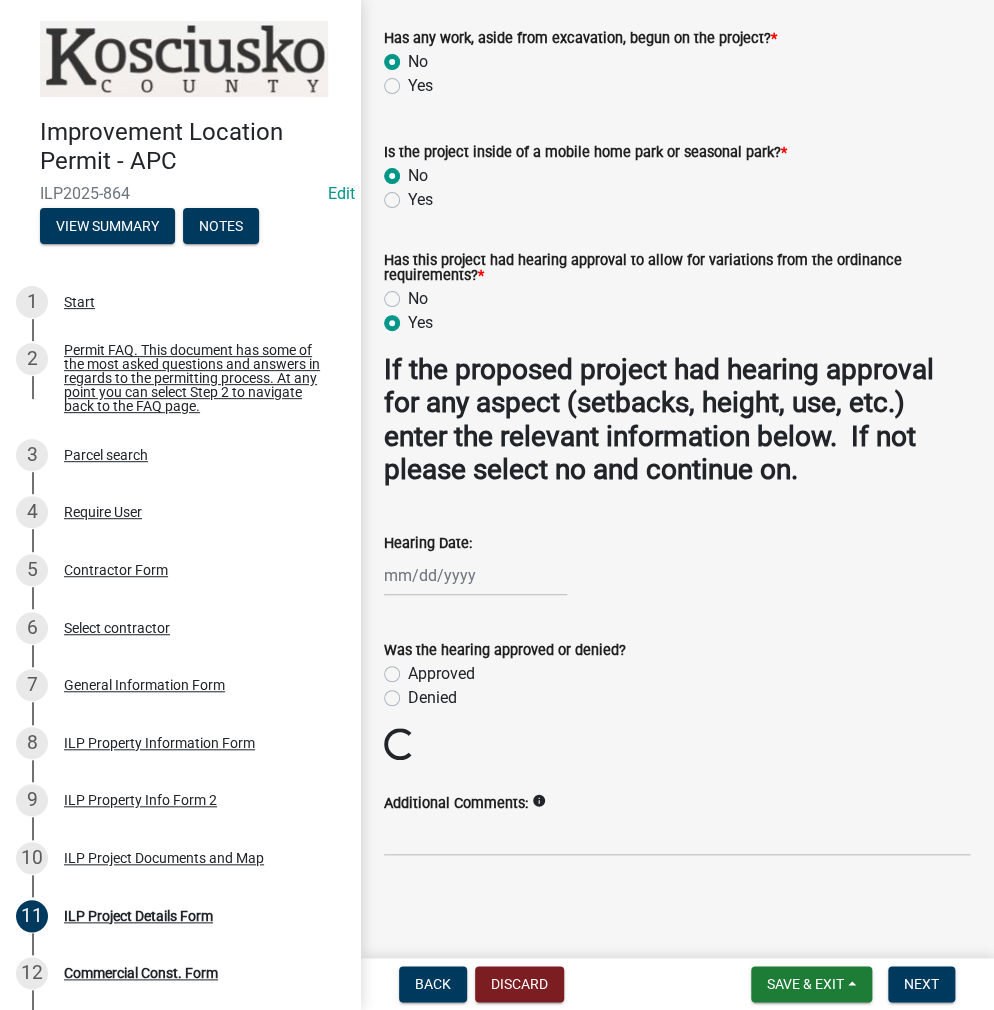 scroll, scrollTop: 1829, scrollLeft: 0, axis: vertical 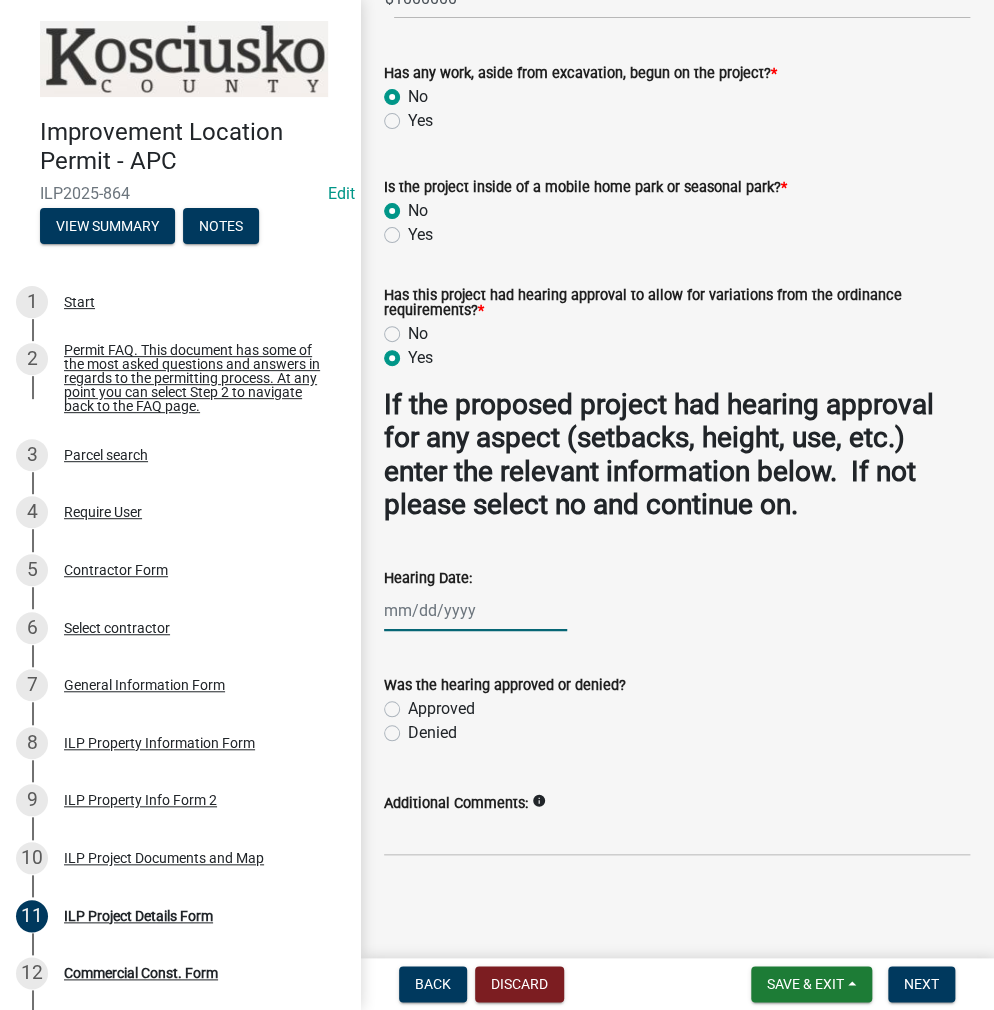 click 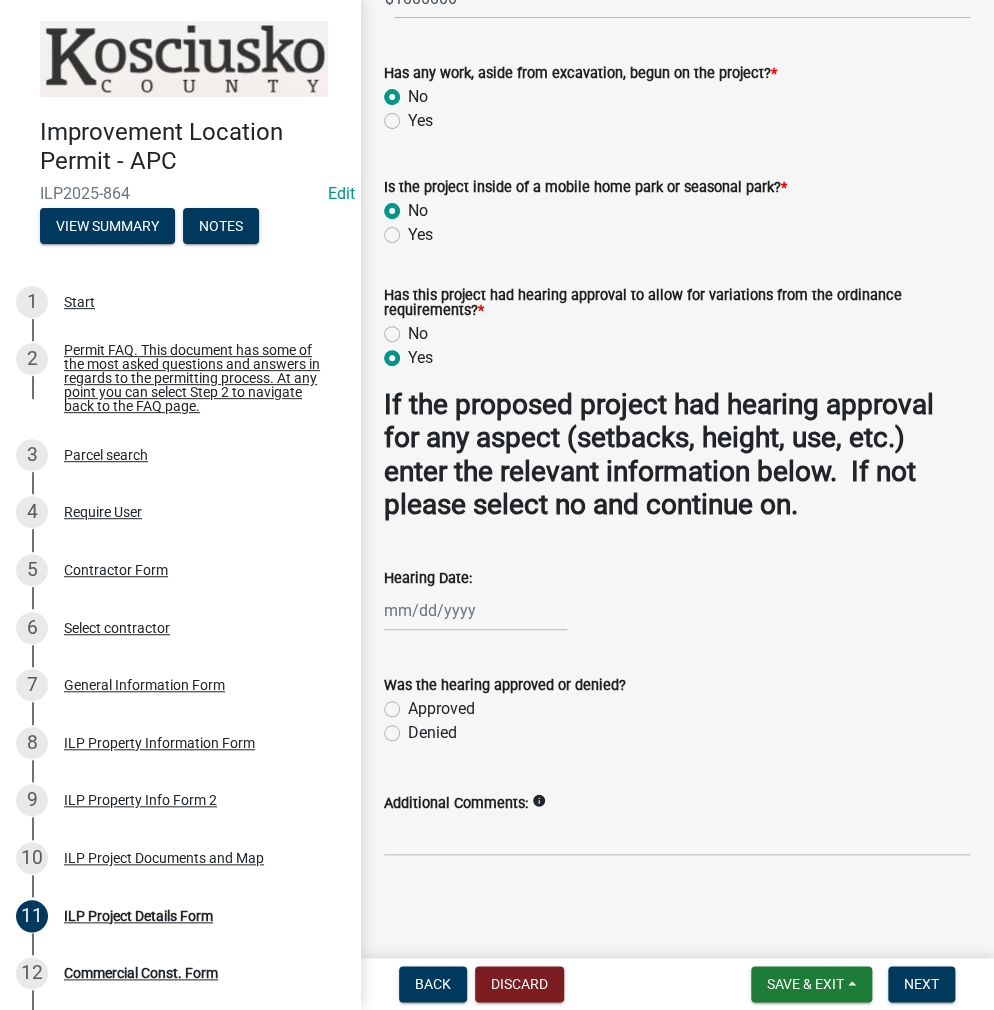 select on "7" 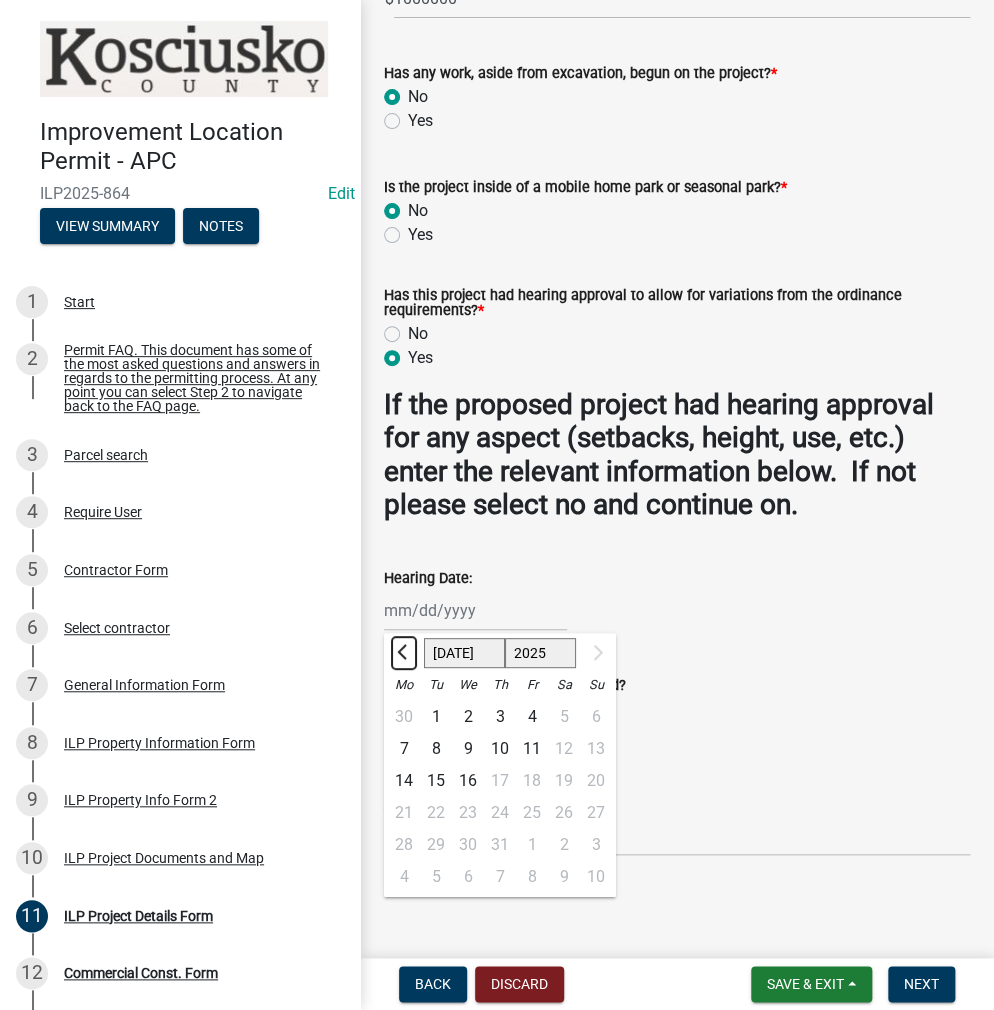 click 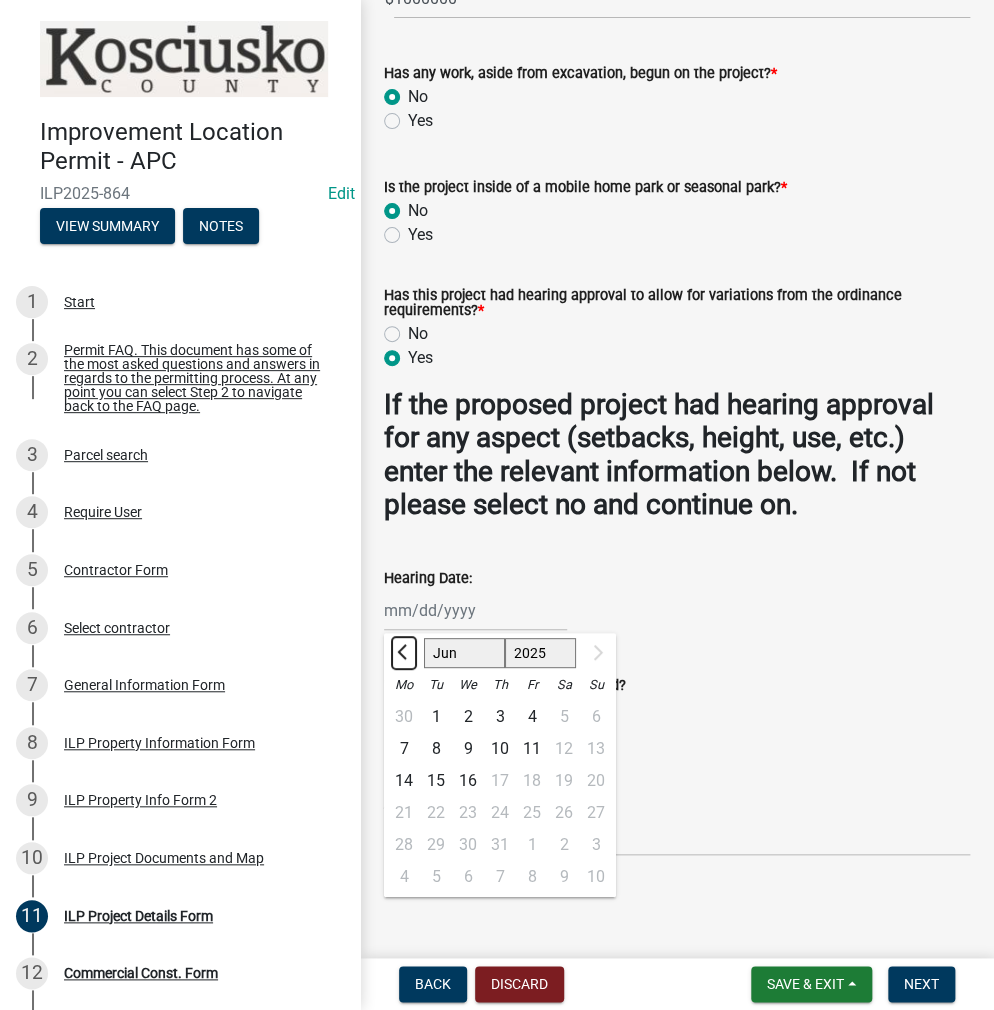 click 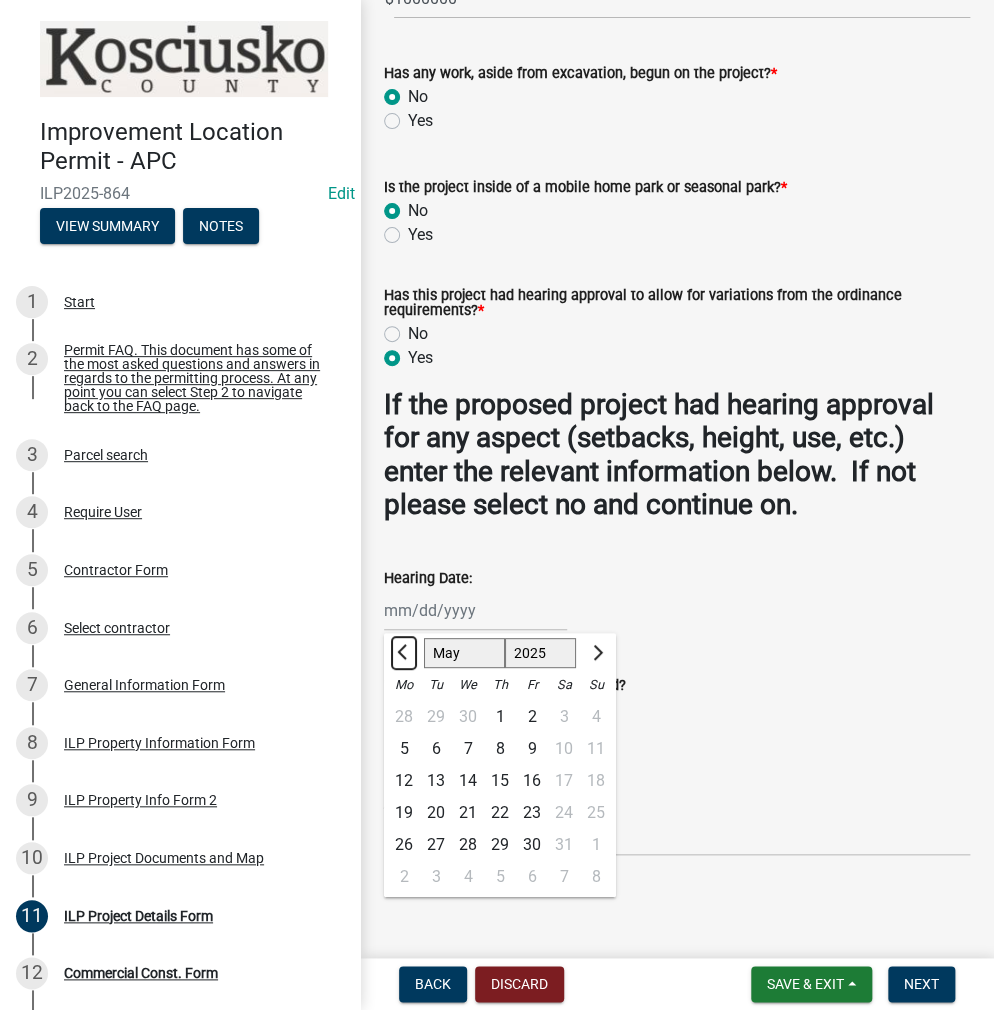 click 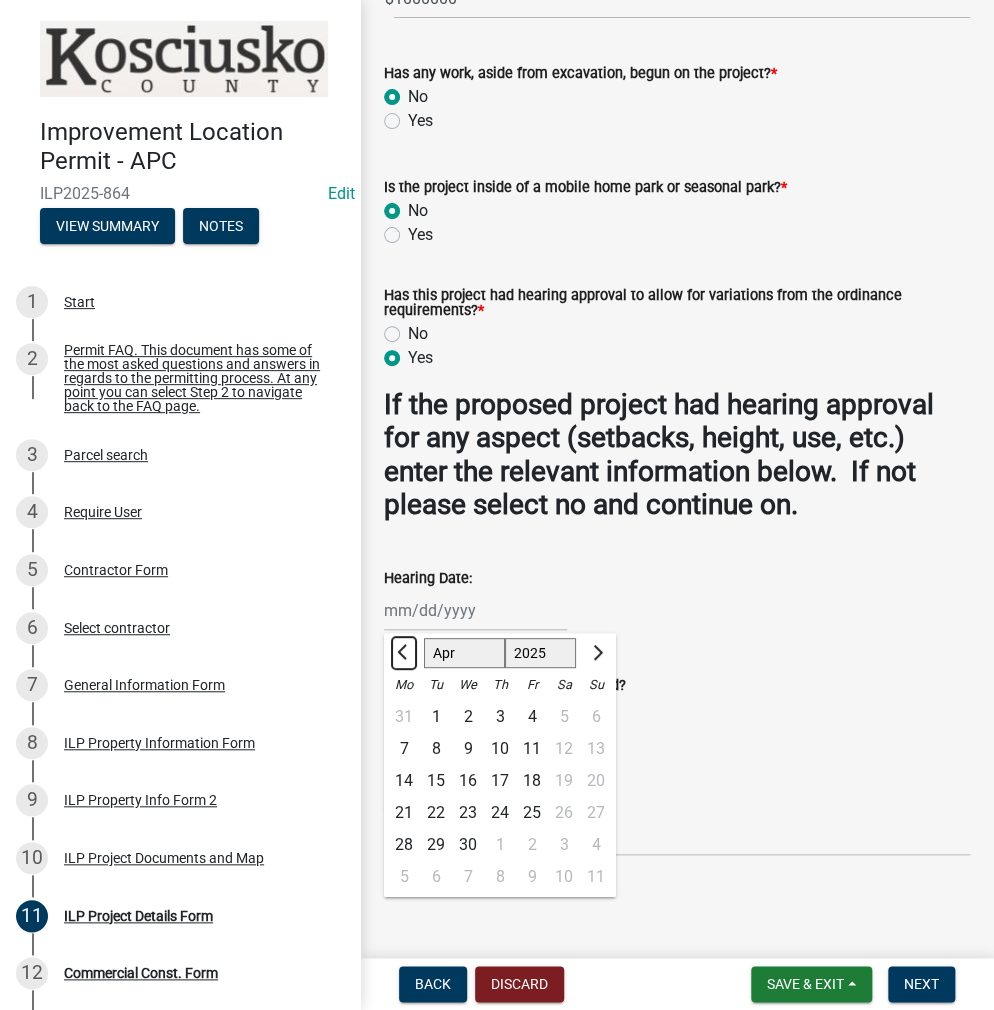 click 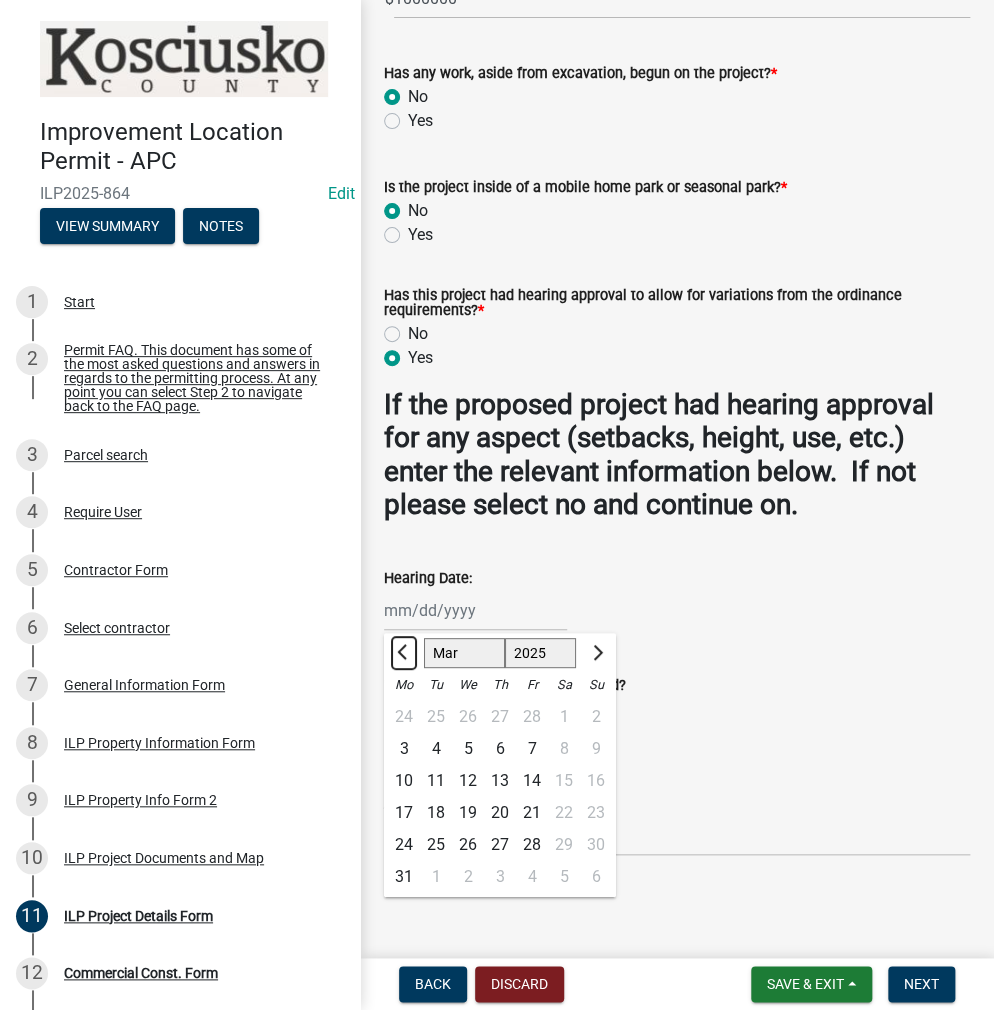 click 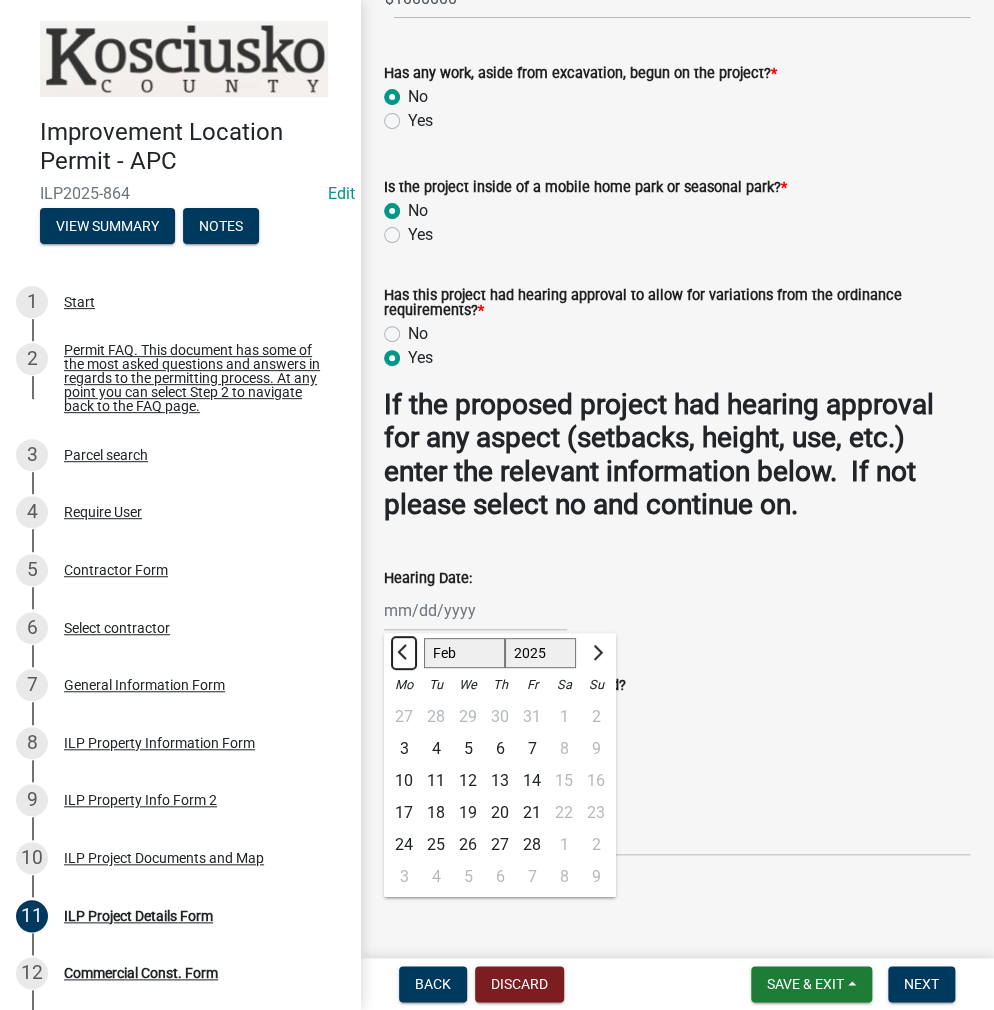 click 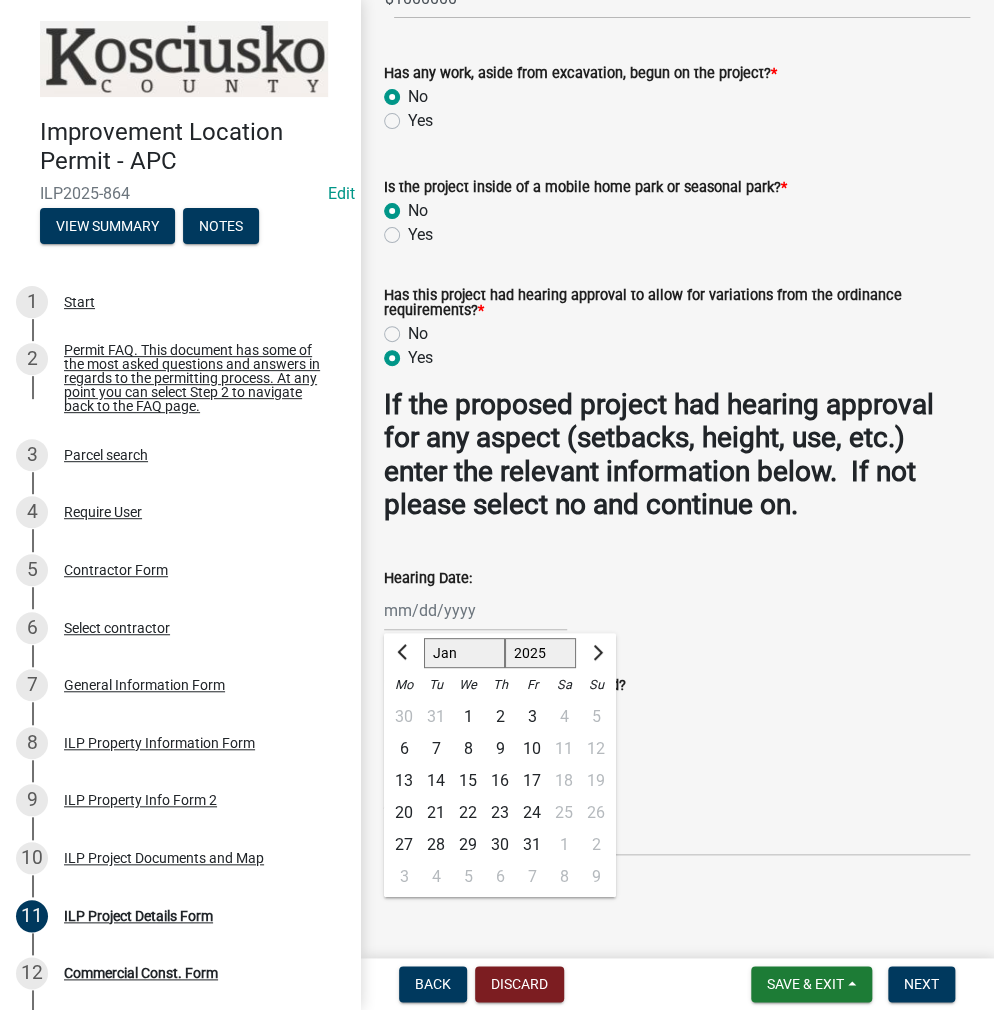 click on "13" 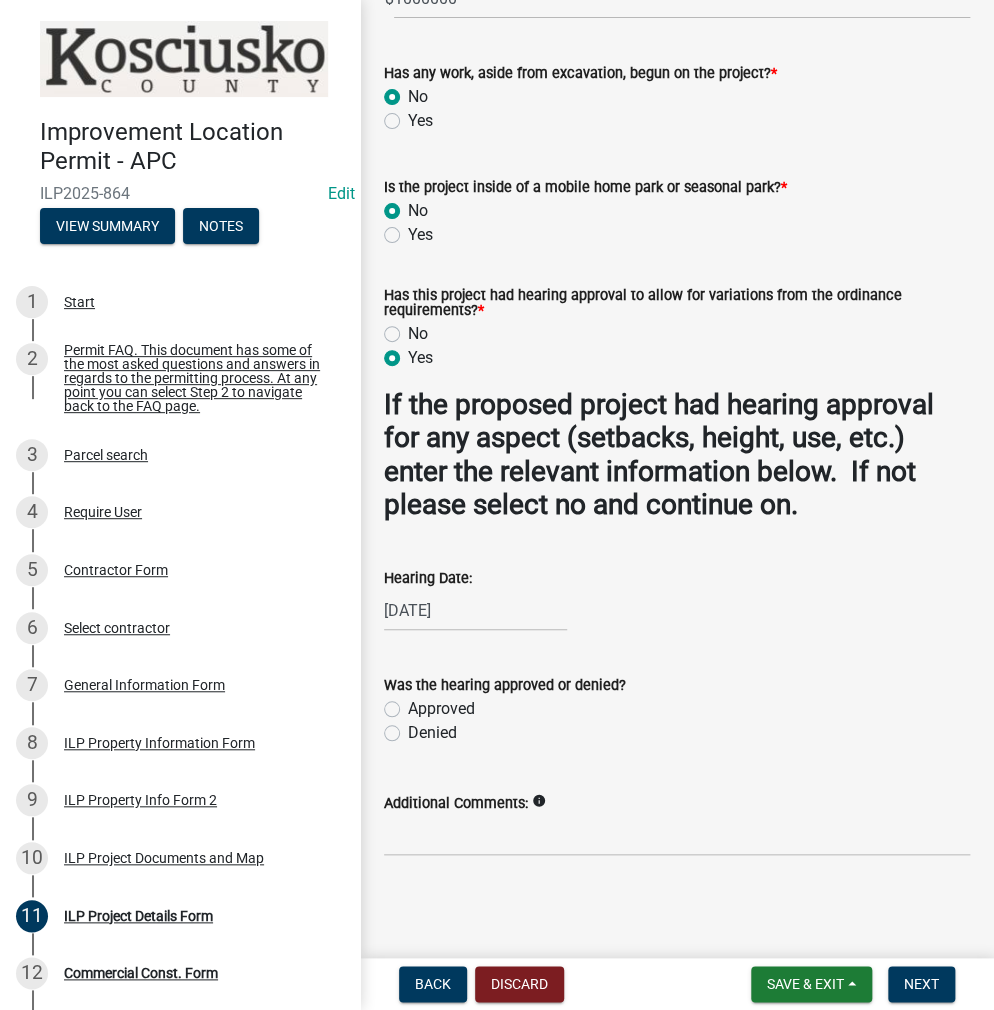 click on "Approved" 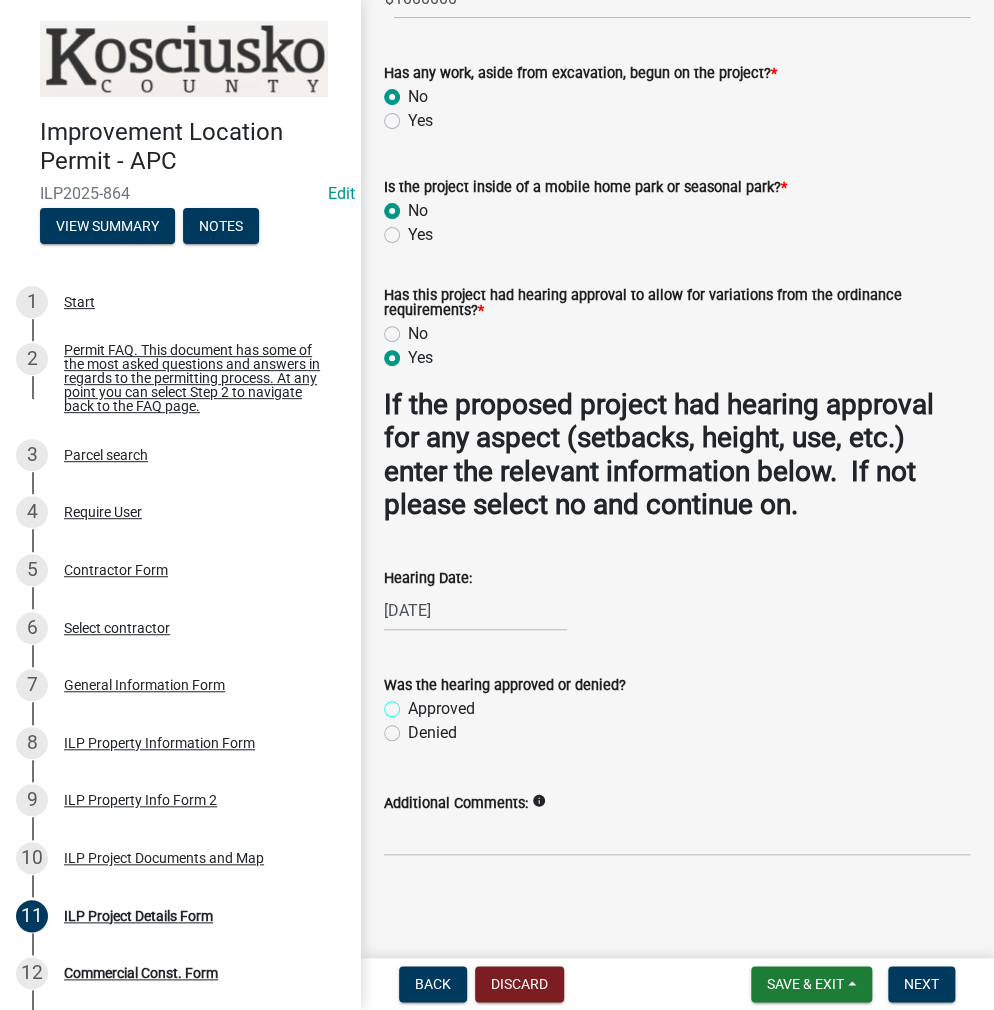 click on "Approved" at bounding box center (414, 703) 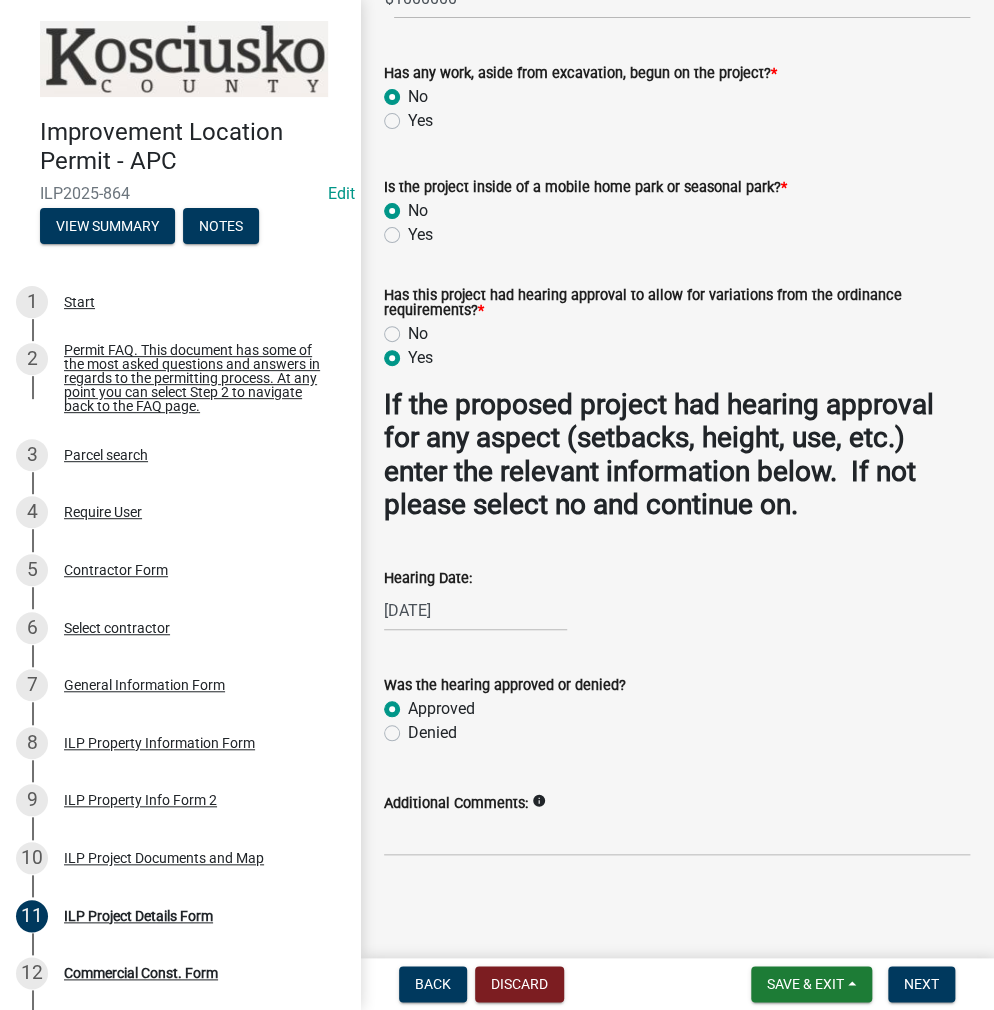 radio on "true" 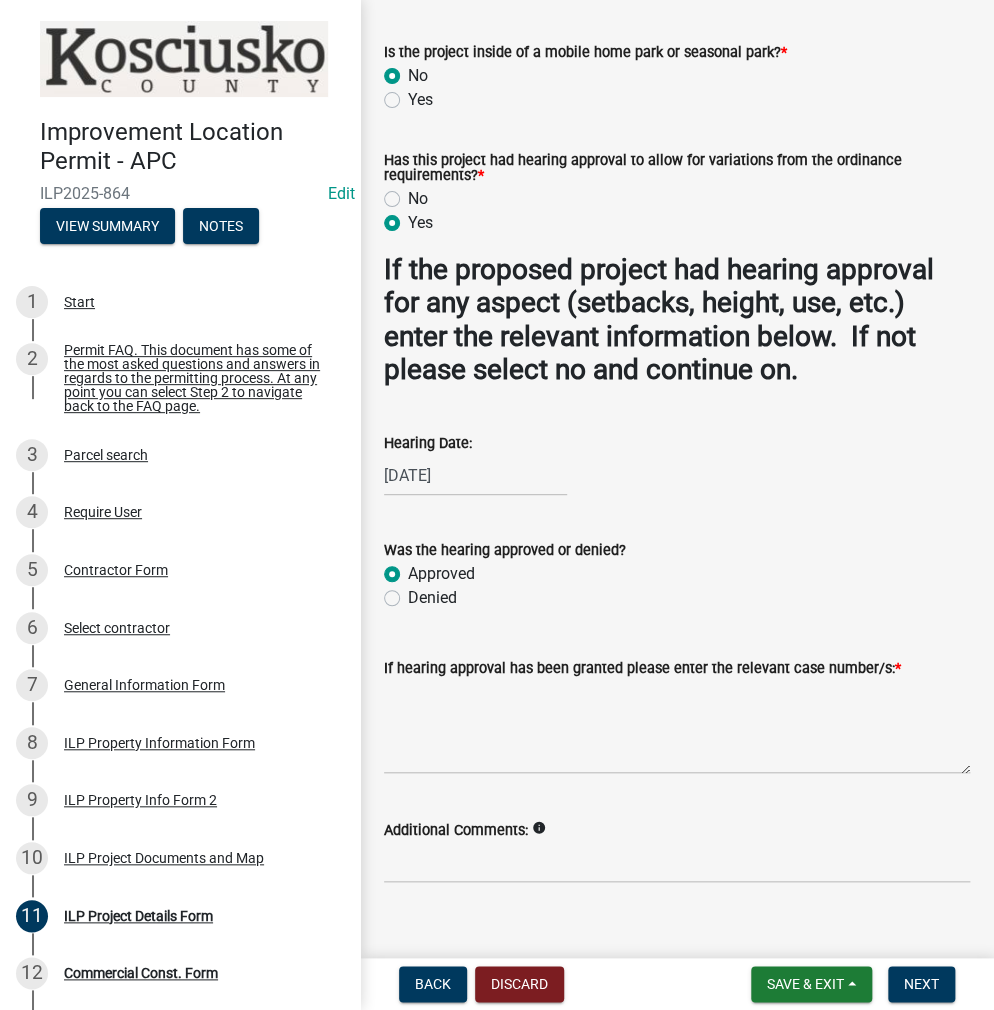scroll, scrollTop: 1991, scrollLeft: 0, axis: vertical 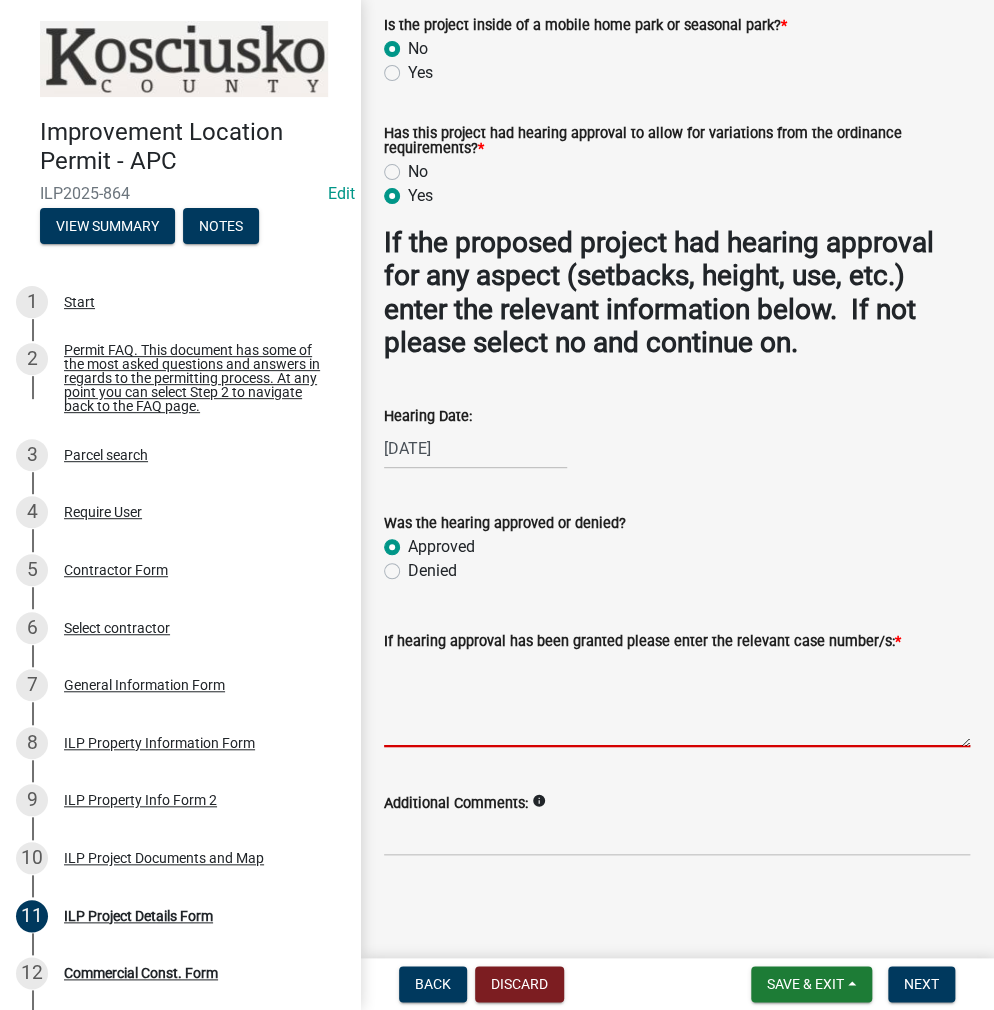 click on "If hearing approval has been granted please enter the relevant case number/s:  *" at bounding box center [677, 700] 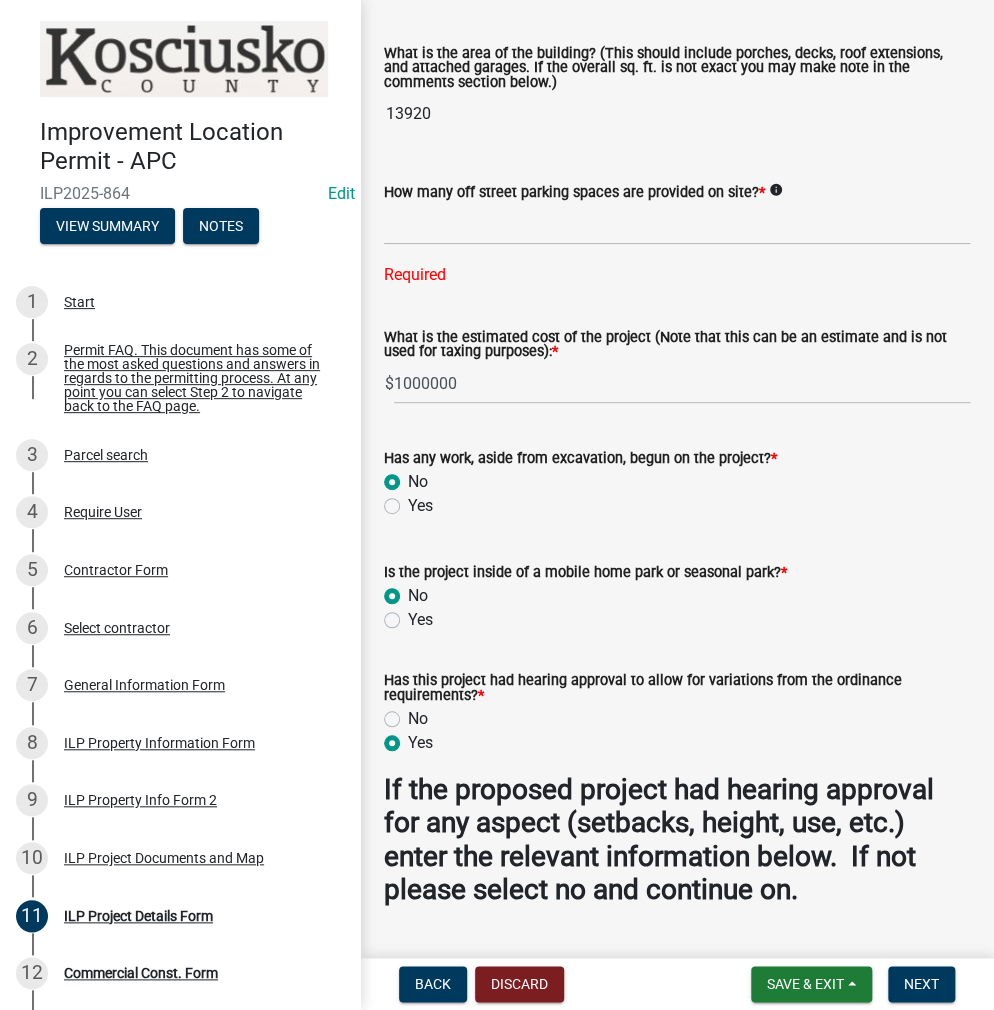scroll, scrollTop: 1391, scrollLeft: 0, axis: vertical 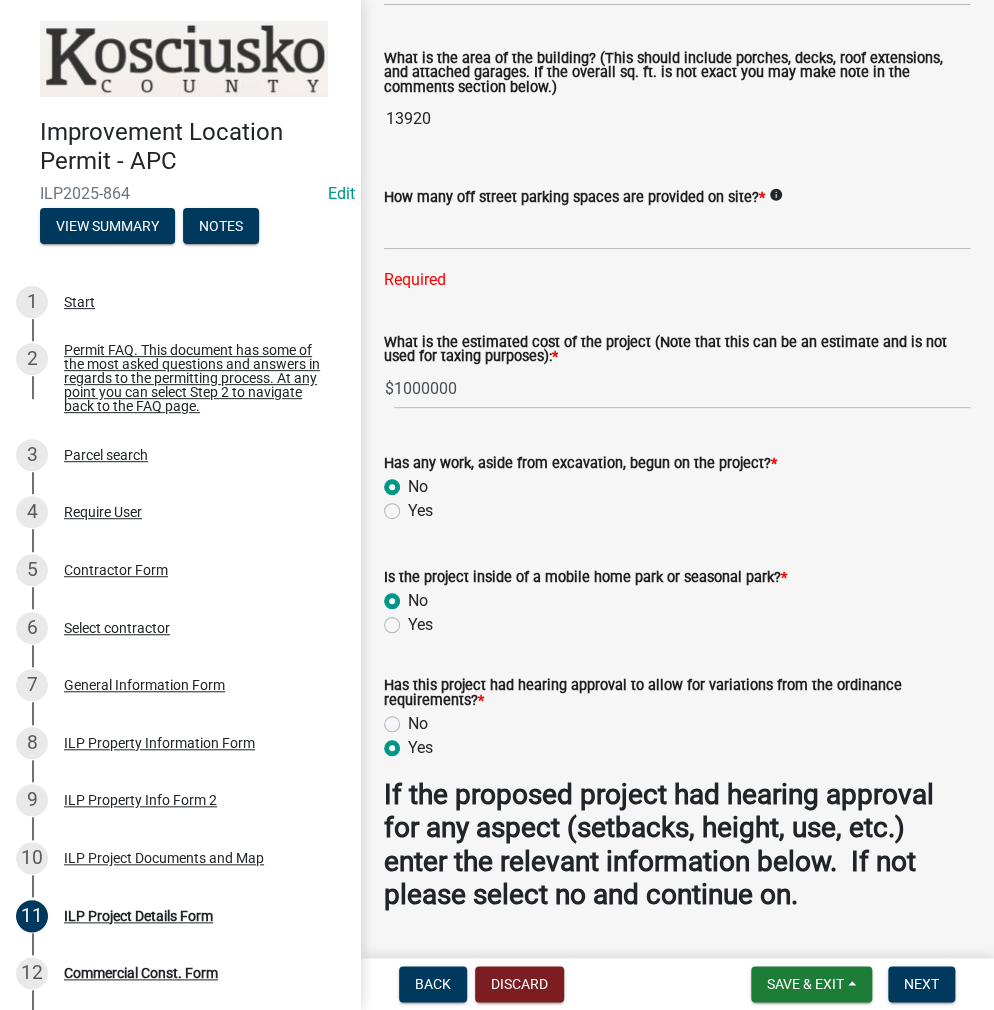 type on "VAR 2025-10" 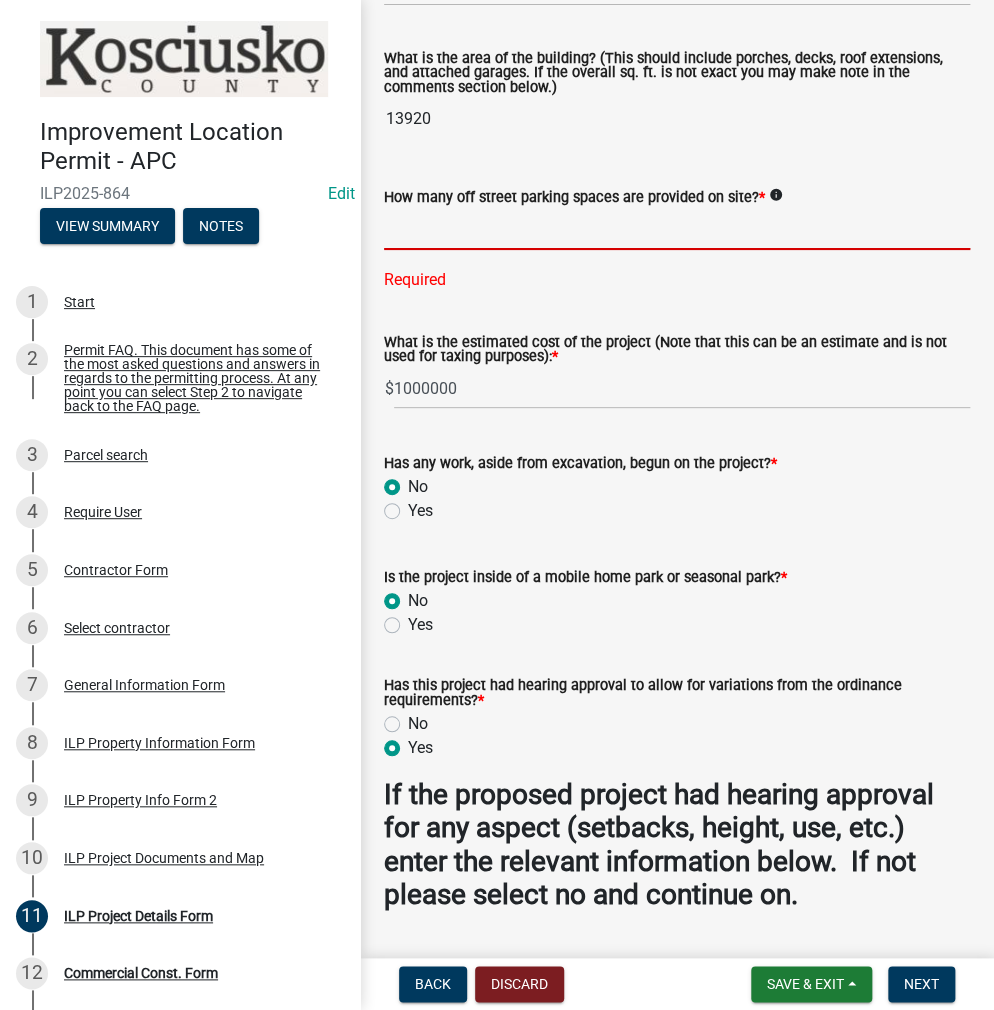 click 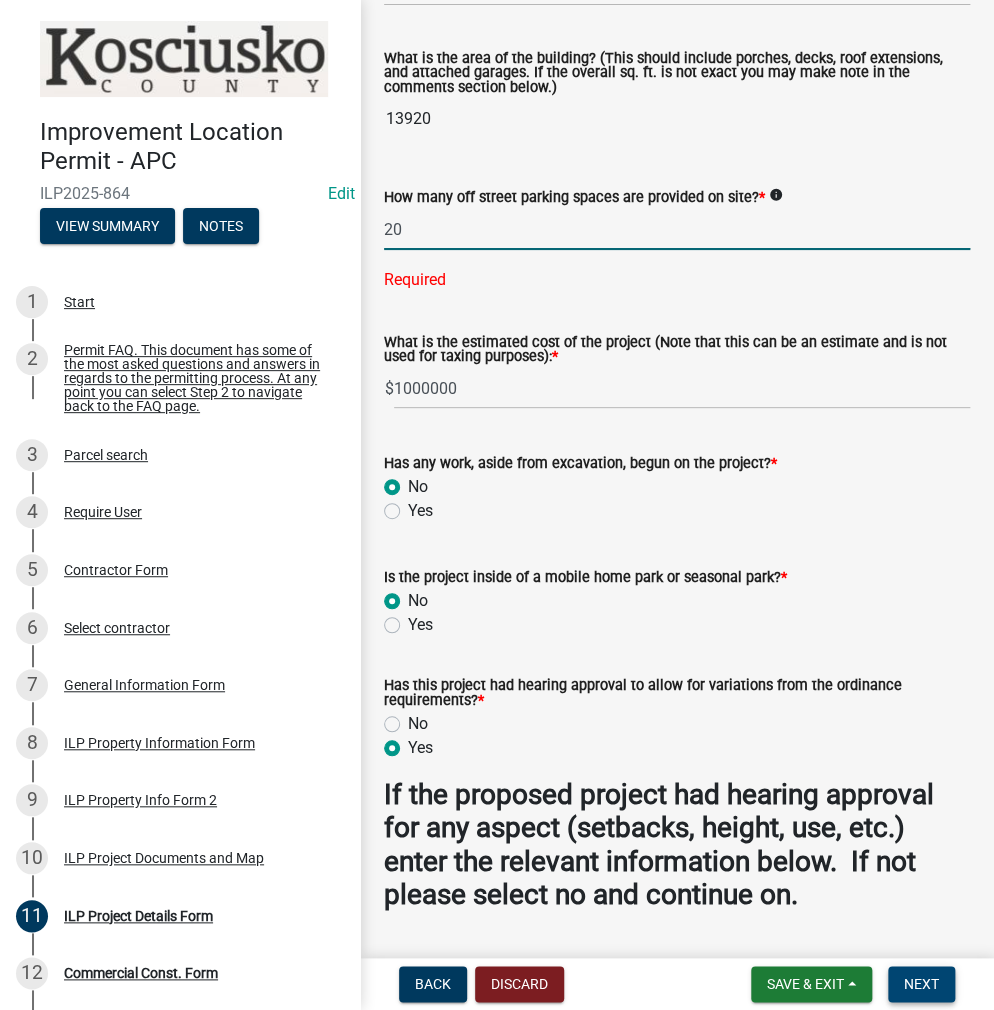 type on "20" 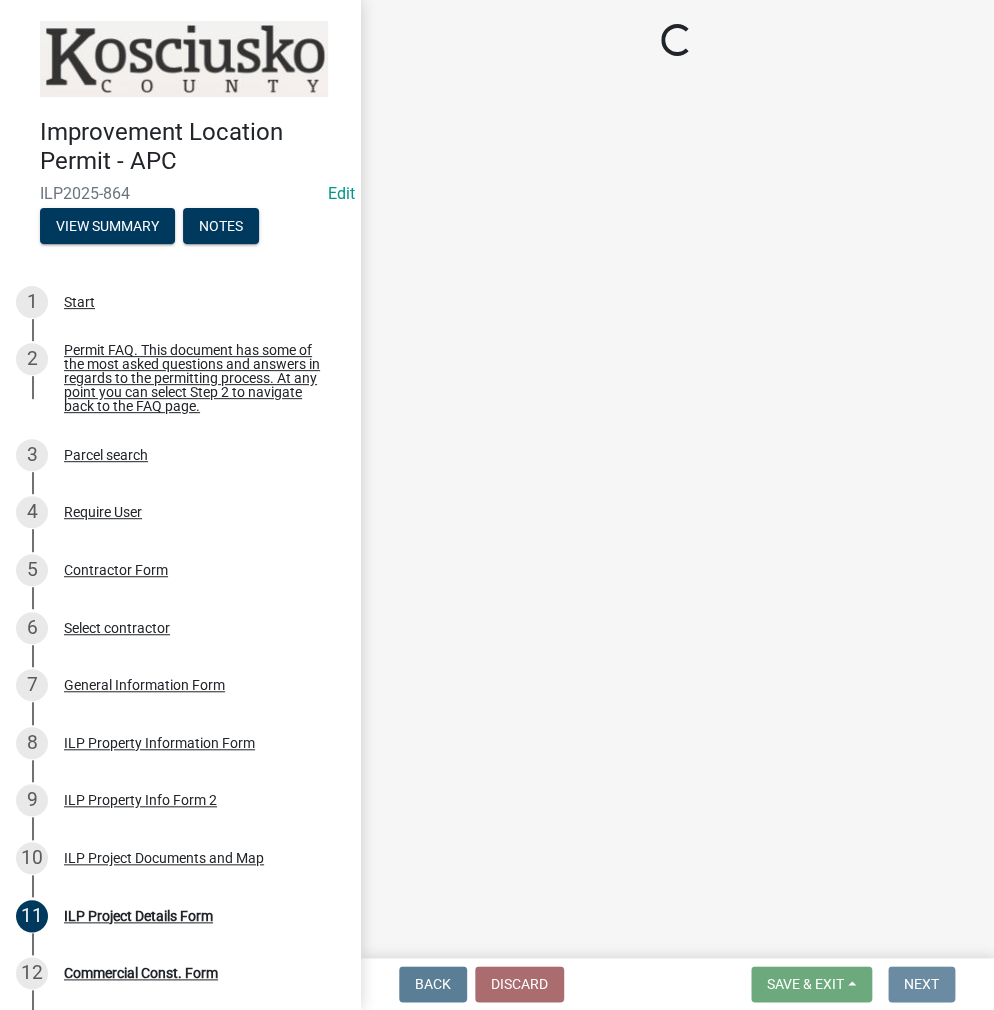 scroll, scrollTop: 0, scrollLeft: 0, axis: both 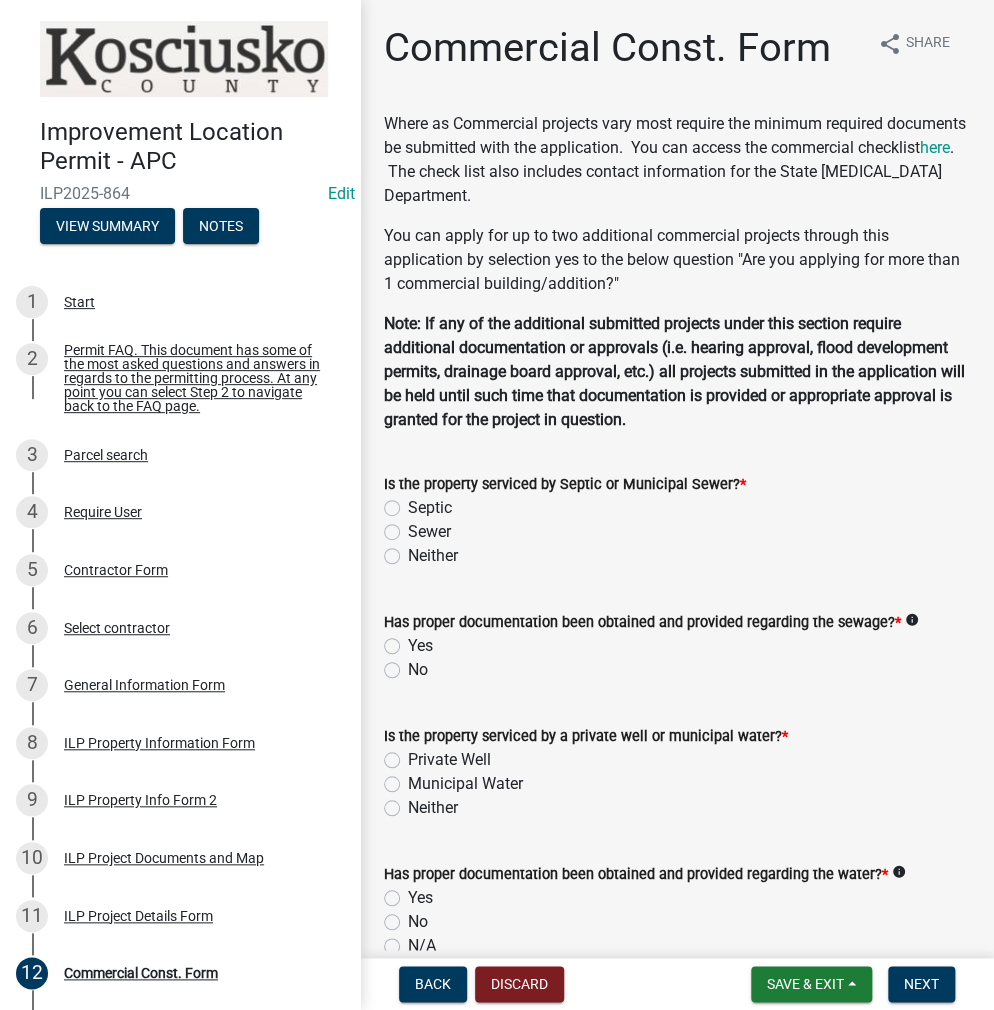 click on "Sewer" 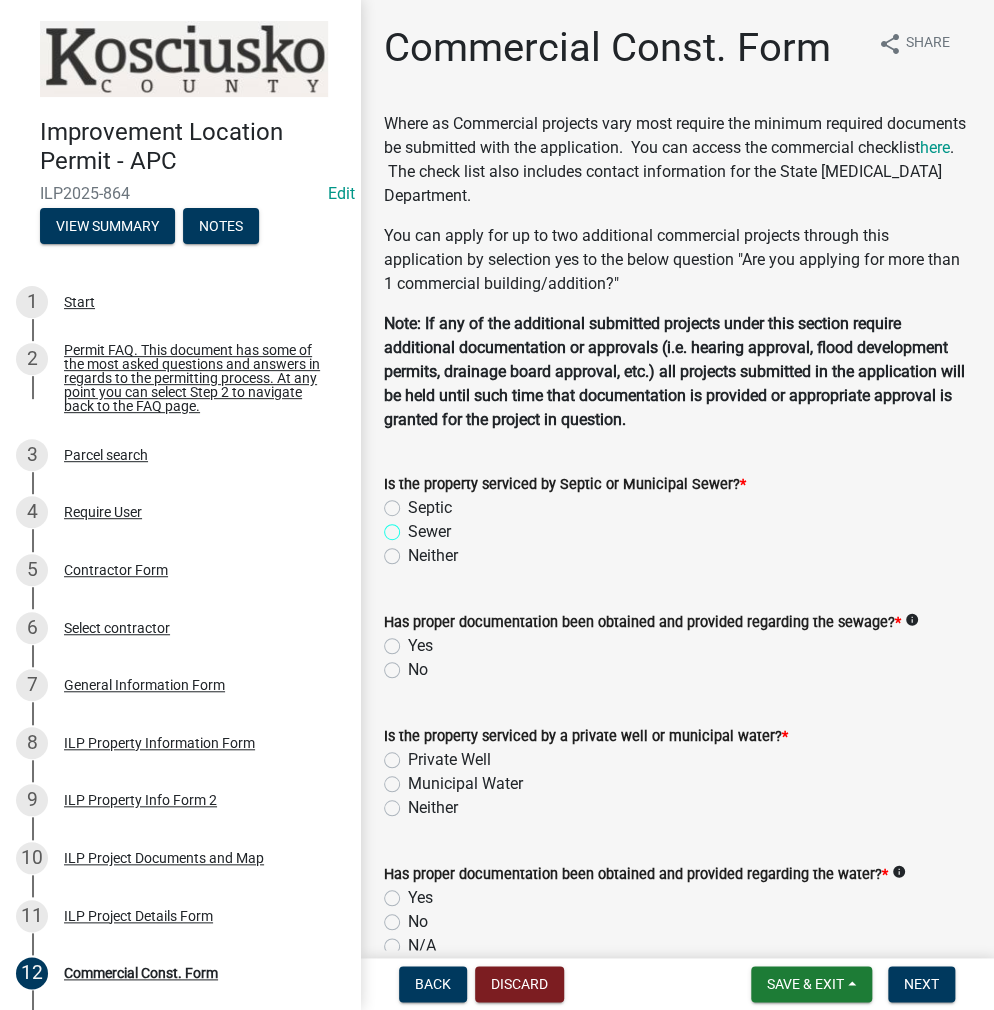 click on "Sewer" at bounding box center (414, 526) 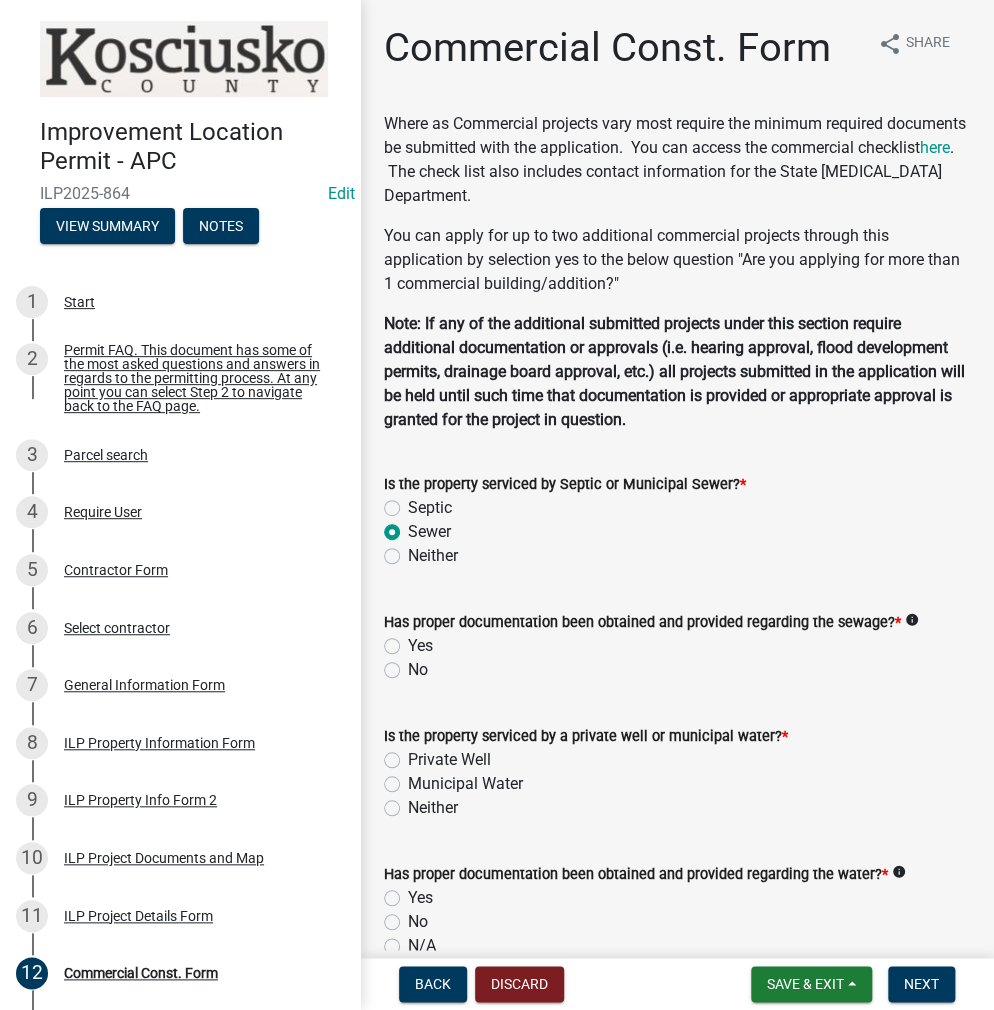 radio on "true" 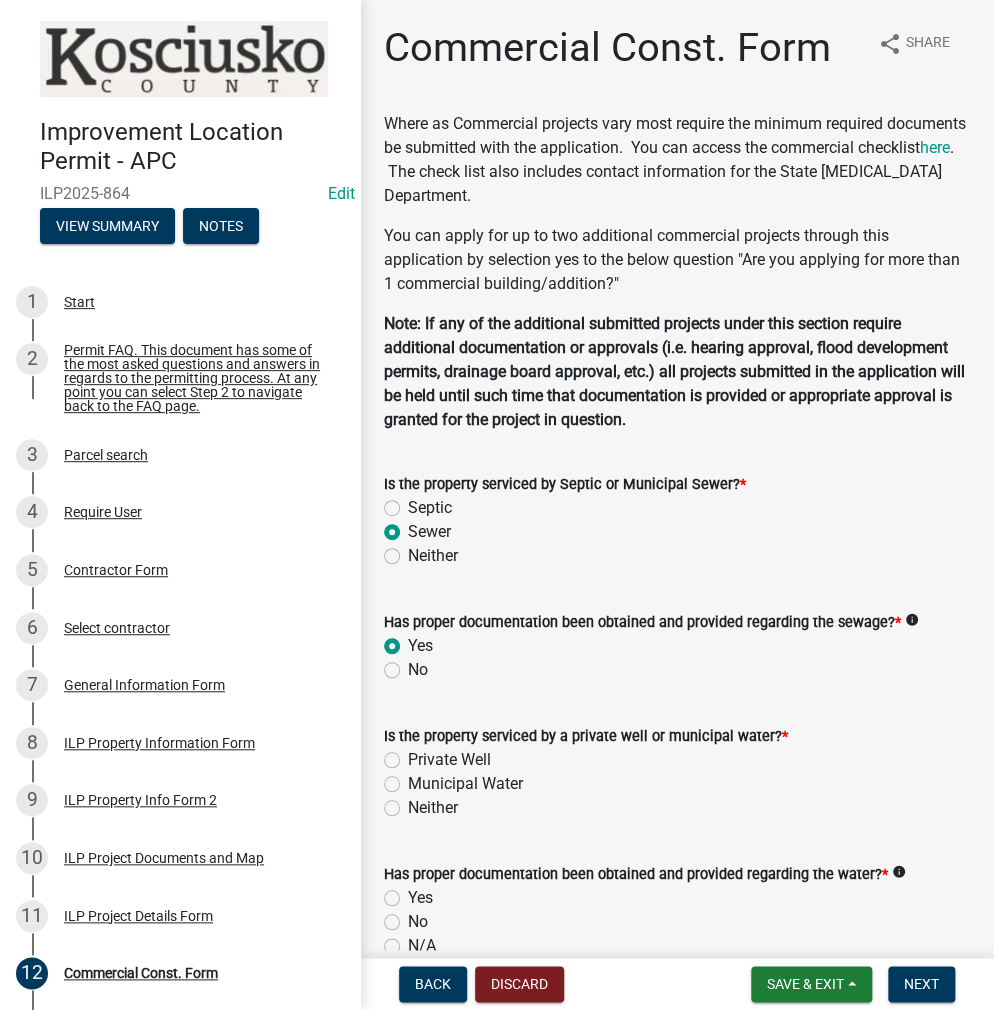 radio on "true" 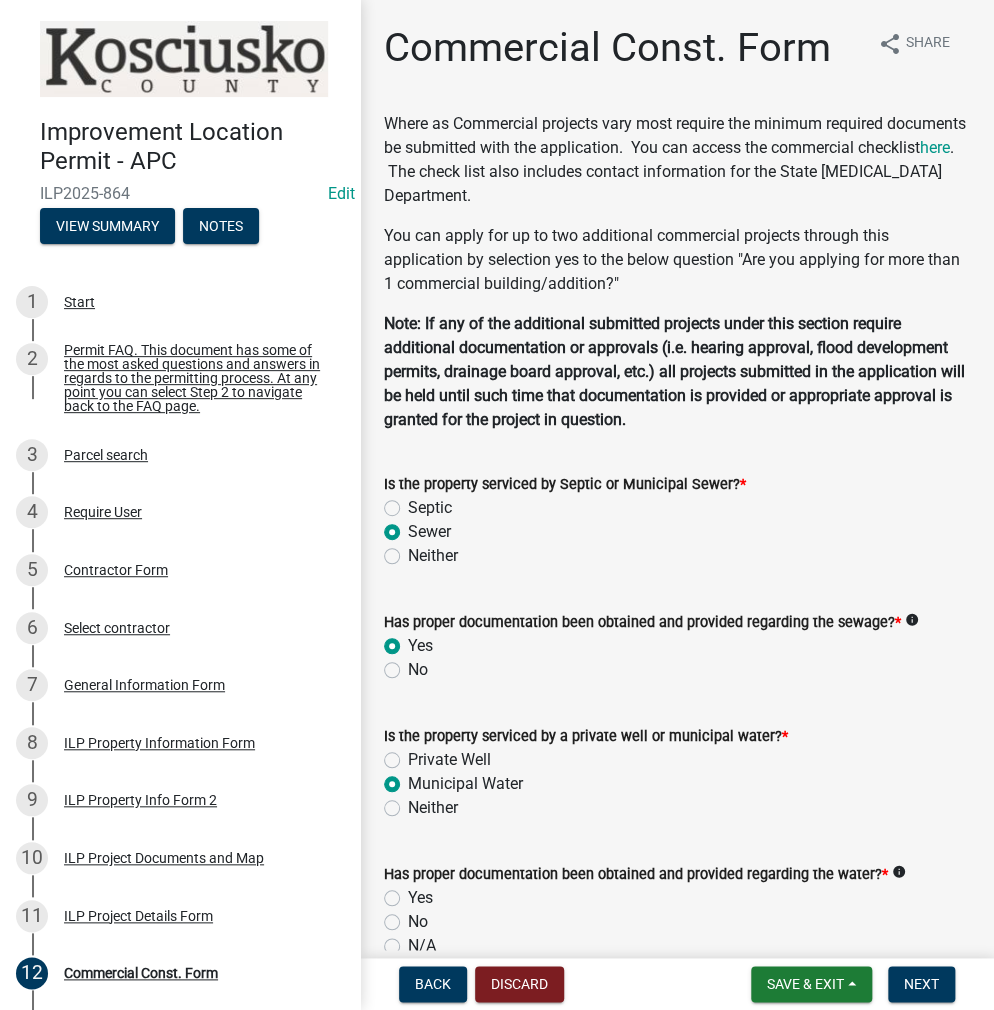 radio on "true" 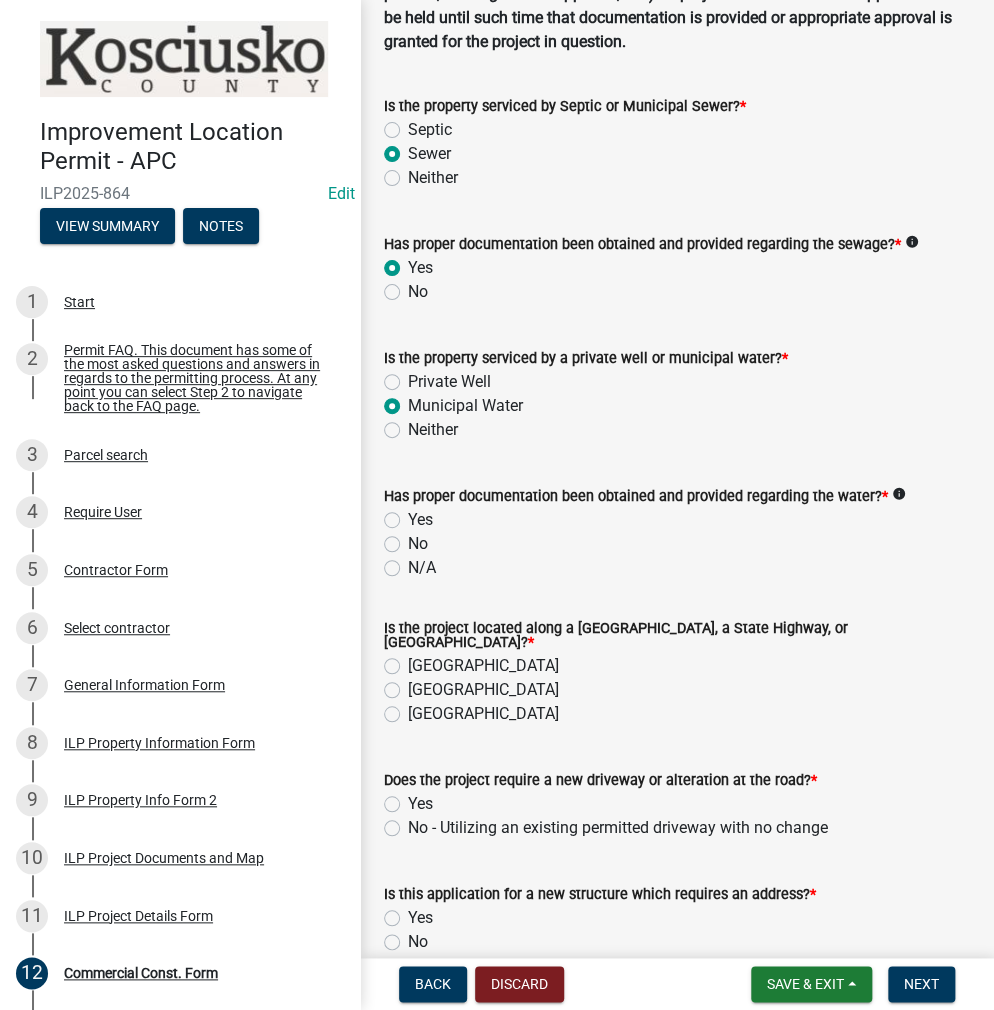 scroll, scrollTop: 400, scrollLeft: 0, axis: vertical 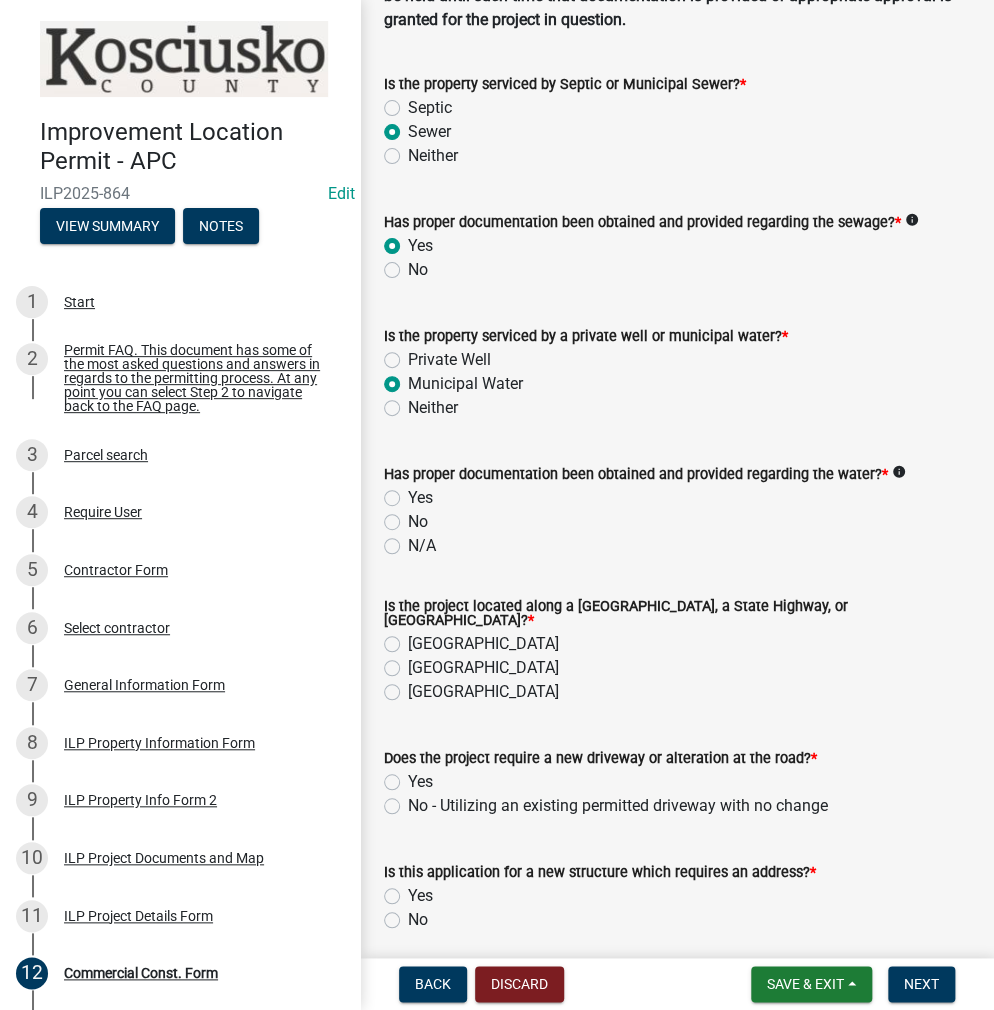 click on "Yes" 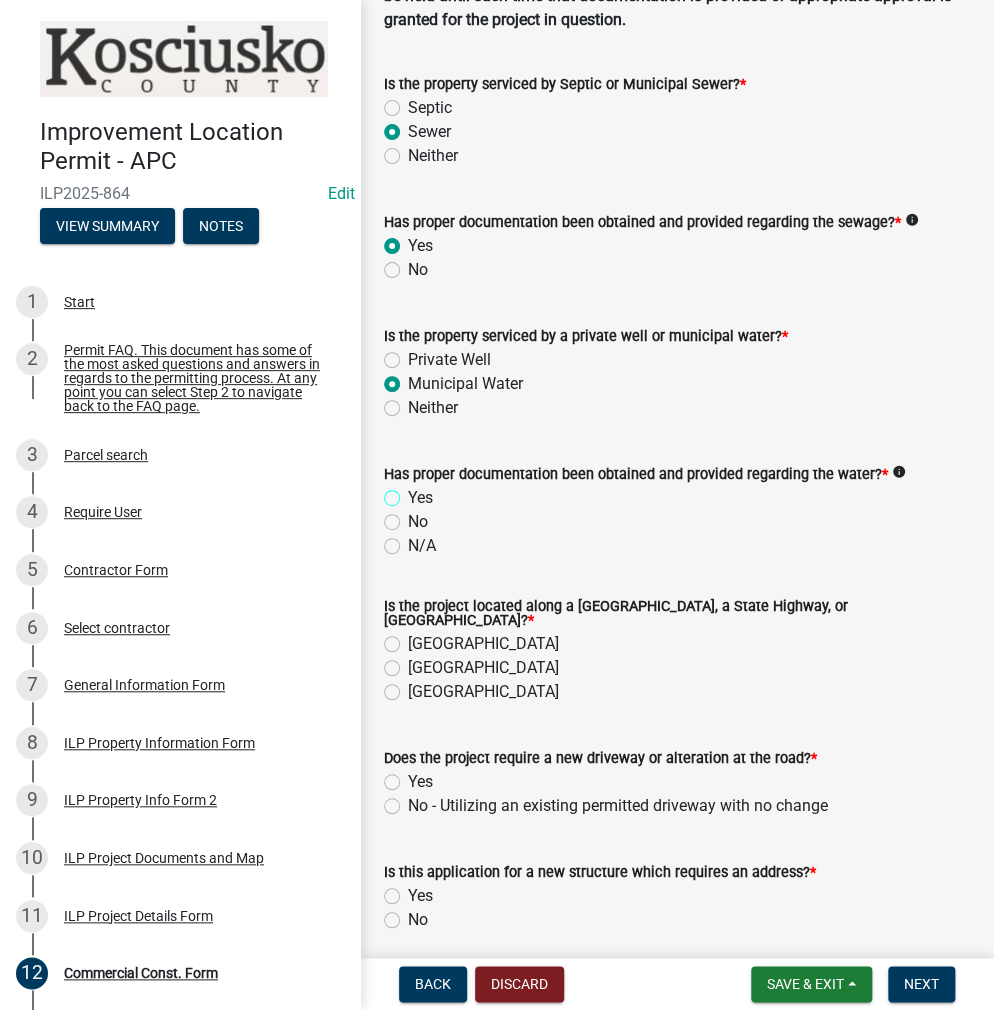 click on "Yes" at bounding box center (414, 492) 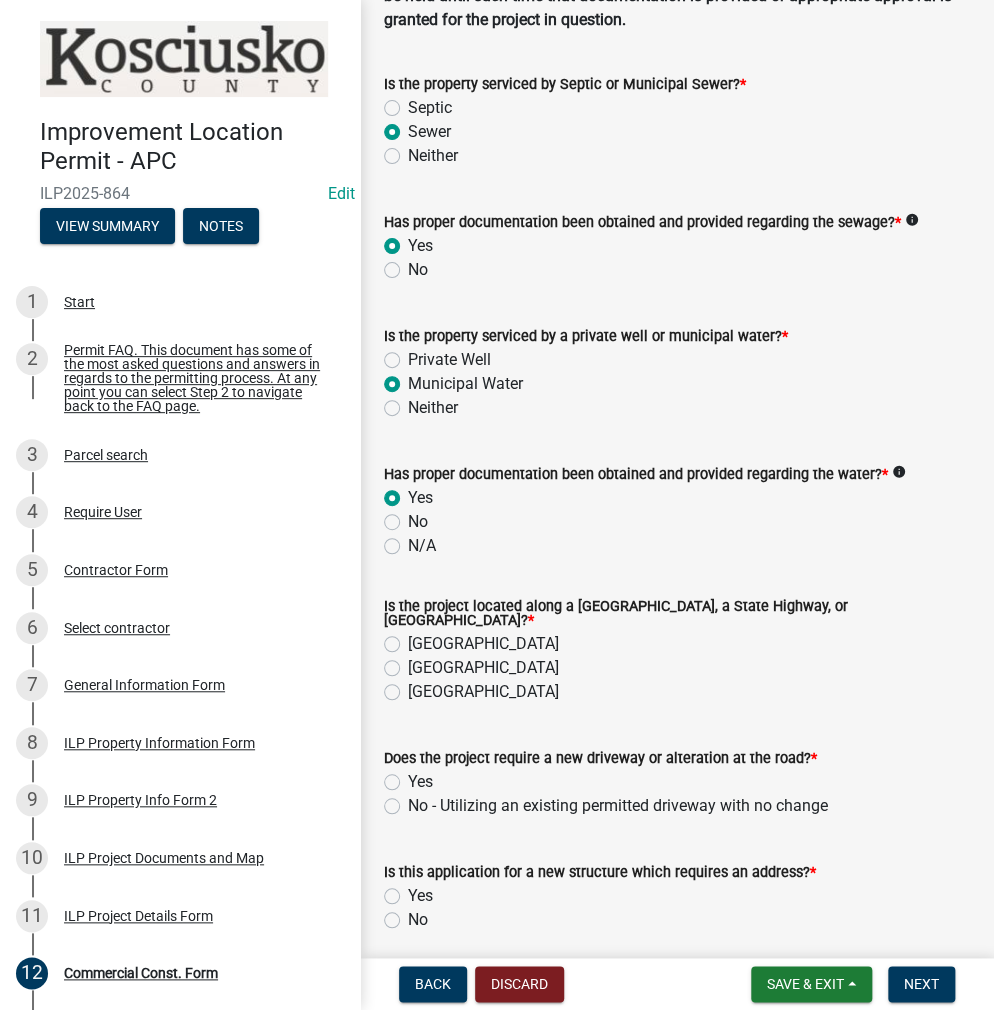 radio on "true" 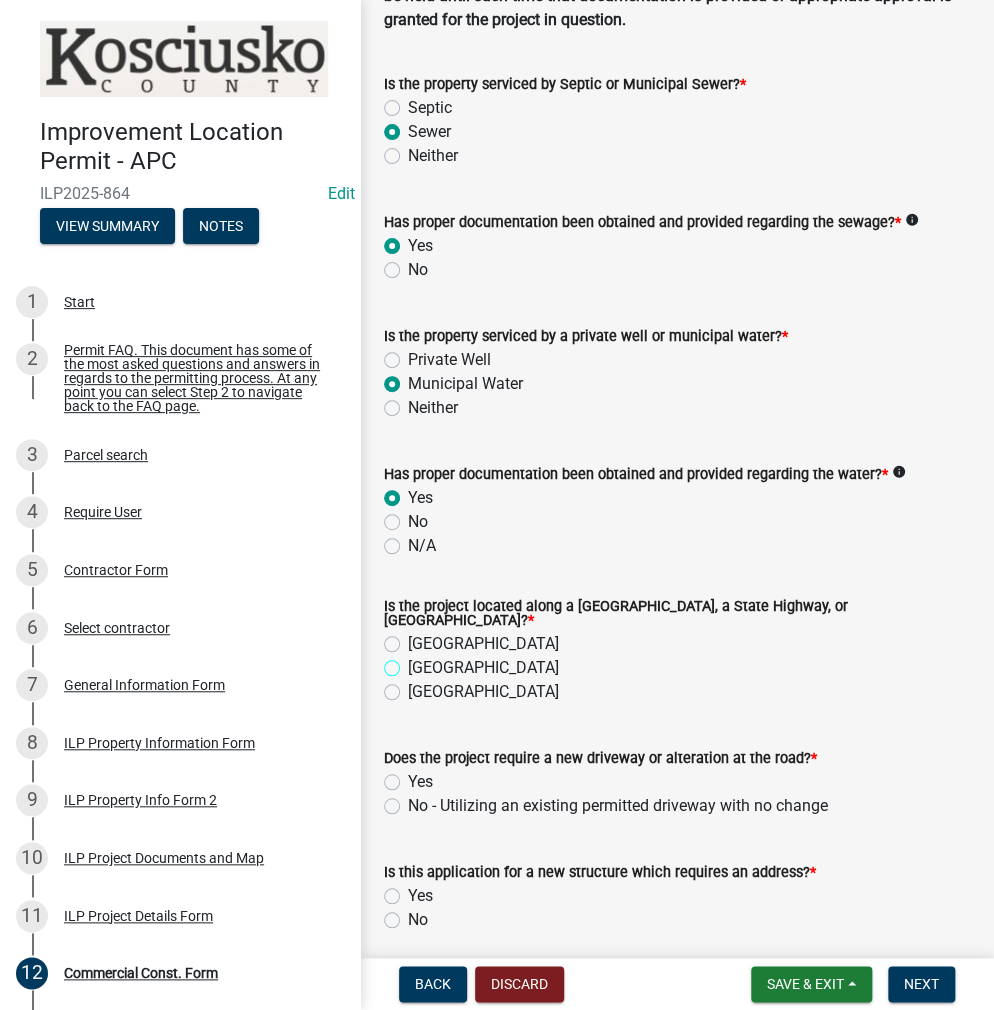 click on "[GEOGRAPHIC_DATA]" at bounding box center [414, 662] 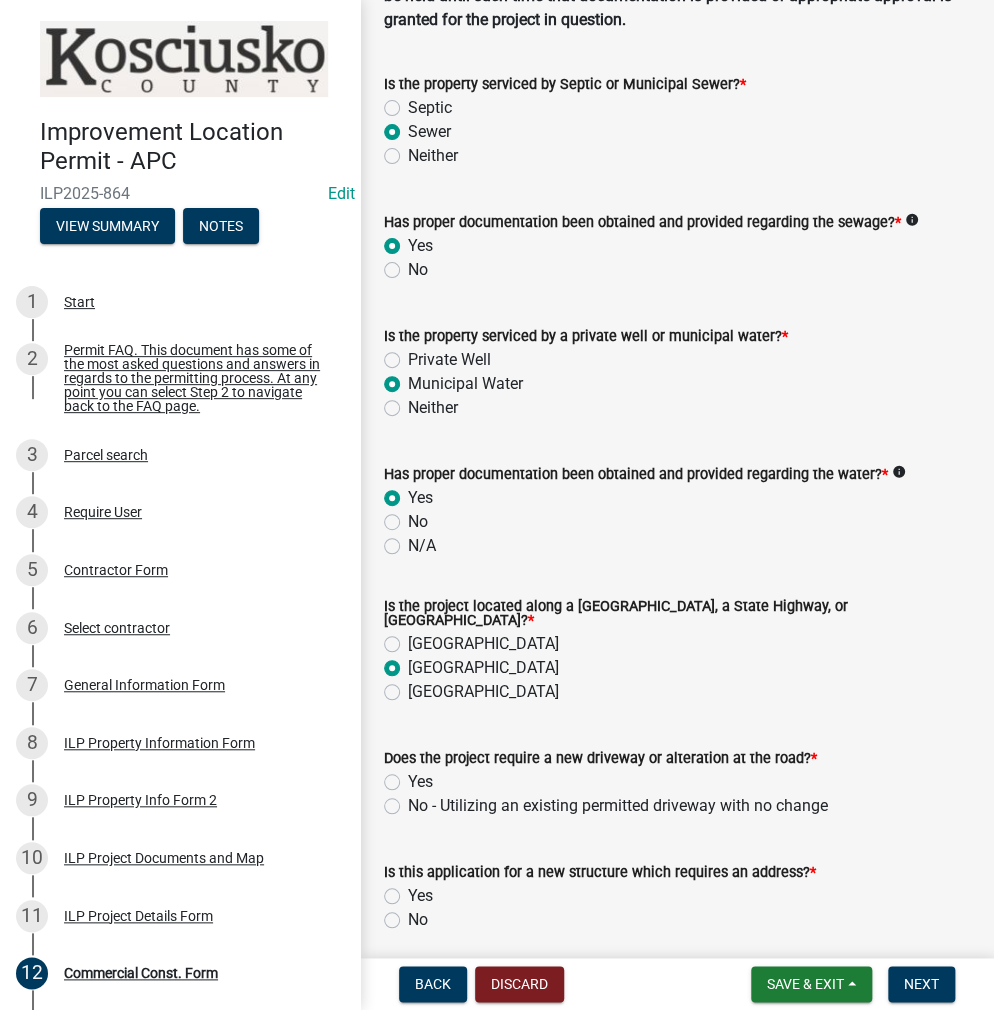 radio on "true" 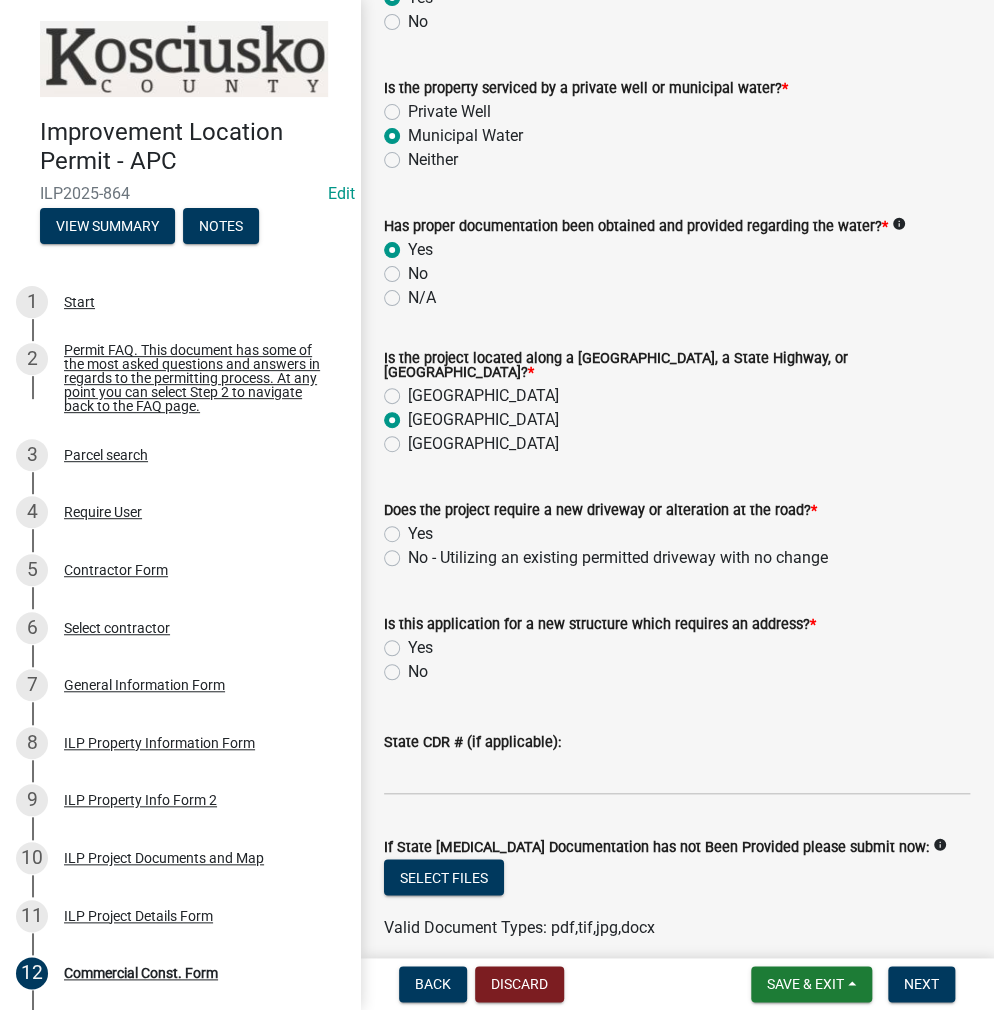 scroll, scrollTop: 700, scrollLeft: 0, axis: vertical 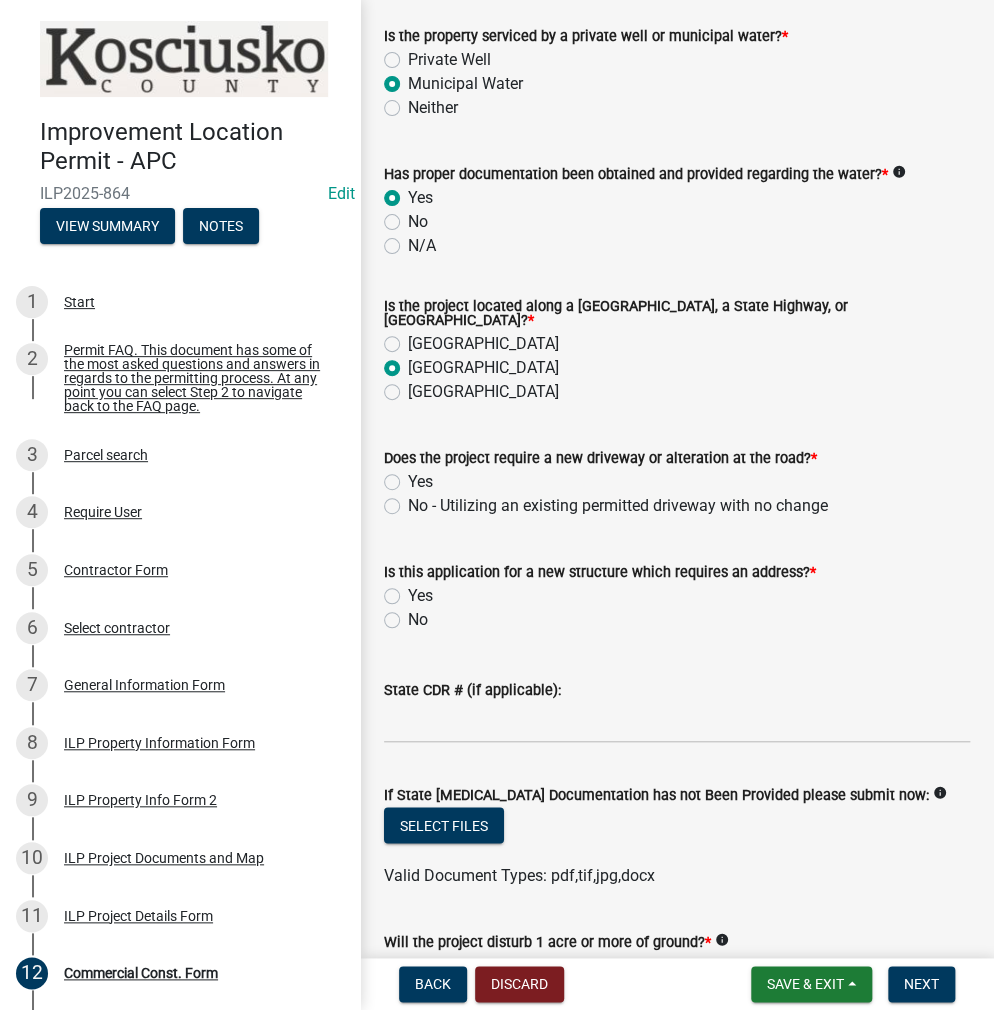 click on "Yes" 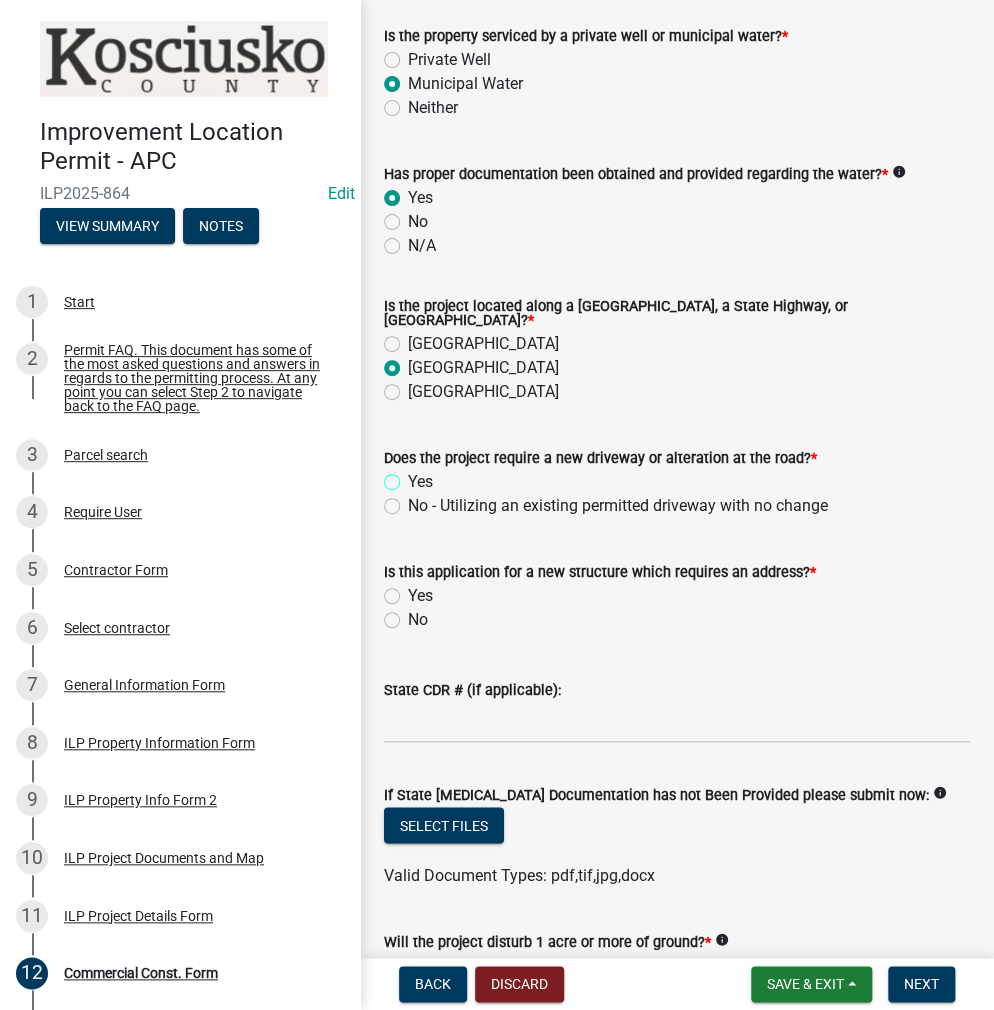 click on "Yes" at bounding box center [414, 476] 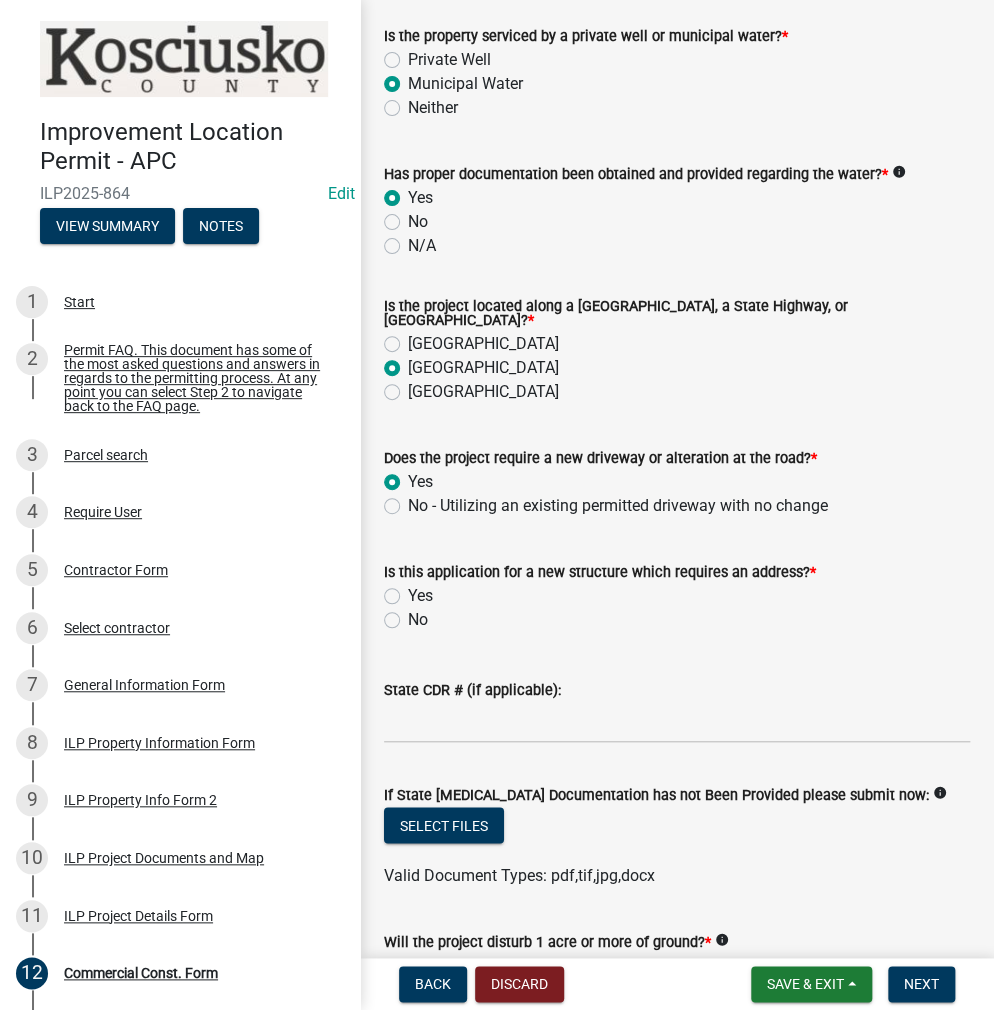 radio on "true" 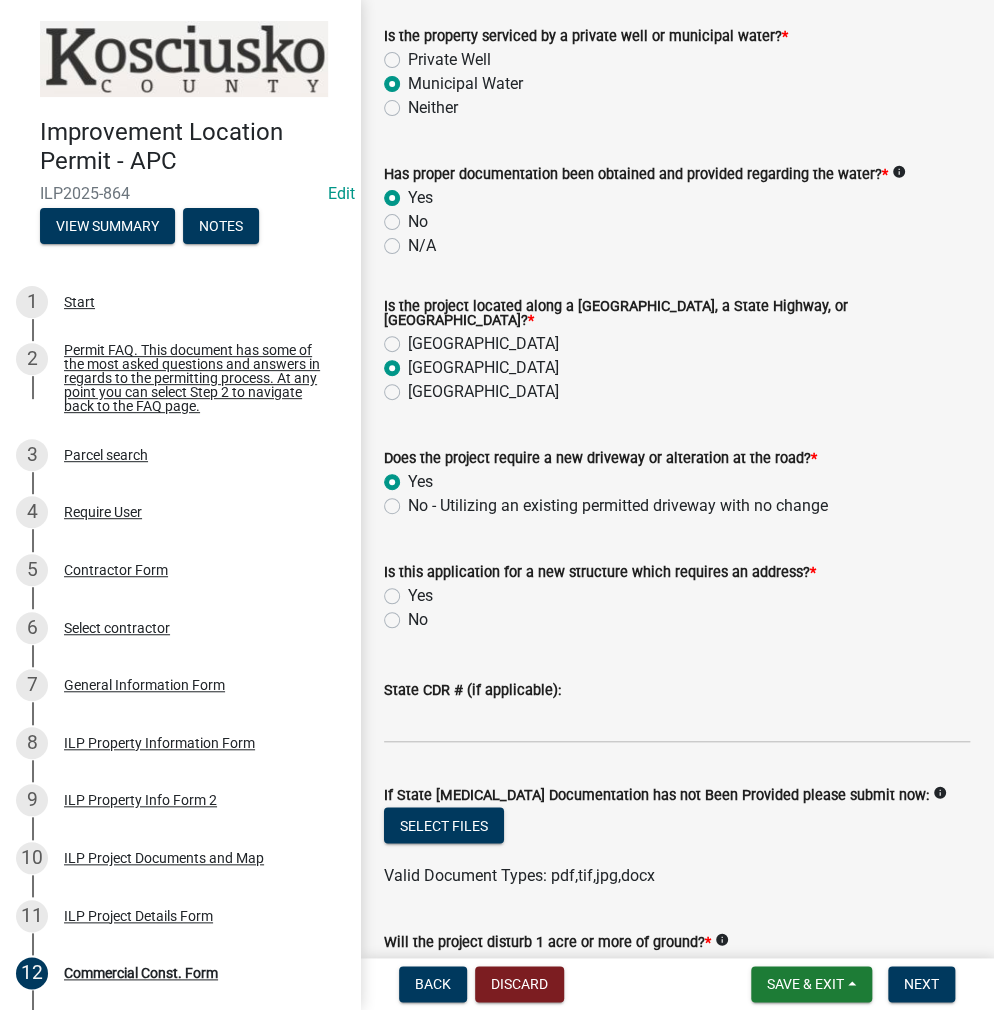 click on "Yes" 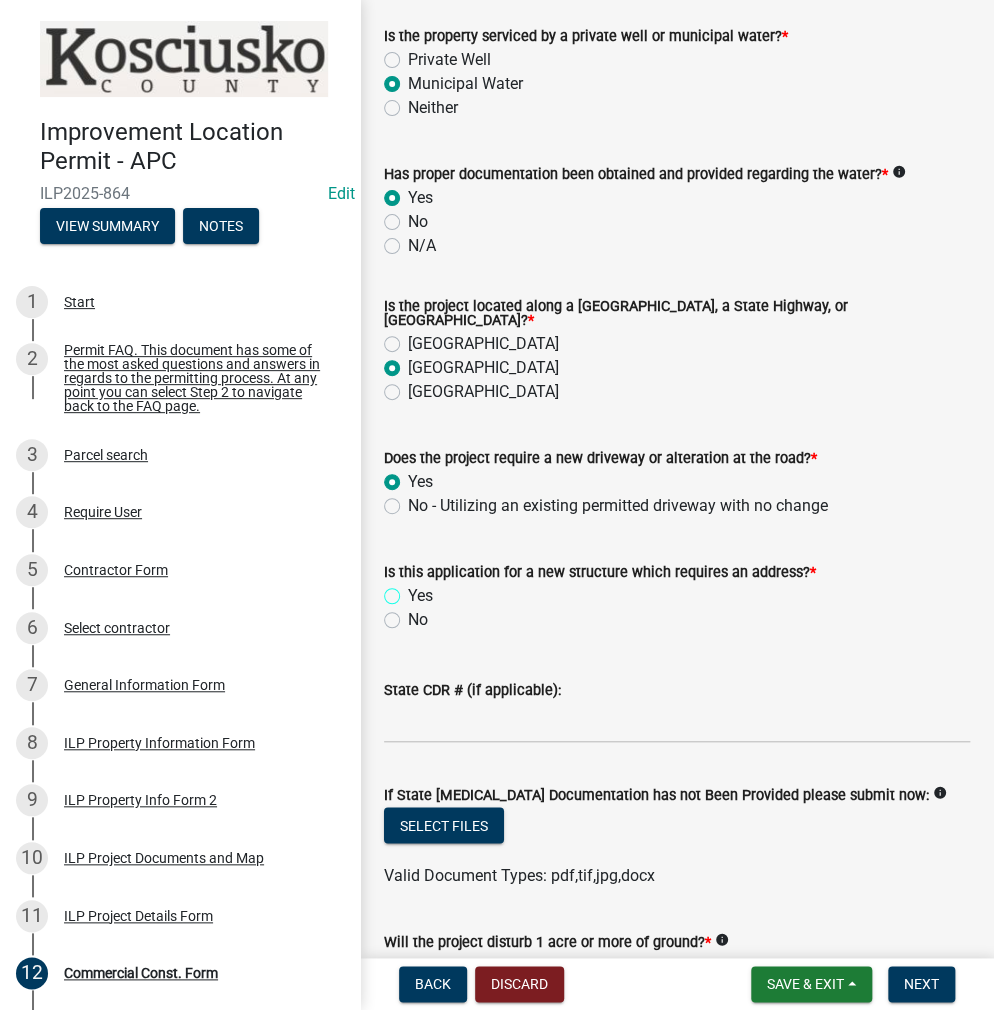 click on "Yes" at bounding box center [414, 590] 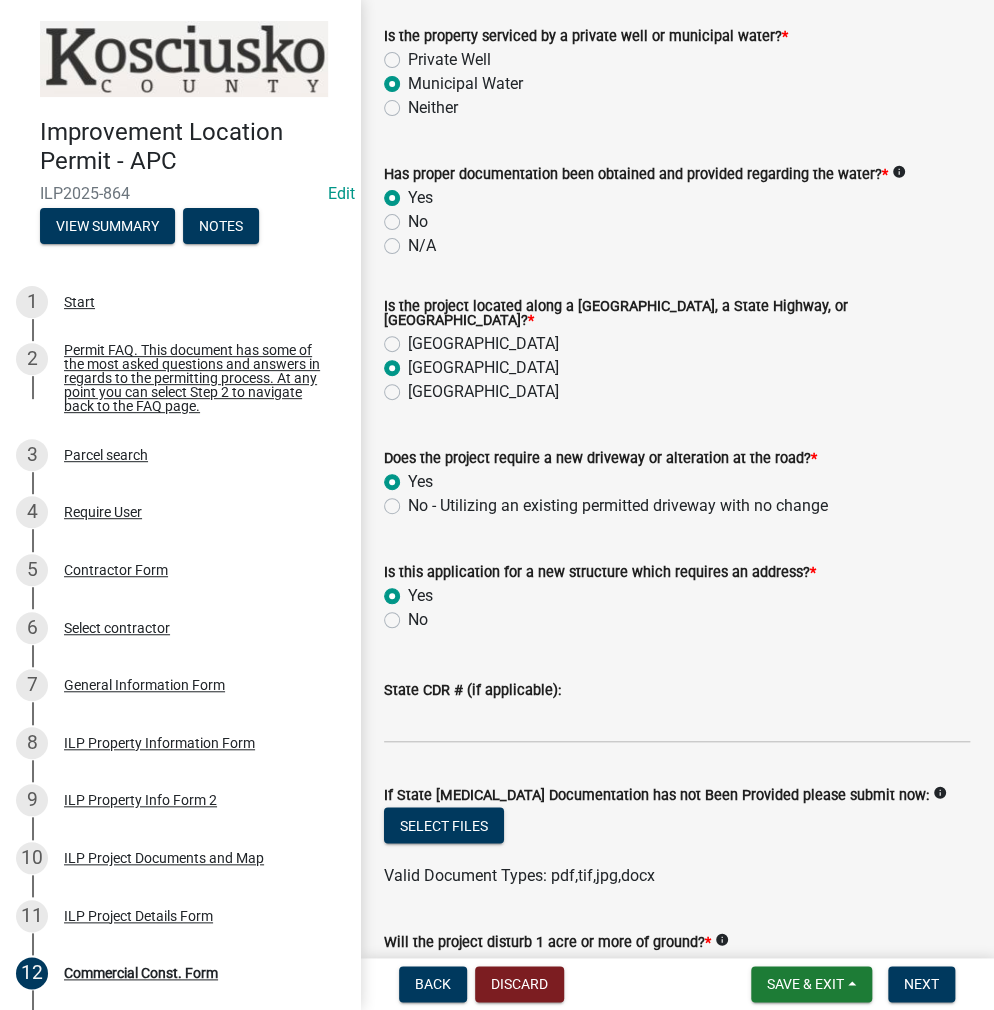 radio on "true" 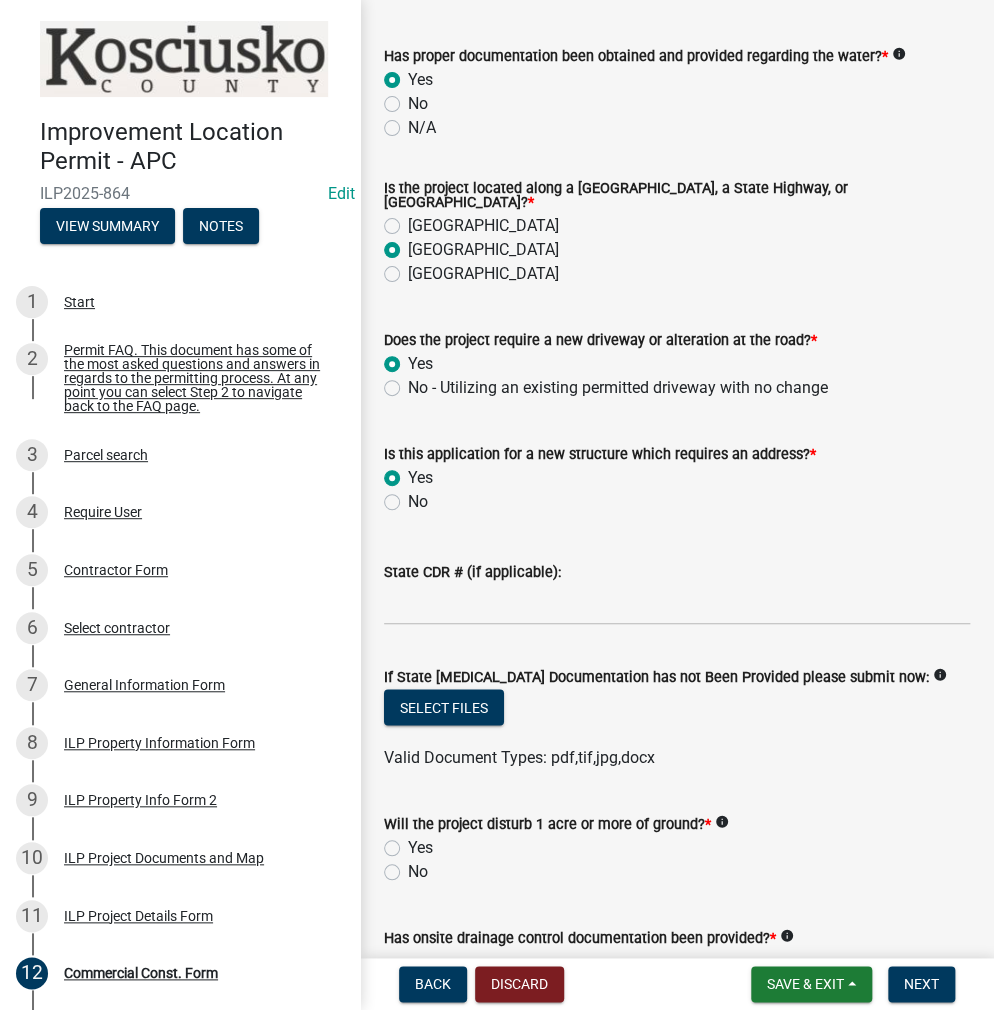 scroll, scrollTop: 1000, scrollLeft: 0, axis: vertical 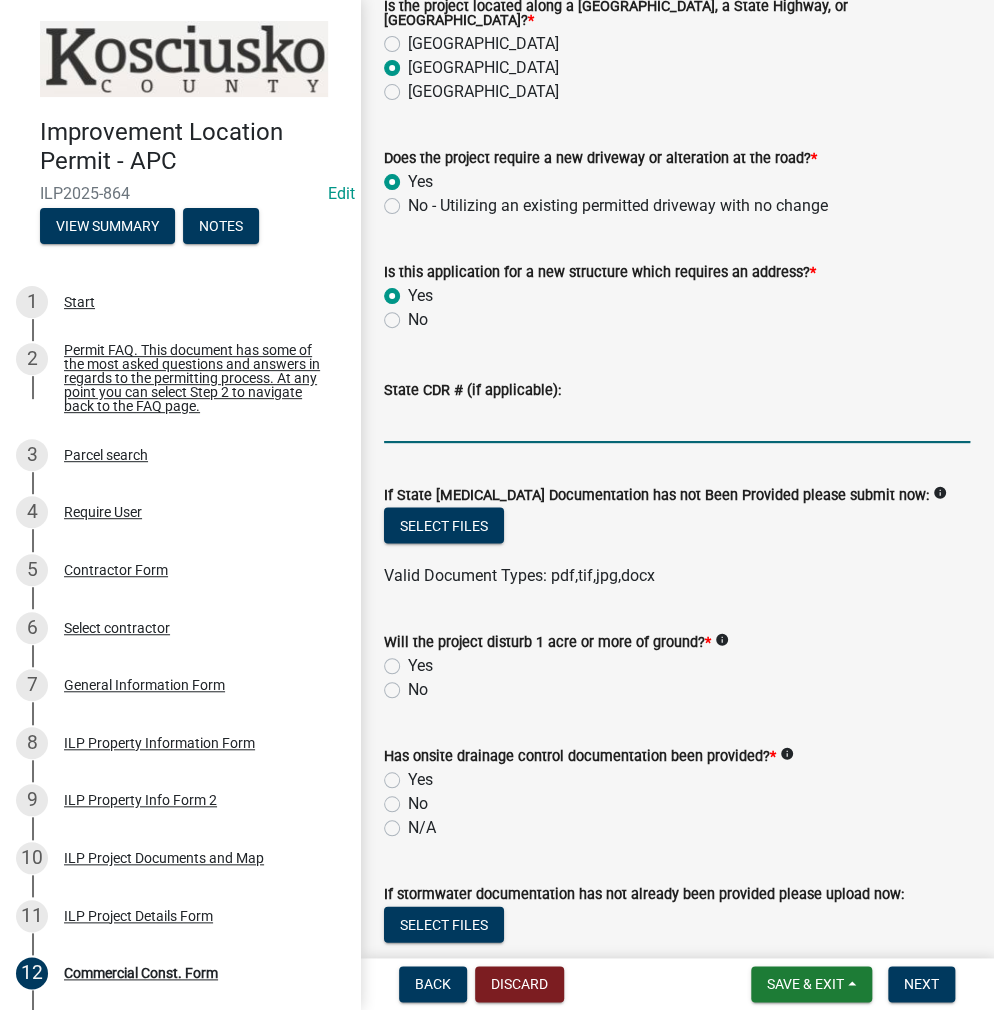 click on "State CDR # (if applicable):" at bounding box center [677, 422] 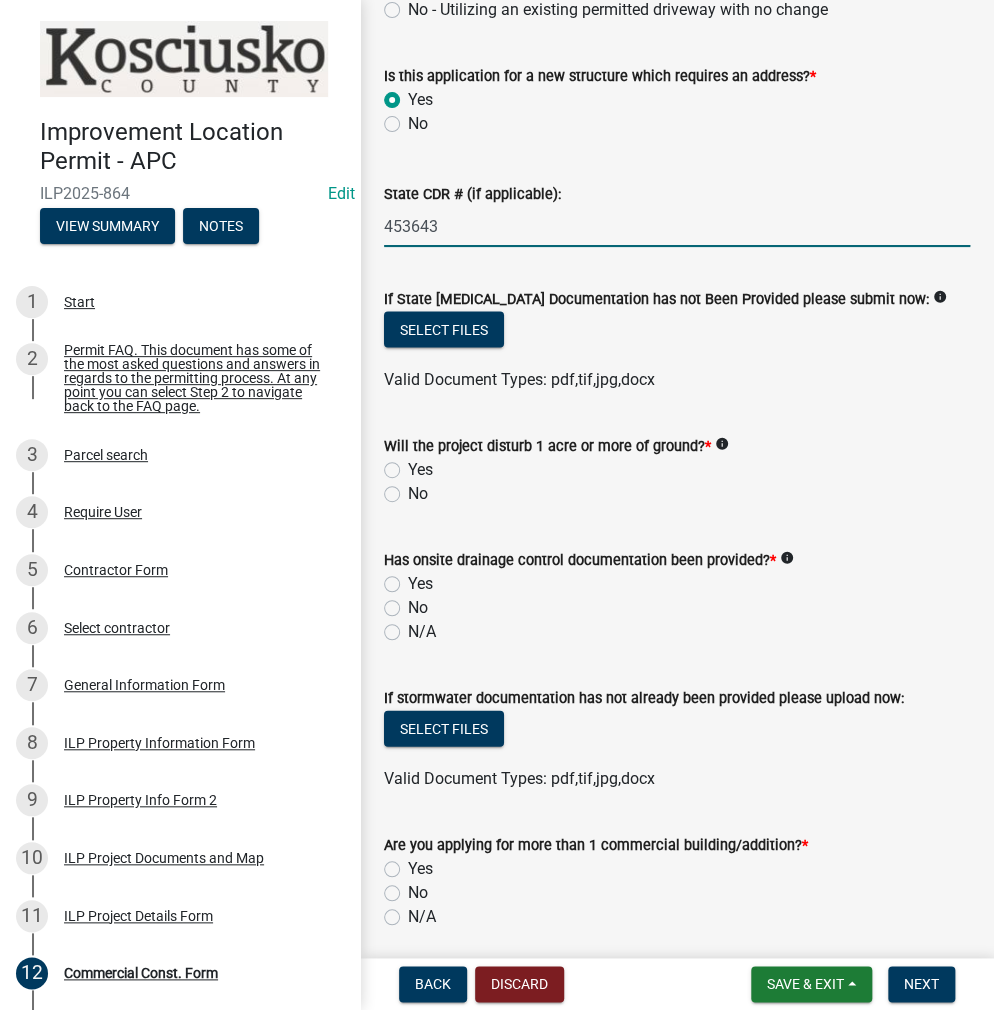 scroll, scrollTop: 1200, scrollLeft: 0, axis: vertical 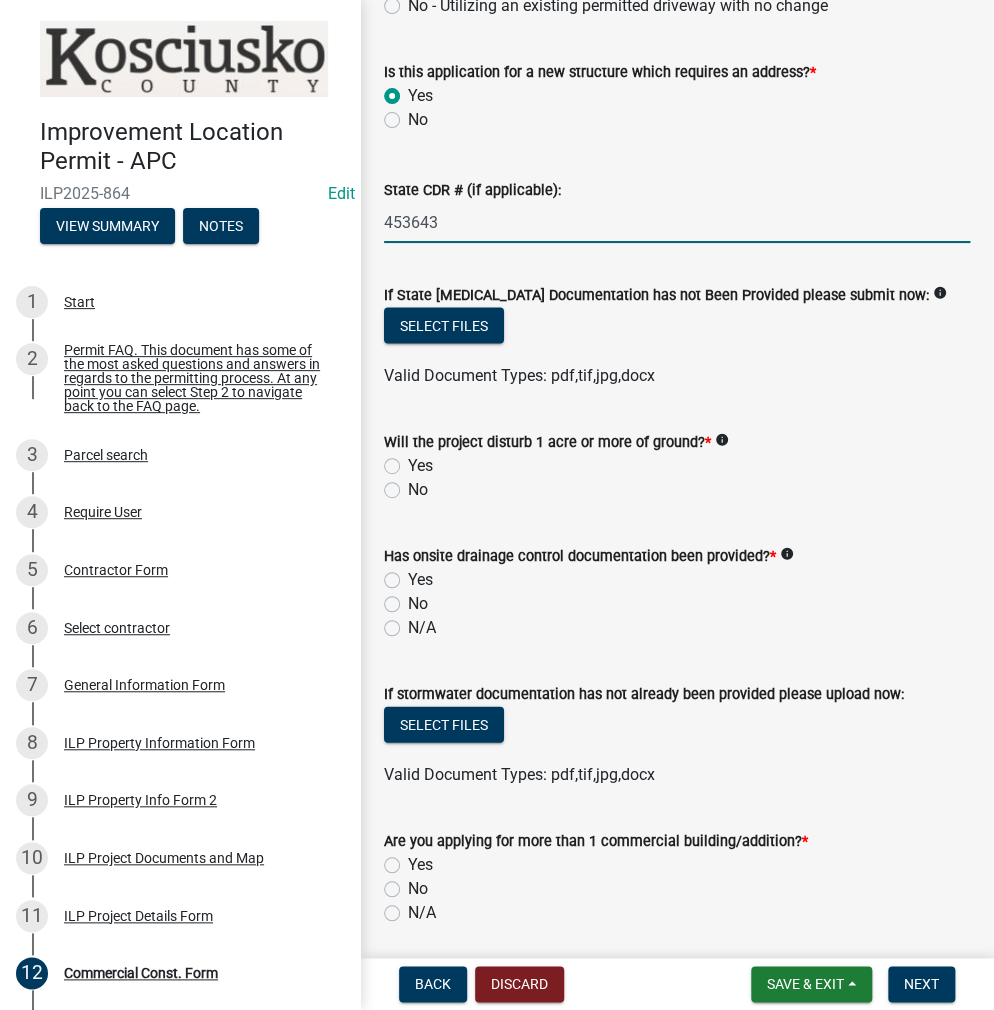 type on "453643" 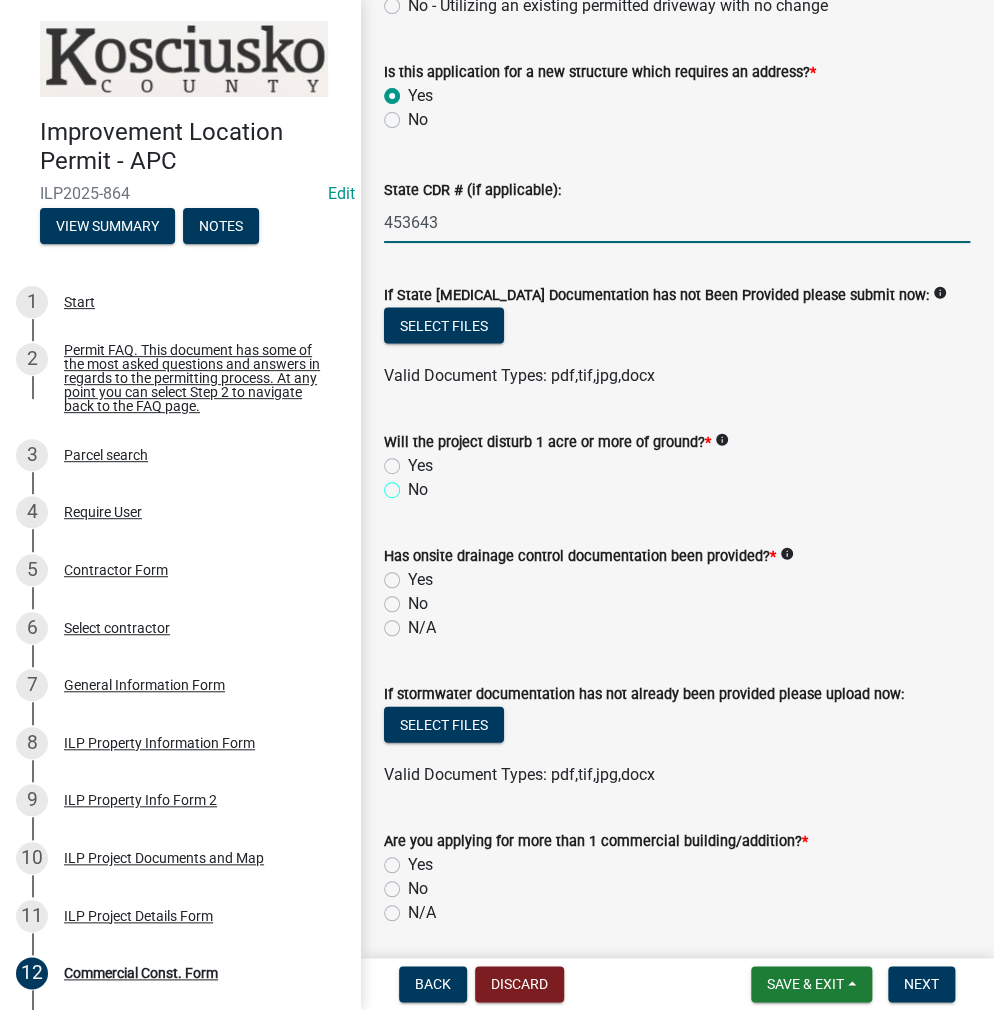 click on "No" at bounding box center [414, 484] 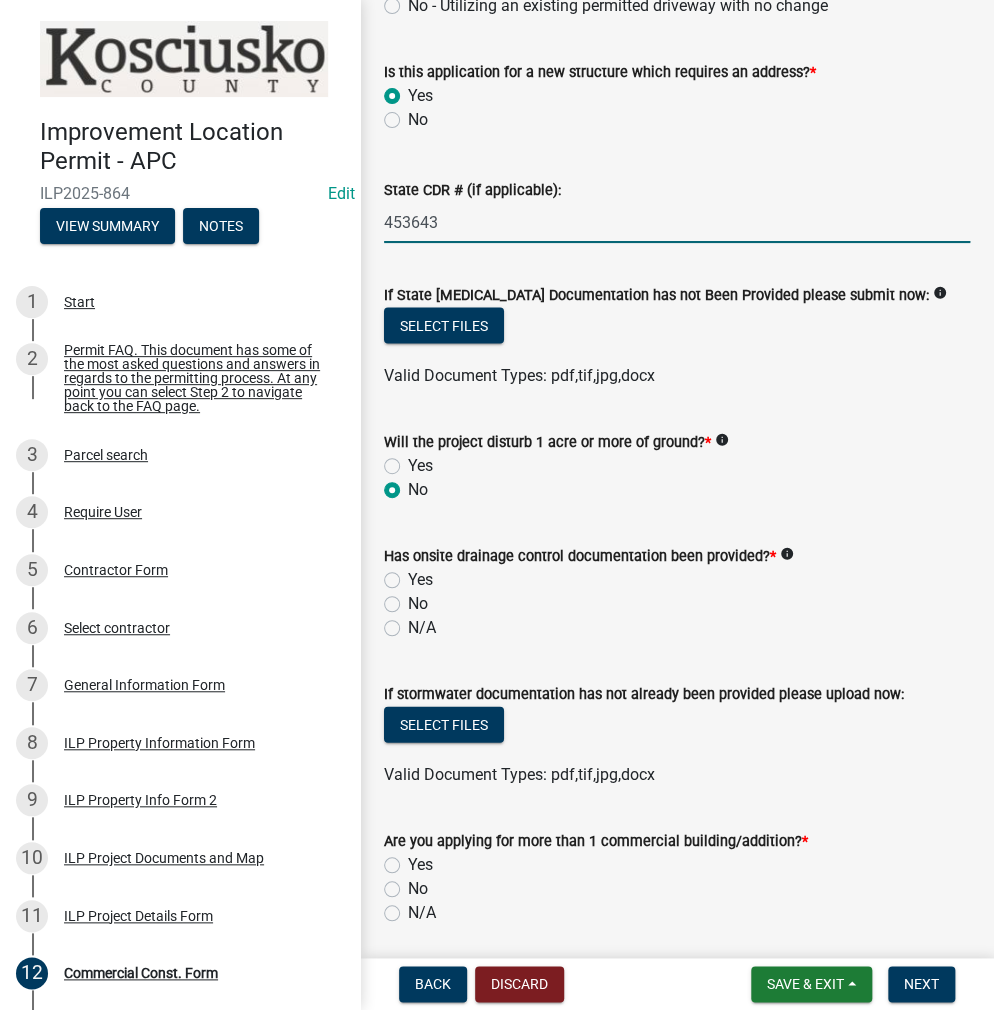 radio on "true" 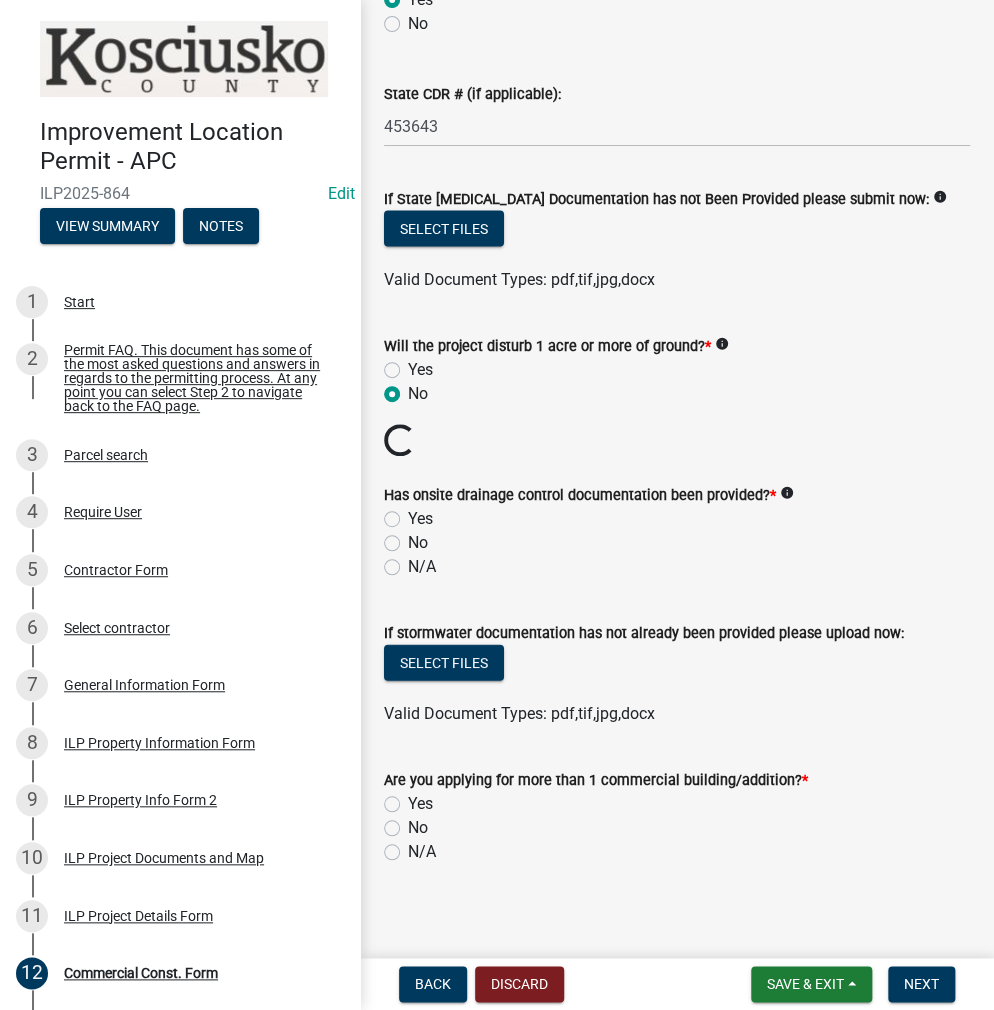 scroll, scrollTop: 1262, scrollLeft: 0, axis: vertical 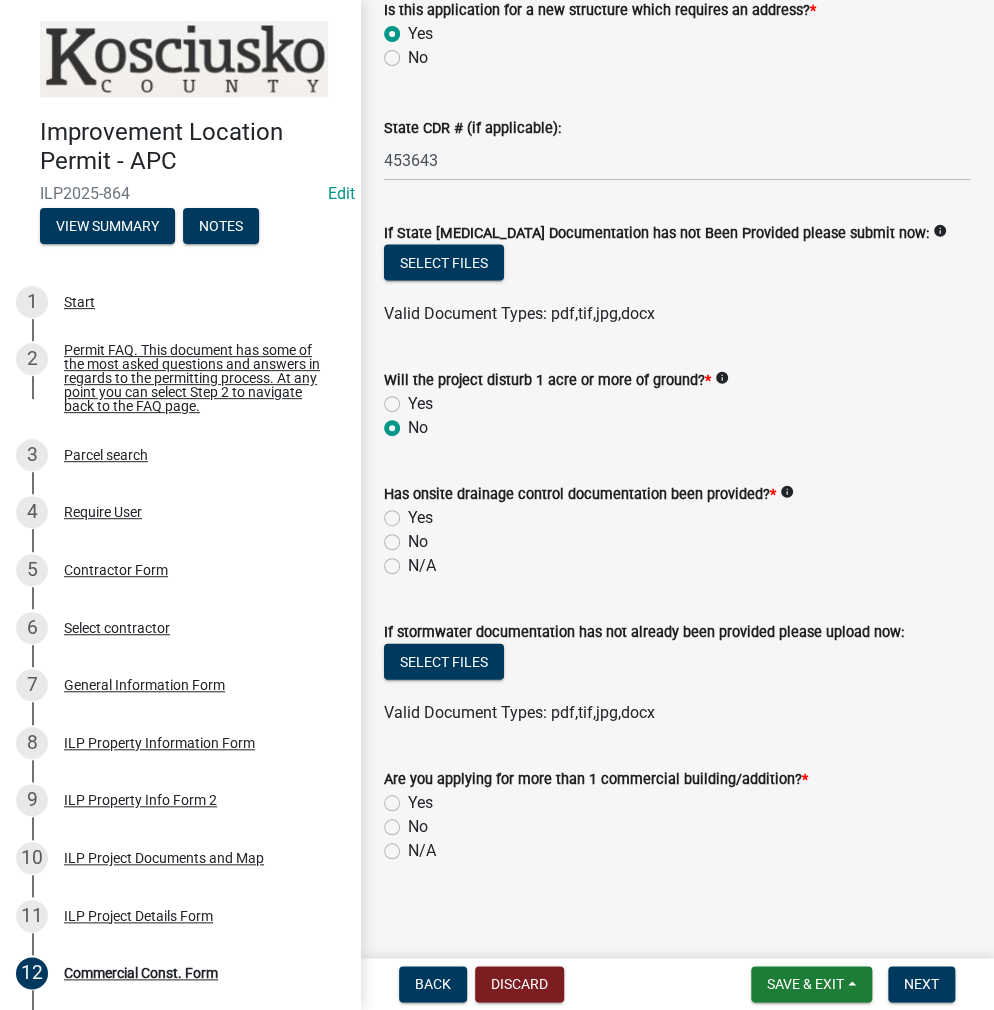 click on "Yes" 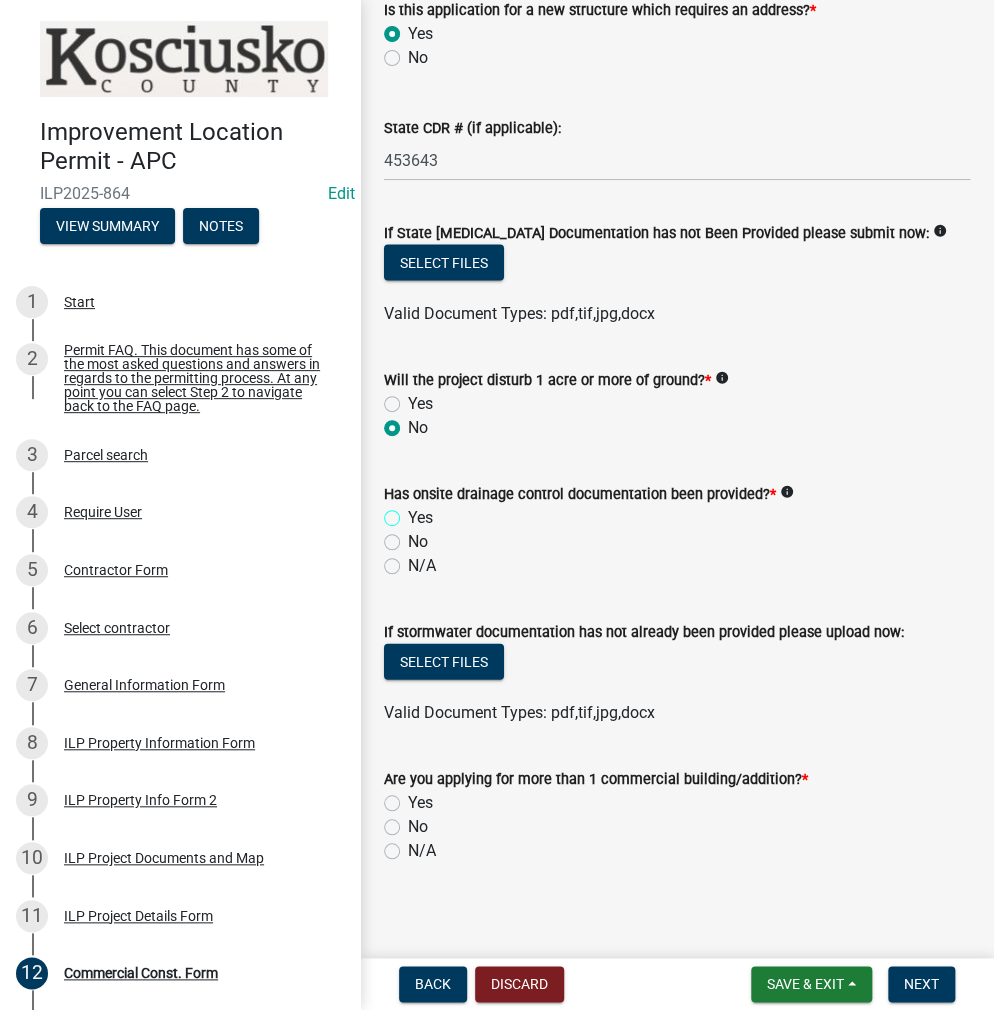 click on "Yes" at bounding box center [414, 512] 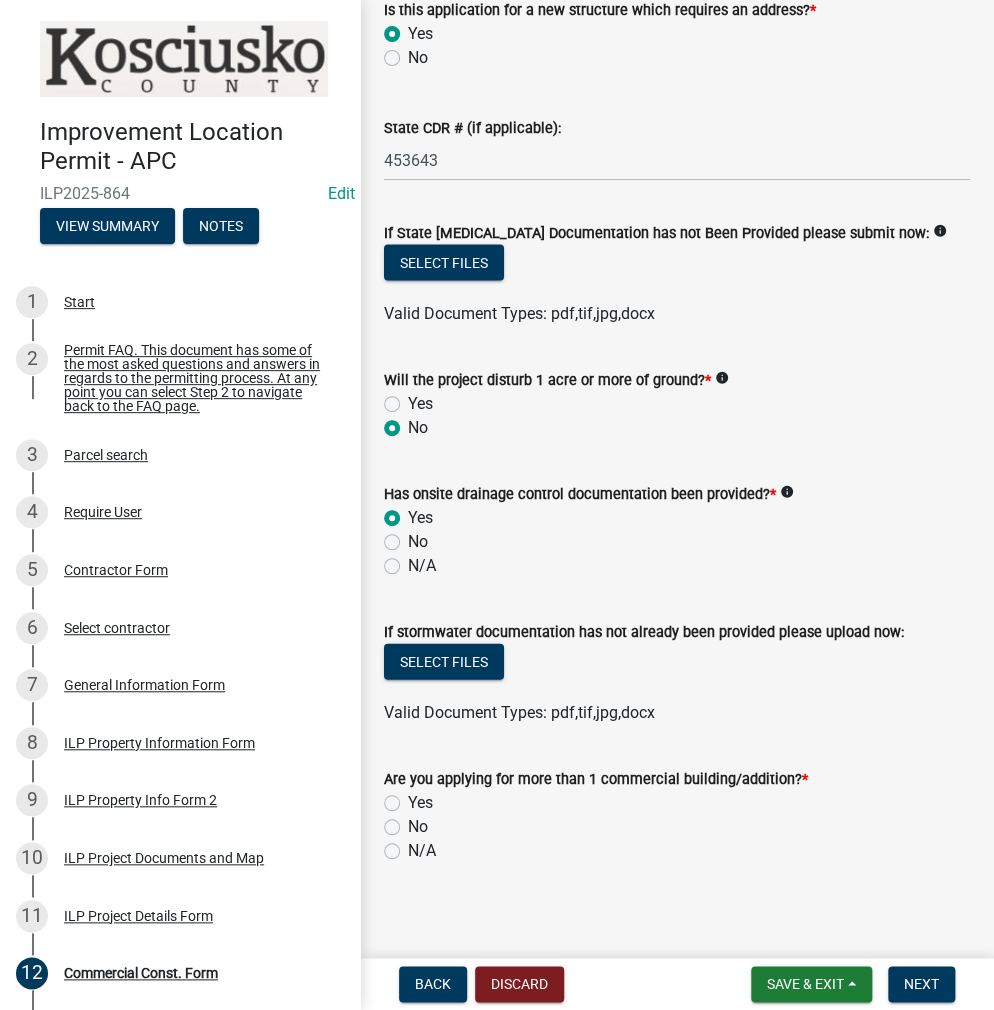 radio on "true" 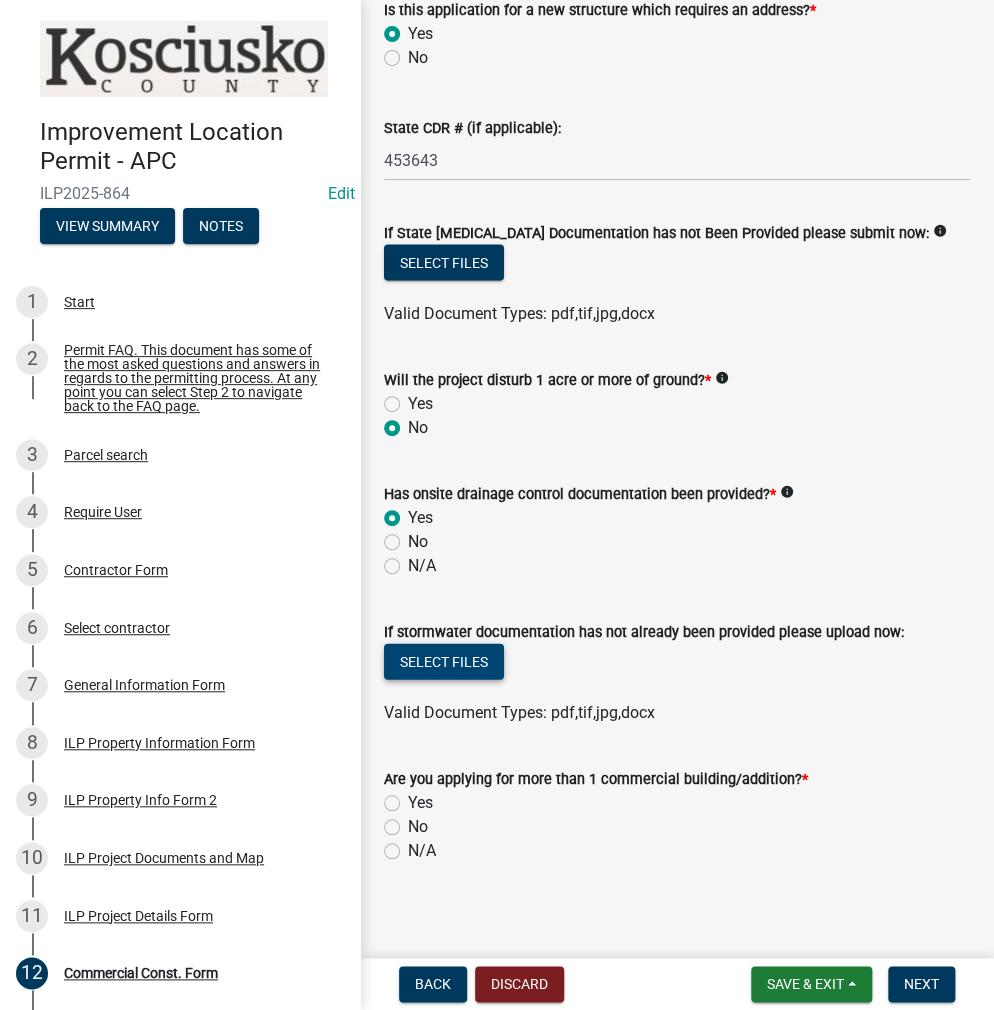 click on "Select files" 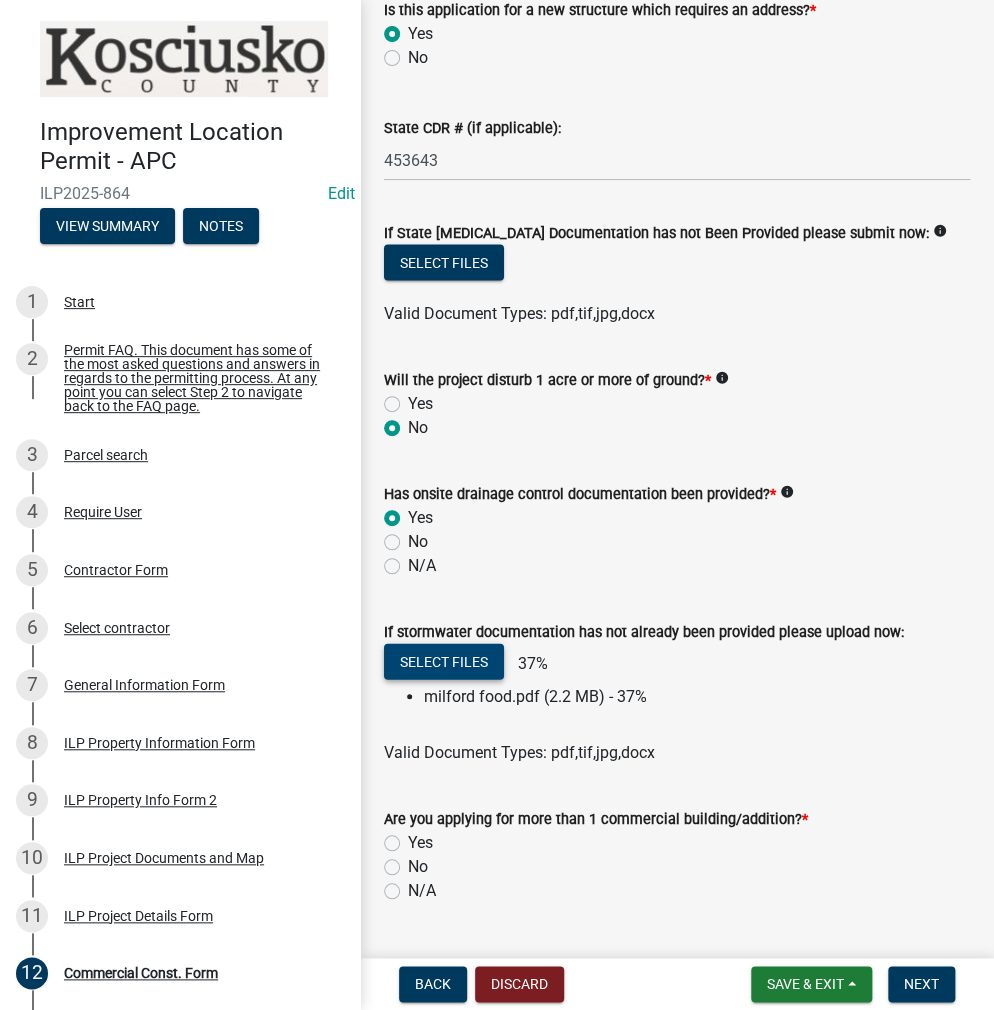 scroll, scrollTop: 1302, scrollLeft: 0, axis: vertical 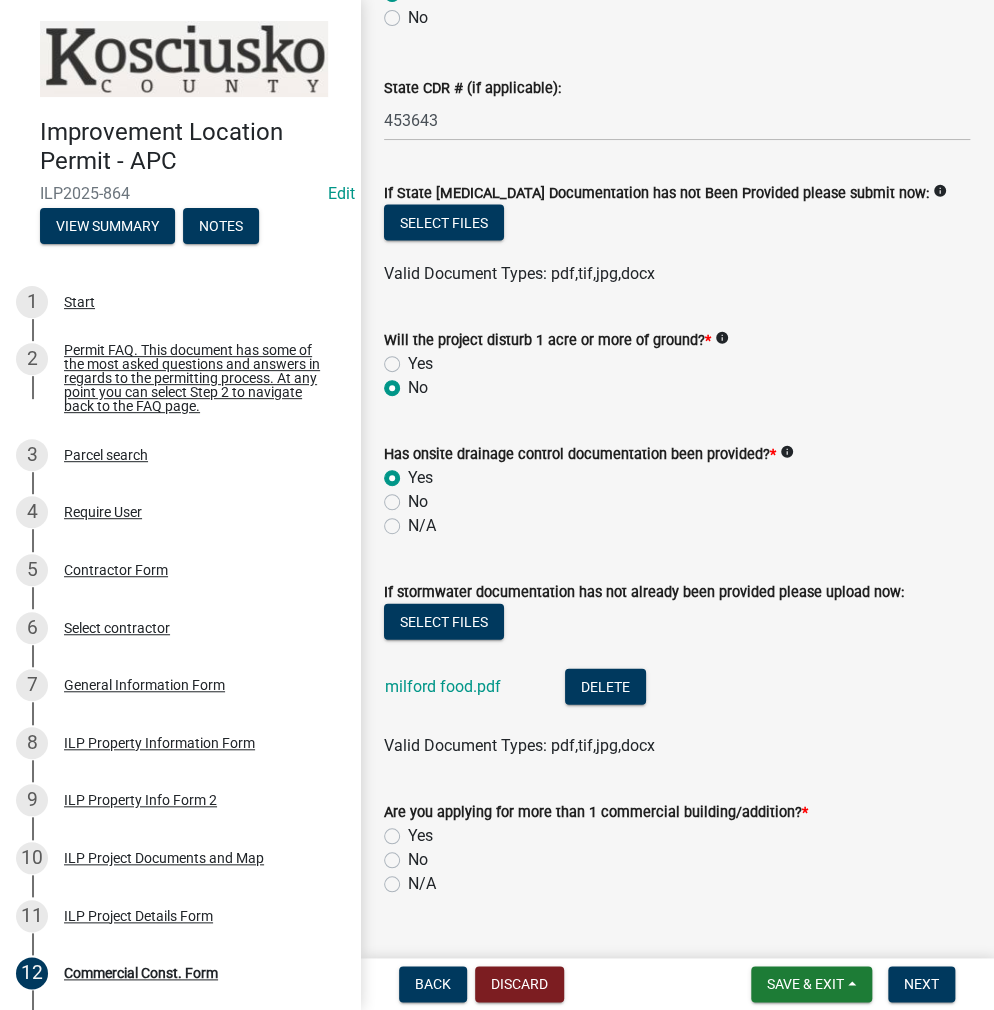 click on "Yes" 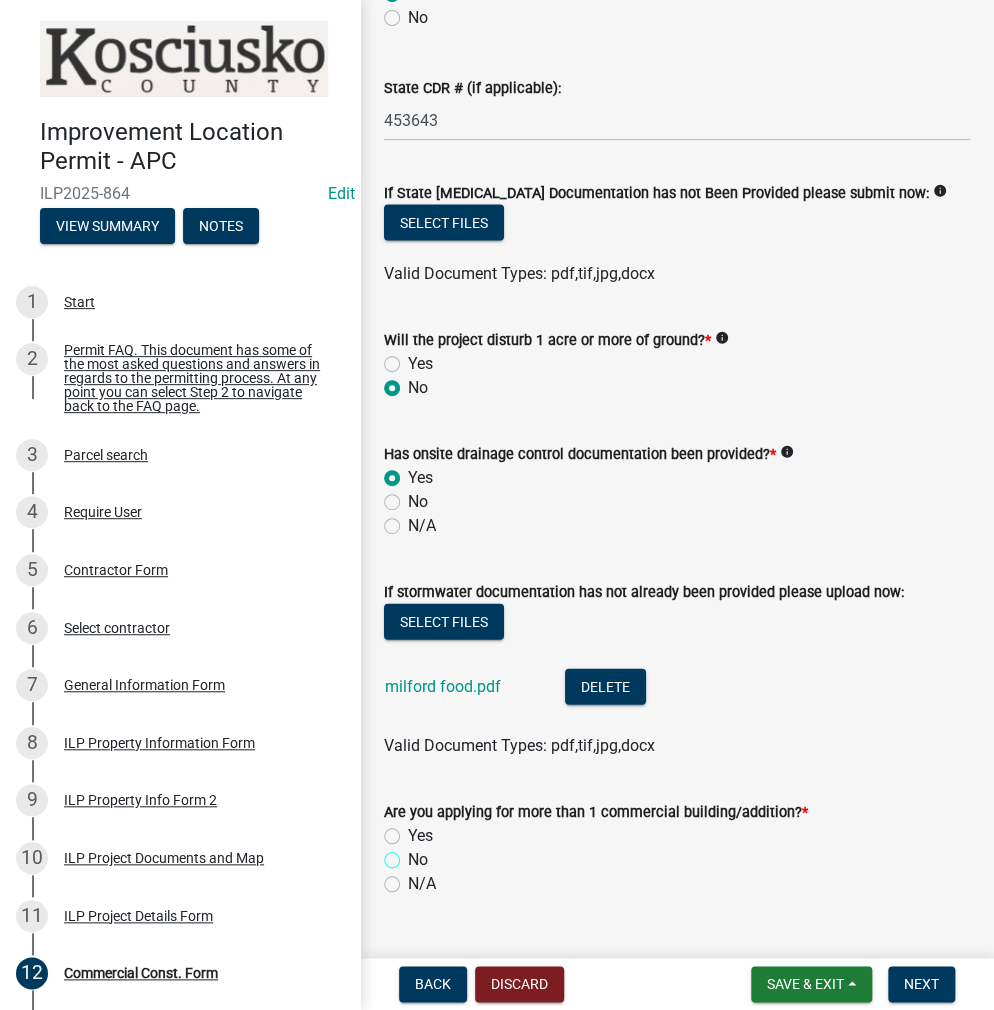 click on "No" at bounding box center [414, 854] 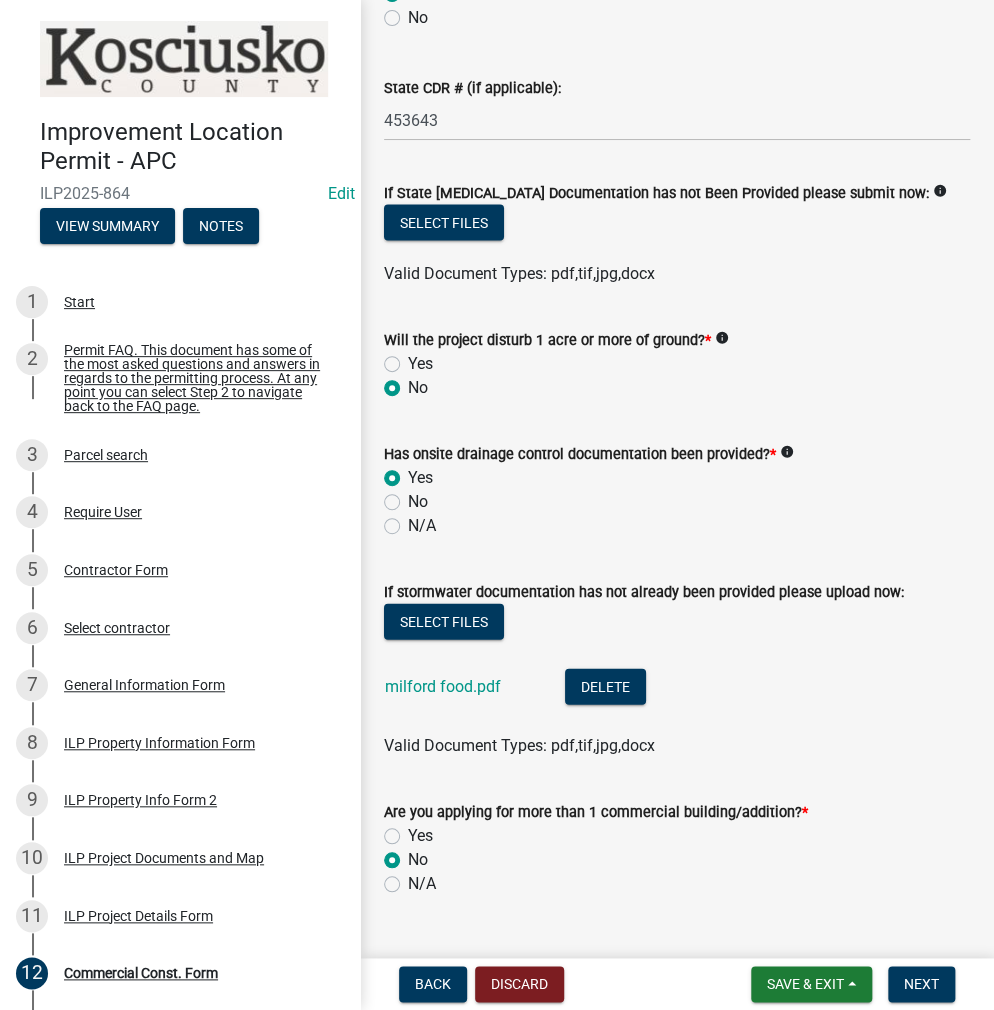 radio on "true" 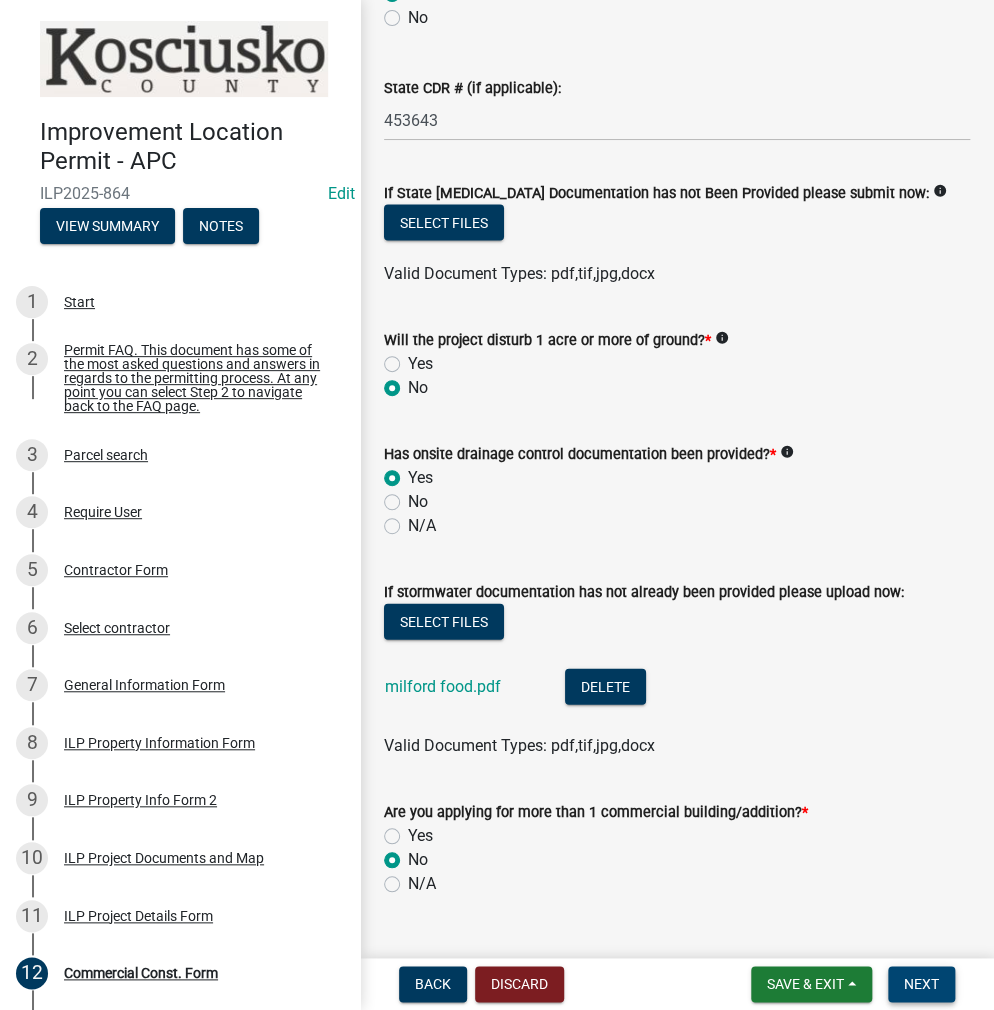click on "Next" at bounding box center (921, 984) 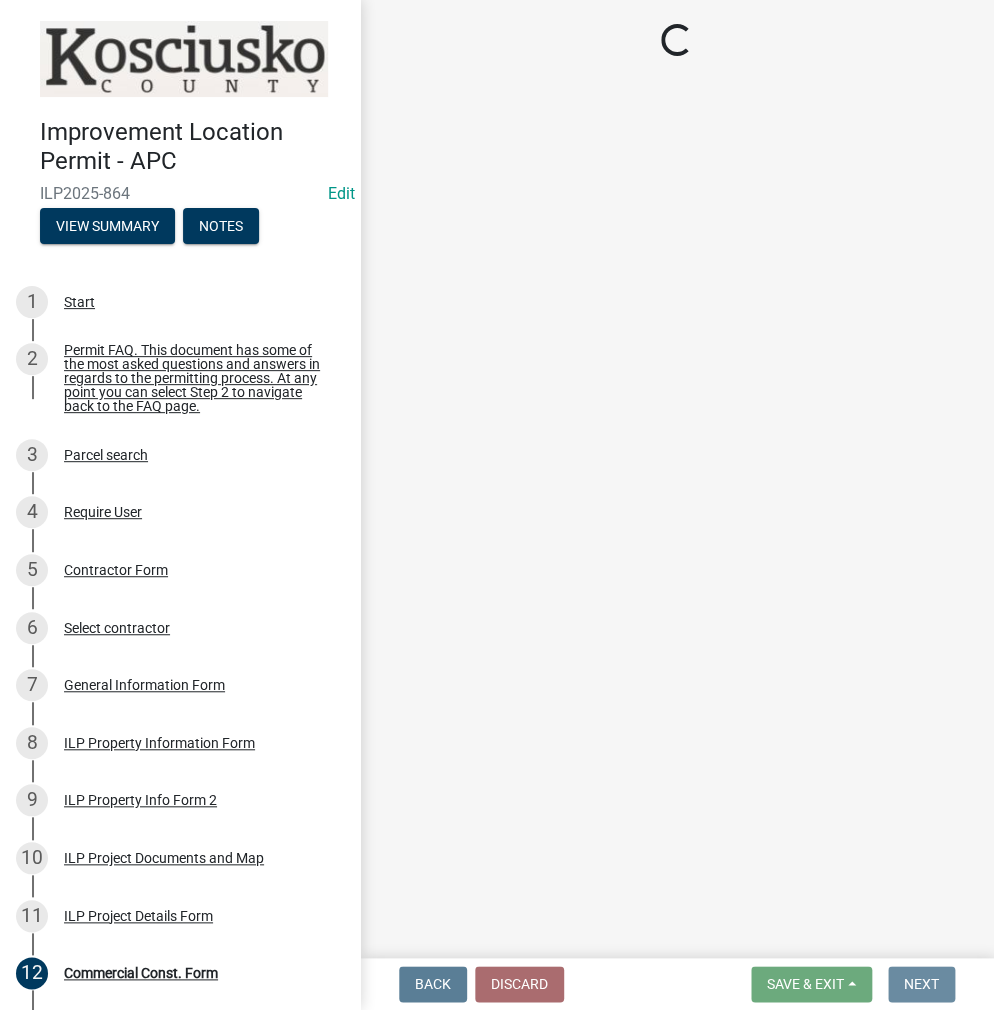scroll, scrollTop: 0, scrollLeft: 0, axis: both 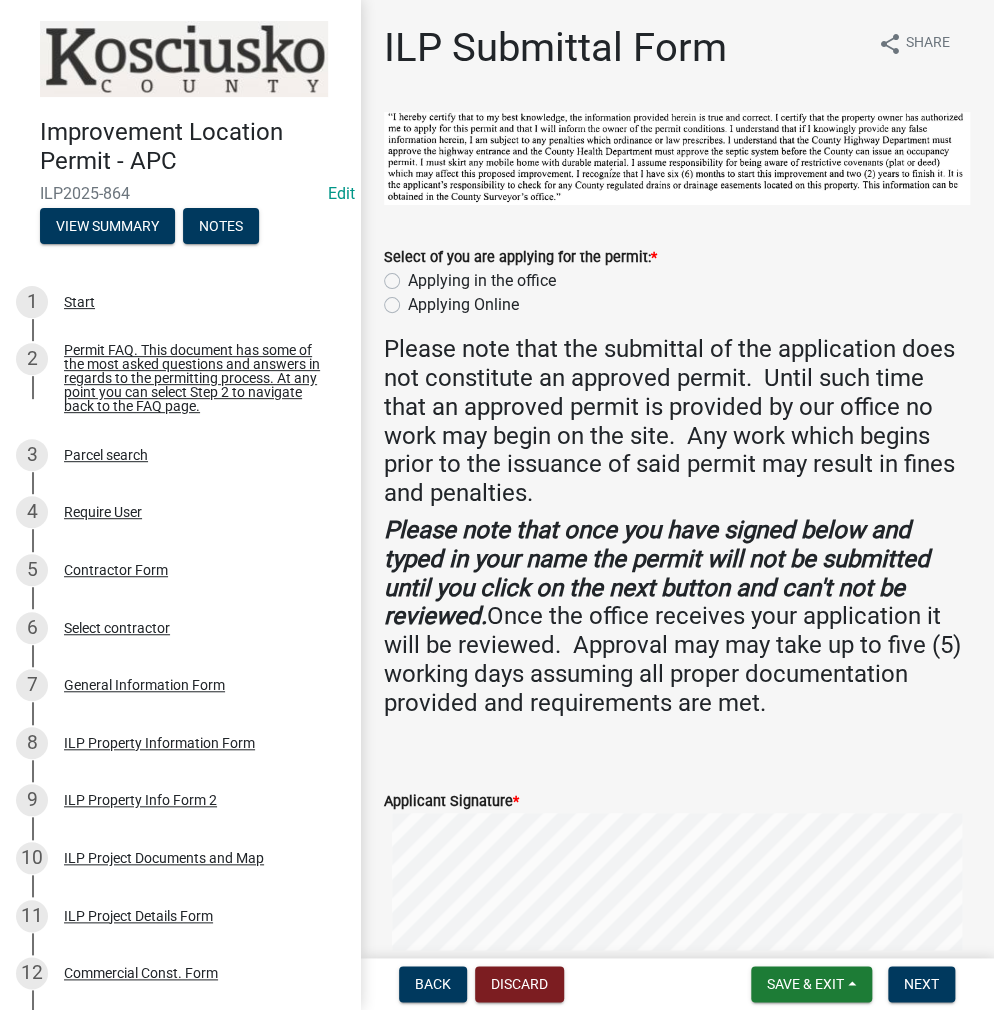 click on "Applying in the office" 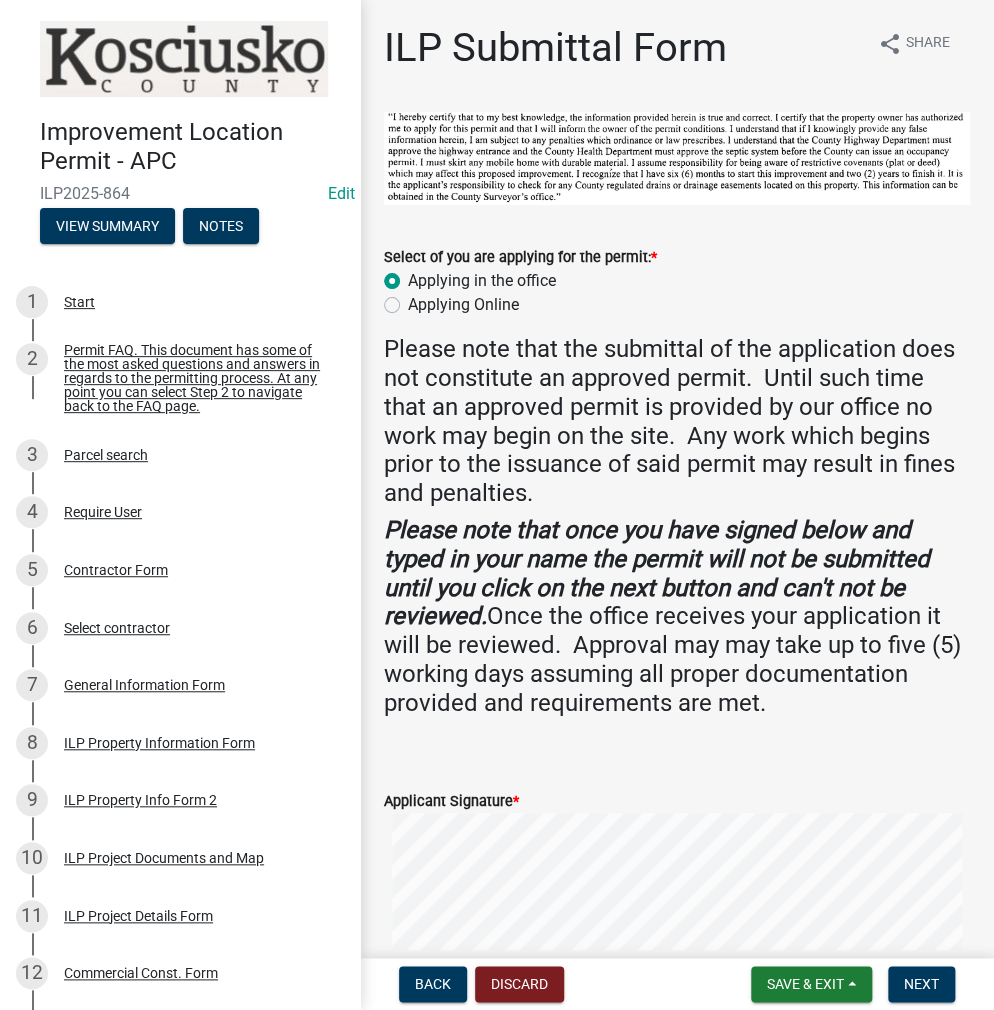 radio on "true" 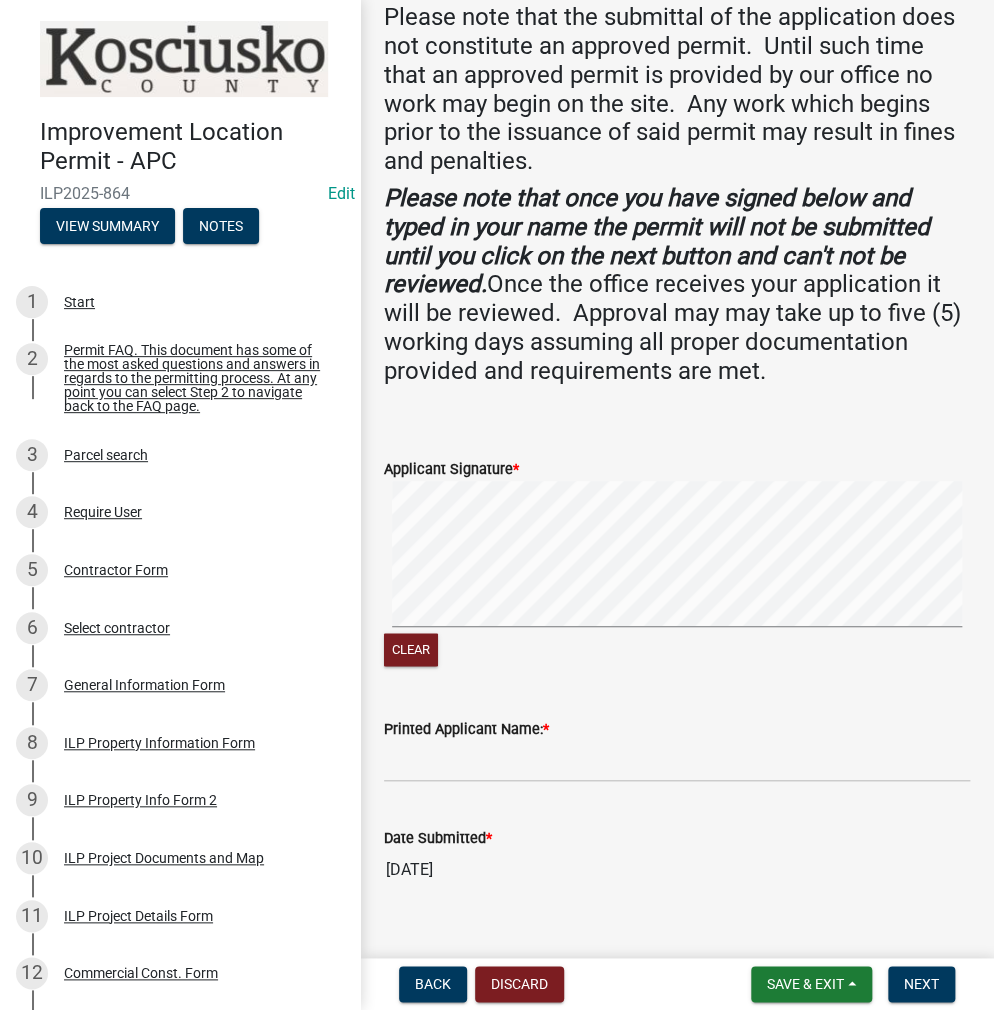 scroll, scrollTop: 362, scrollLeft: 0, axis: vertical 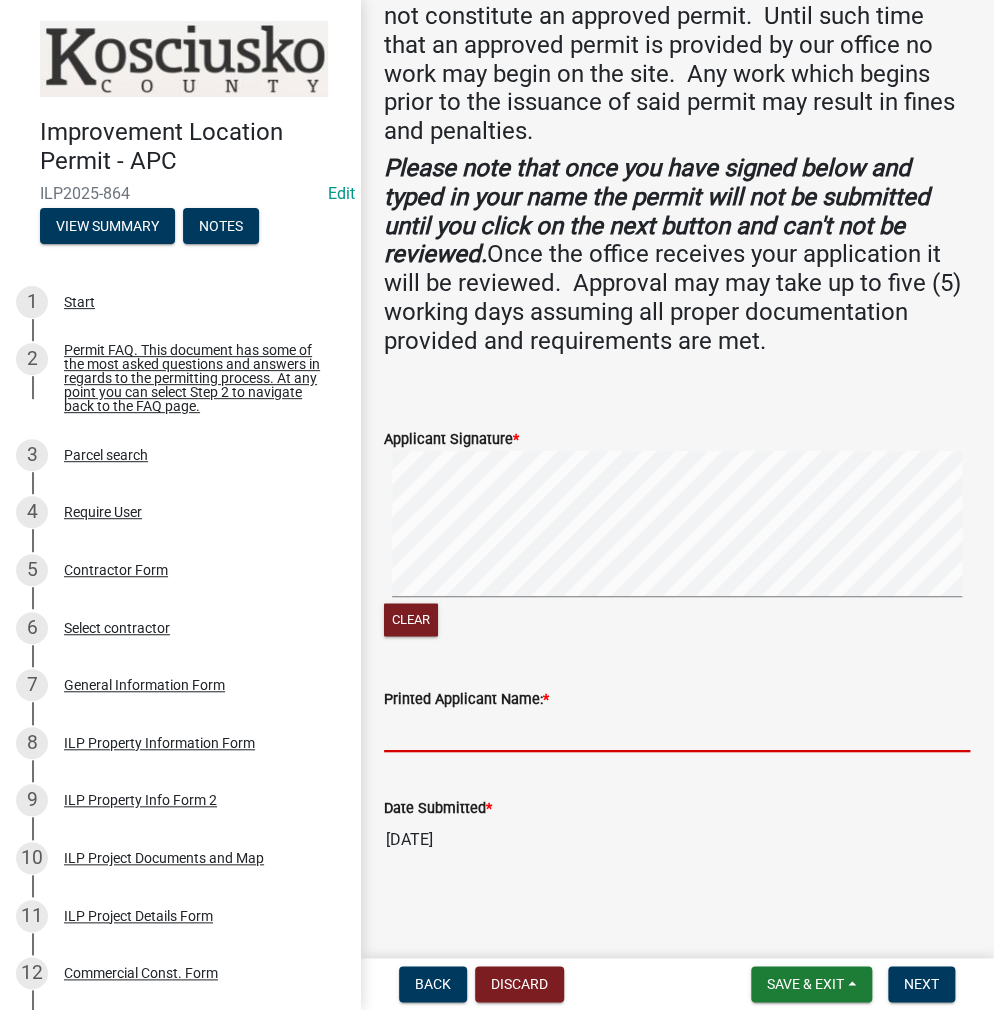 click on "Printed Applicant Name:  *" at bounding box center (677, 731) 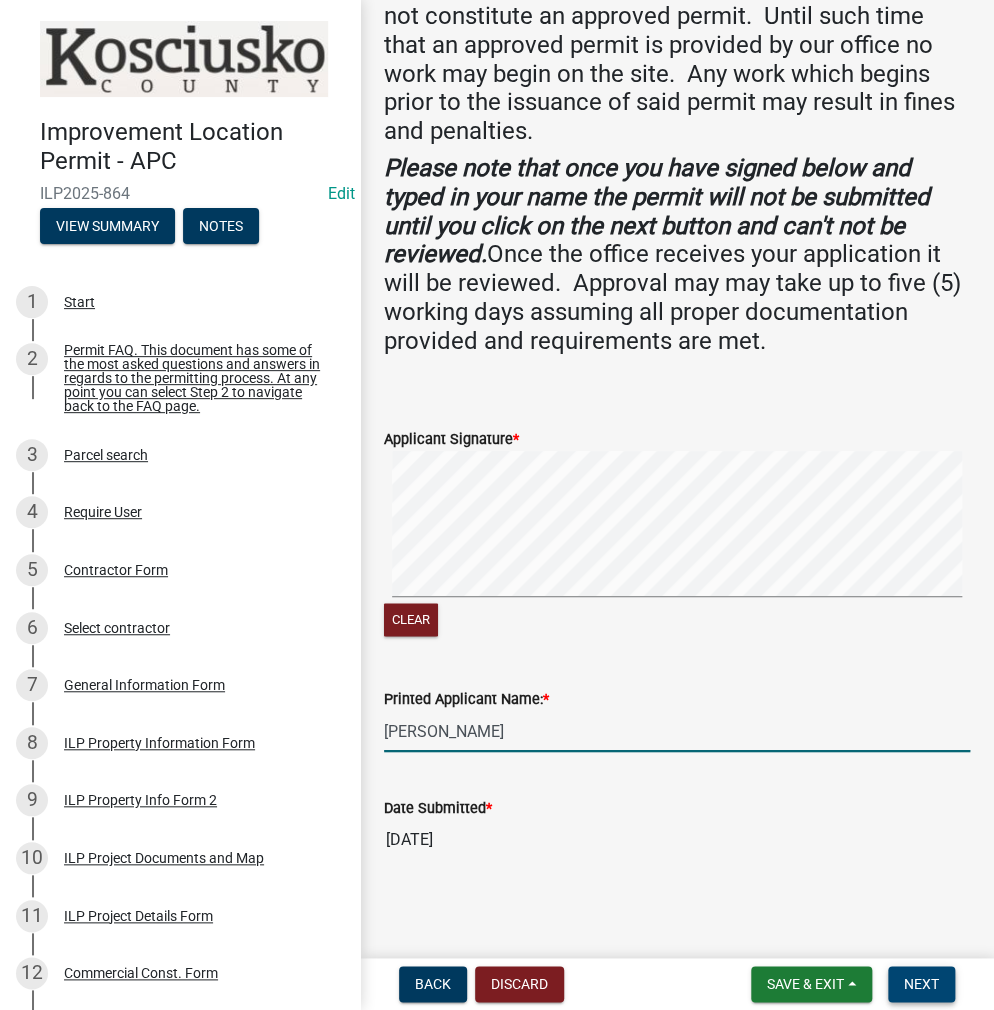 type on "[PERSON_NAME]" 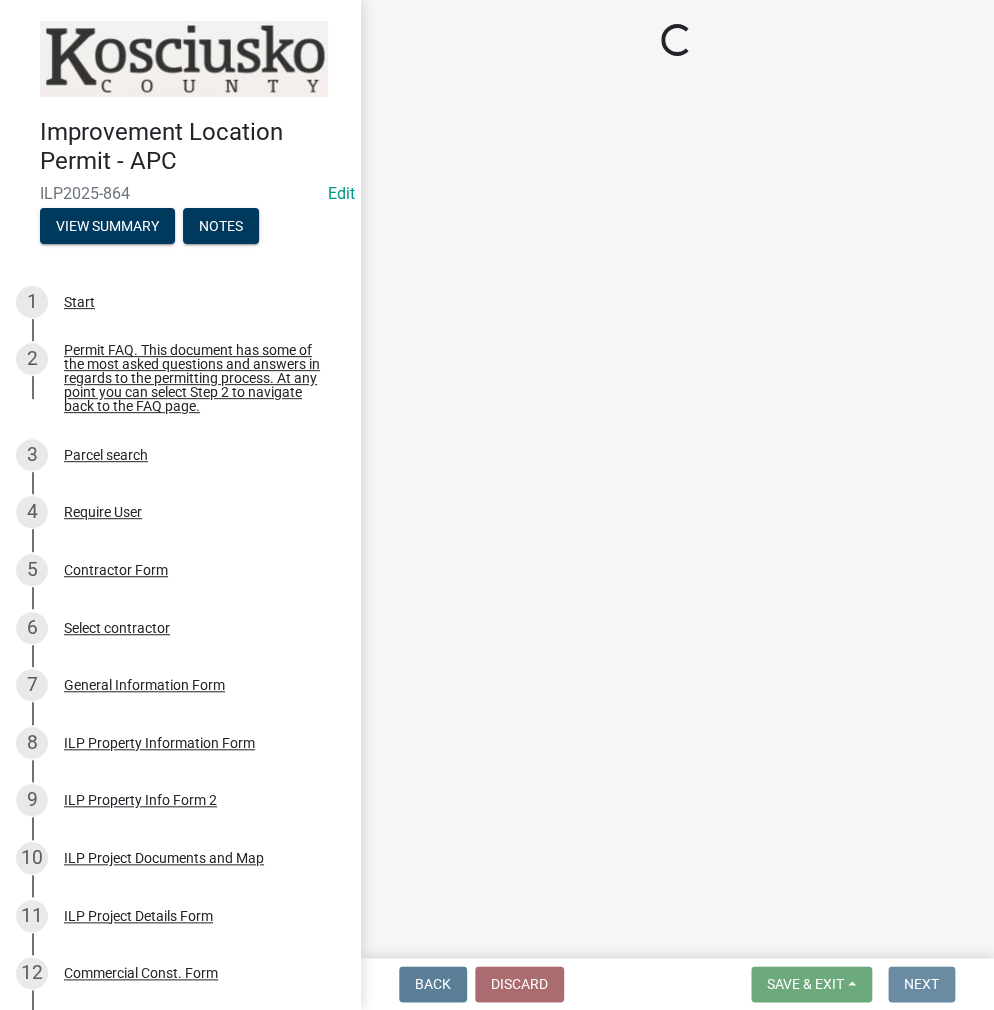 scroll, scrollTop: 0, scrollLeft: 0, axis: both 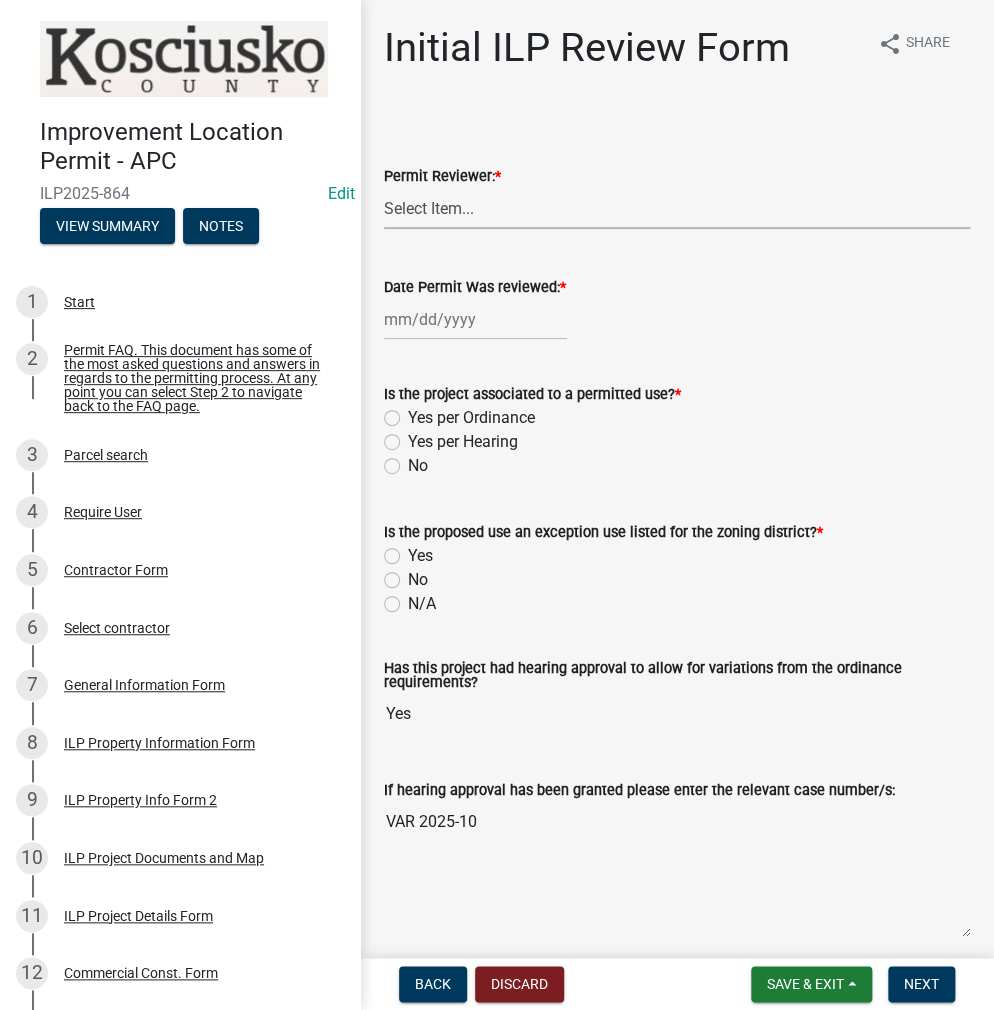 click on "Select Item...   MMS   LT   AT   CS   AH   Vacant" at bounding box center (677, 208) 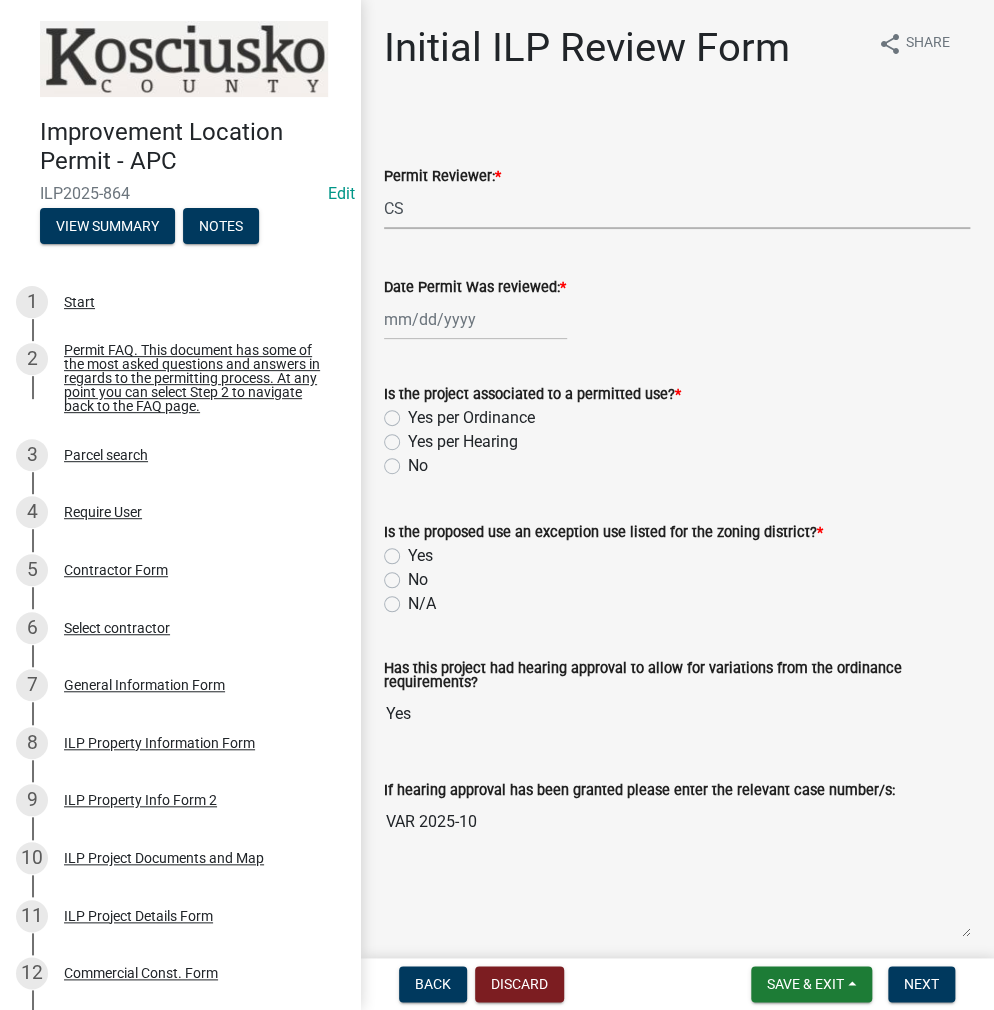 click on "Select Item...   MMS   LT   AT   CS   AH   Vacant" at bounding box center (677, 208) 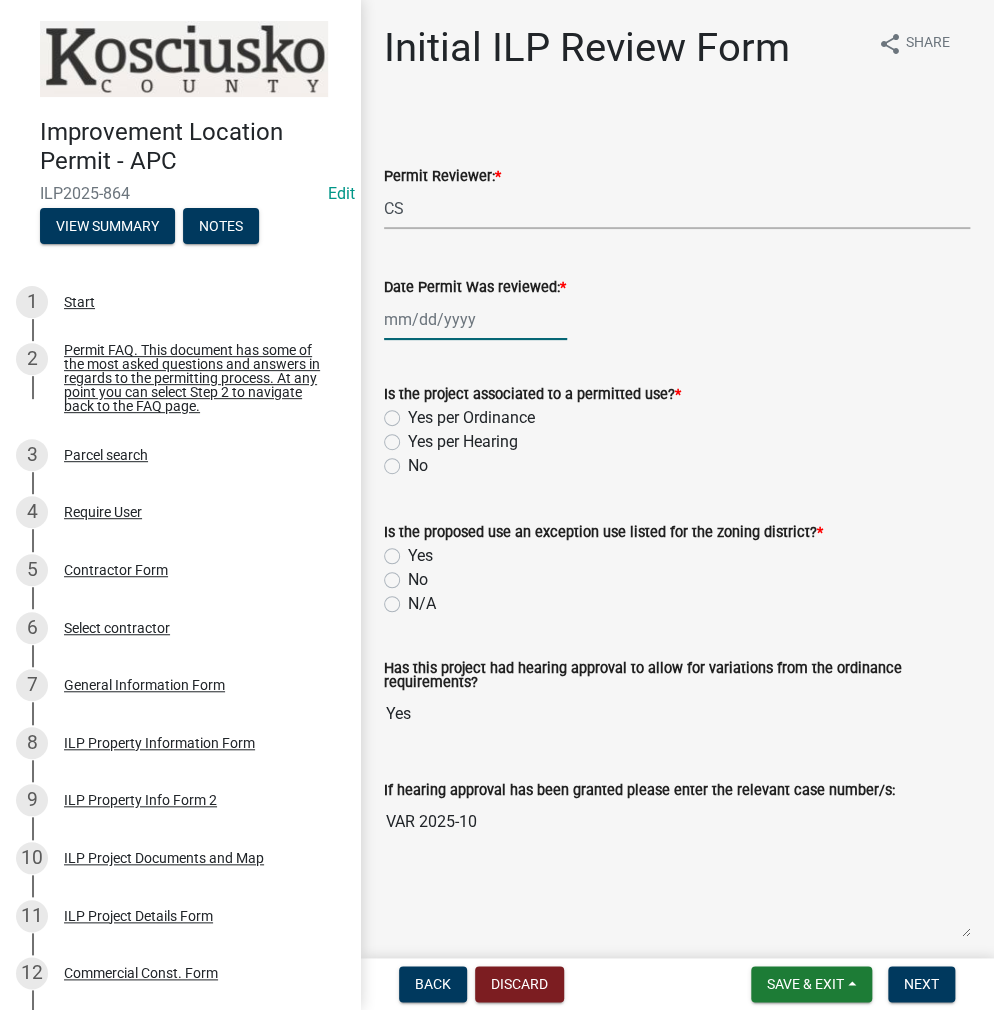 click 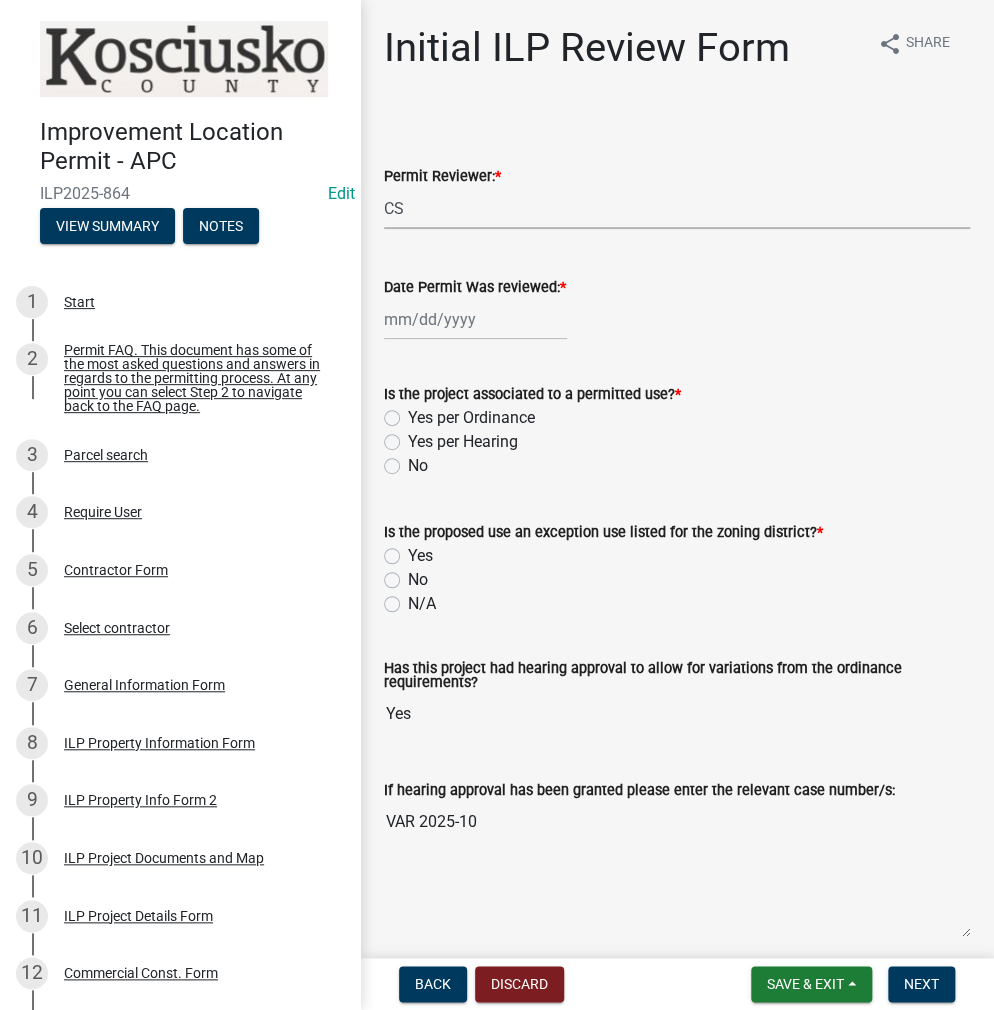 select on "7" 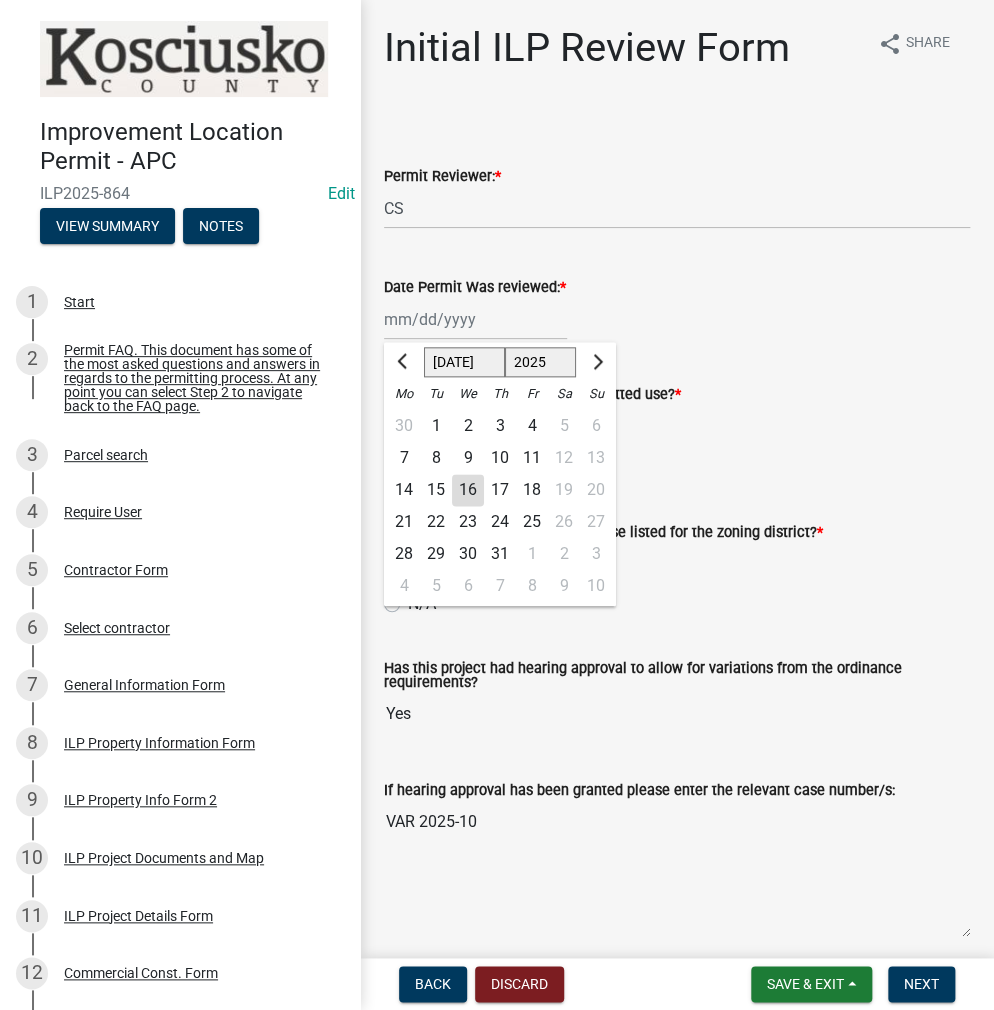 click on "16" 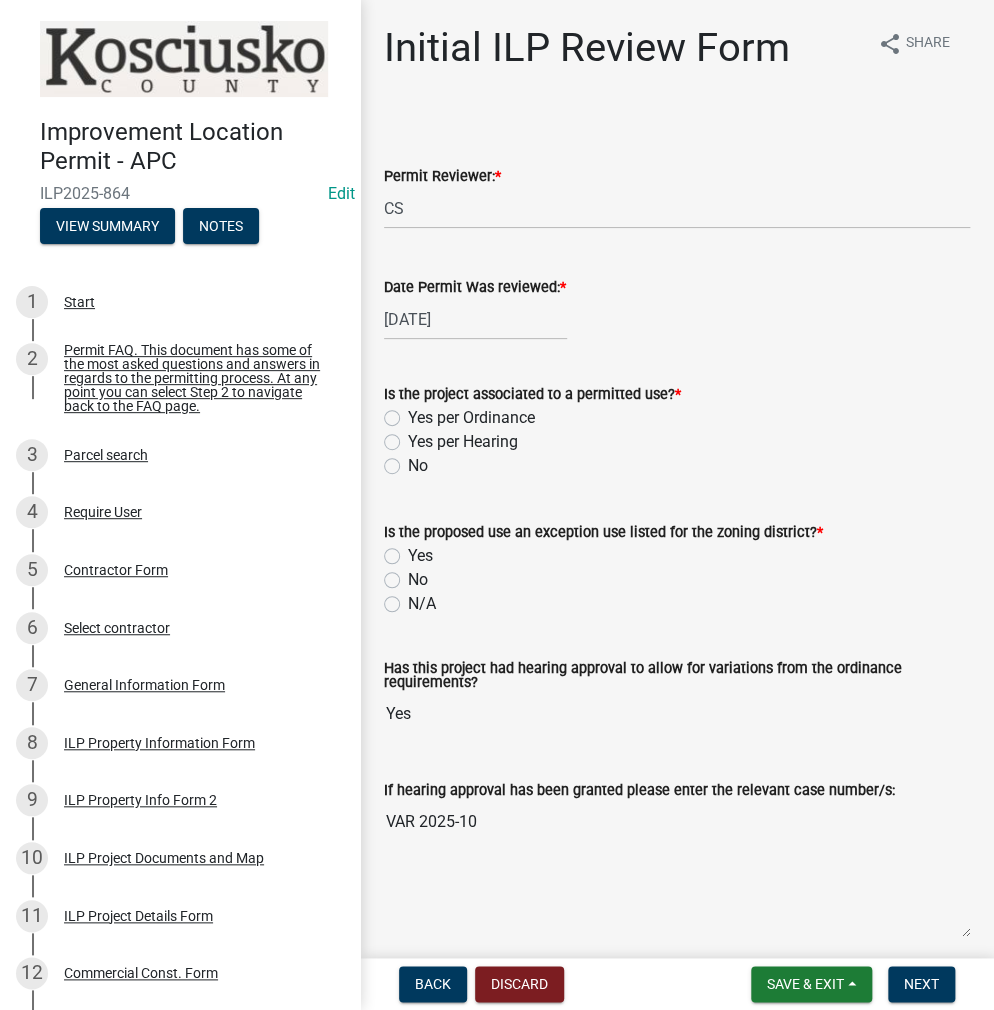 click on "Yes per Hearing" 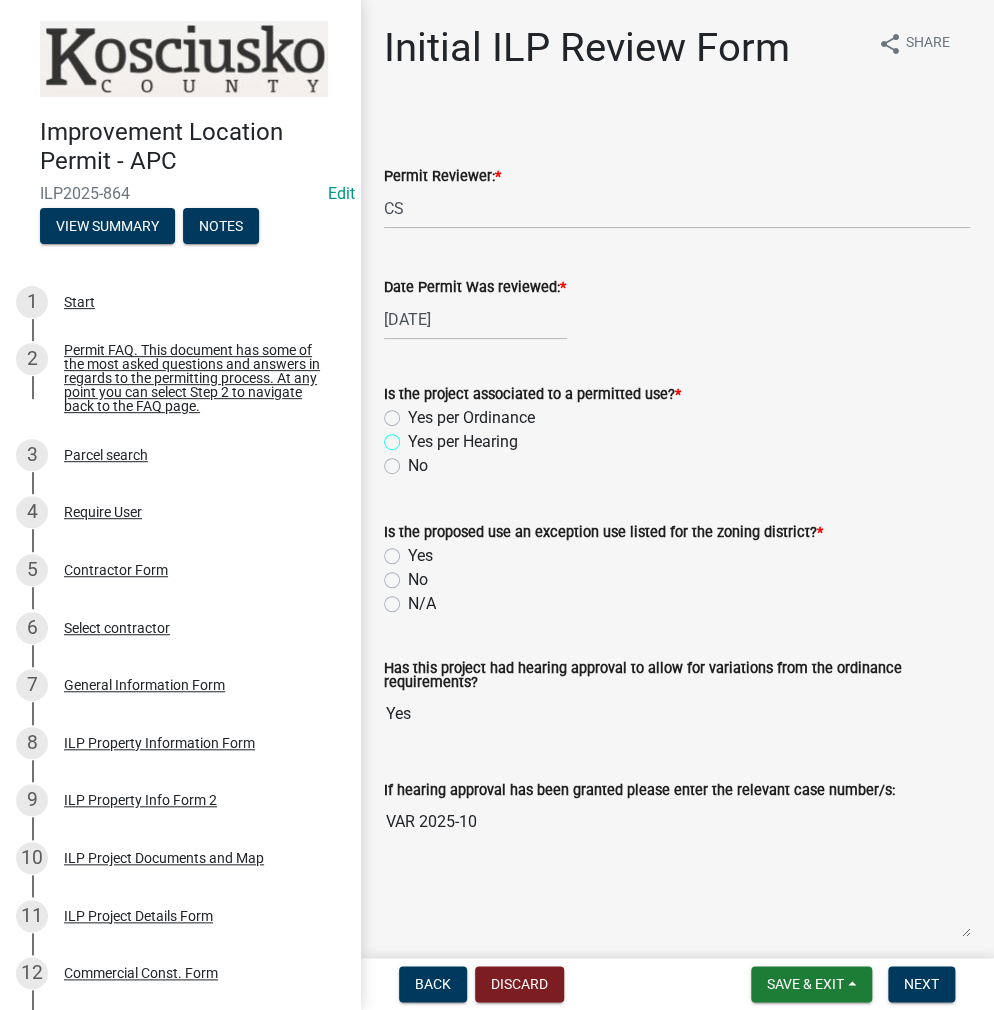 click on "Yes per Hearing" at bounding box center [414, 436] 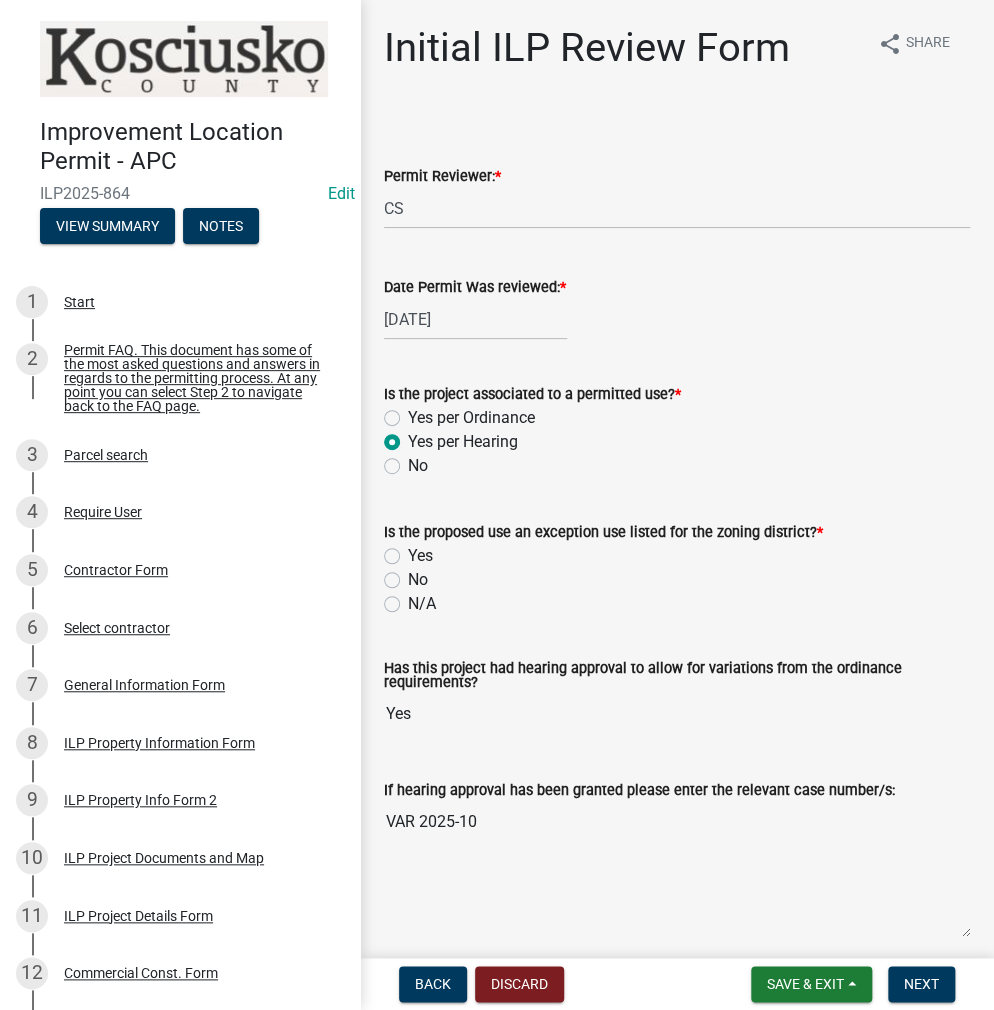 radio on "true" 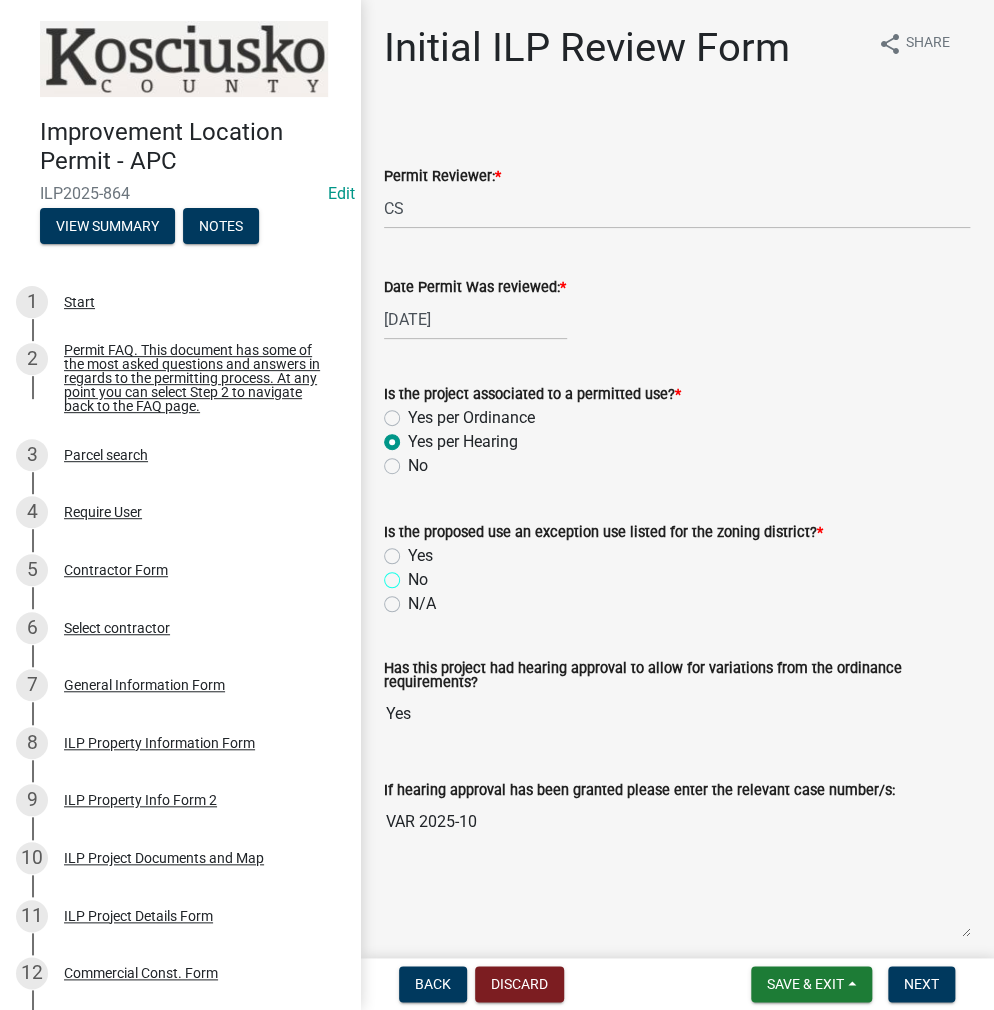 click on "No" at bounding box center (414, 574) 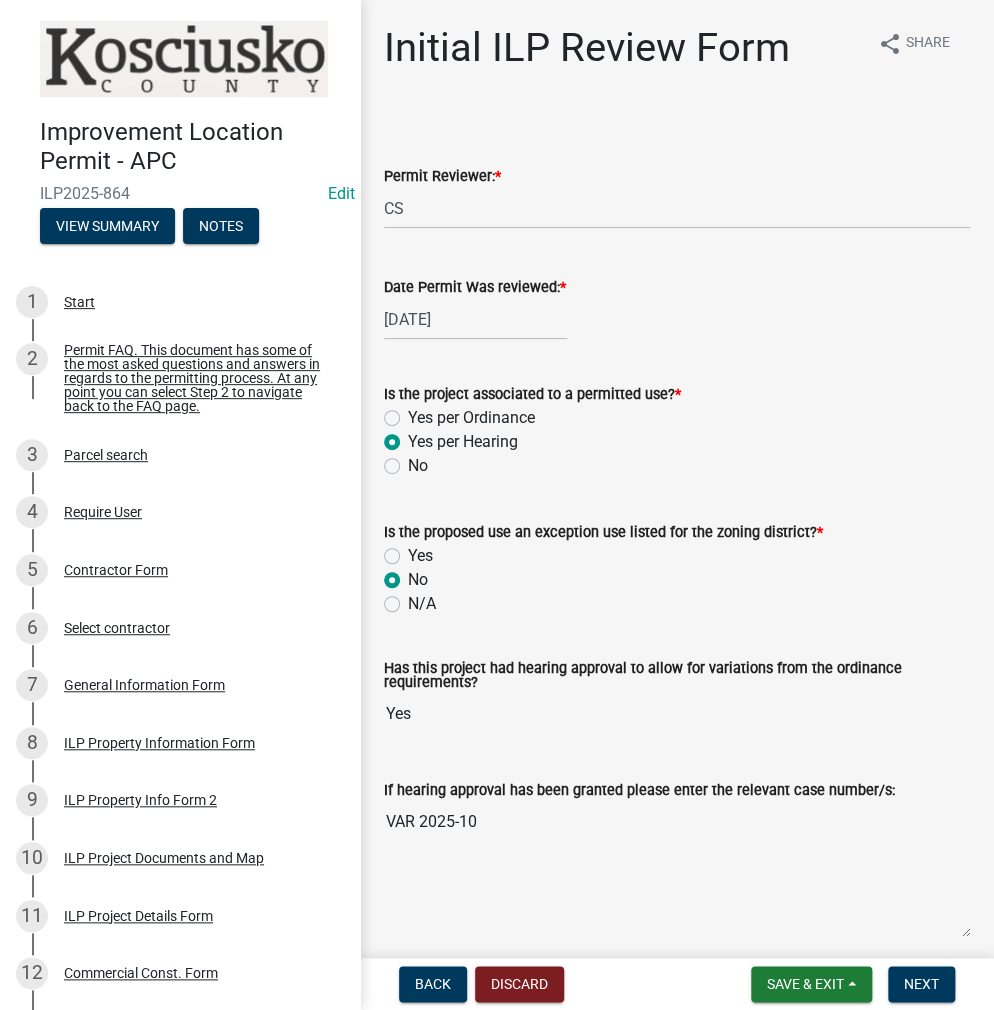 radio on "true" 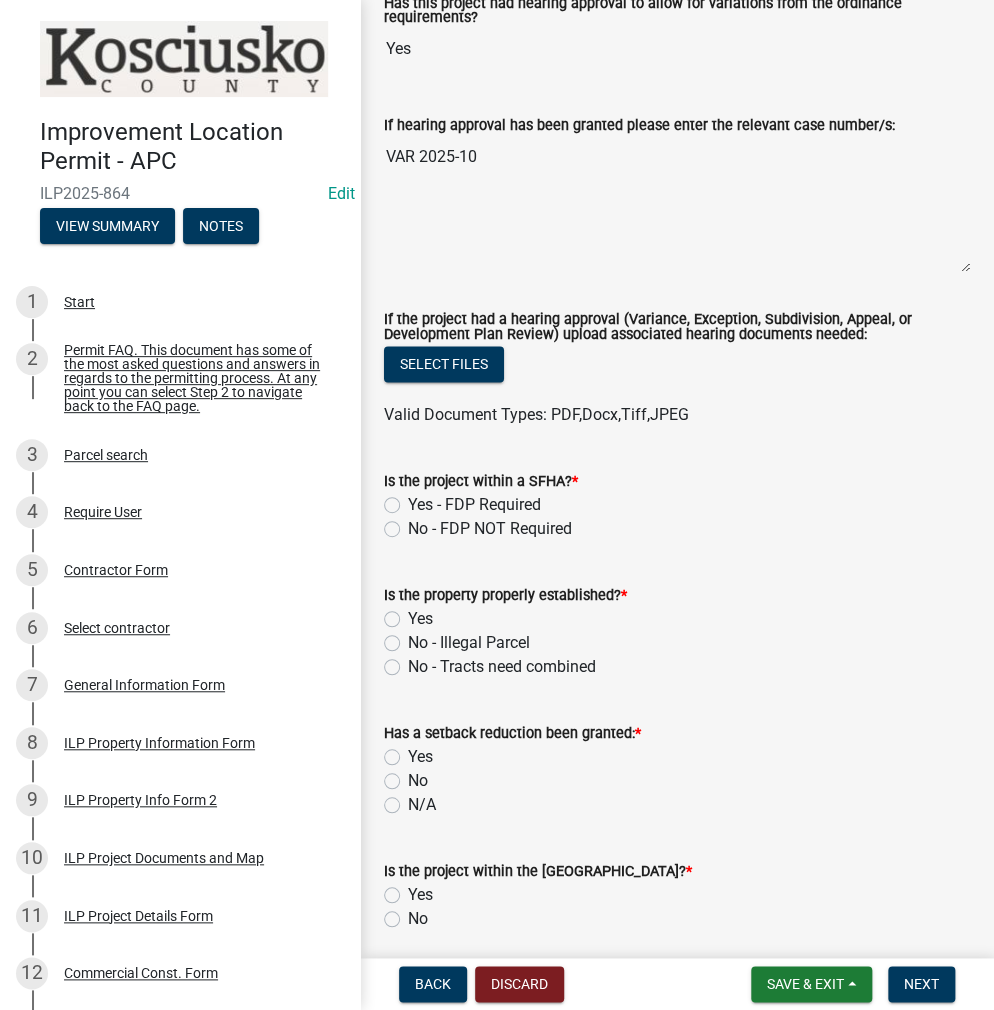 scroll, scrollTop: 700, scrollLeft: 0, axis: vertical 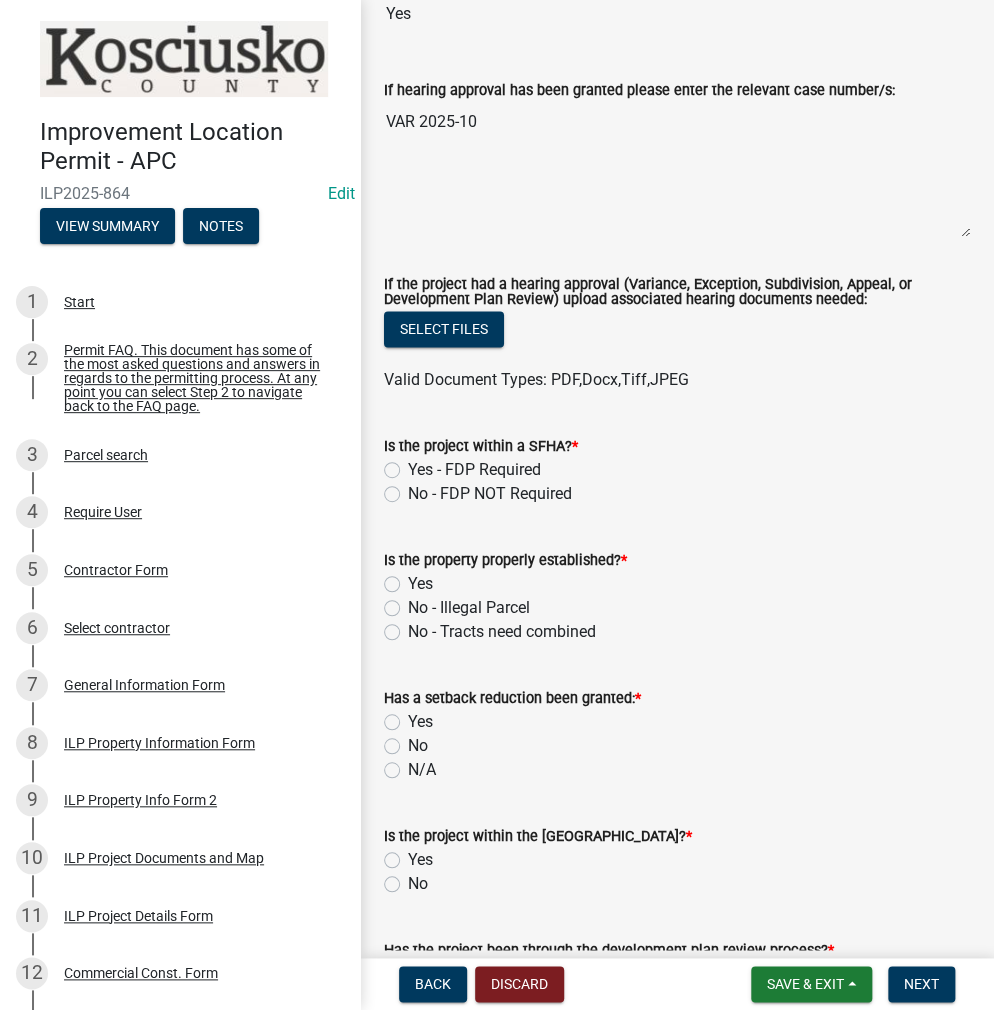 click on "No - FDP NOT Required" 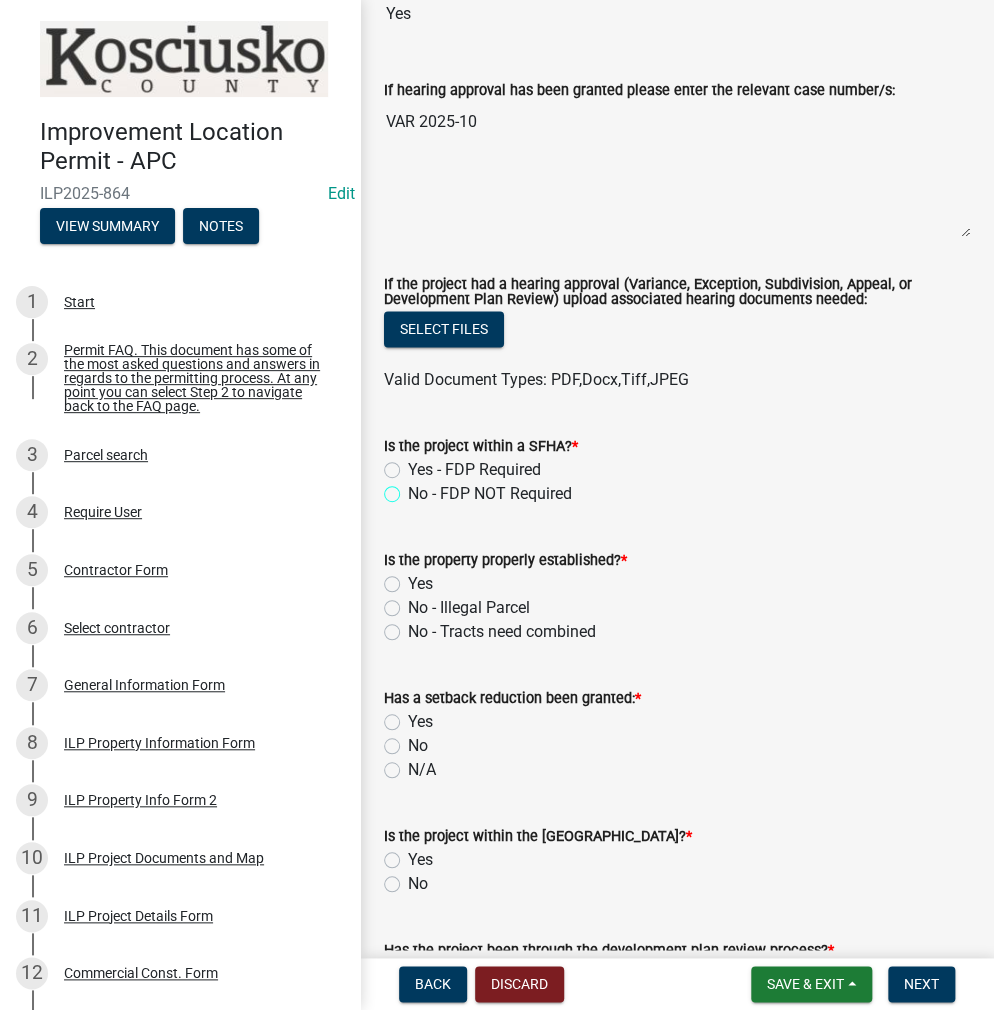 click on "No - FDP NOT Required" at bounding box center [414, 488] 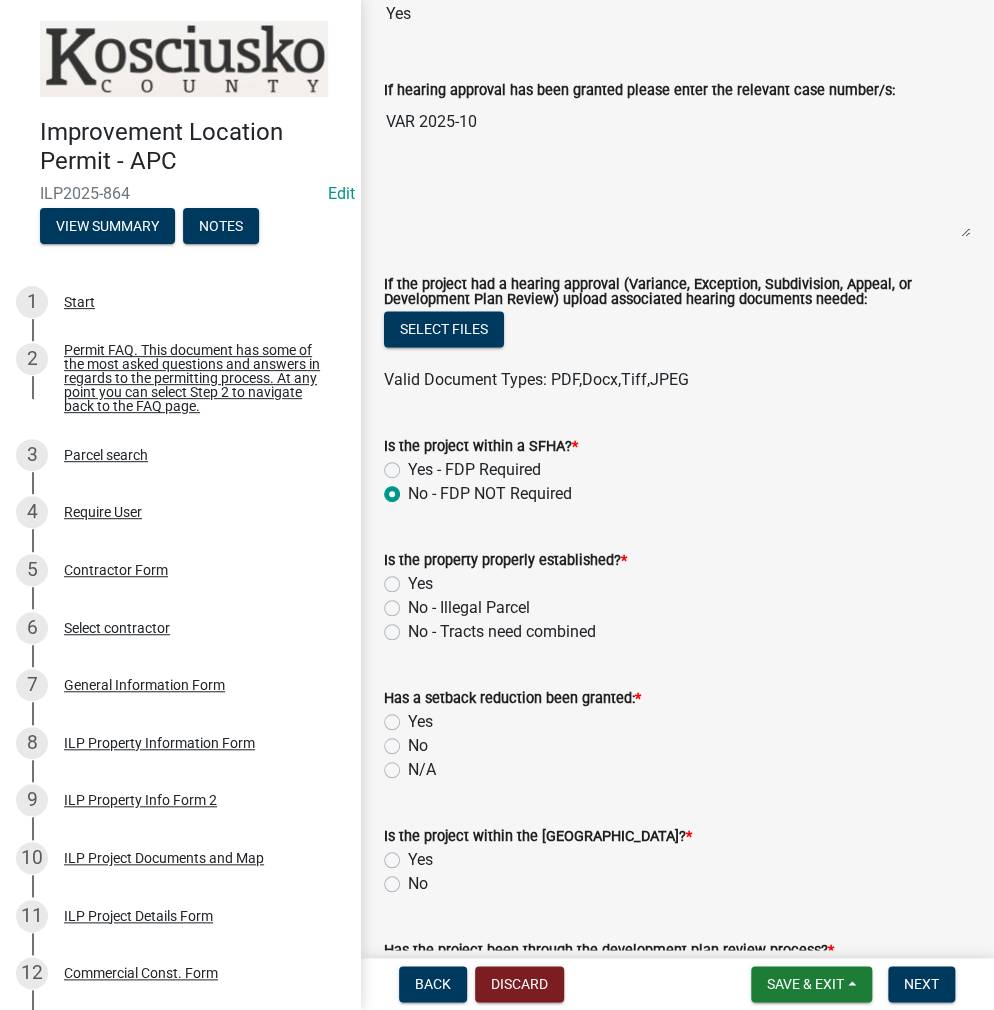 radio on "true" 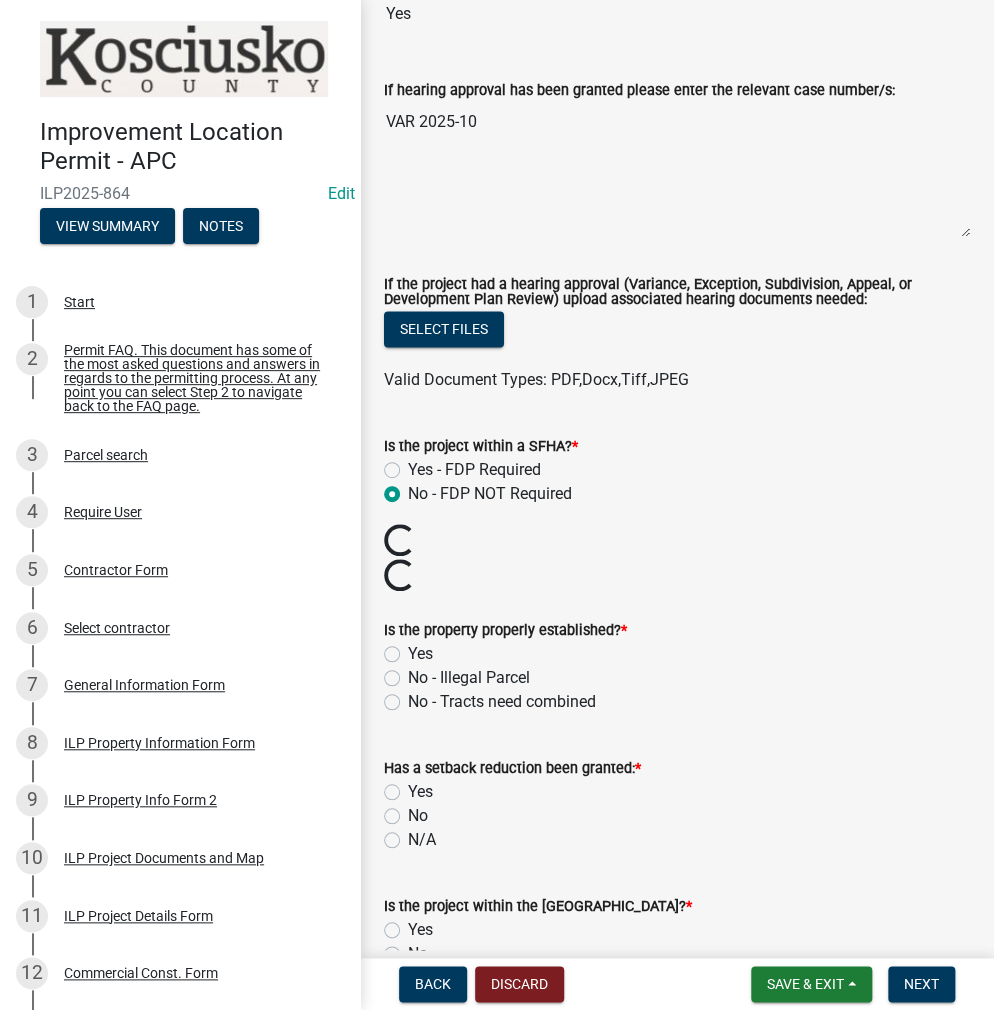 click on "No - Illegal Parcel" 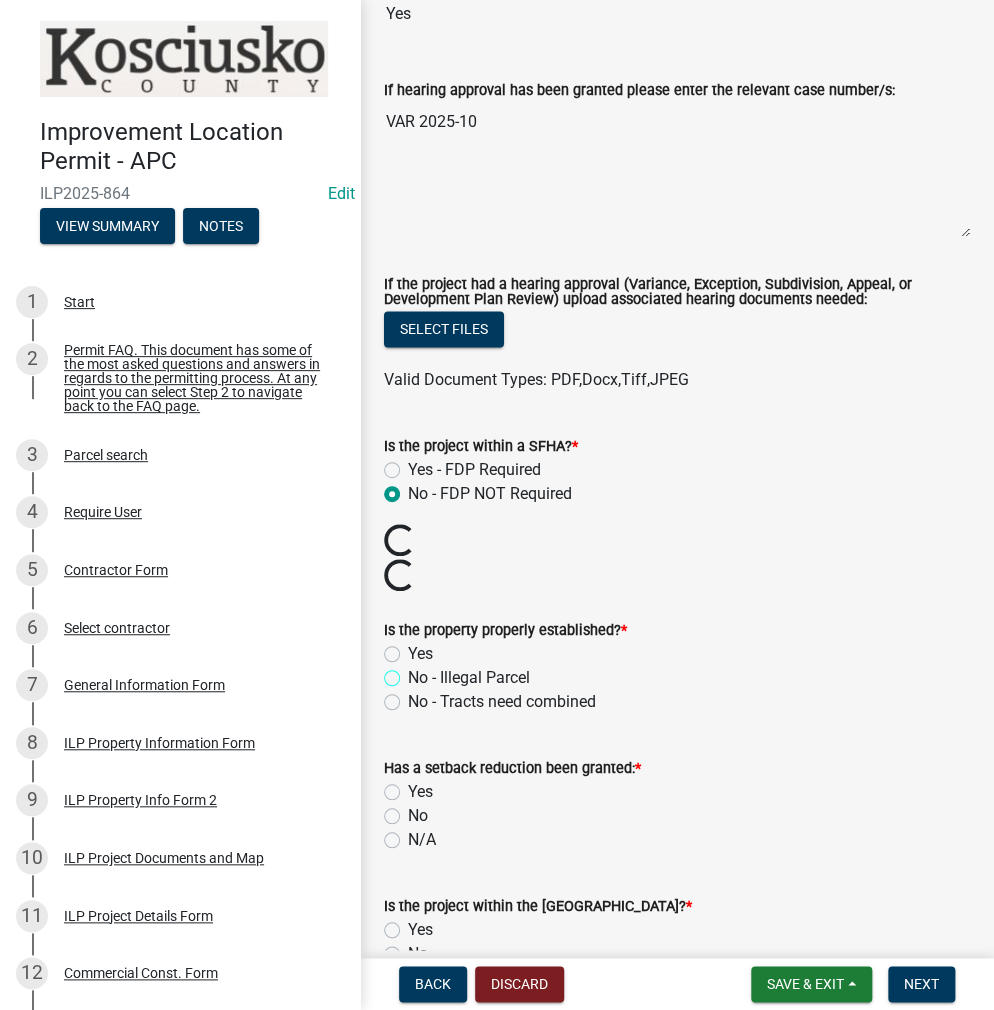 click on "No - Illegal Parcel" at bounding box center (414, 672) 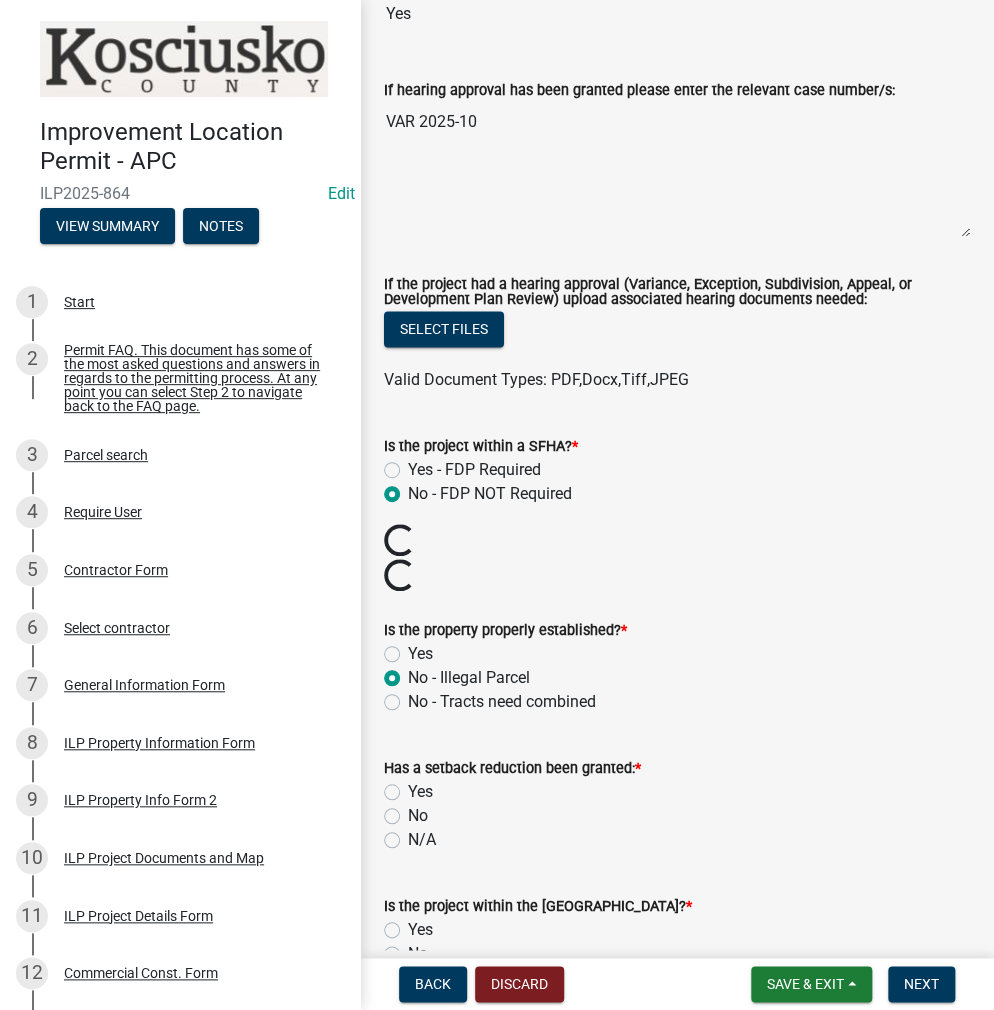 radio on "true" 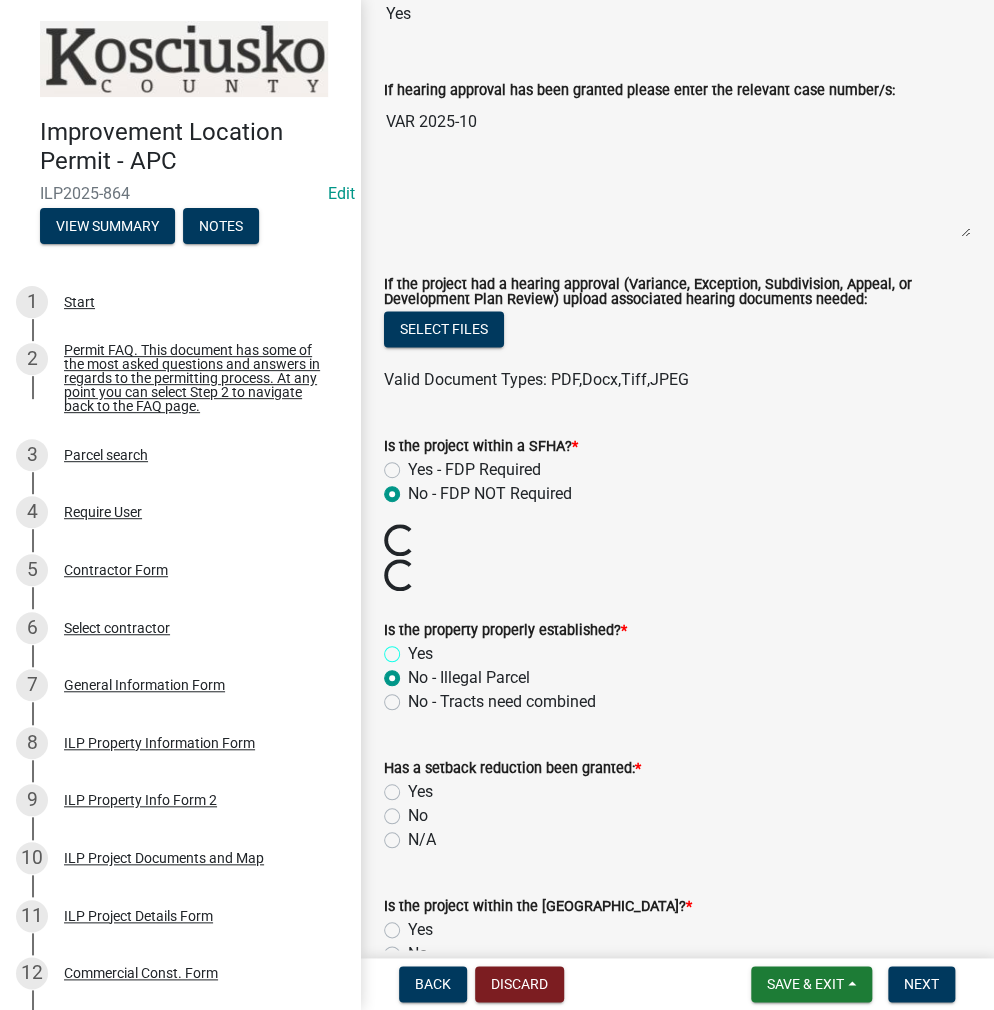 click on "Yes" at bounding box center [414, 648] 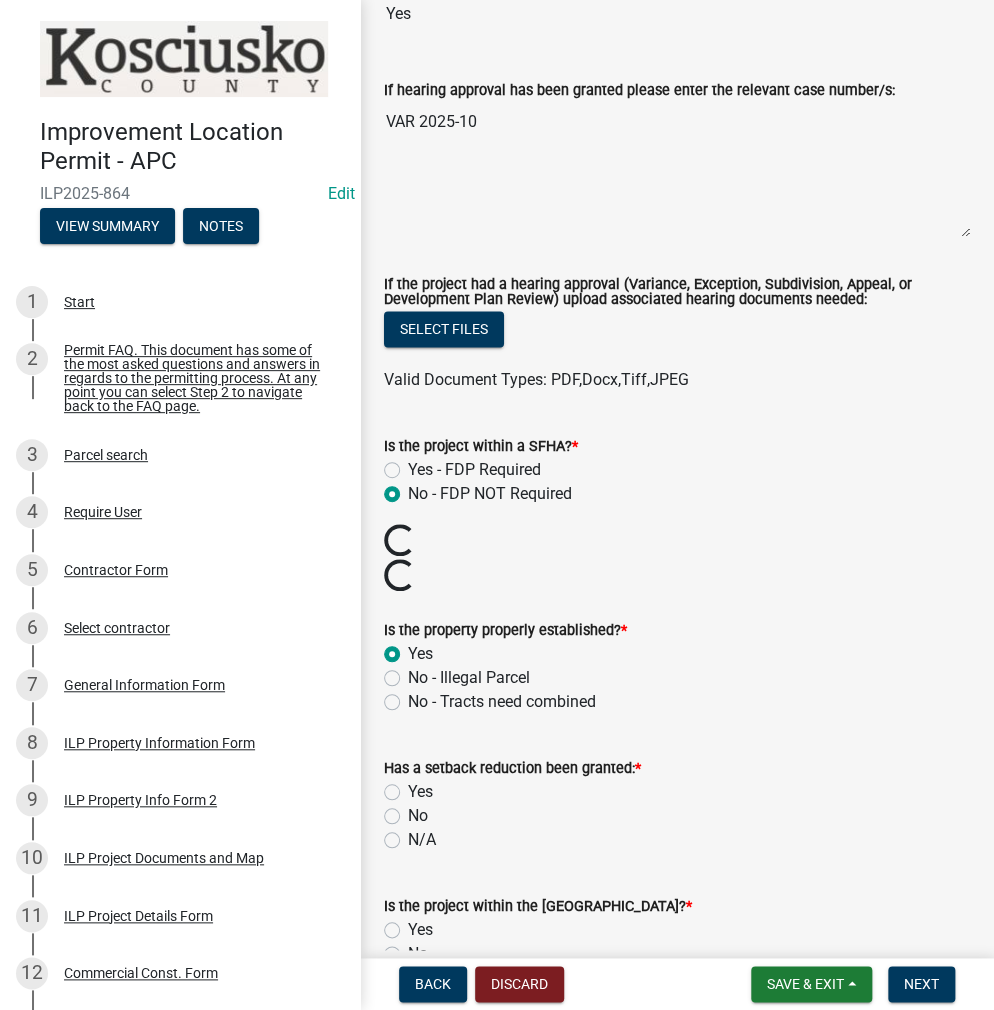 radio on "true" 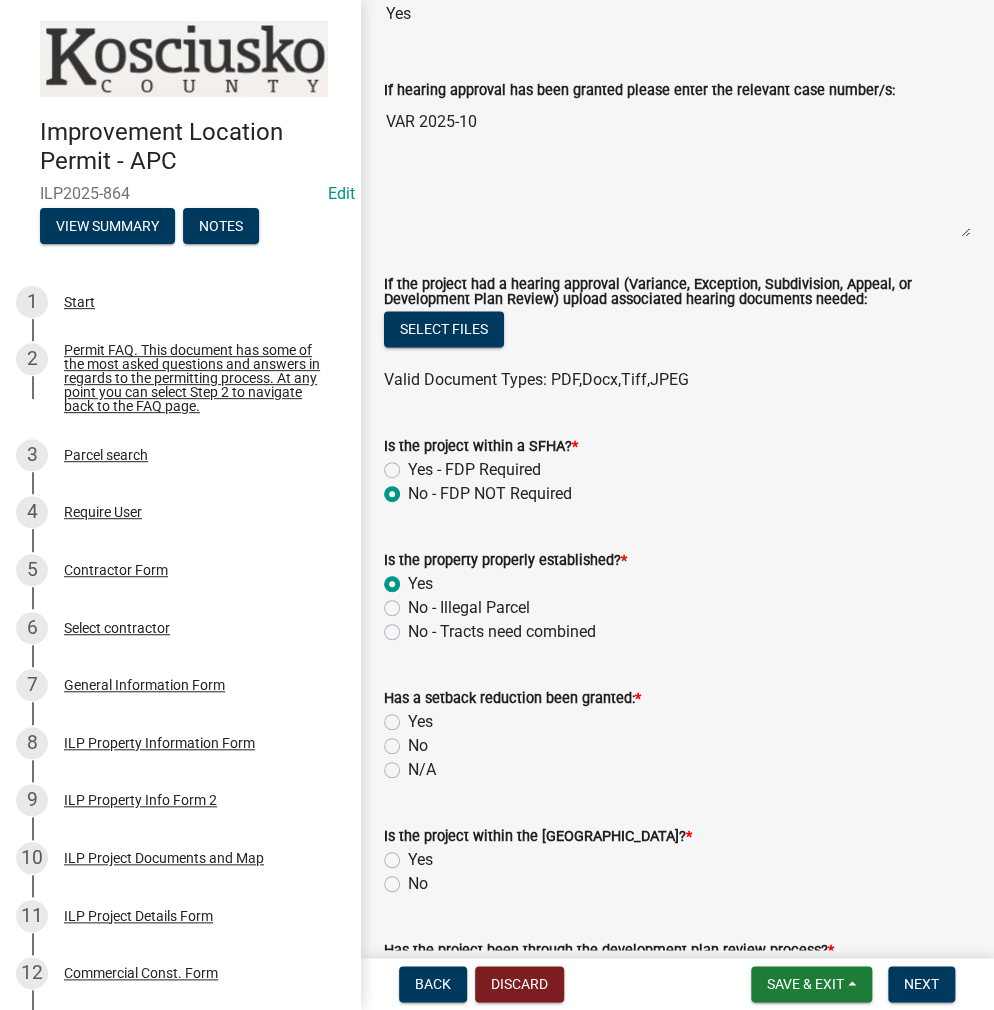 scroll, scrollTop: 1000, scrollLeft: 0, axis: vertical 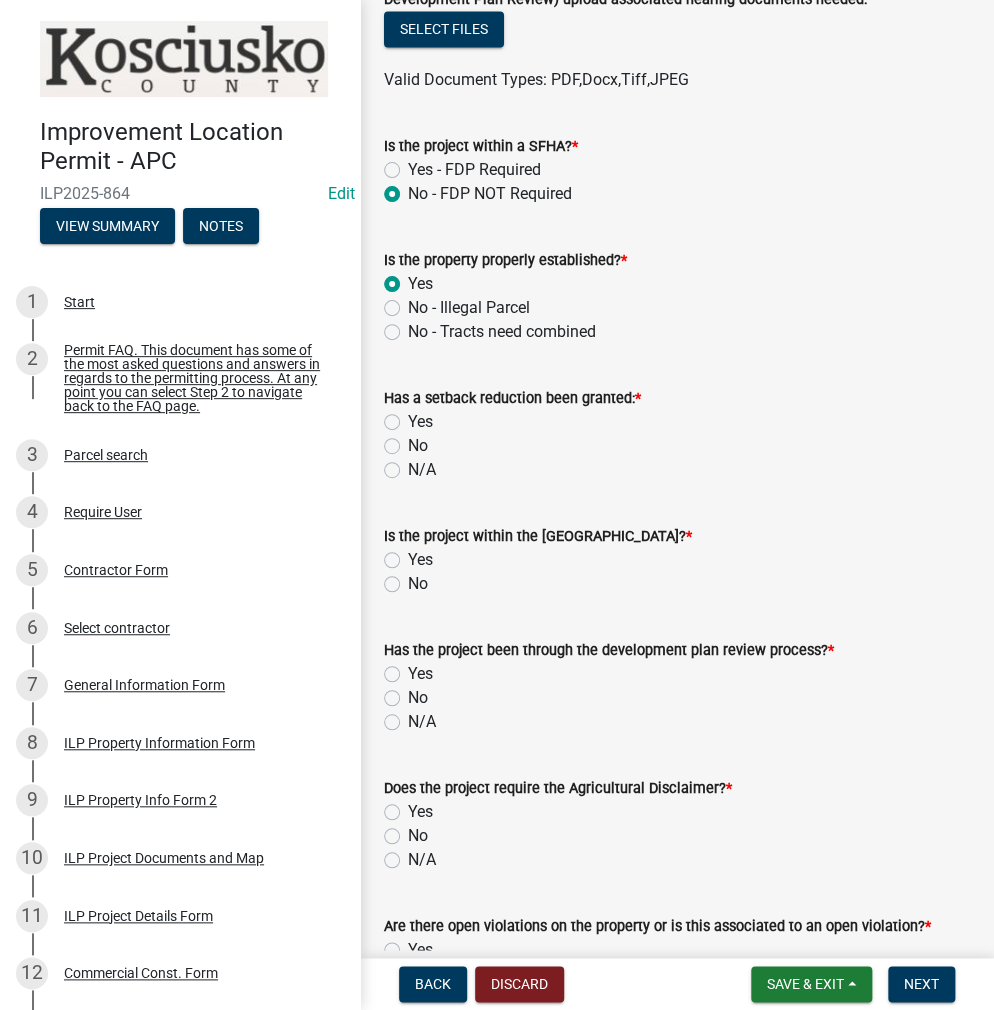click on "No" 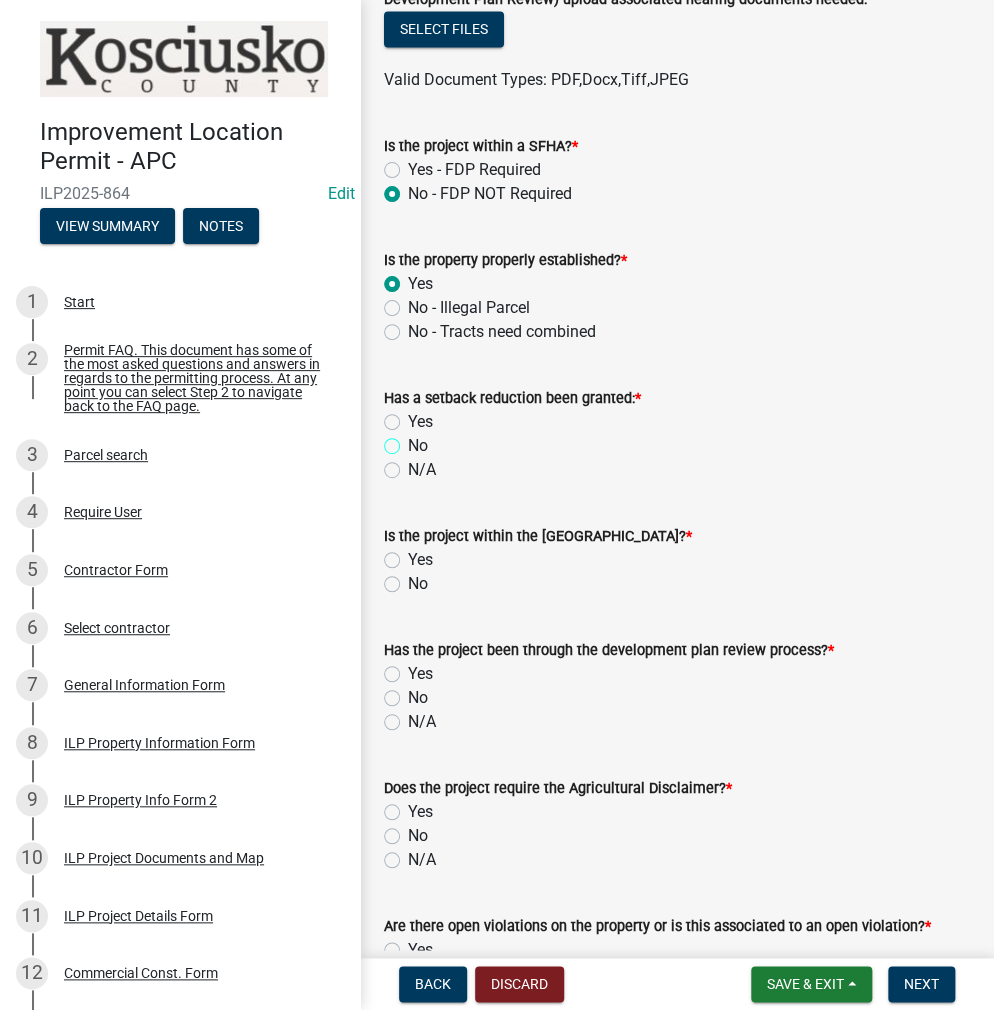 click on "No" at bounding box center [414, 440] 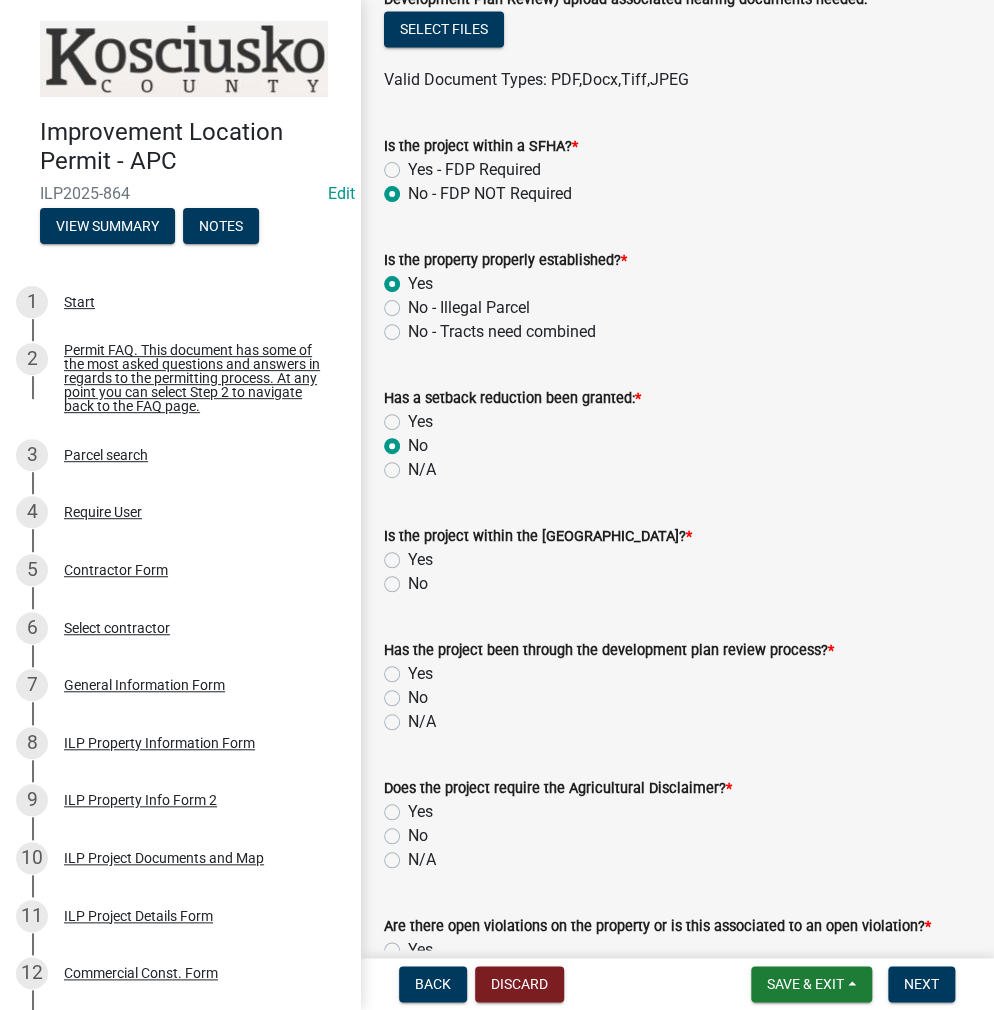 radio on "true" 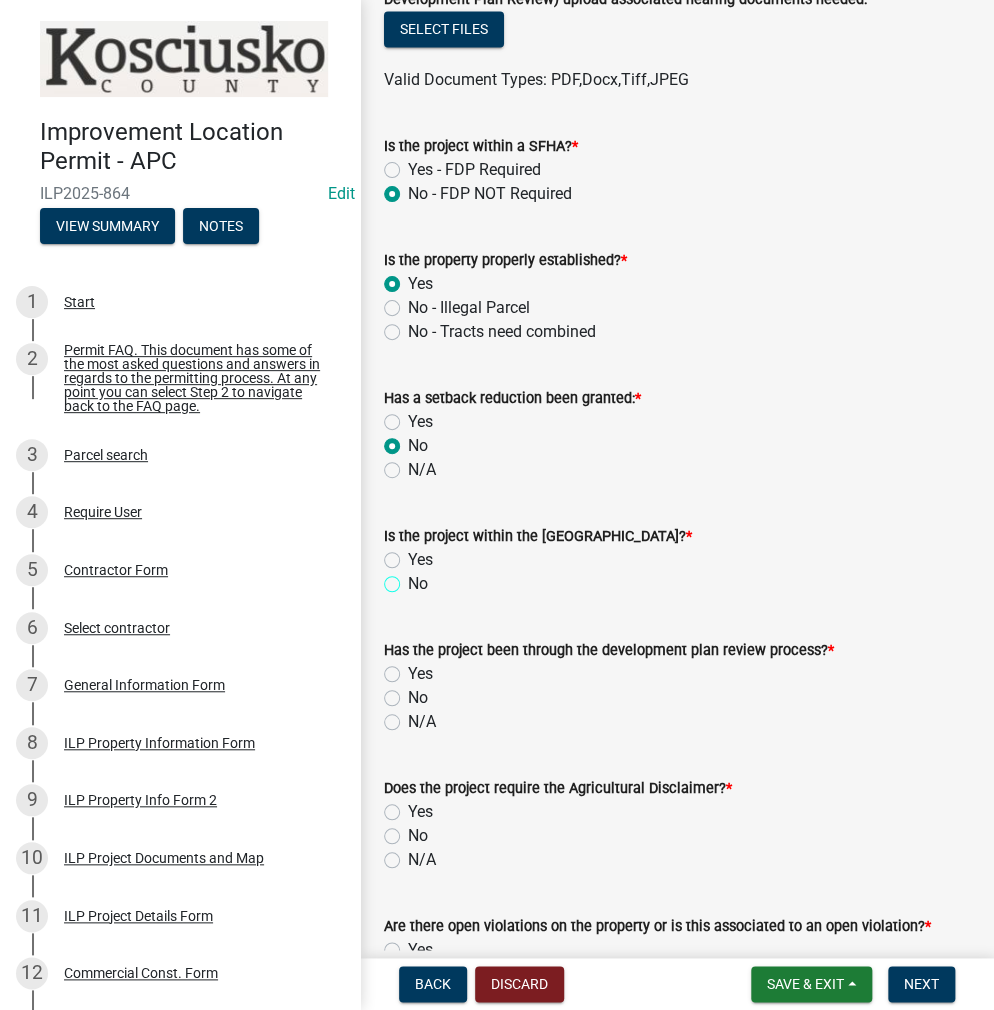 click on "No" at bounding box center (414, 578) 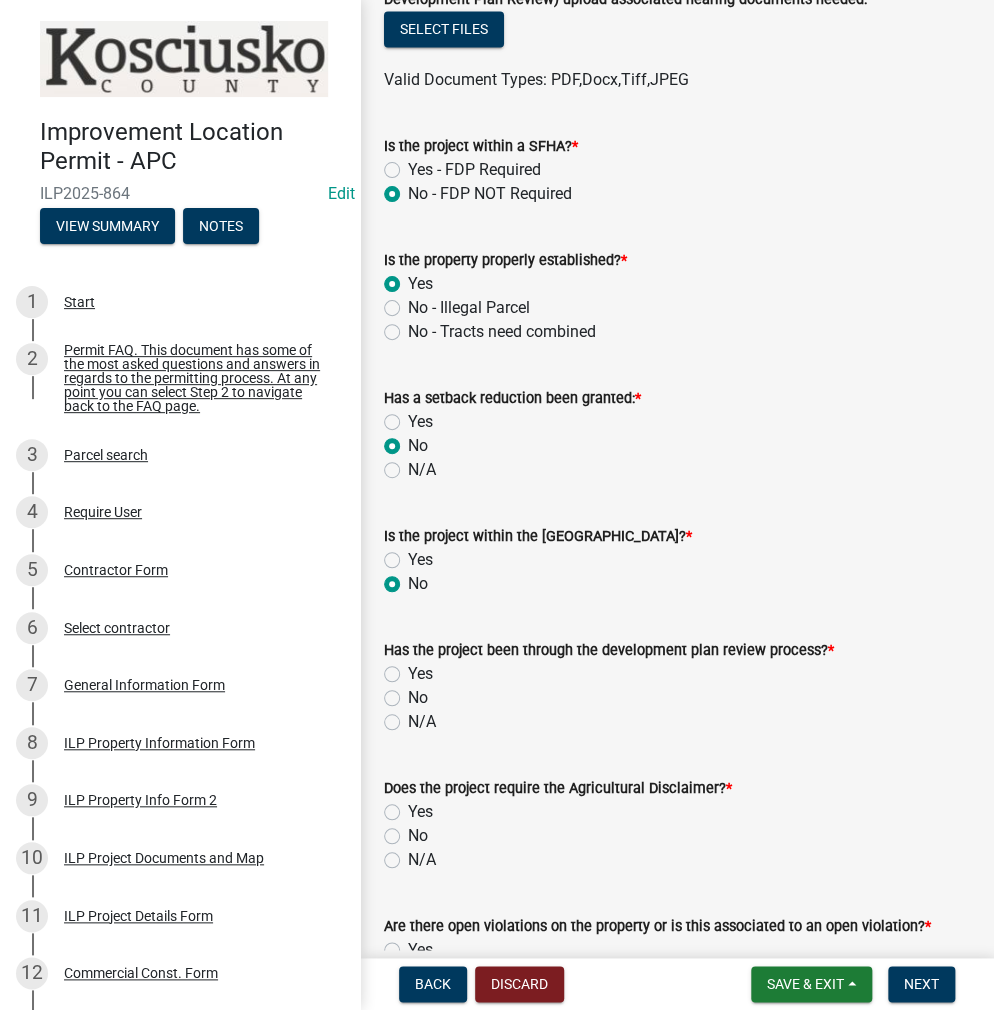 radio on "true" 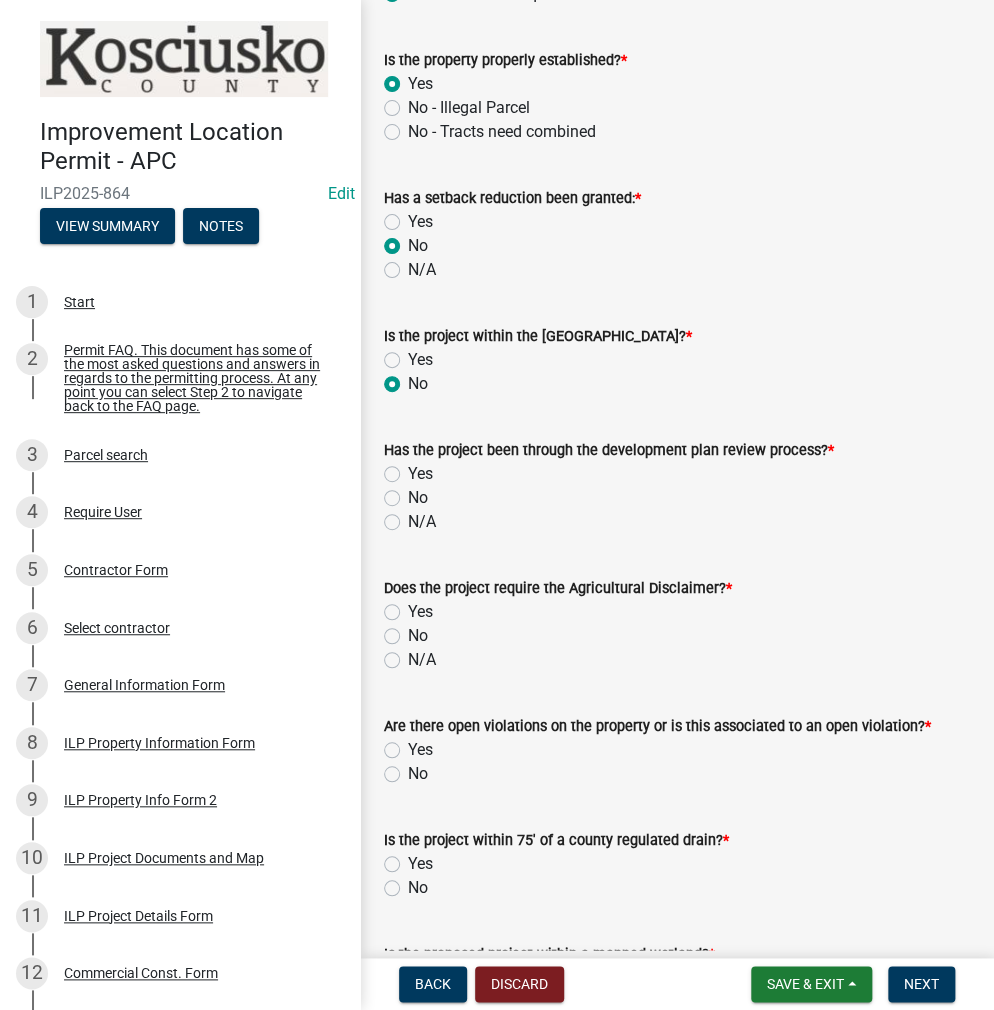 click on "Yes" 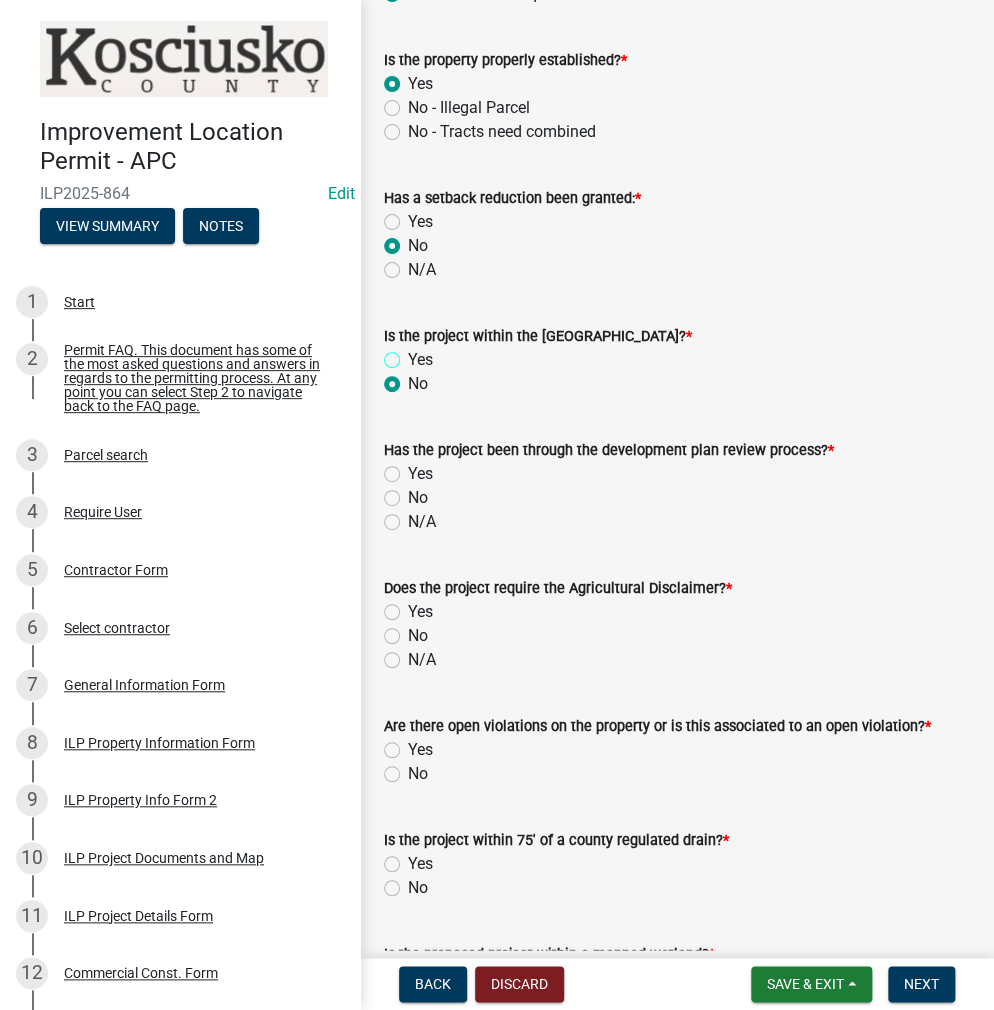 click on "Yes" at bounding box center (414, 354) 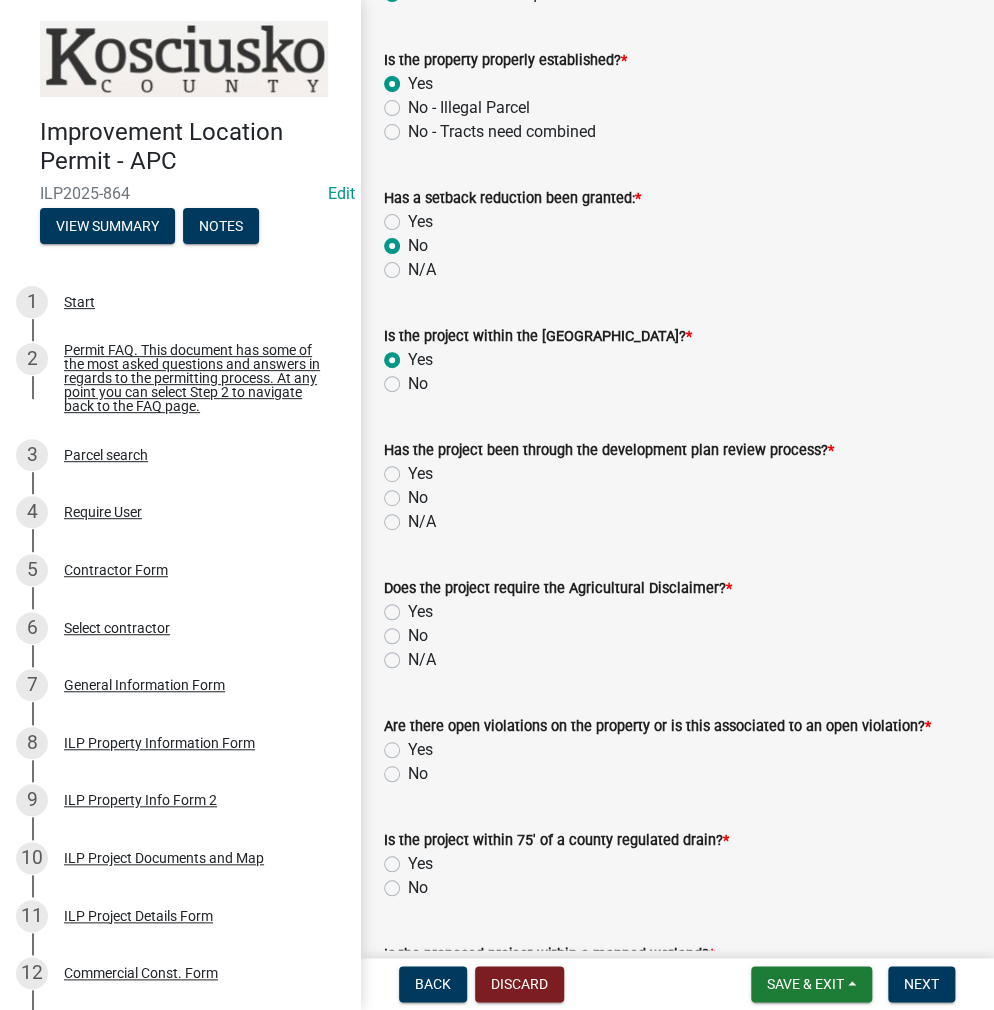 radio on "true" 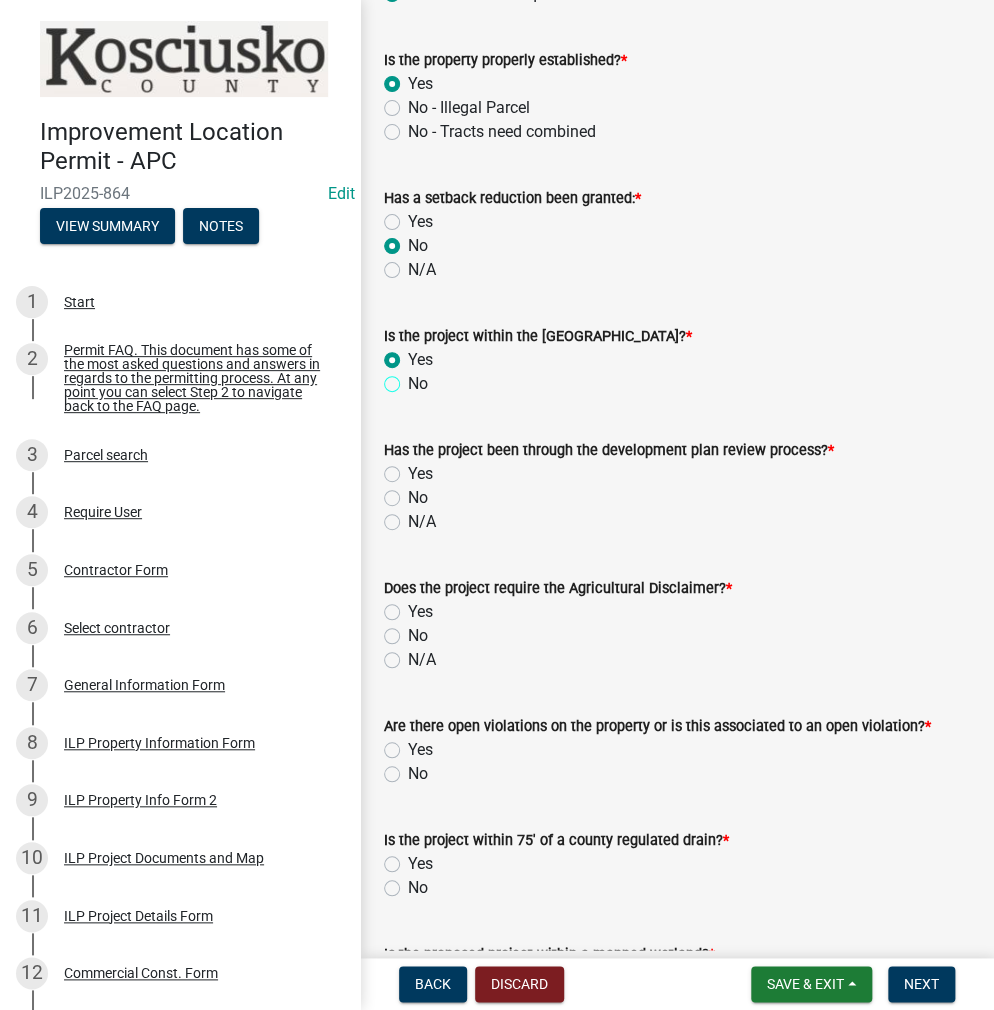 click on "No" at bounding box center [414, 378] 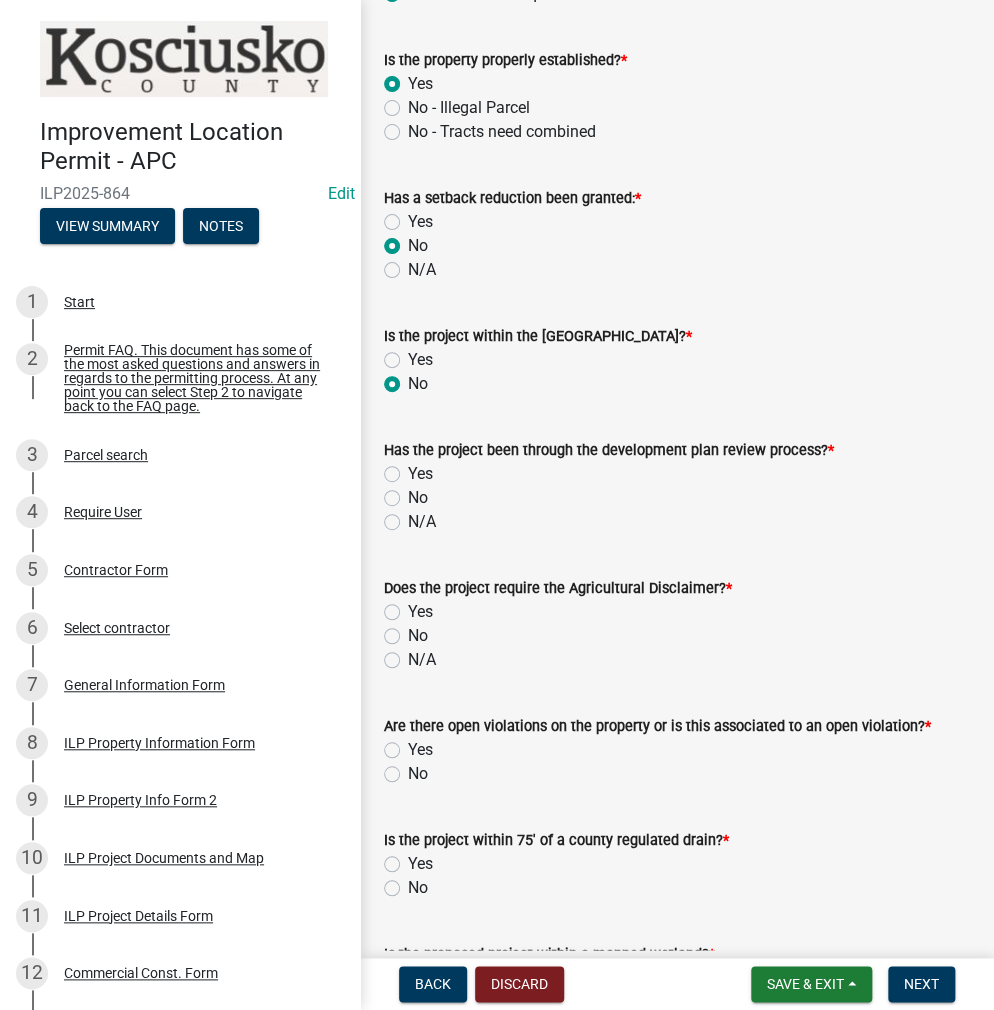 radio on "true" 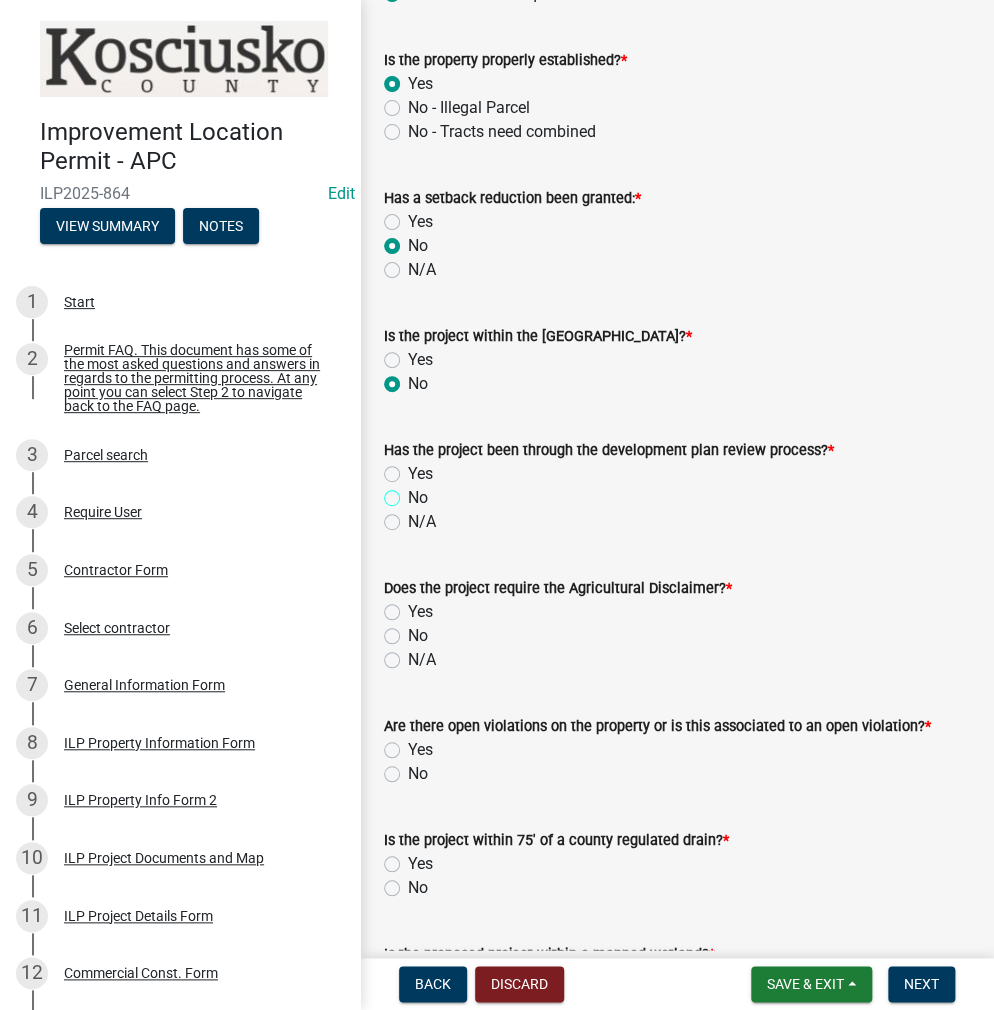 click on "No" at bounding box center (414, 492) 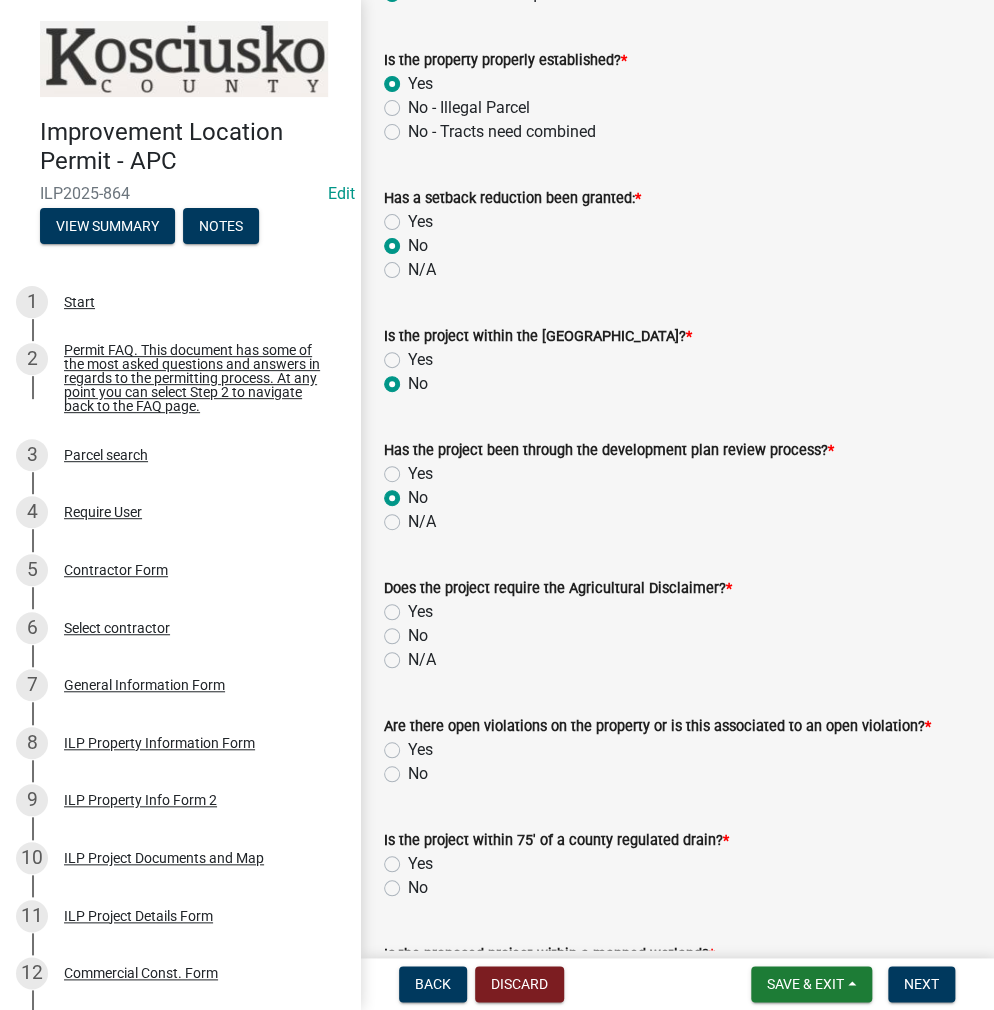 radio on "true" 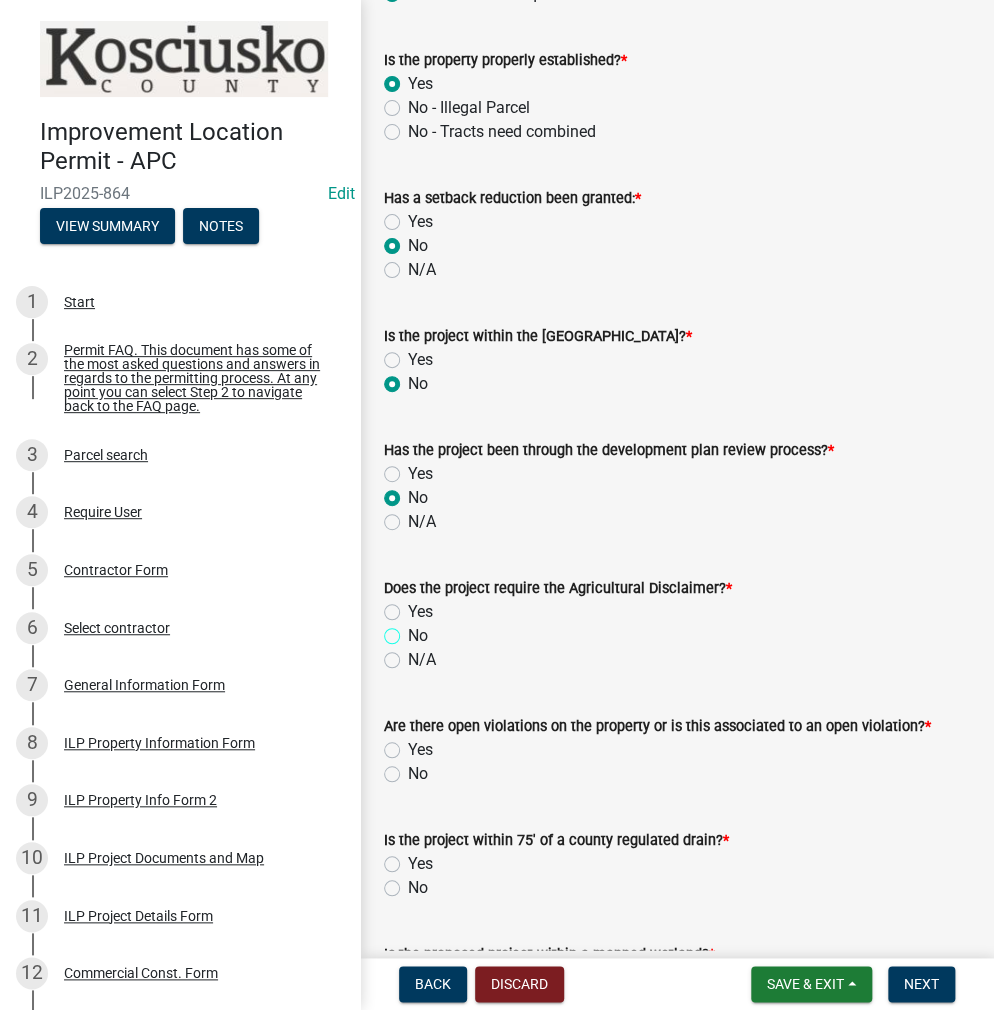 click on "No" at bounding box center [414, 630] 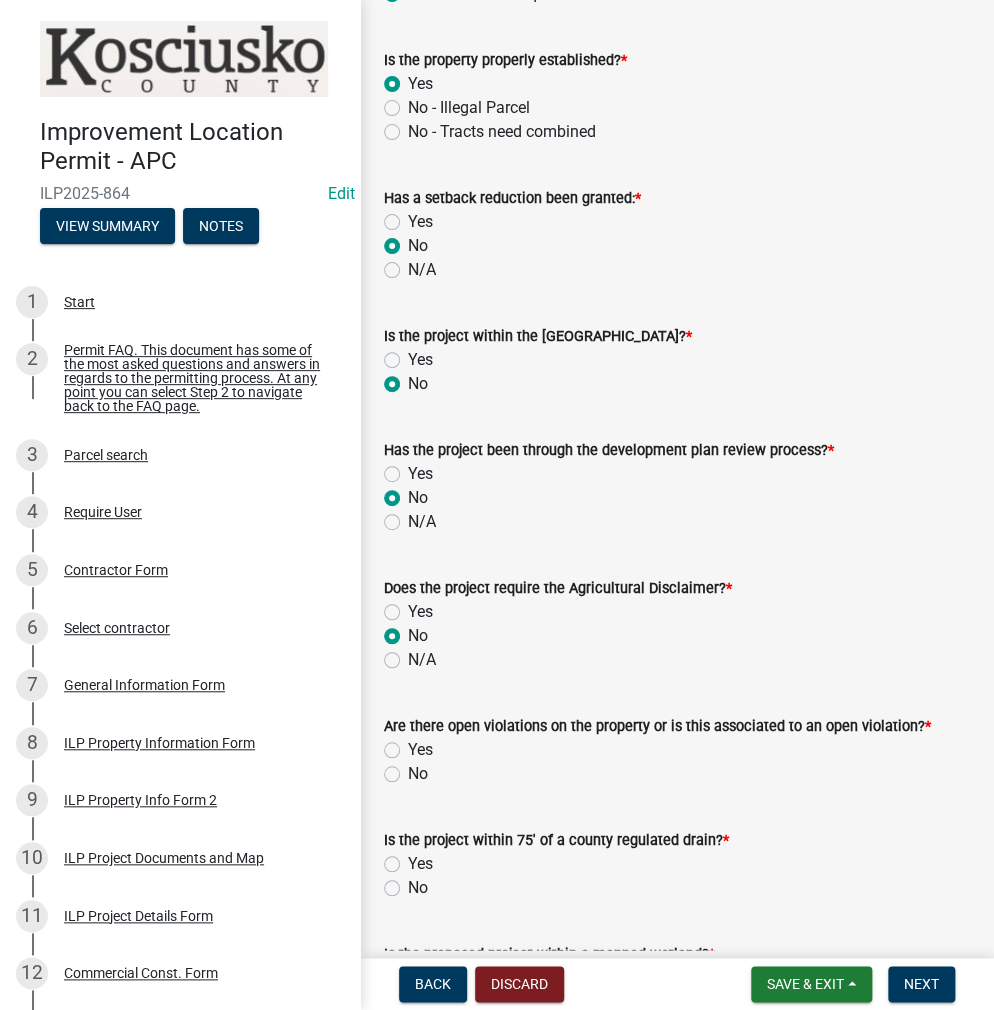 radio on "true" 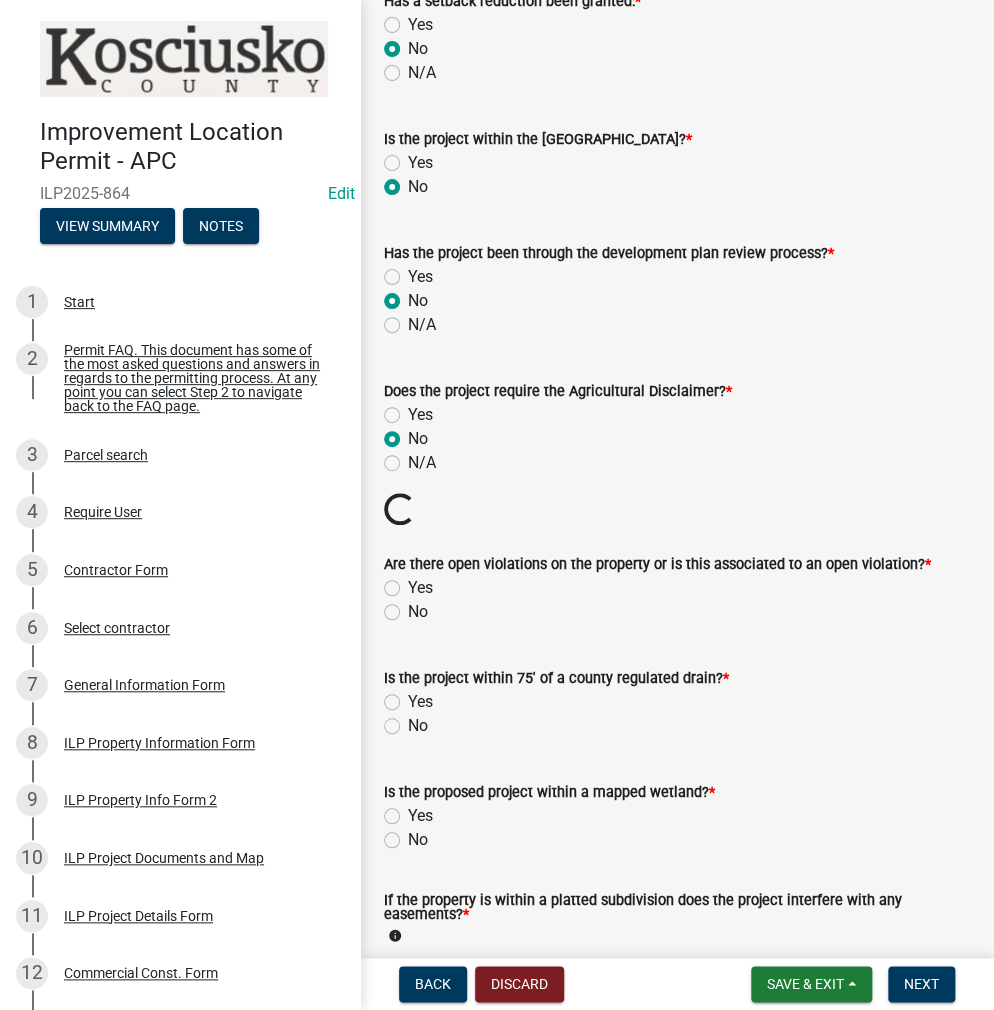 scroll, scrollTop: 1400, scrollLeft: 0, axis: vertical 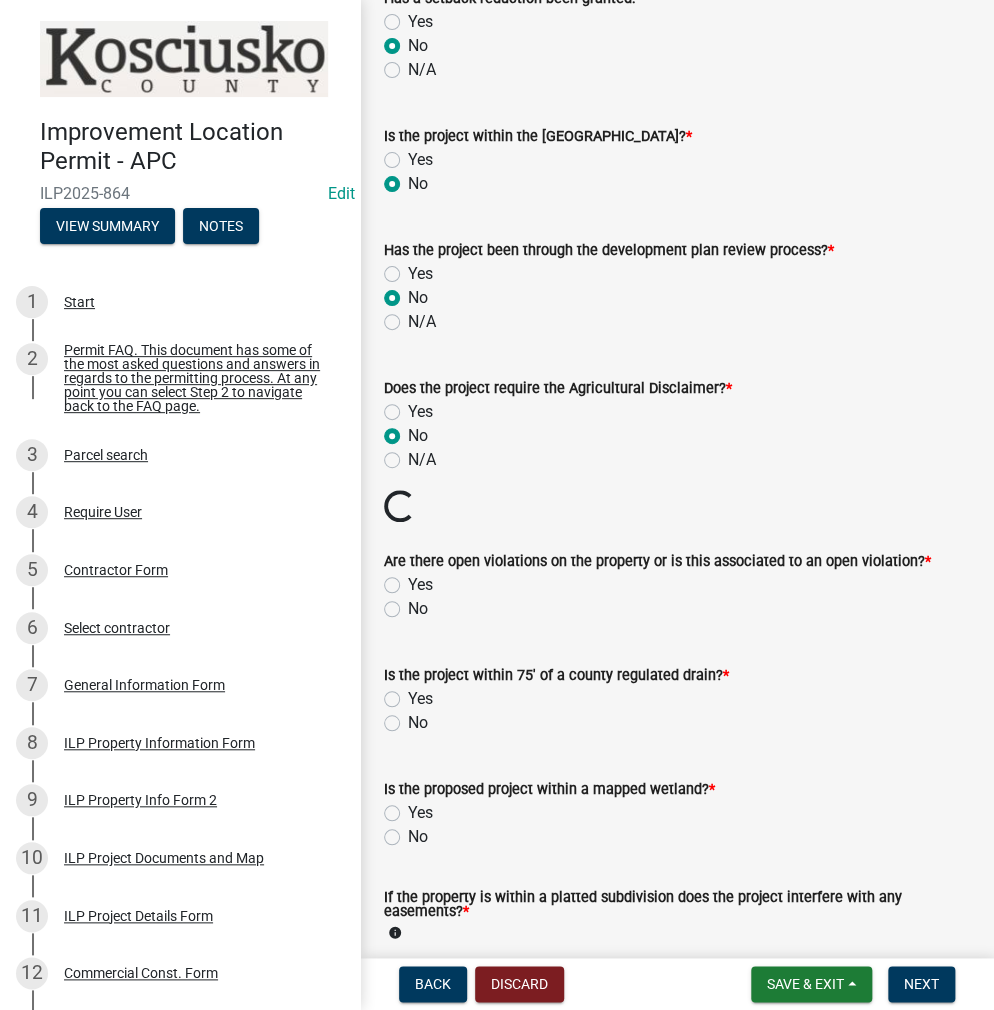 click on "No" 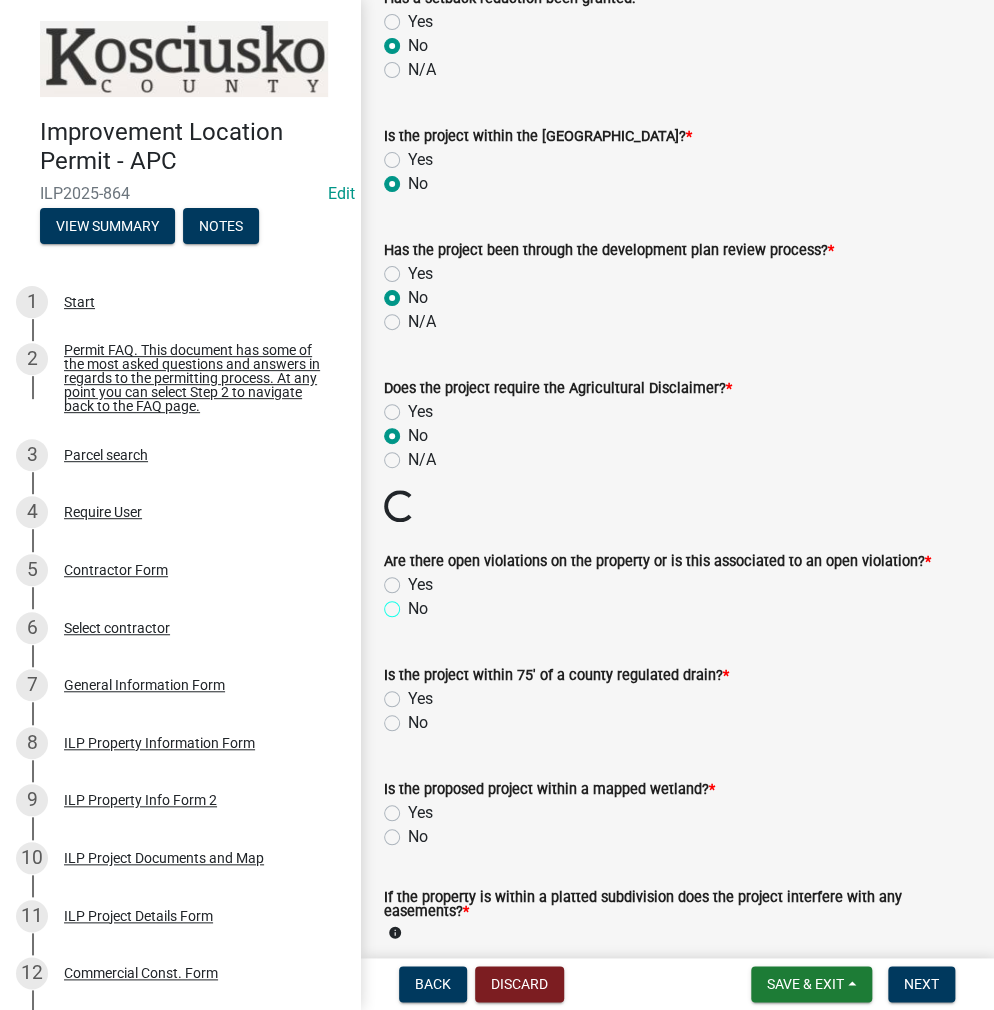 click on "No" at bounding box center [414, 603] 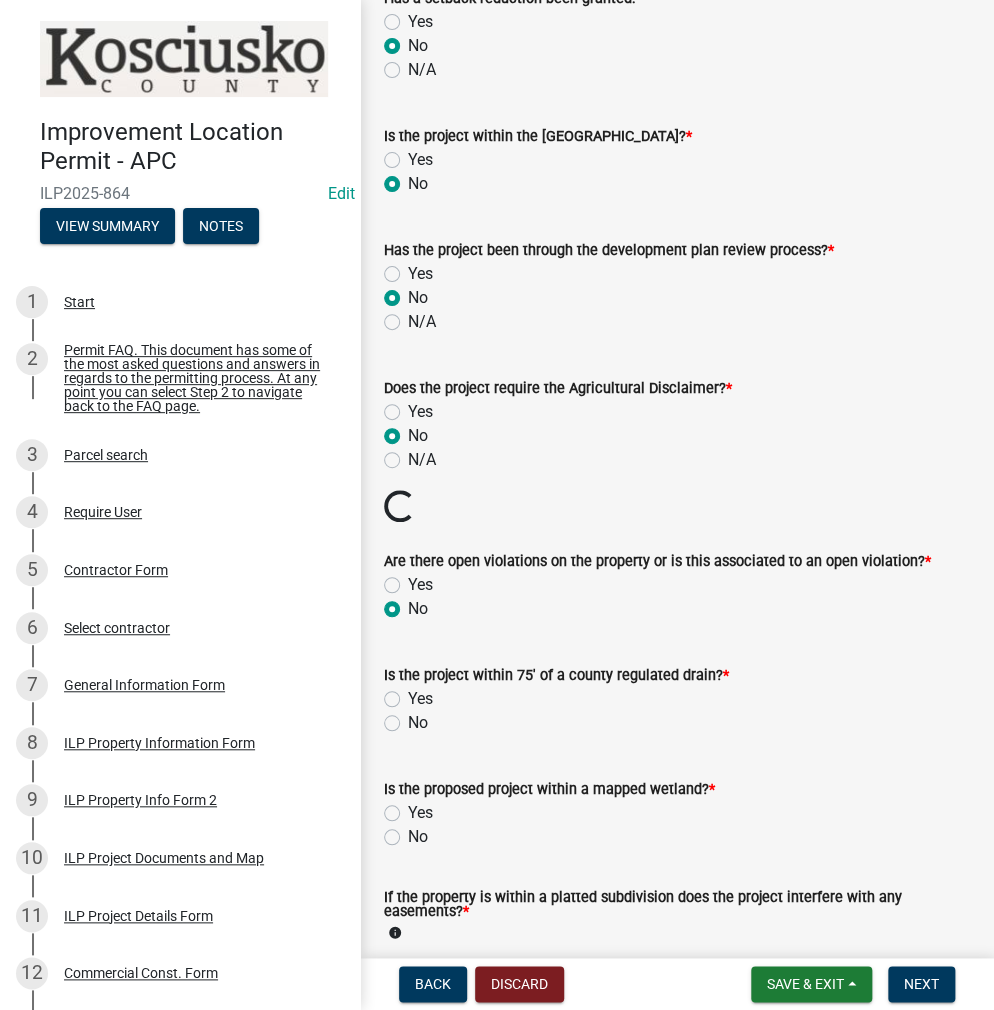 radio on "true" 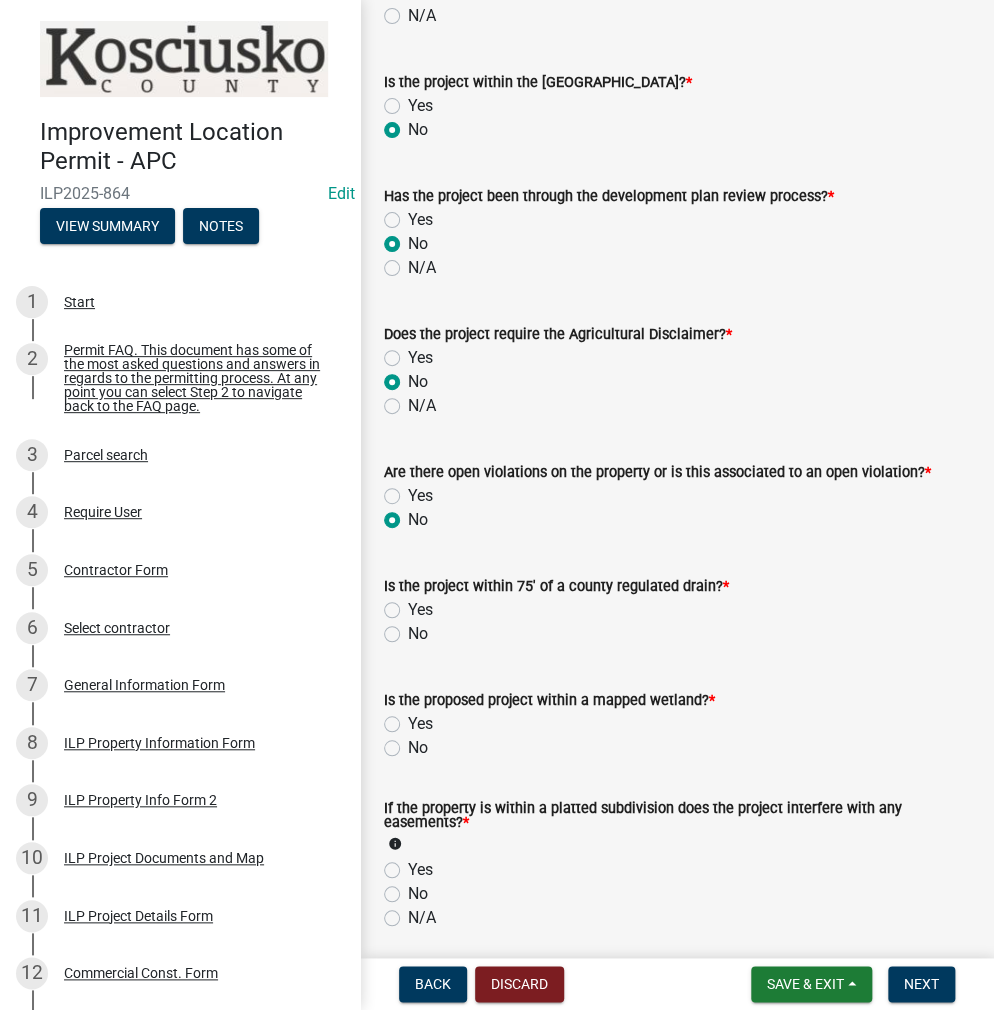 scroll, scrollTop: 1500, scrollLeft: 0, axis: vertical 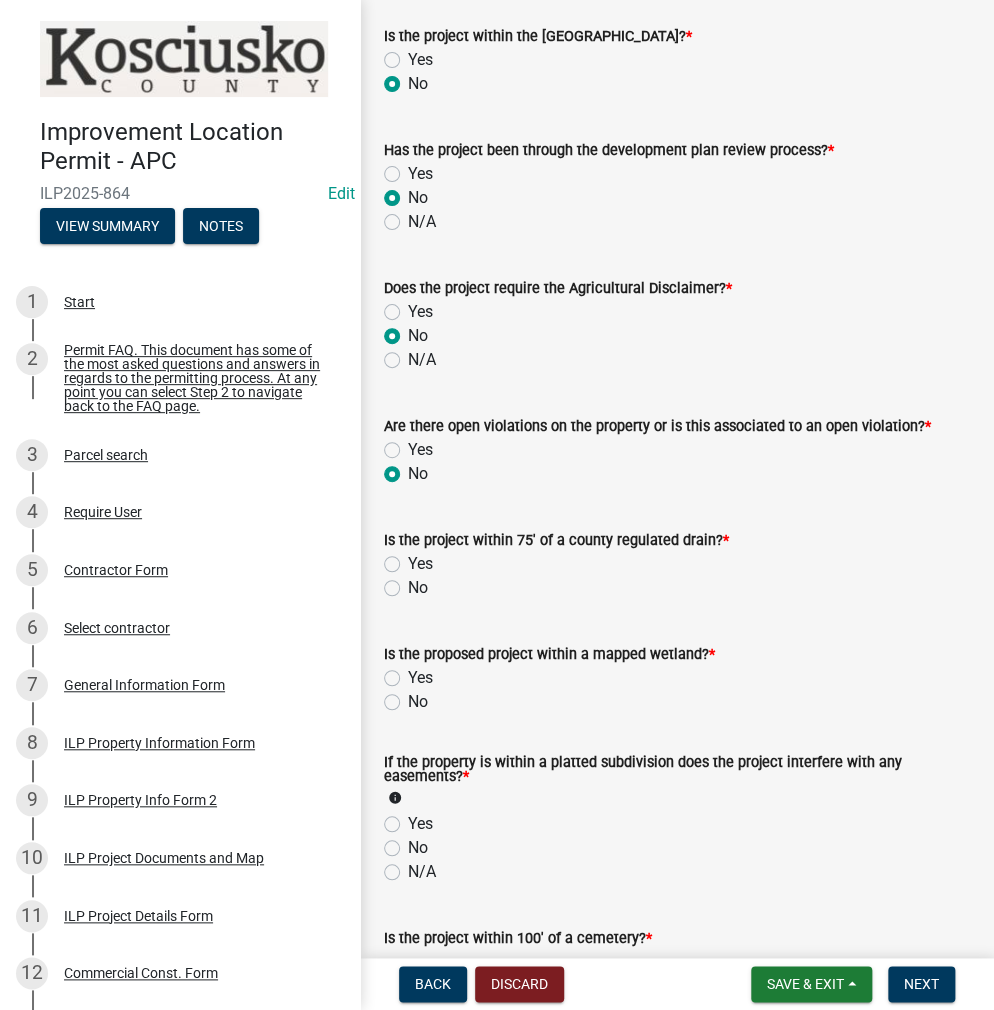 click on "No" 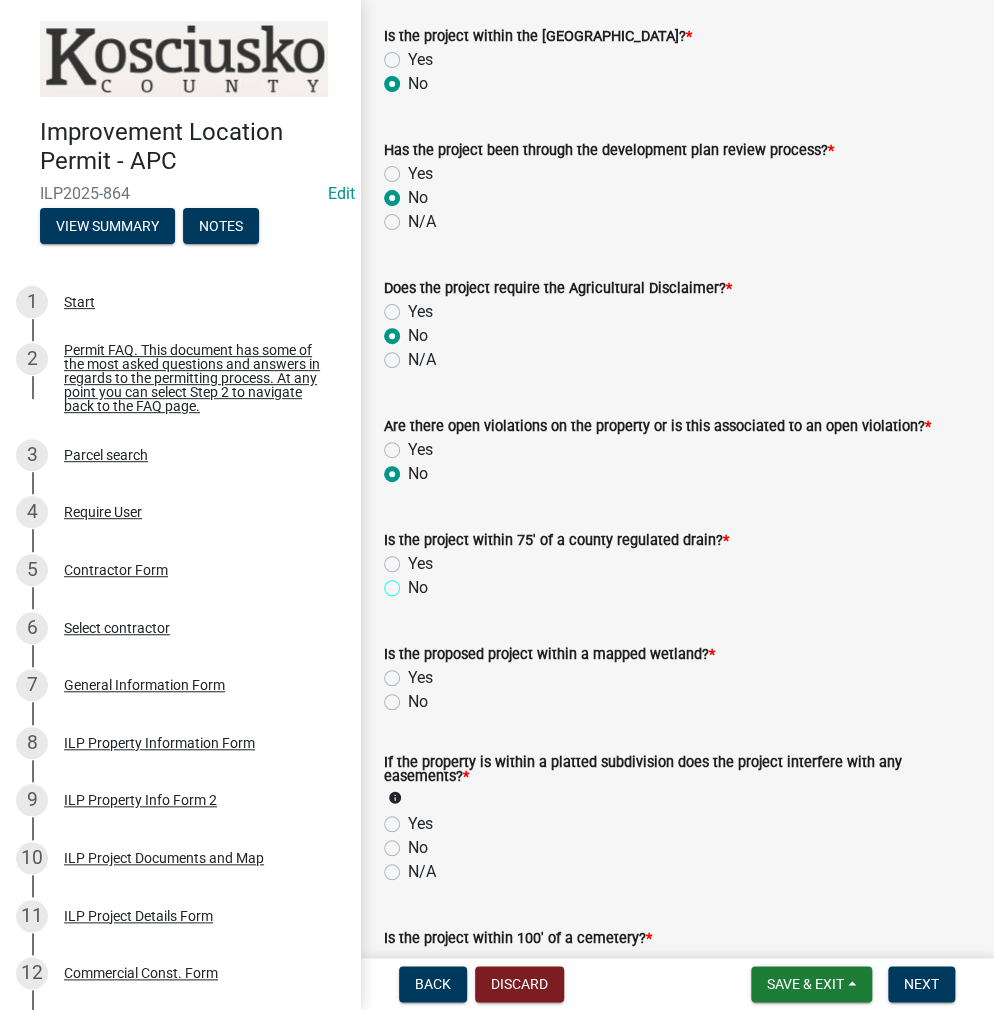 click on "No" at bounding box center (414, 582) 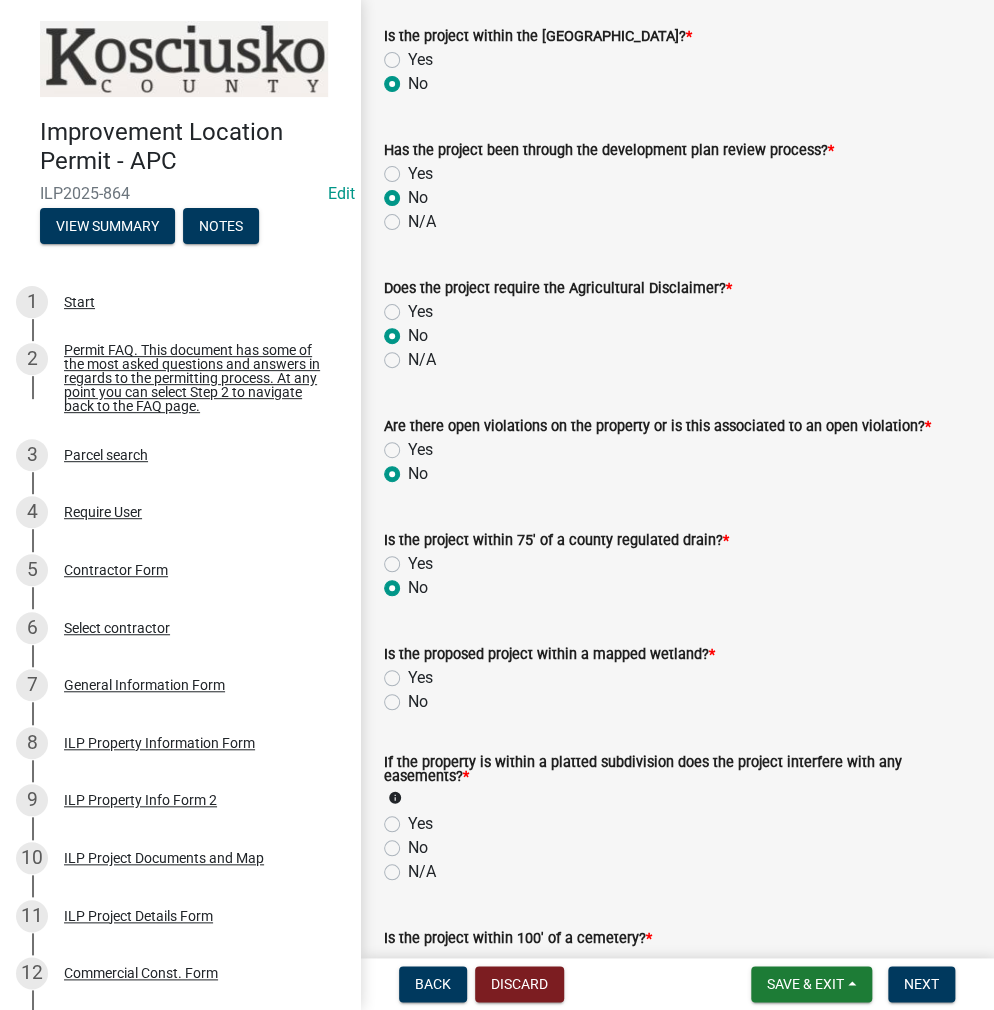 radio on "true" 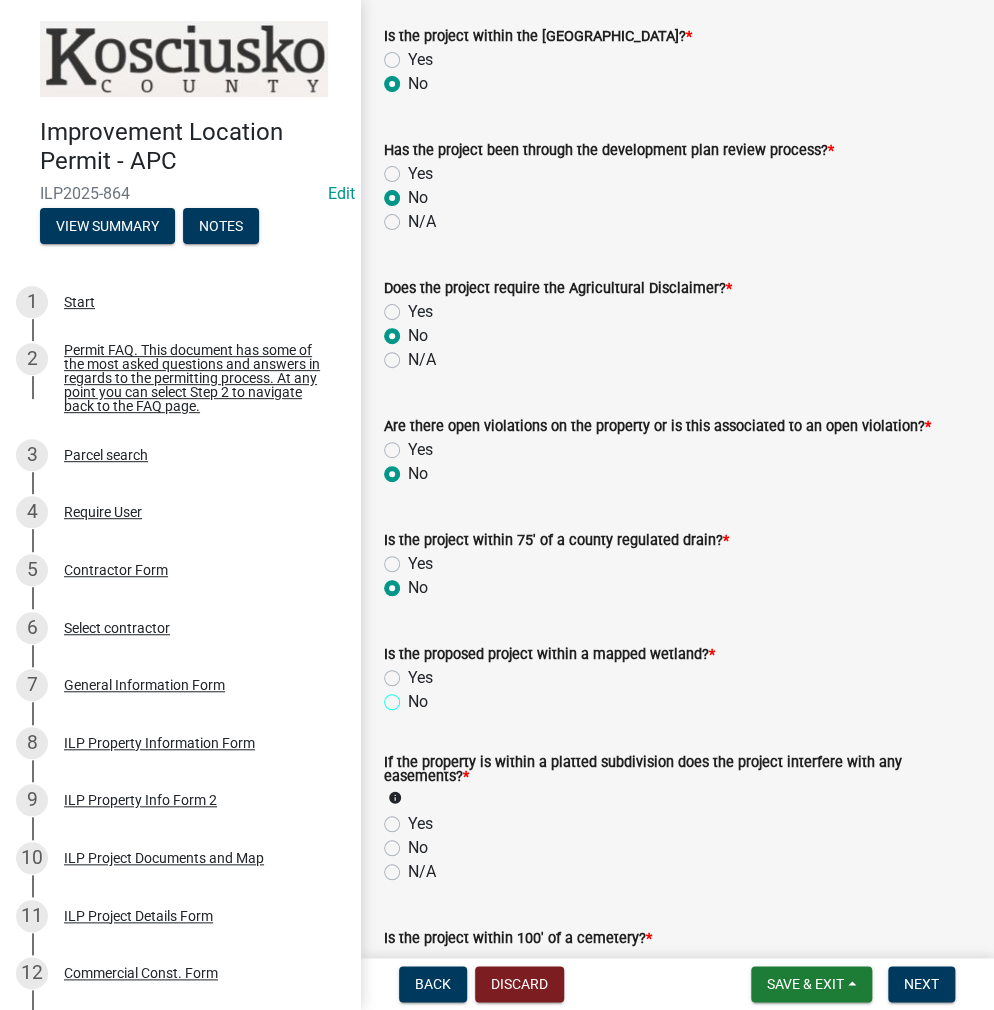 click on "No" at bounding box center (414, 696) 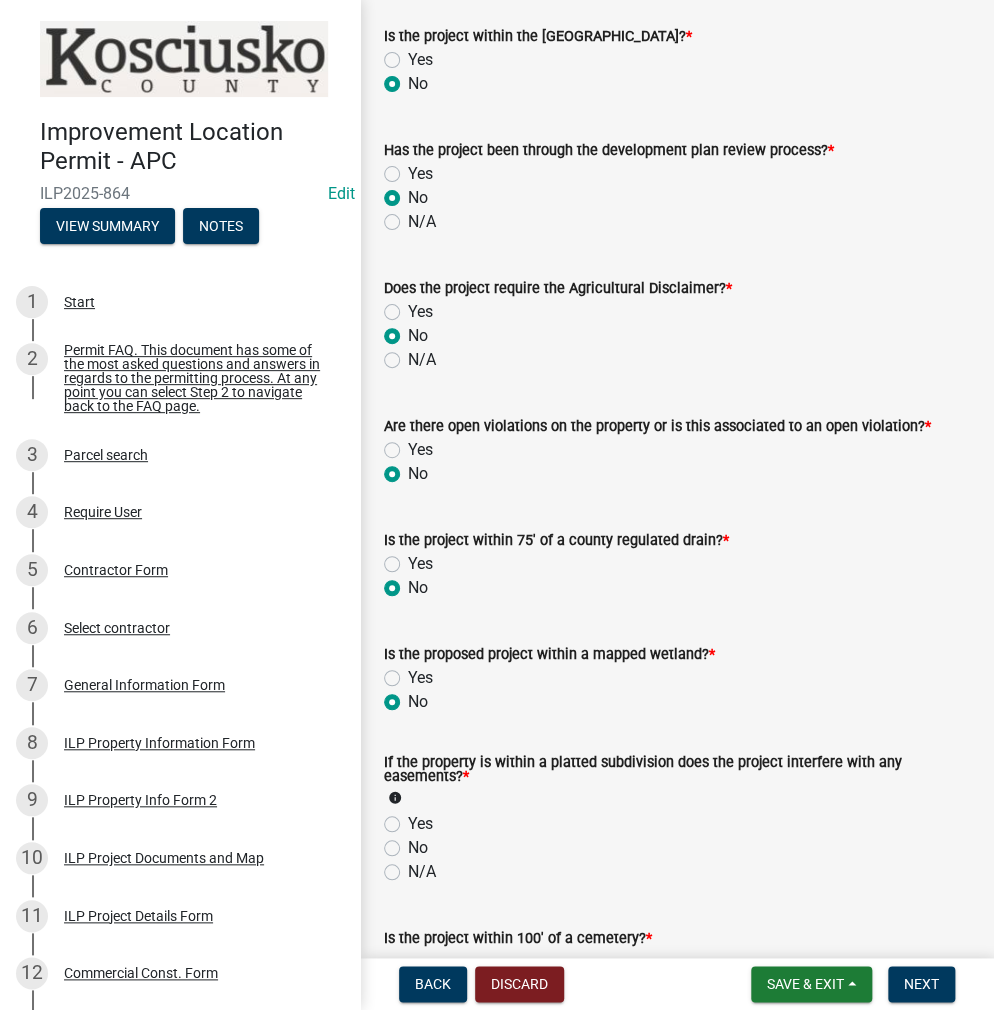 radio on "true" 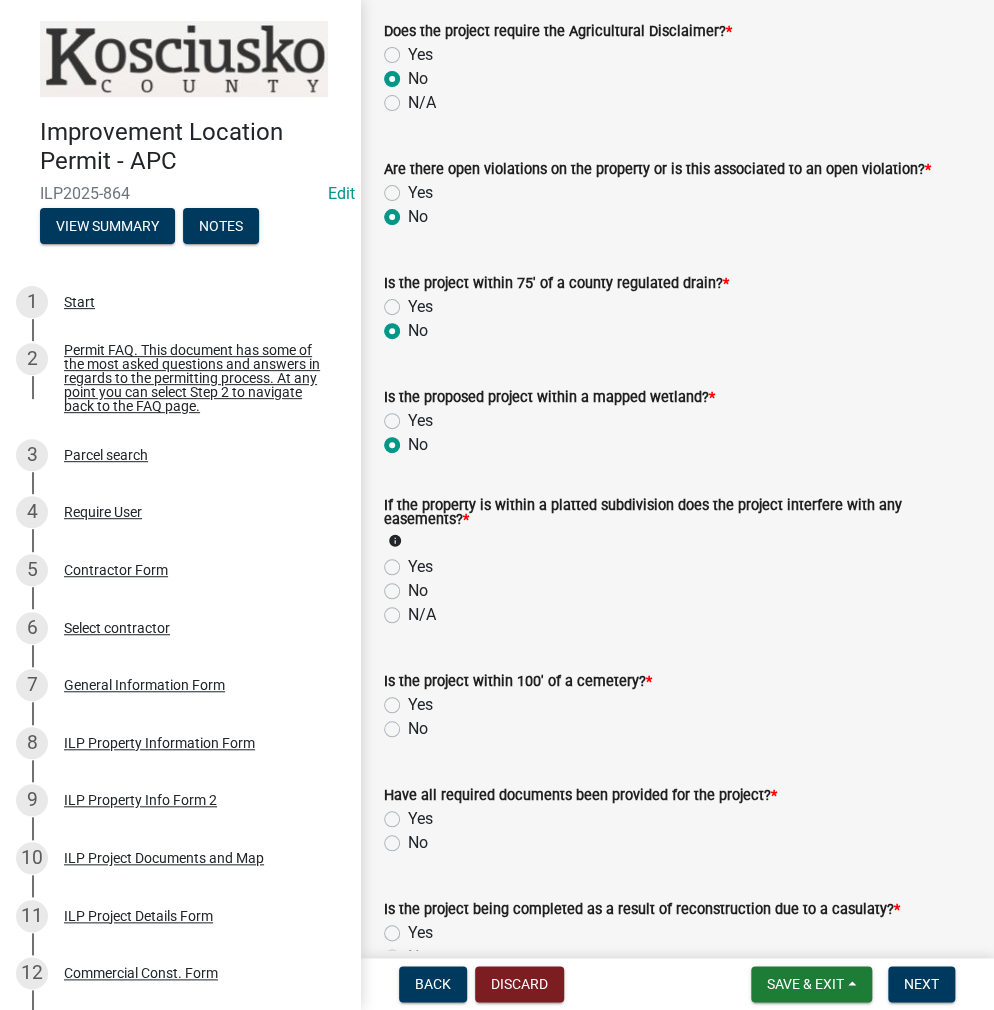 scroll, scrollTop: 1800, scrollLeft: 0, axis: vertical 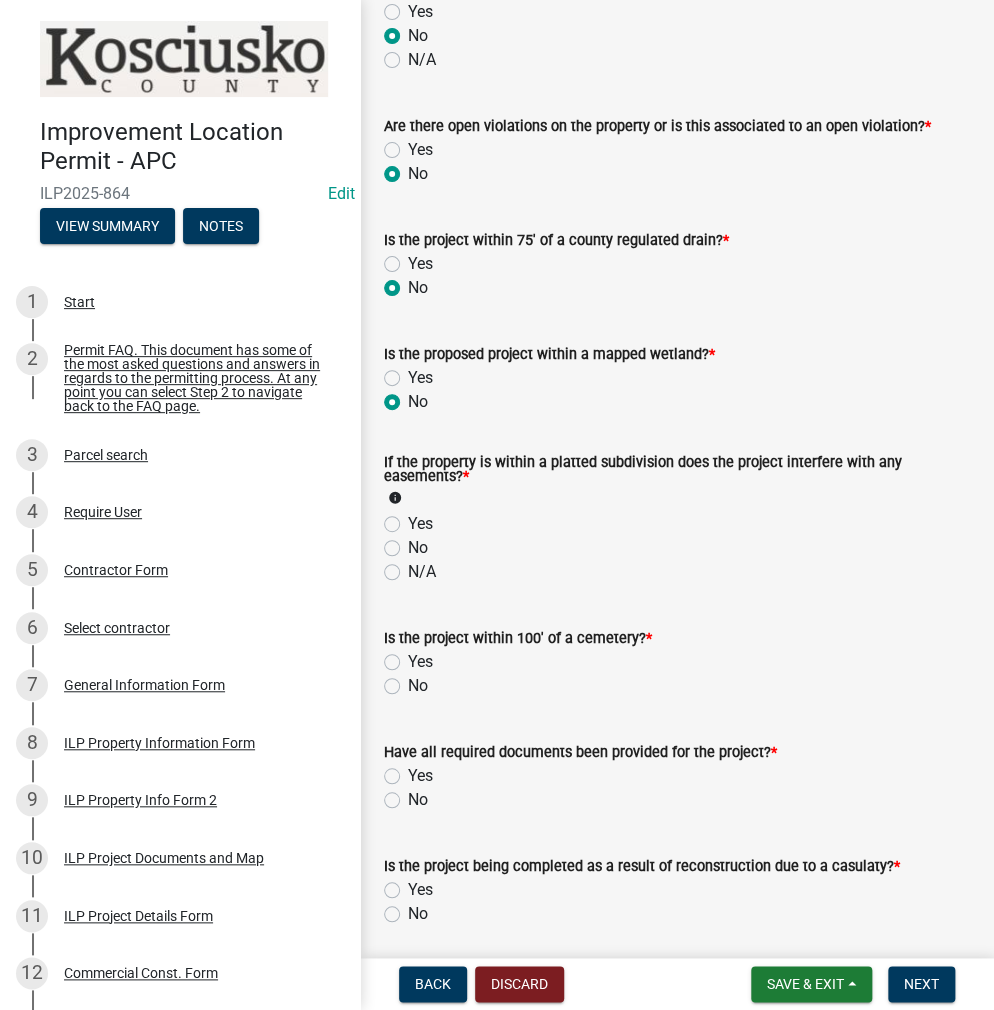 click on "No" 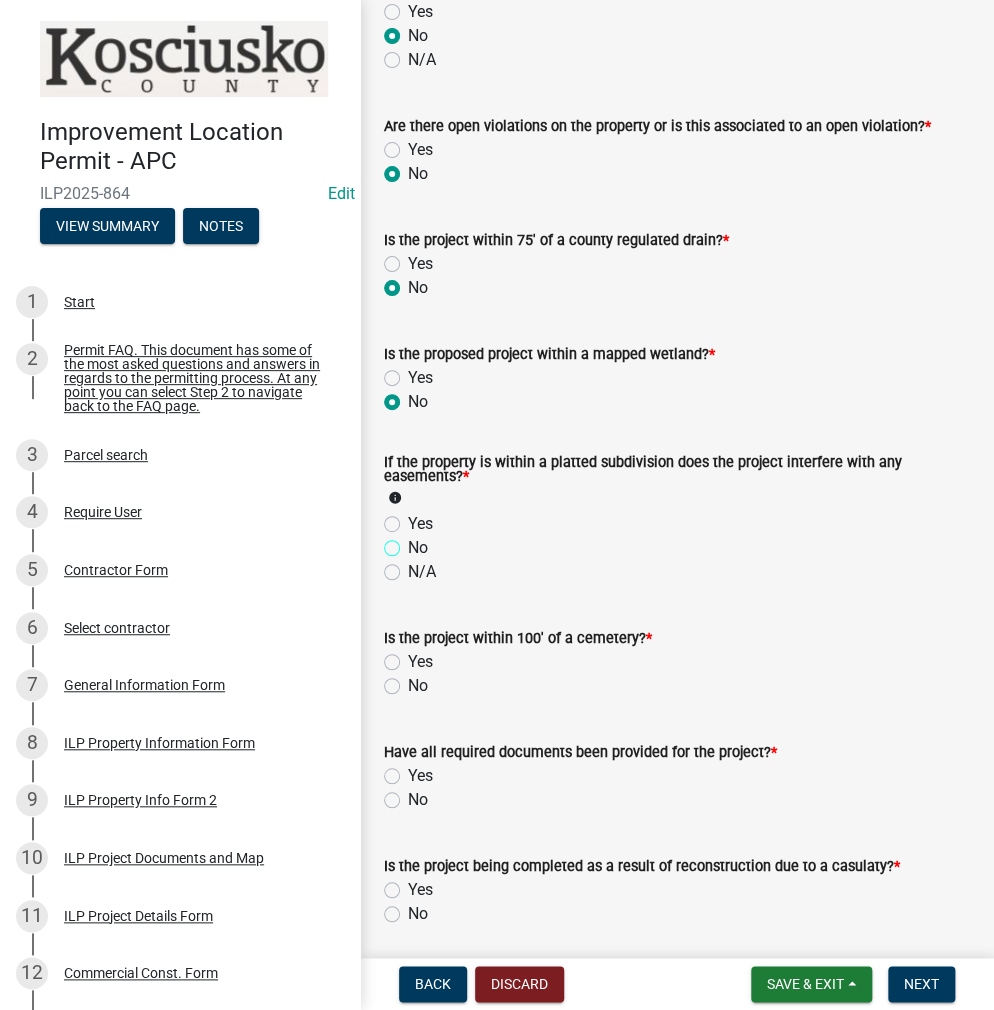click on "No" at bounding box center (414, 542) 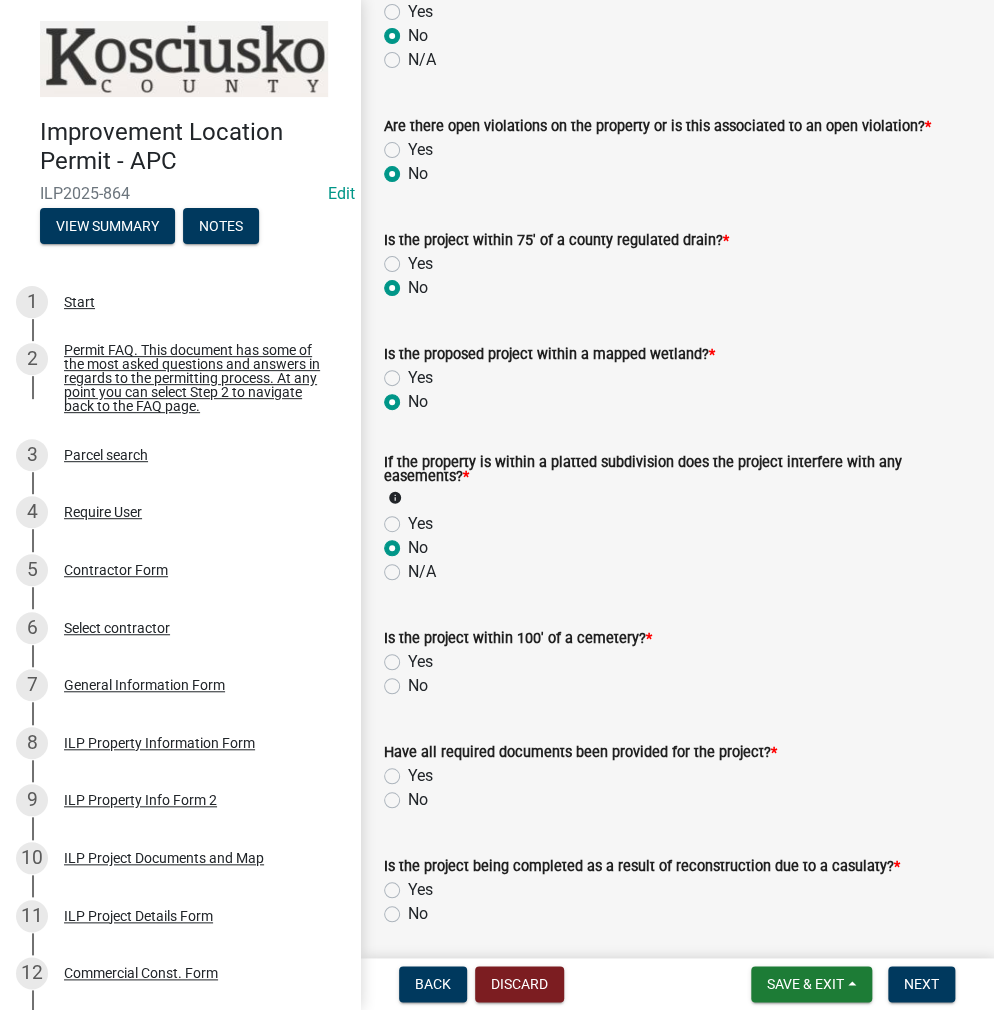 radio on "true" 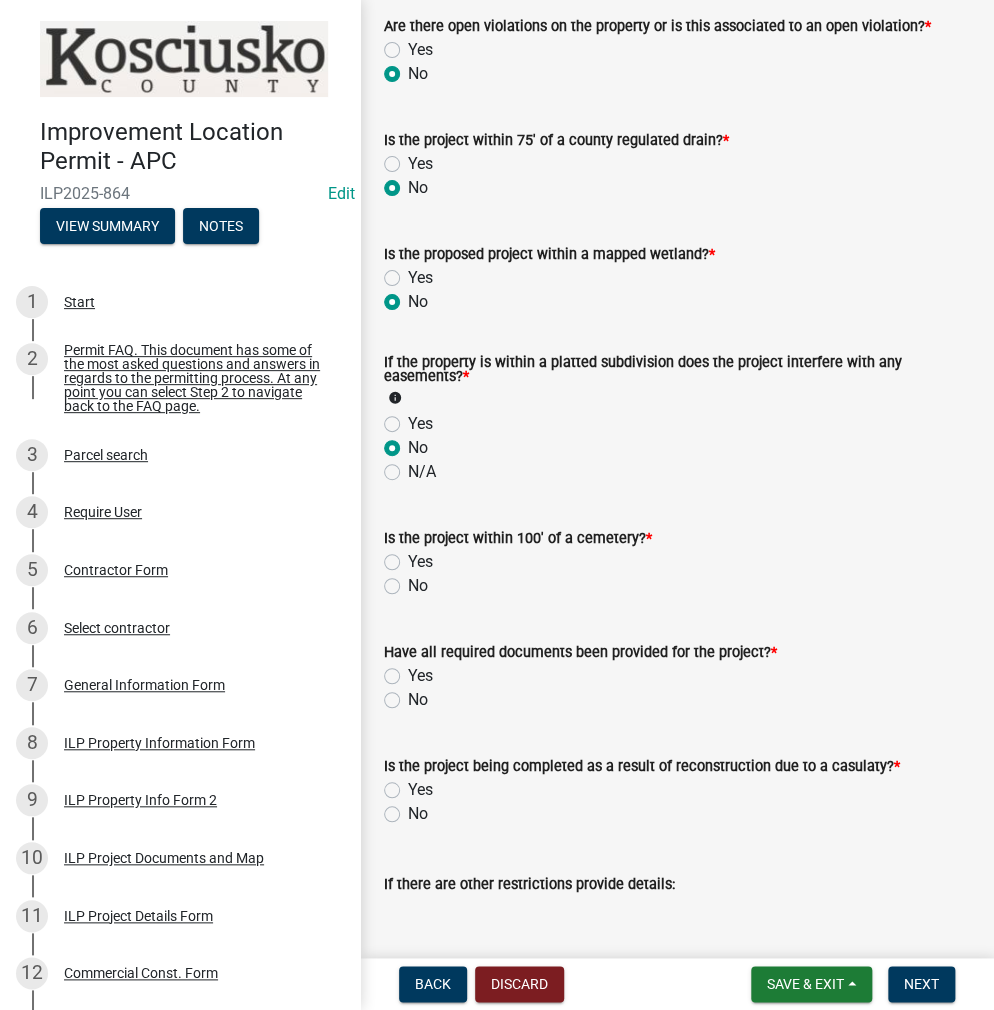 click on "No" 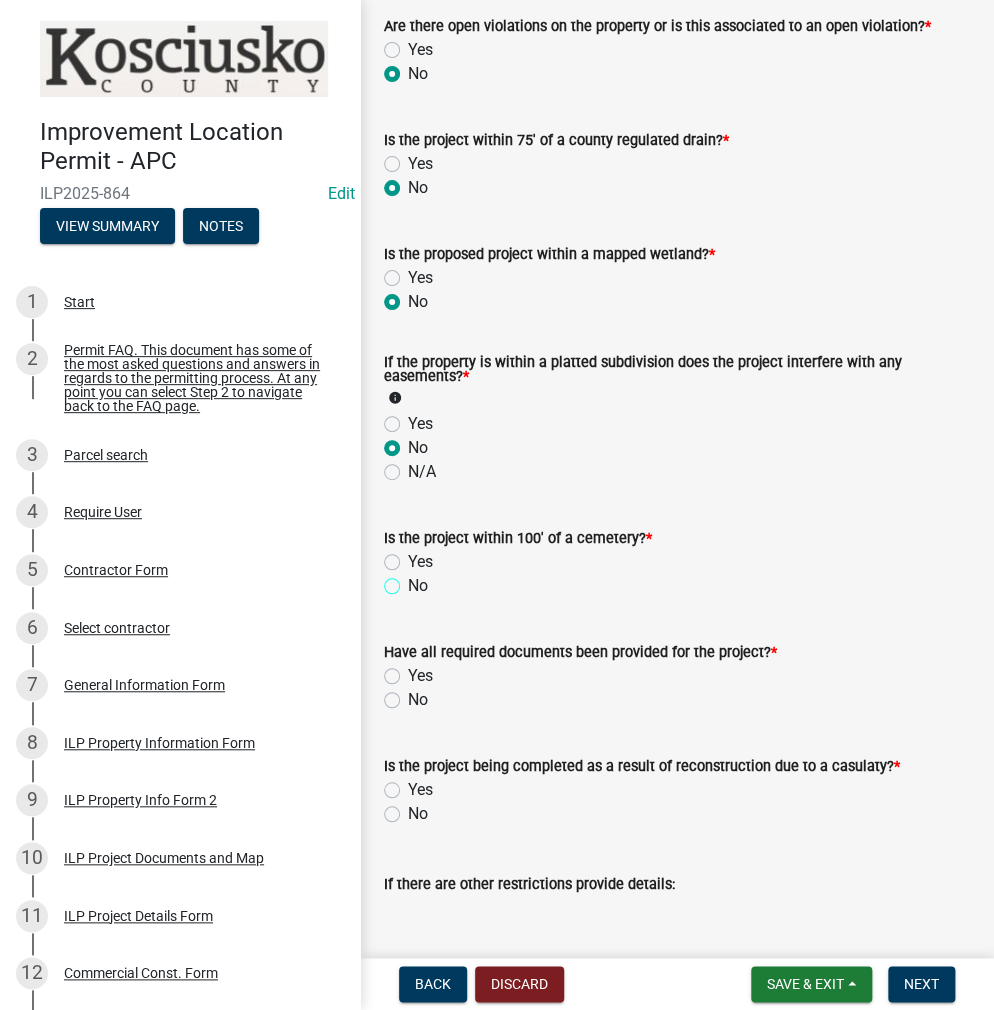 click on "No" at bounding box center [414, 580] 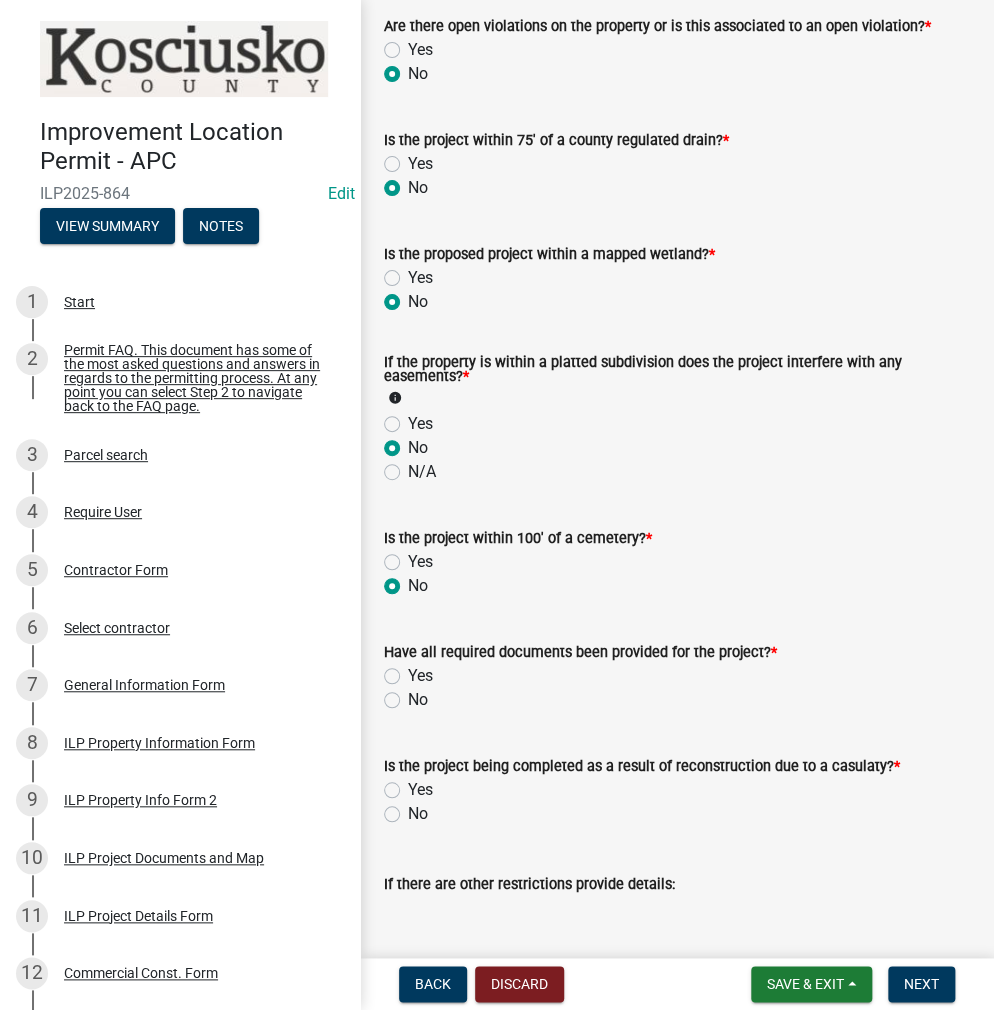 radio on "true" 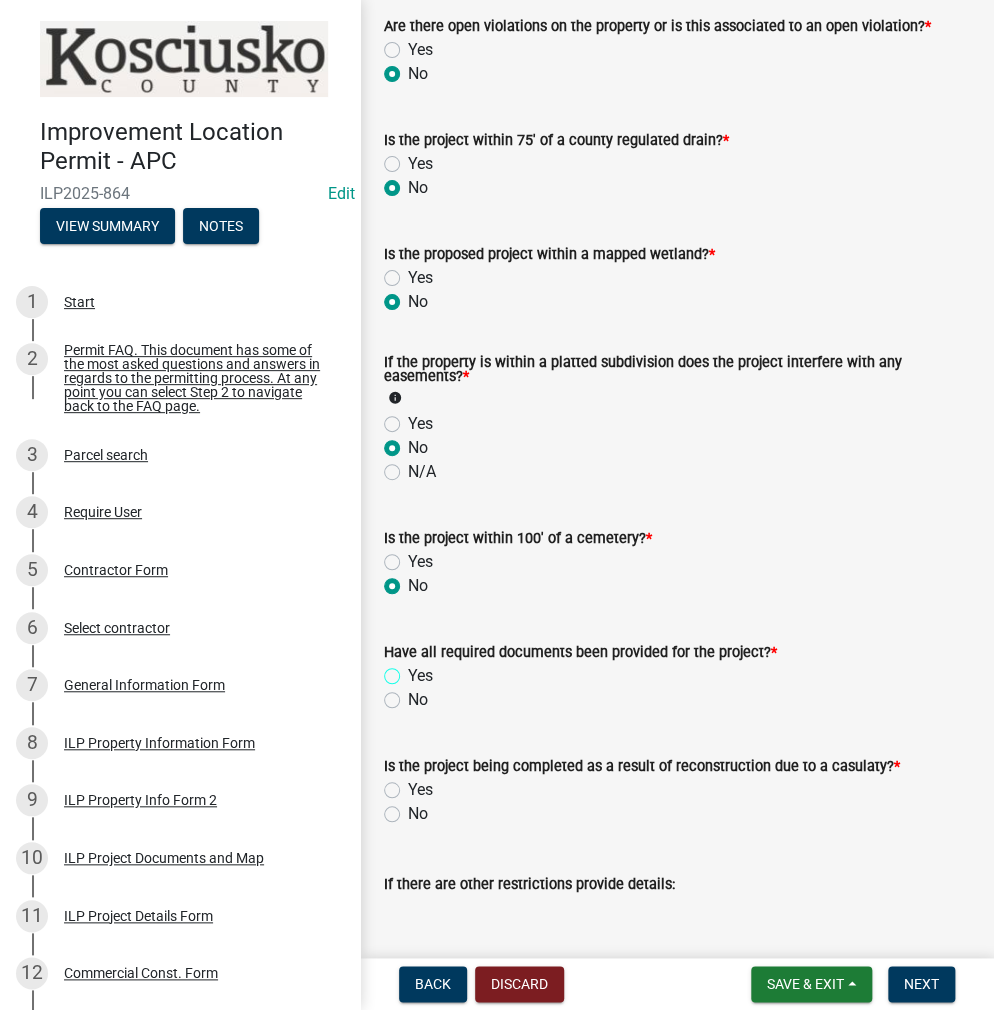 click on "Yes" at bounding box center [414, 670] 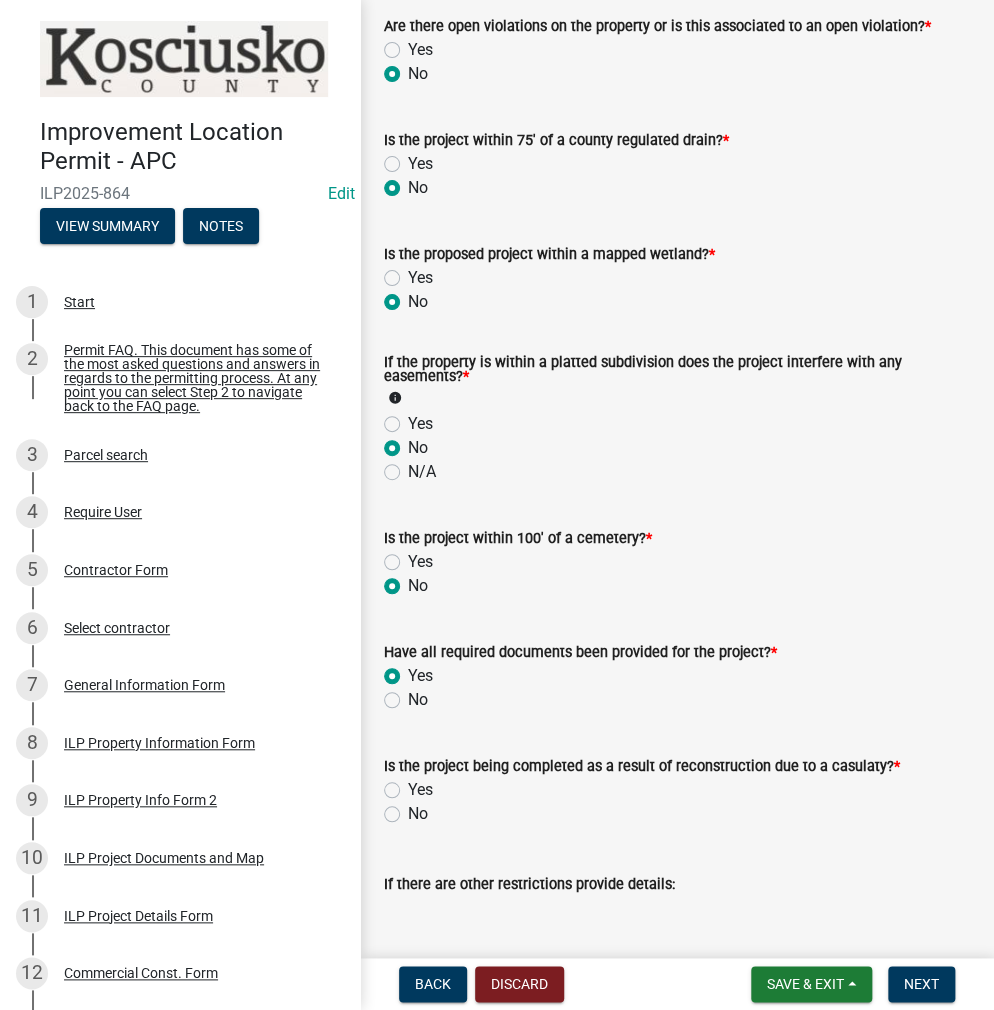 radio on "true" 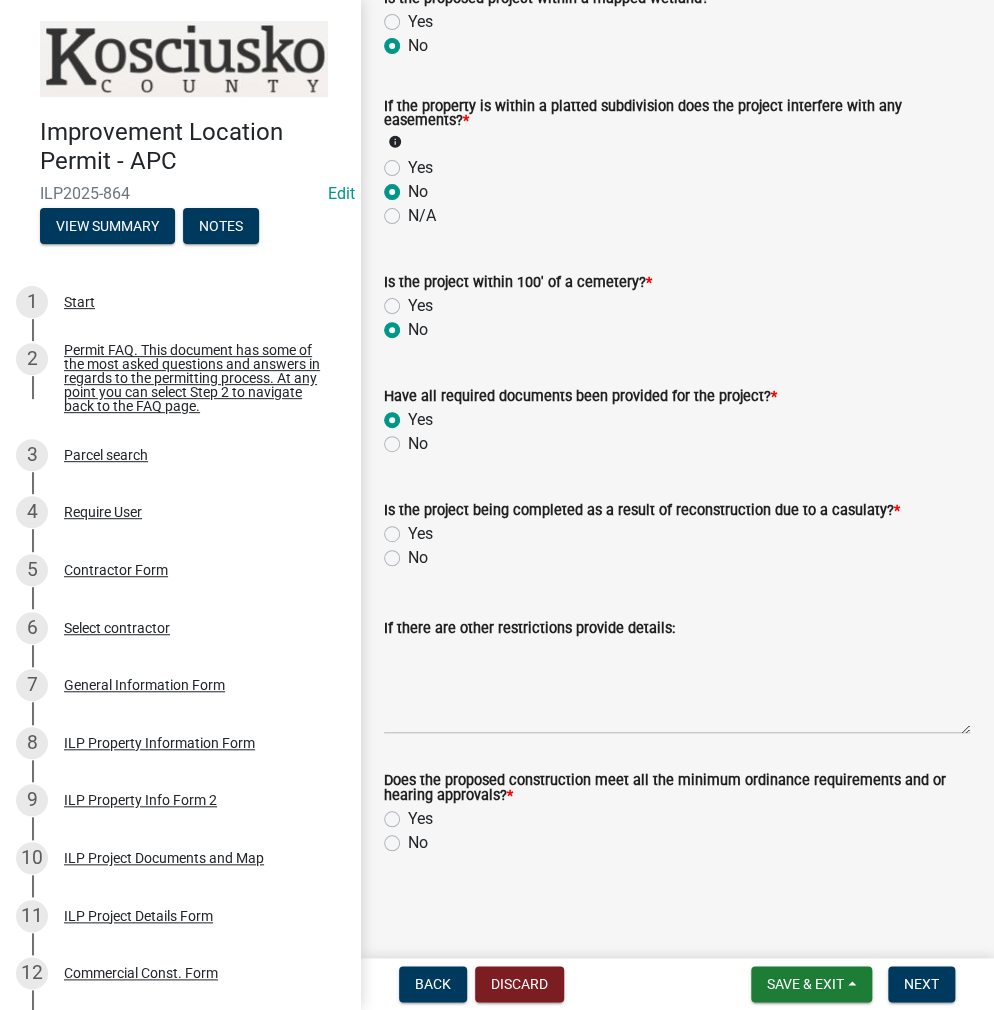scroll, scrollTop: 2156, scrollLeft: 0, axis: vertical 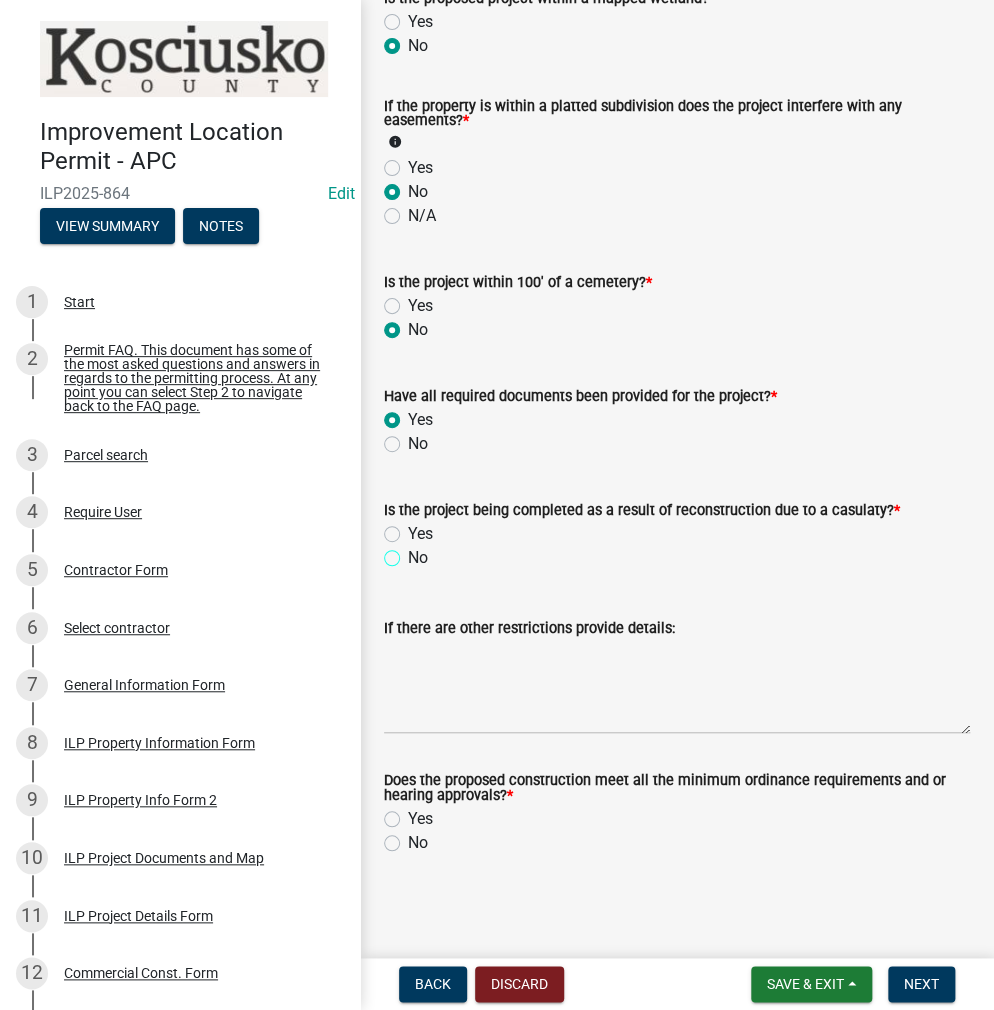 click on "No" at bounding box center [414, 552] 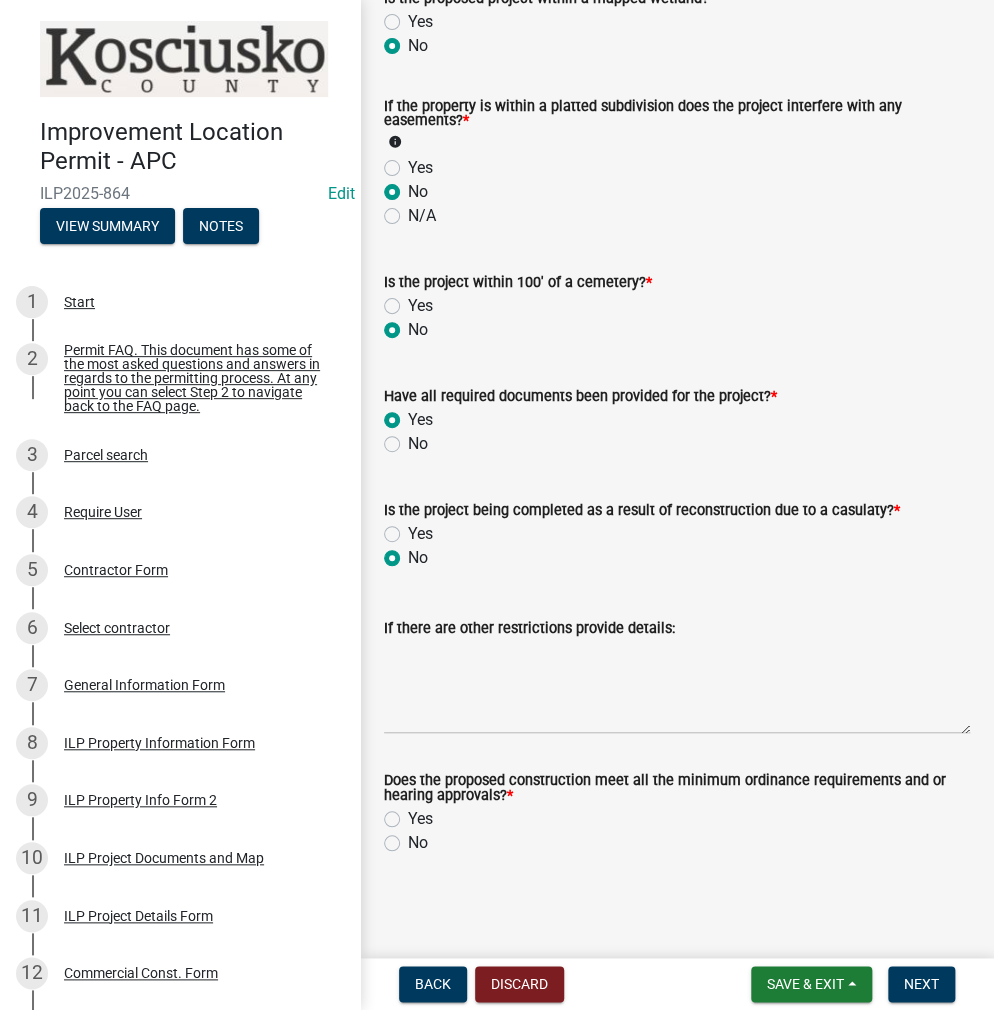 radio on "true" 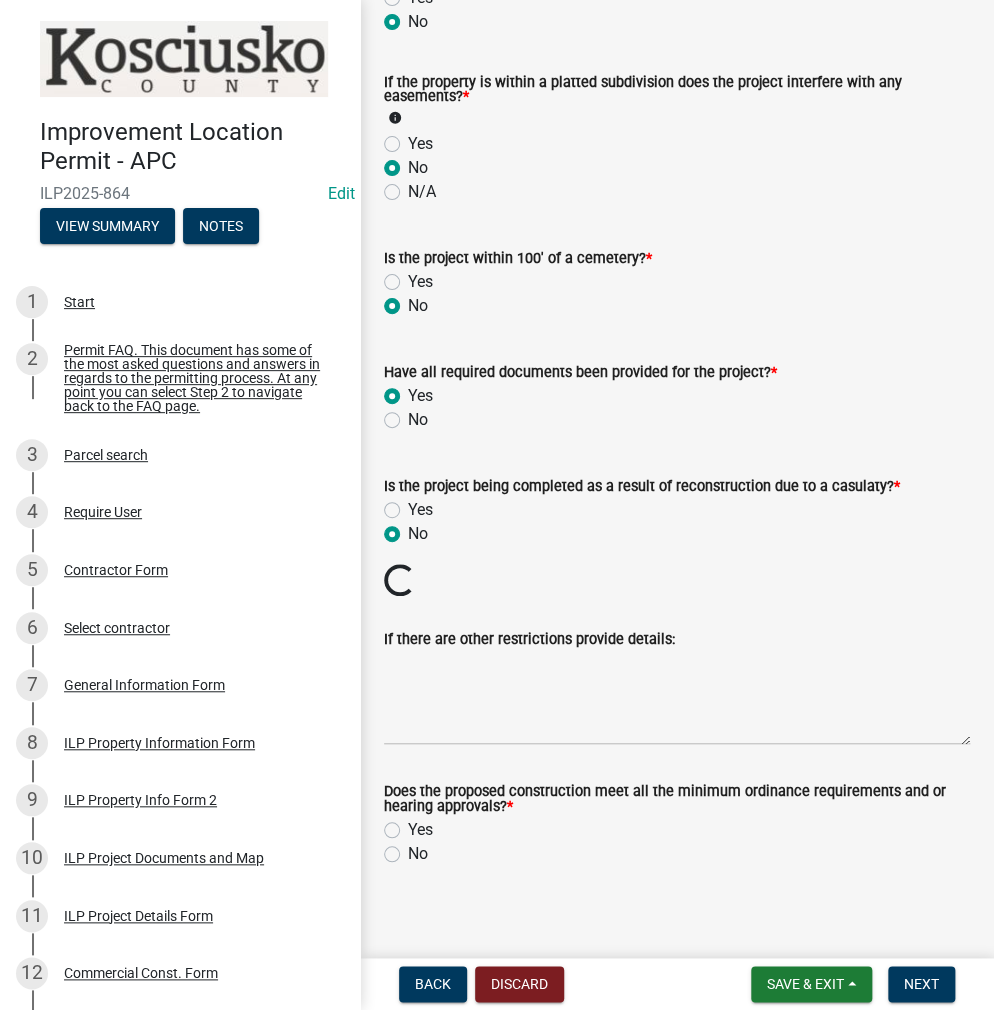 scroll, scrollTop: 2191, scrollLeft: 0, axis: vertical 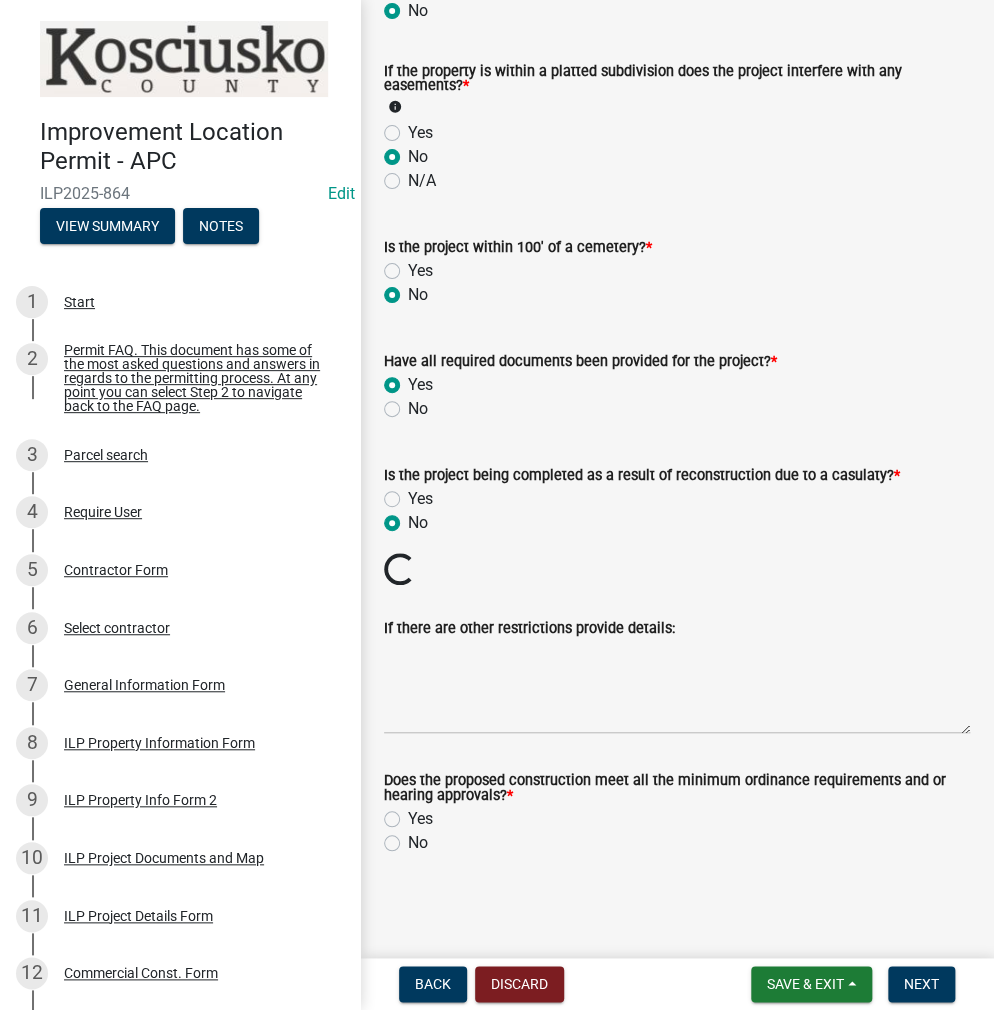 click on "Yes" 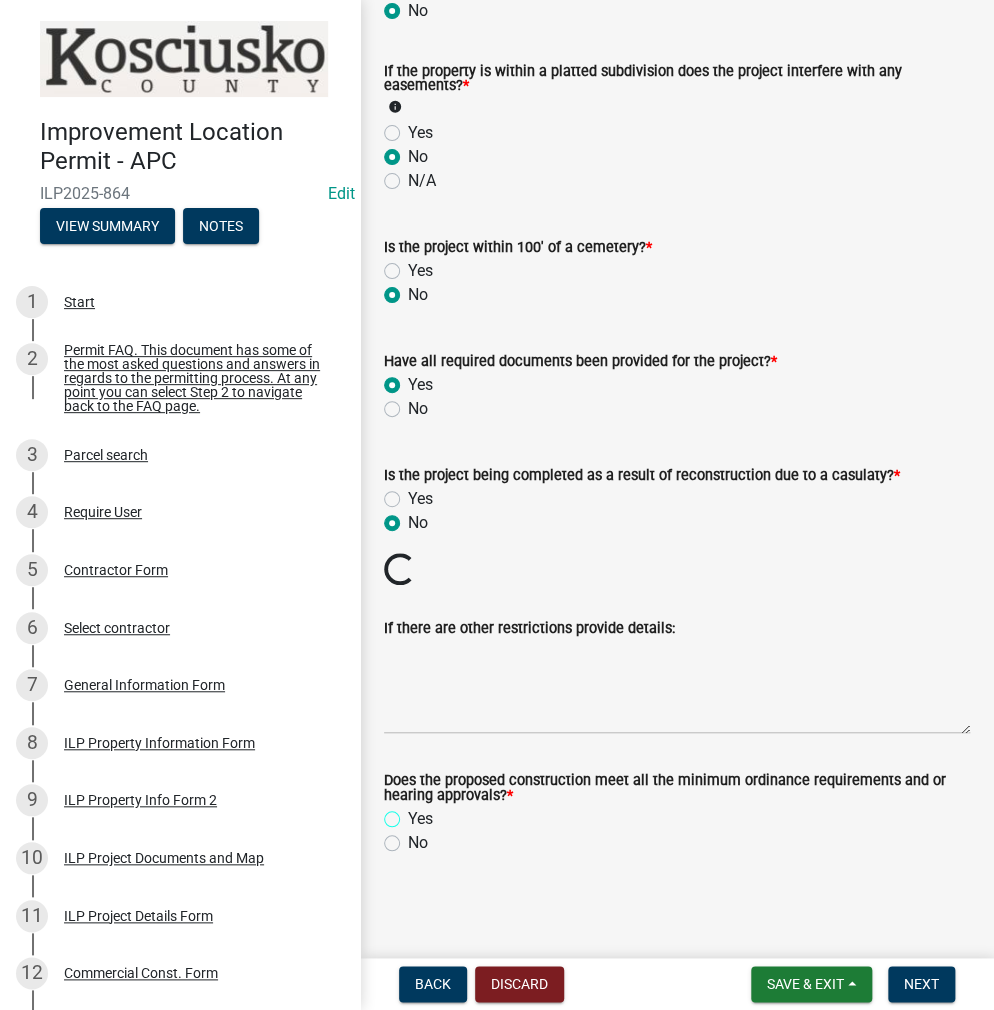click on "Yes" at bounding box center [414, 813] 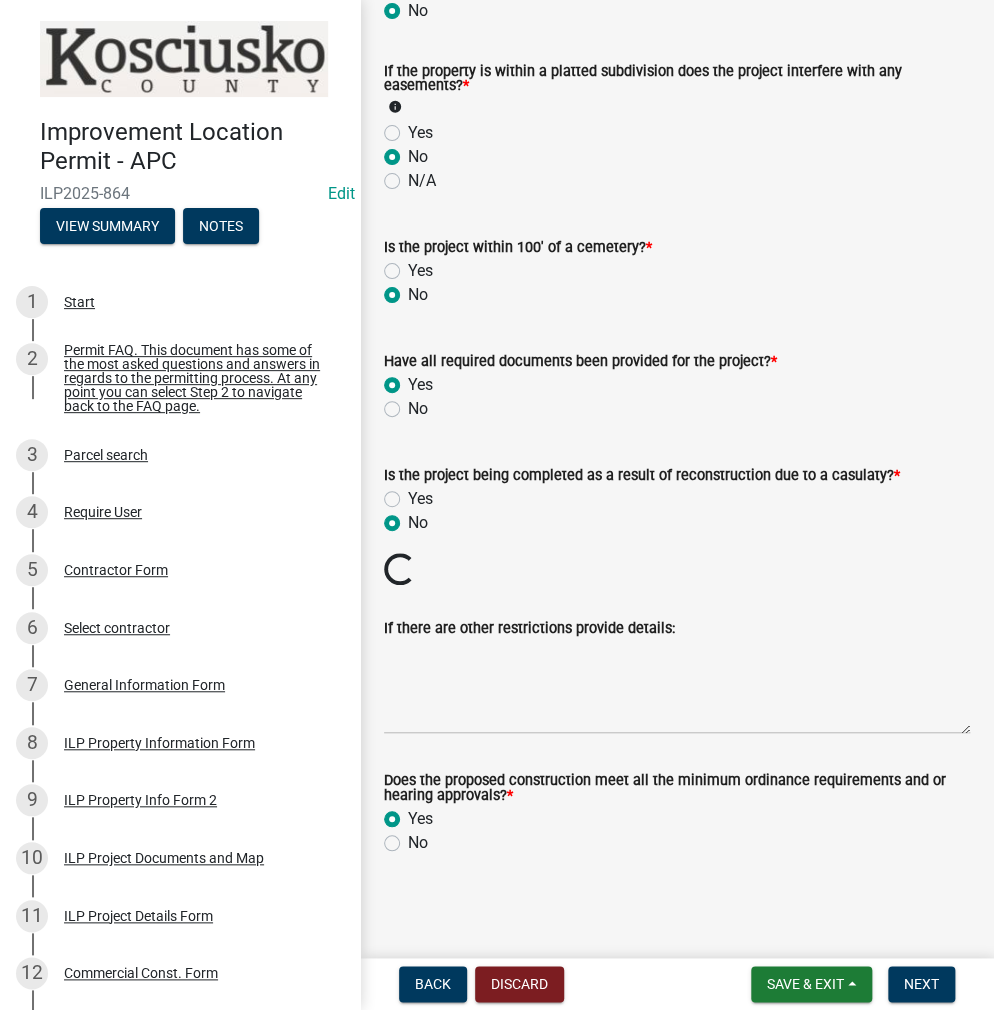 radio on "true" 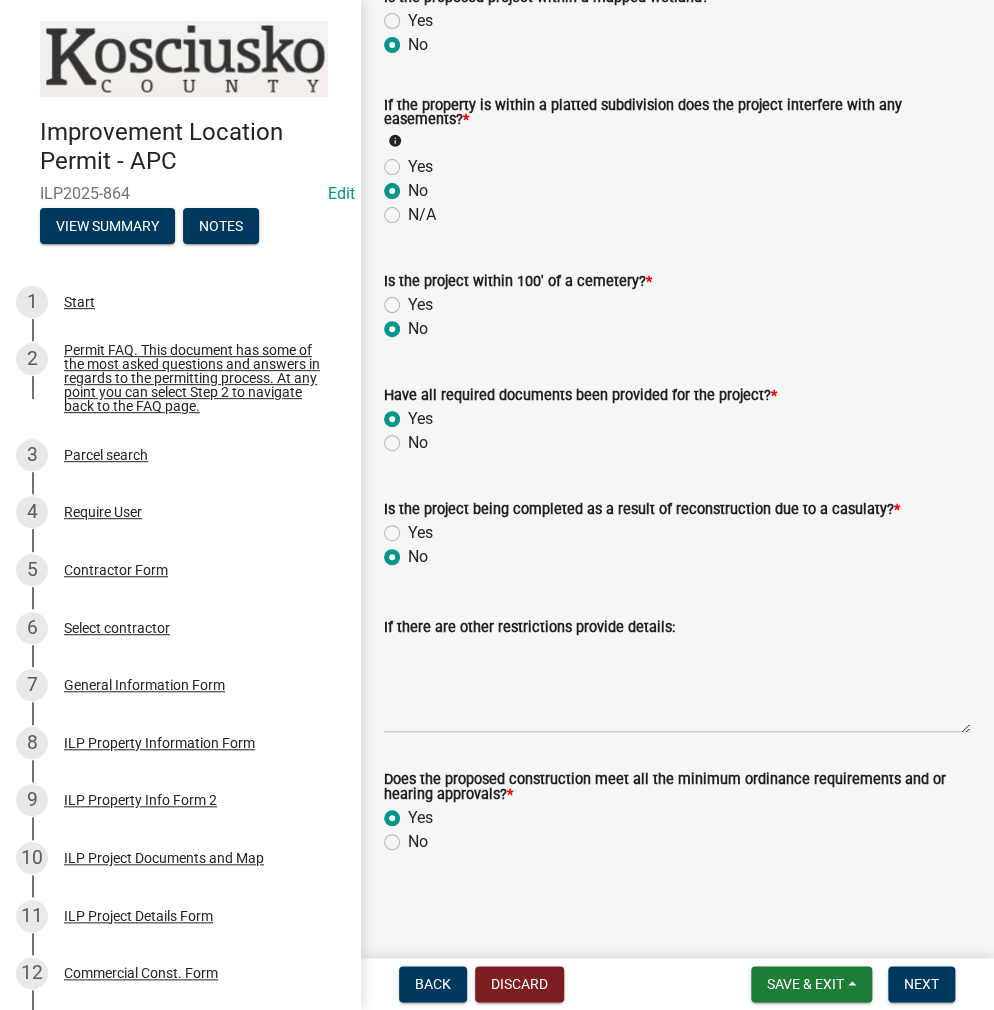 scroll, scrollTop: 2156, scrollLeft: 0, axis: vertical 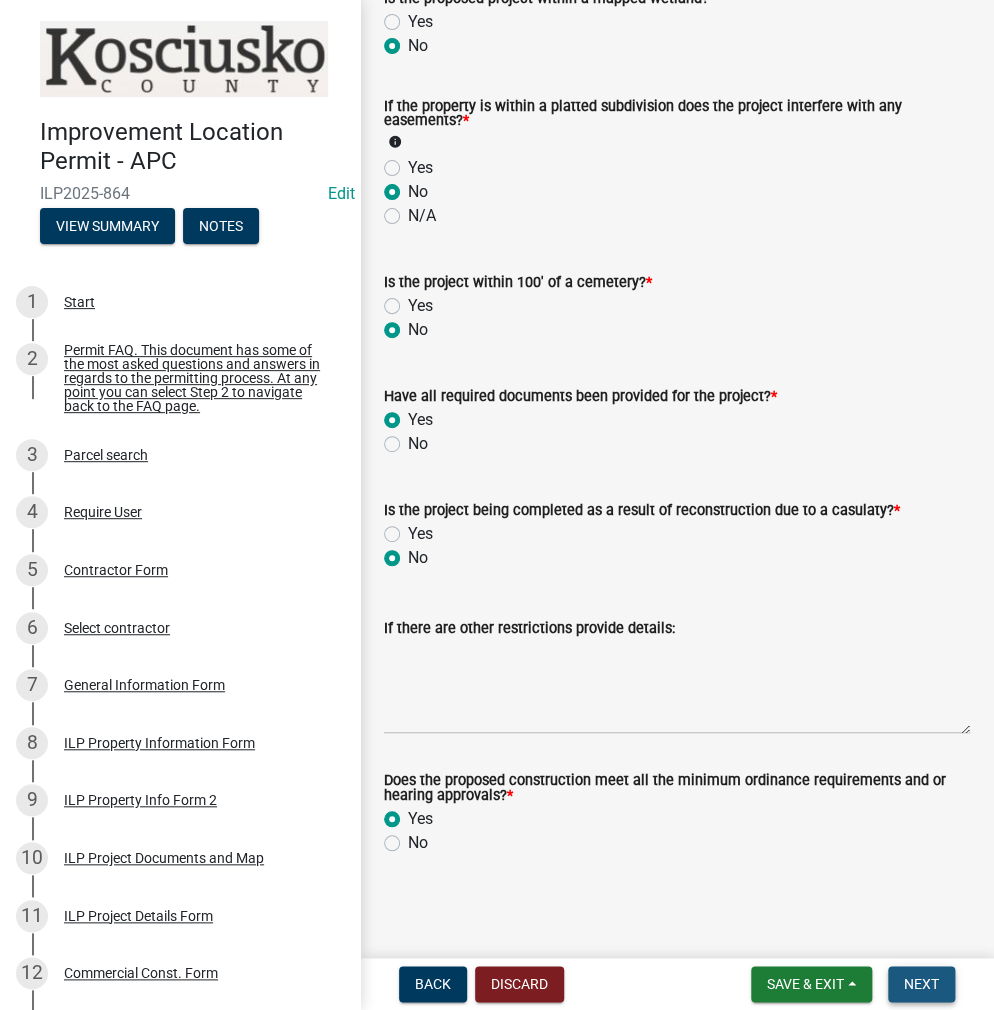click on "Next" at bounding box center (921, 984) 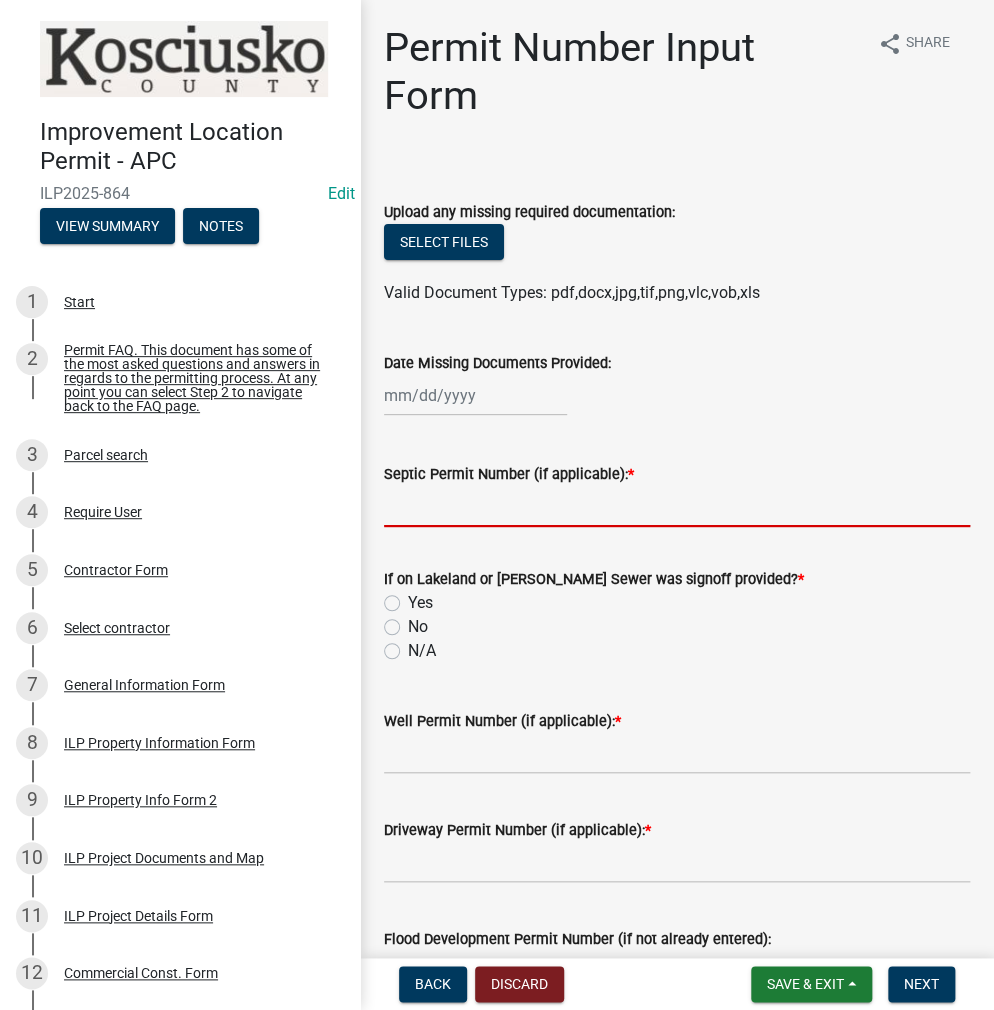 click on "Septic Permit Number (if applicable):  *" at bounding box center (677, 506) 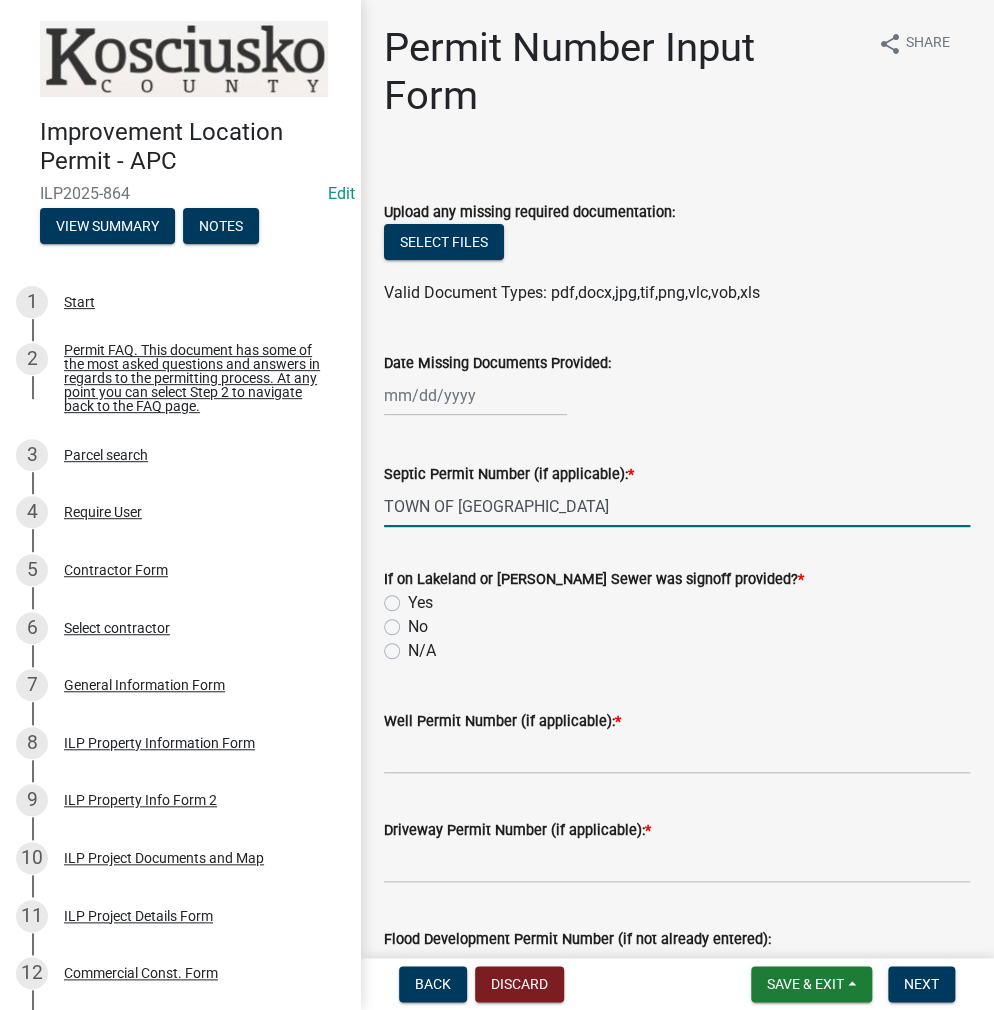 type on "TOWN OF [GEOGRAPHIC_DATA]" 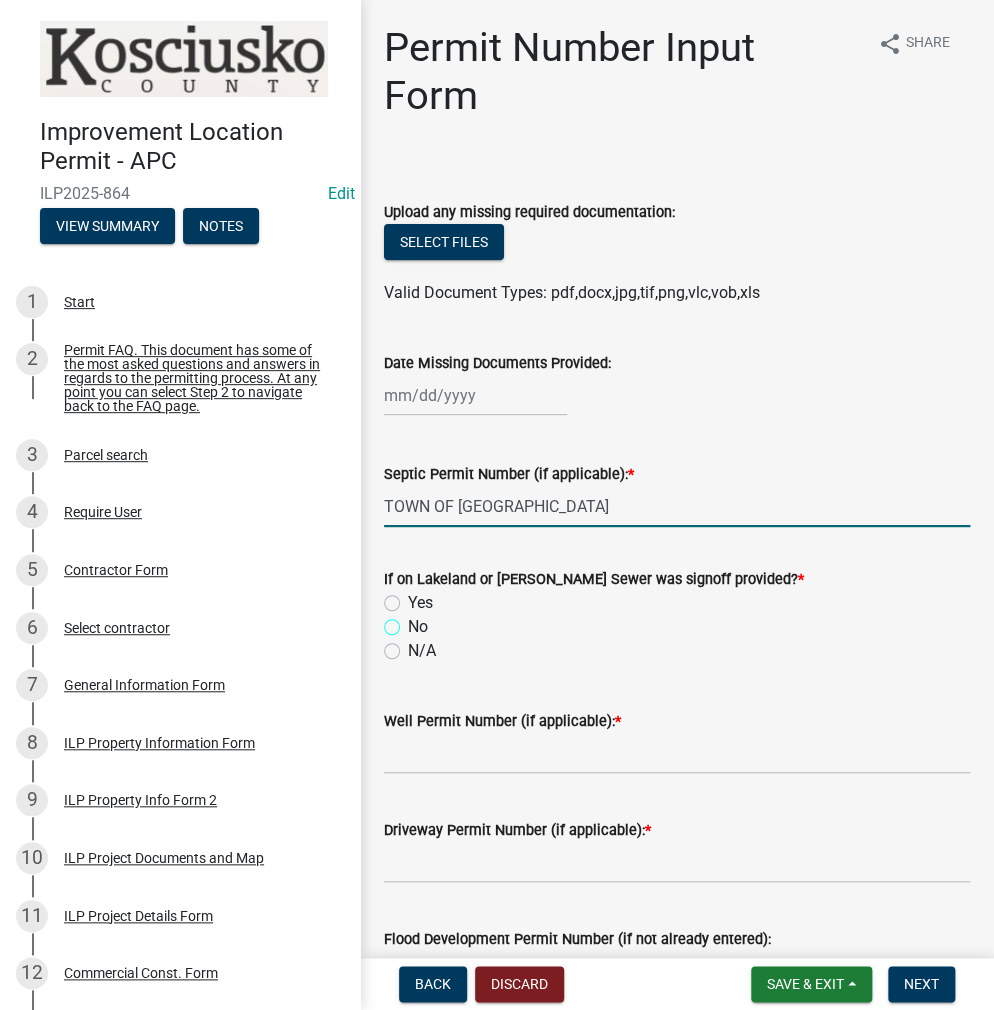 click on "No" at bounding box center (414, 621) 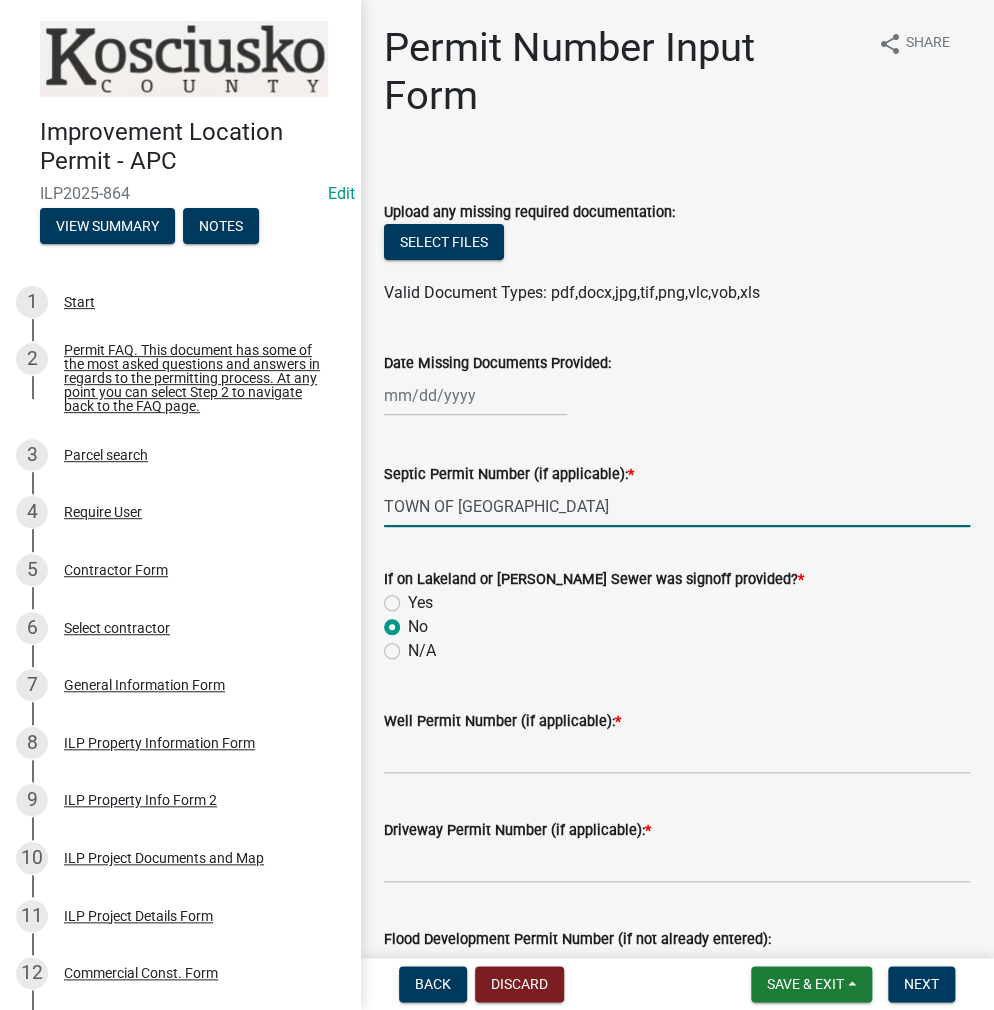 radio on "true" 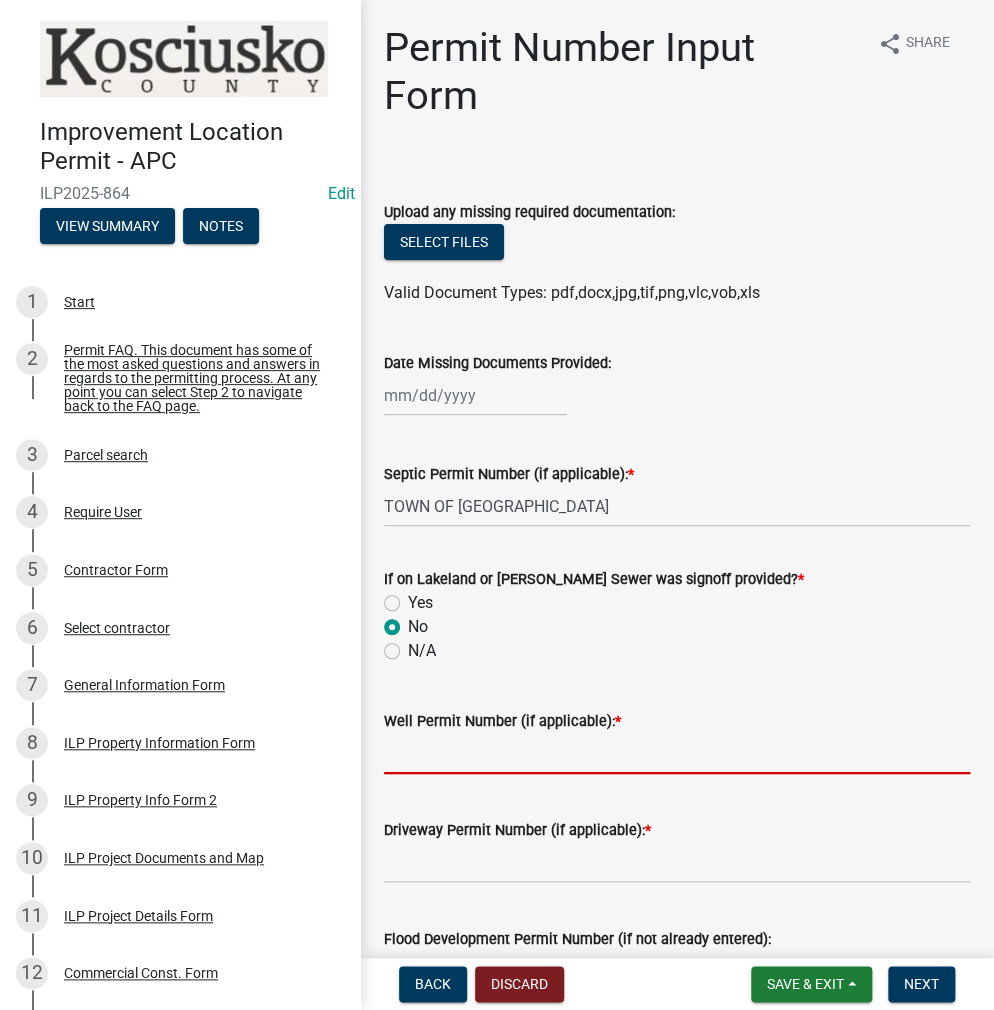 click on "Well Permit Number (if applicable):  *" at bounding box center [677, 753] 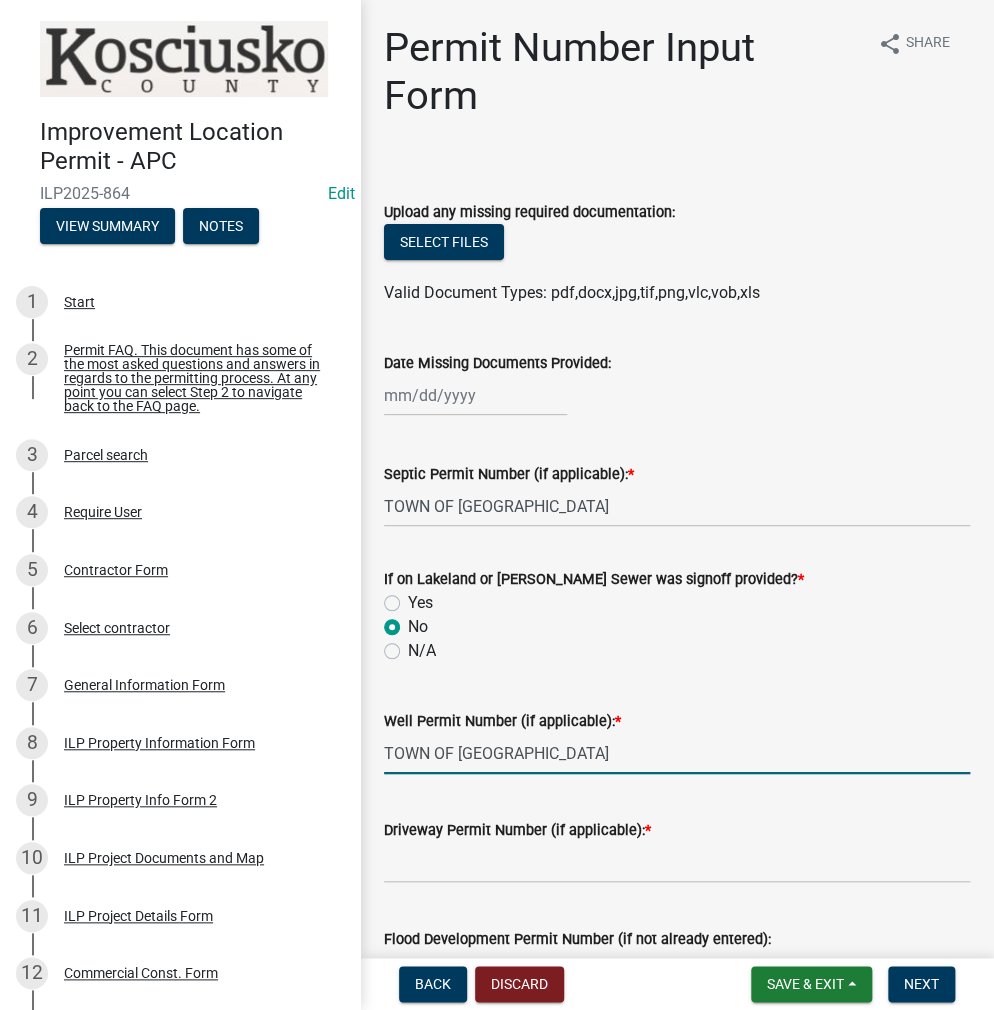 type on "TOWN OF [GEOGRAPHIC_DATA]" 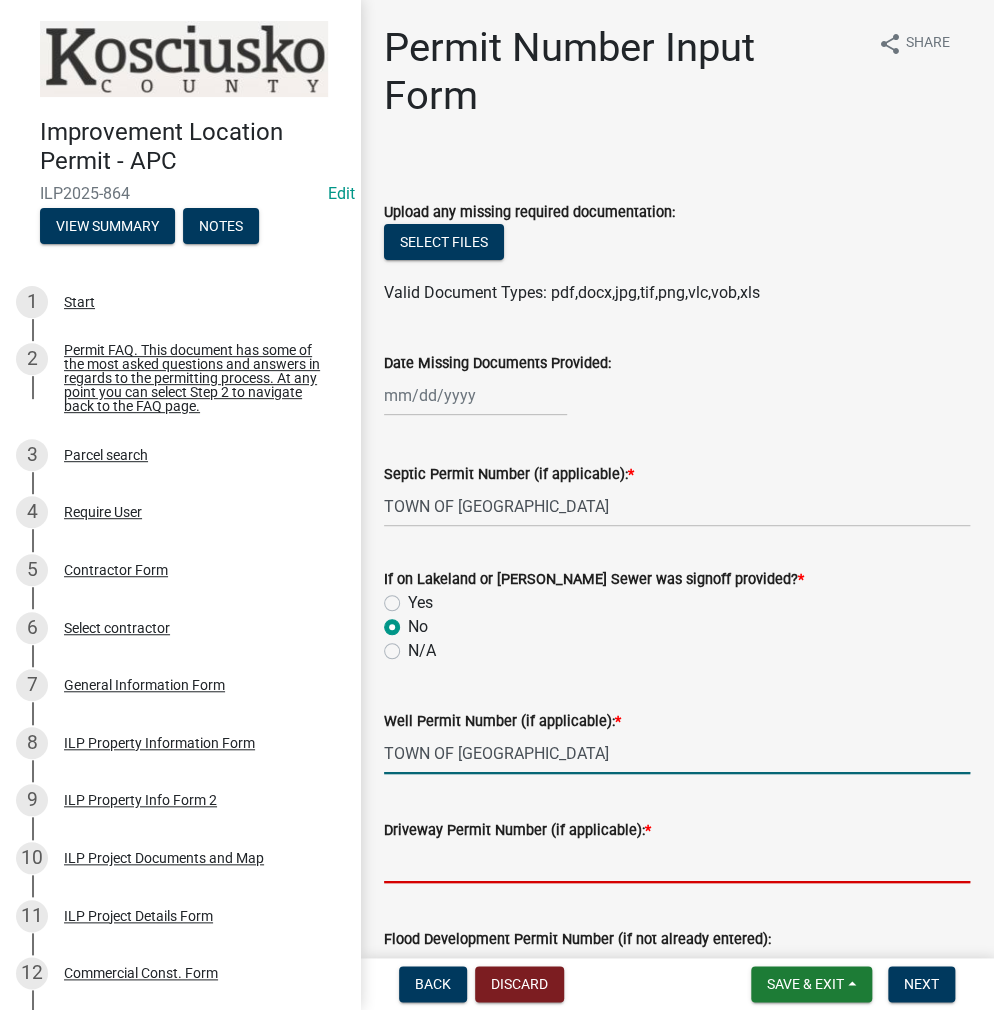 click on "Driveway Permit Number (if applicable):  *" at bounding box center (677, 862) 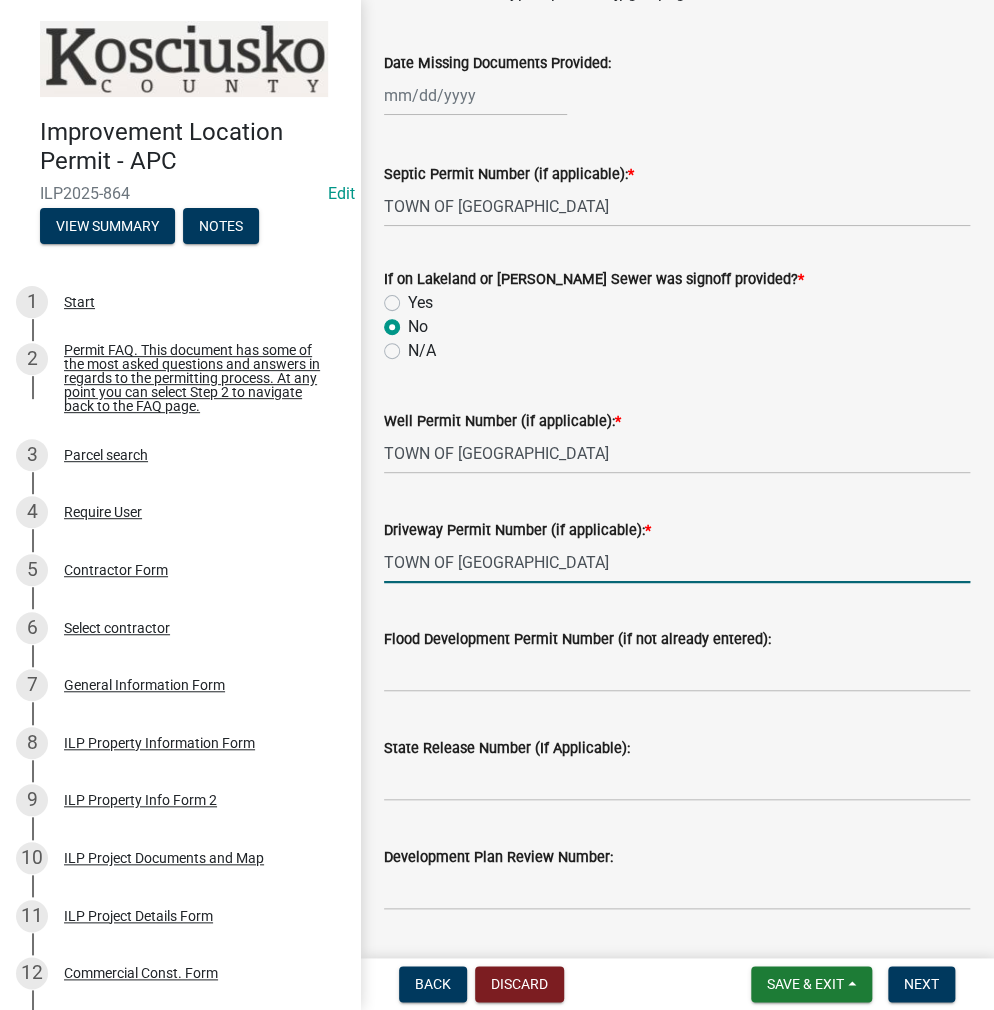 scroll, scrollTop: 500, scrollLeft: 0, axis: vertical 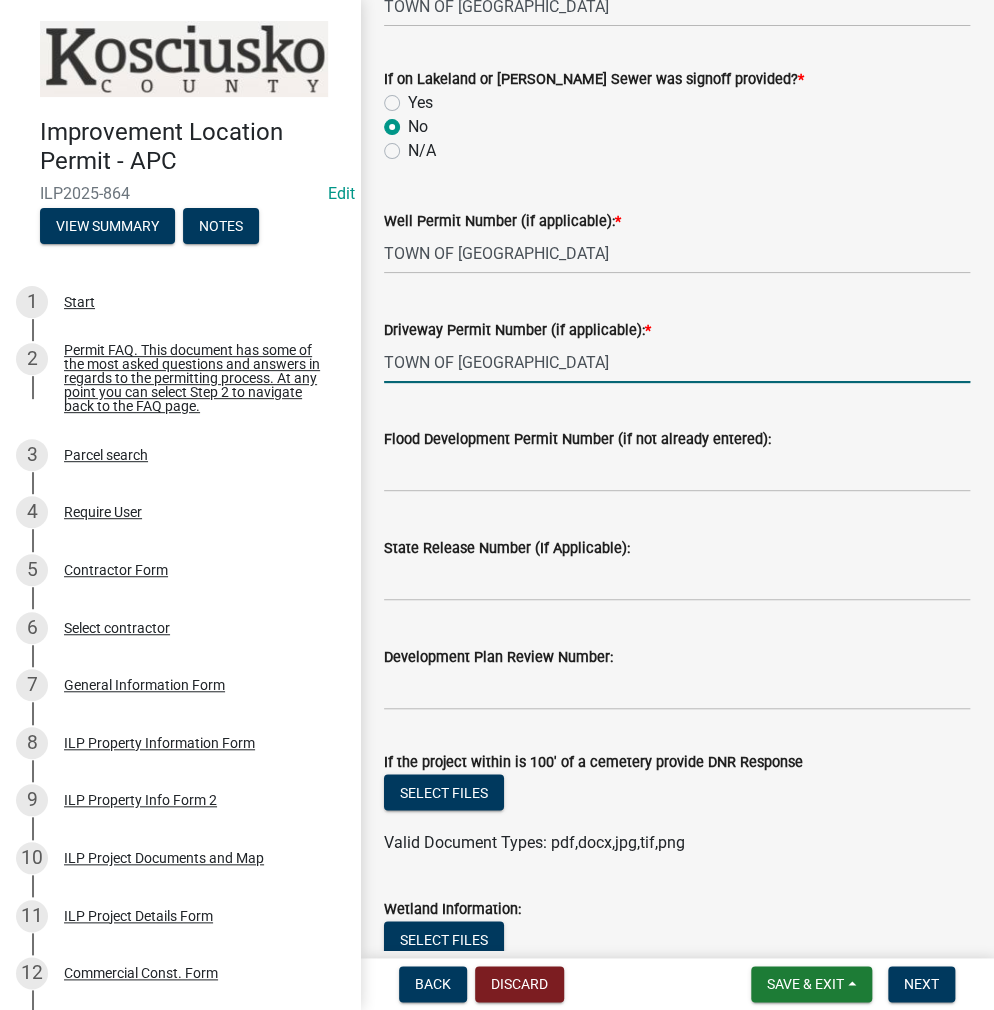type on "TOWN OF [GEOGRAPHIC_DATA]" 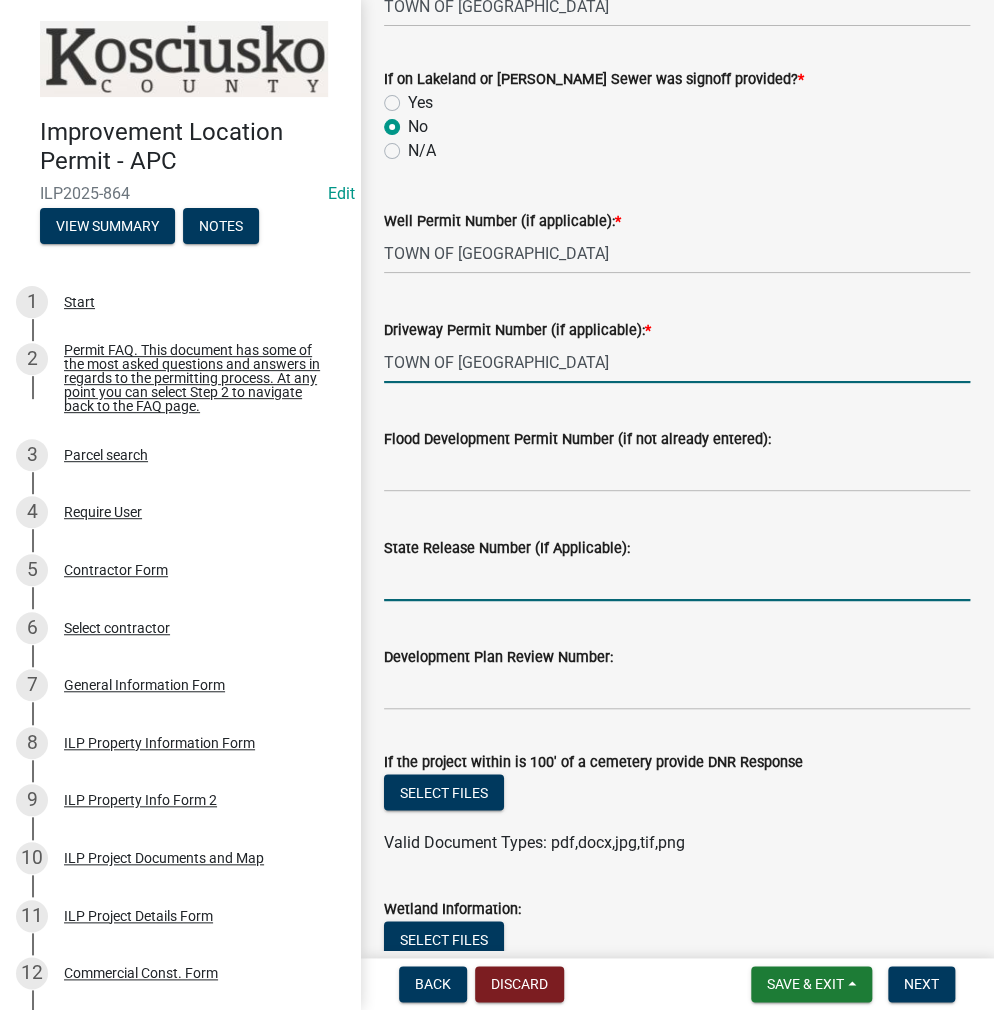 click on "State Release Number (If Applicable):" at bounding box center (677, 580) 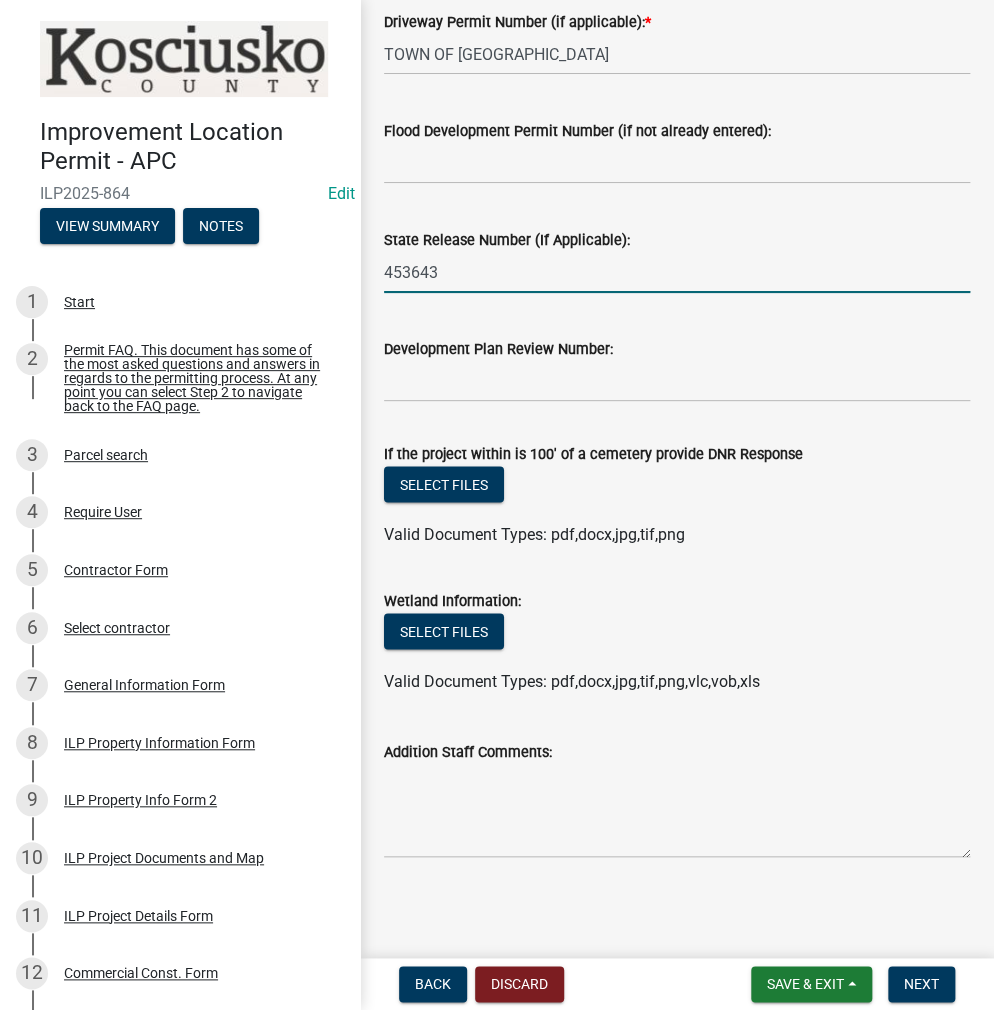scroll, scrollTop: 809, scrollLeft: 0, axis: vertical 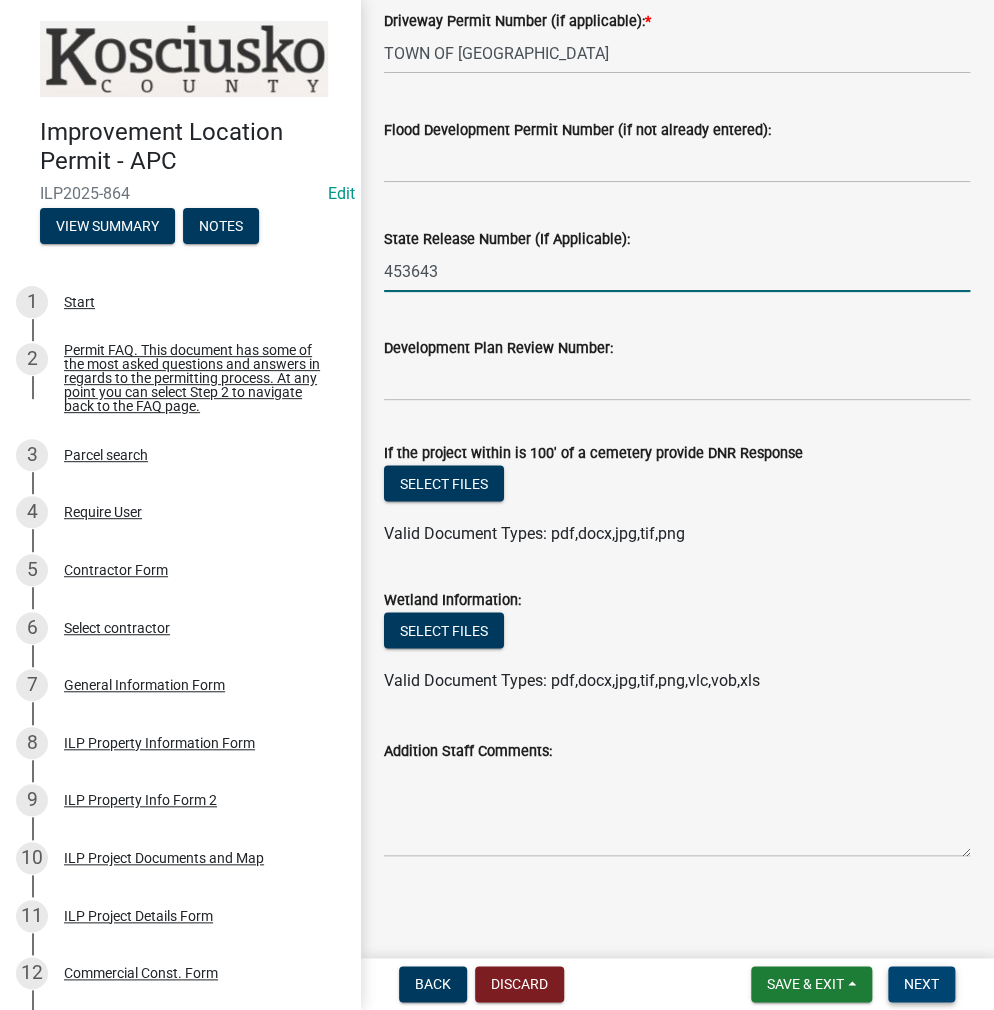 type on "453643" 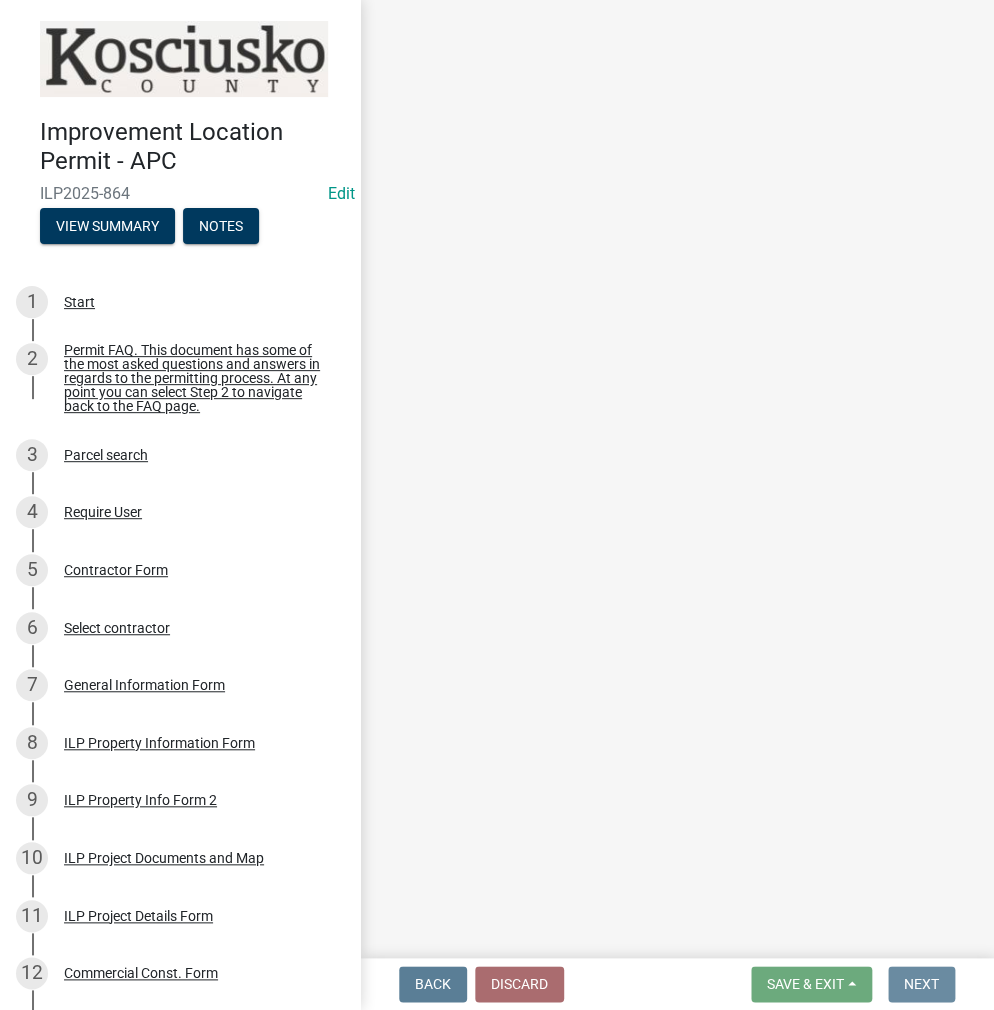 scroll, scrollTop: 0, scrollLeft: 0, axis: both 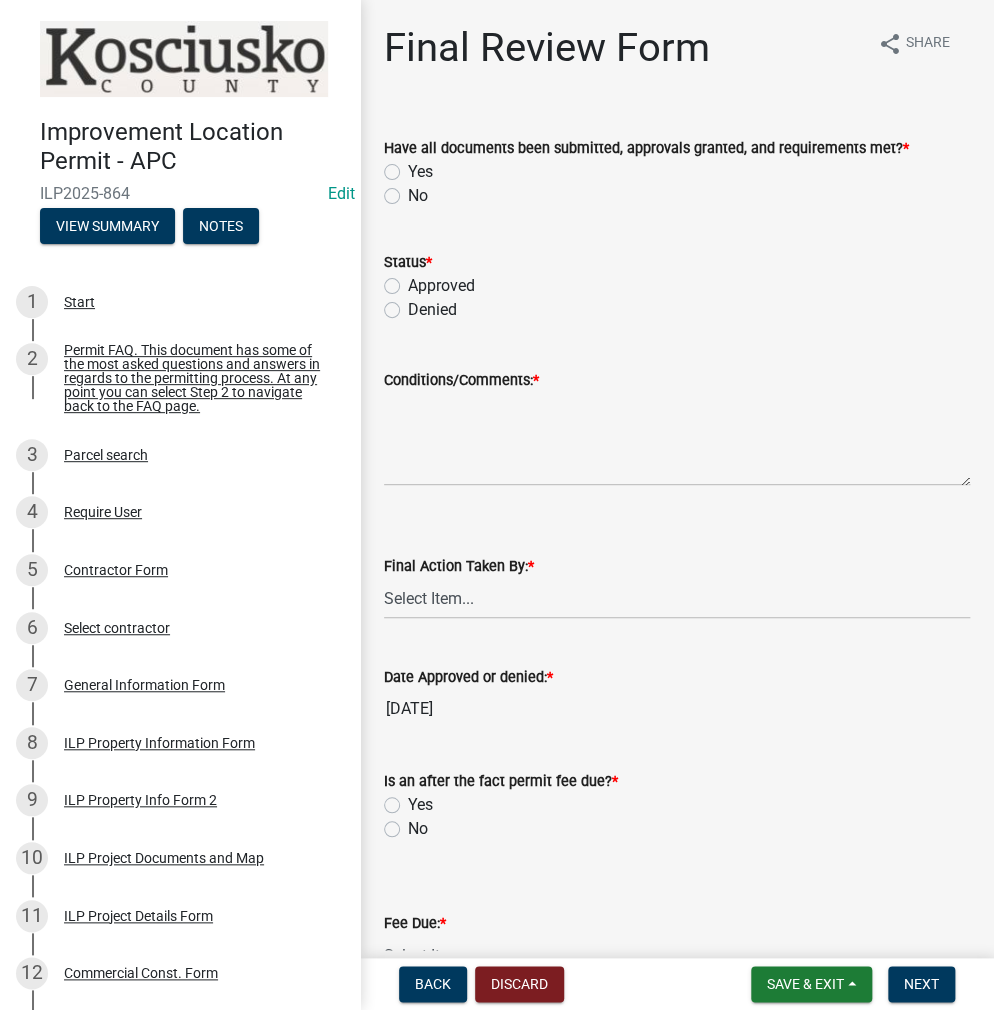 click on "Yes" 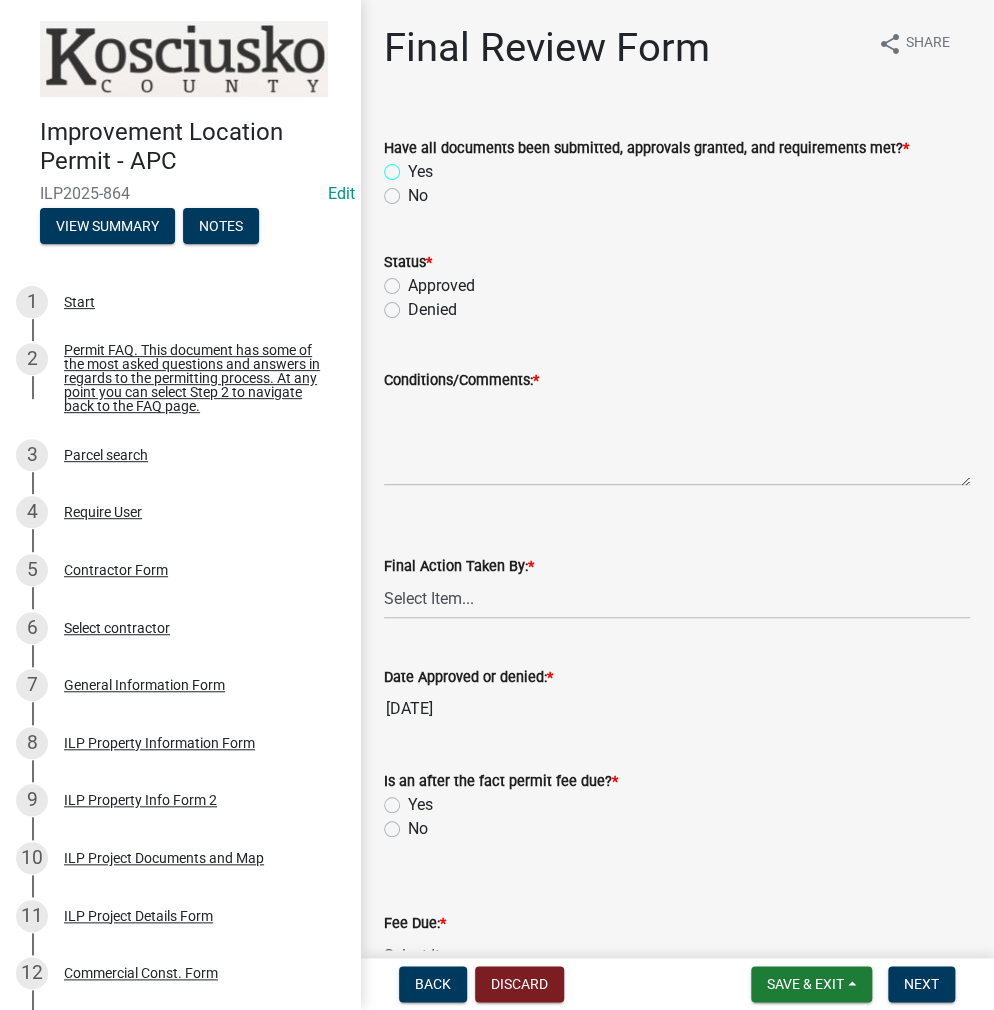 click on "Yes" at bounding box center [414, 166] 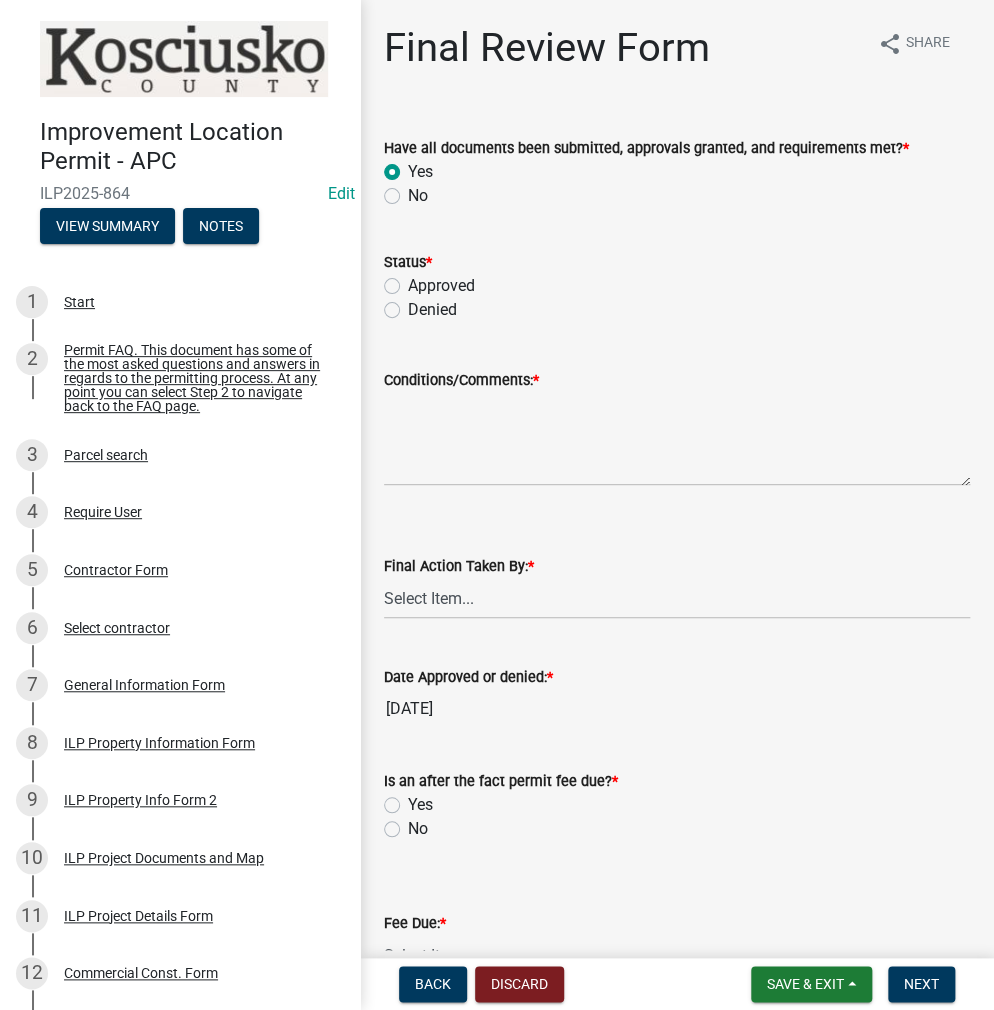radio on "true" 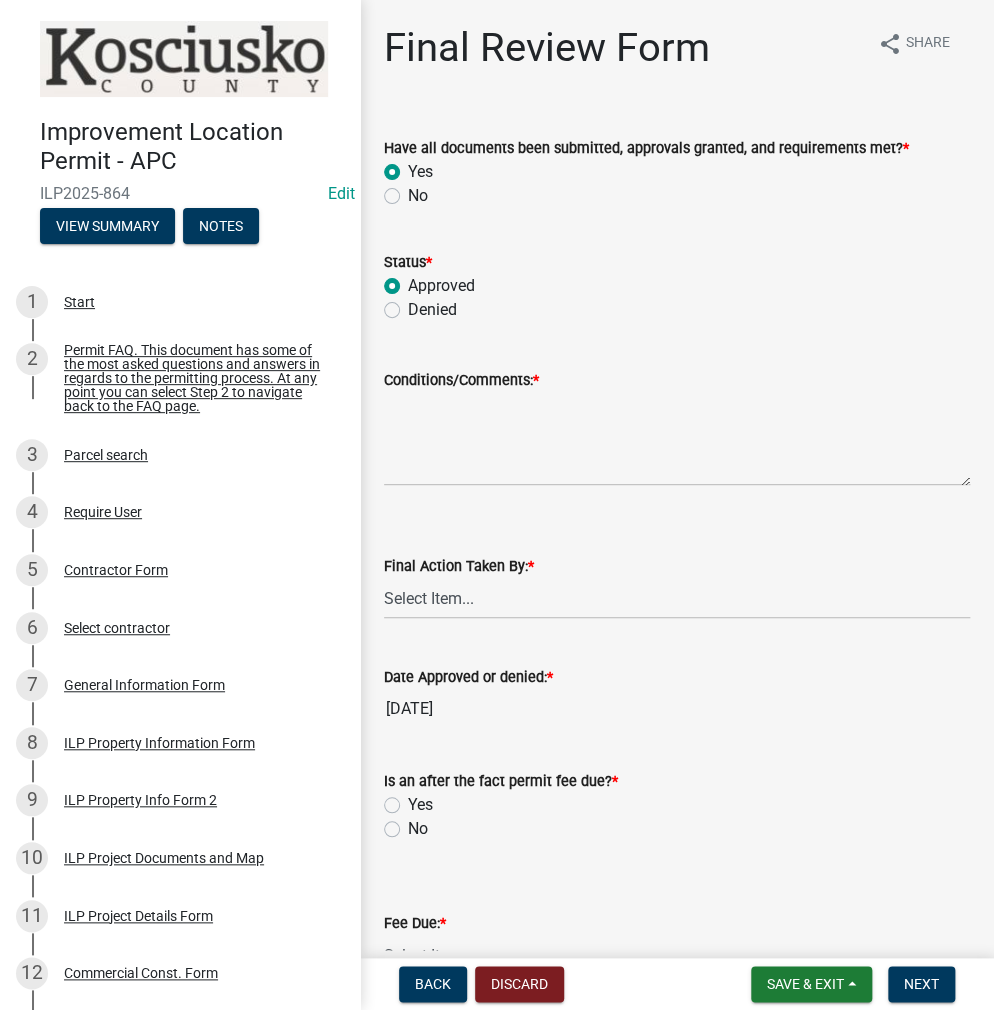 radio on "true" 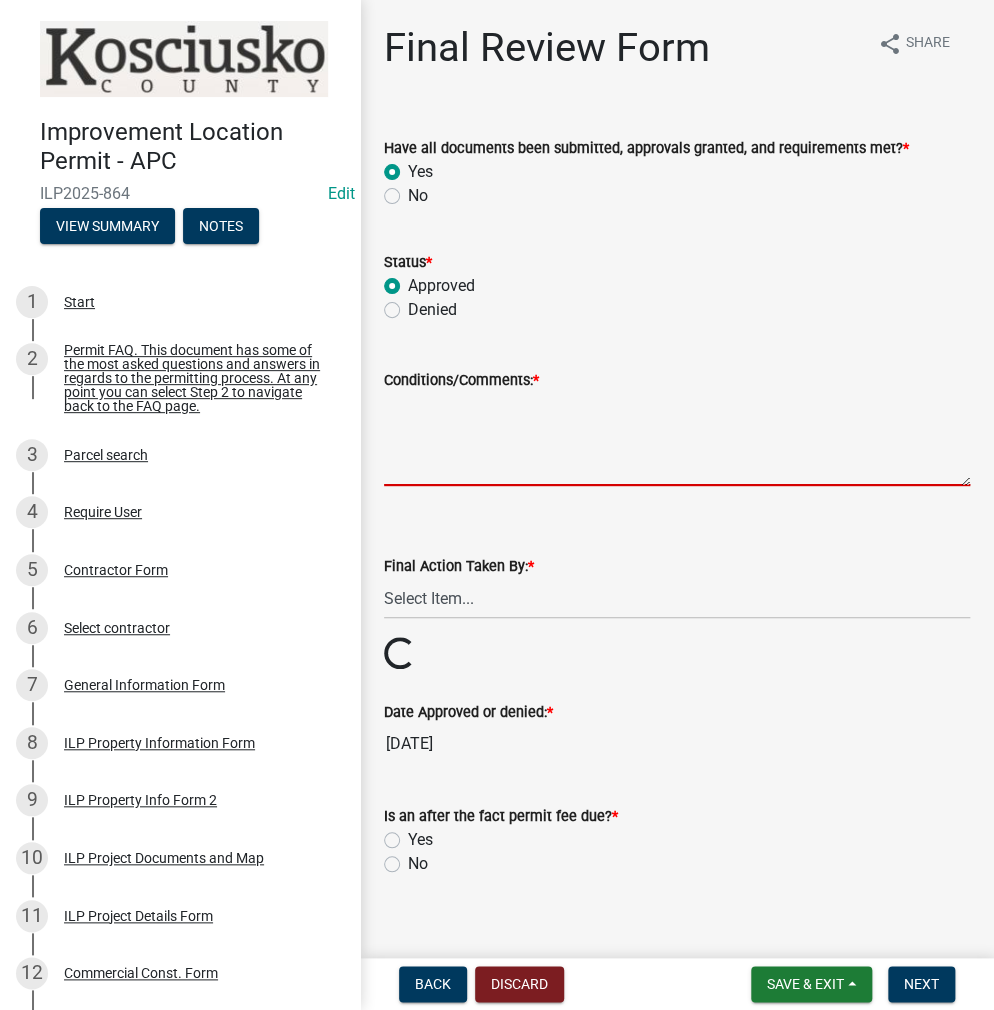 click on "Conditions/Comments:  *" at bounding box center (677, 439) 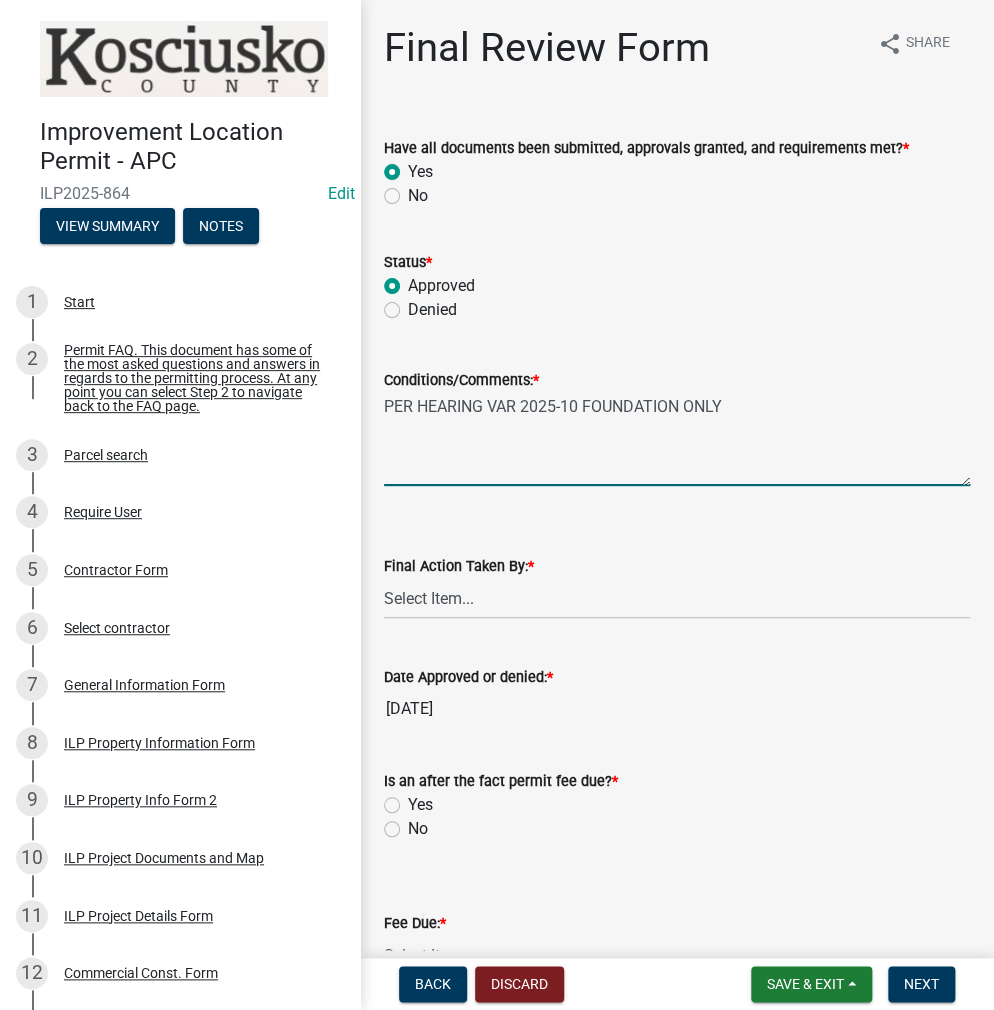 type on "PER HEARING VAR 2025-10 FOUNDATION ONLY" 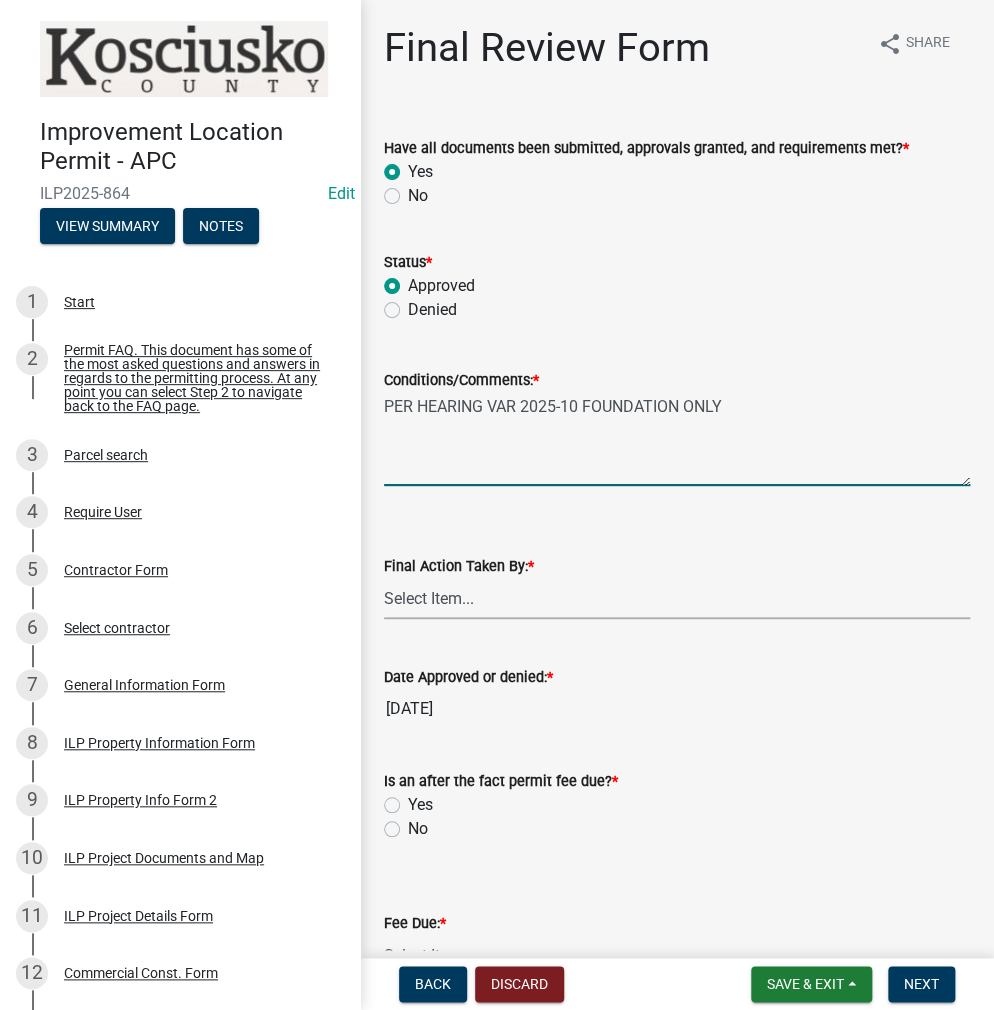 click on "Select Item...   MMS   LT   AT   CS   AH   Vacant" at bounding box center [677, 598] 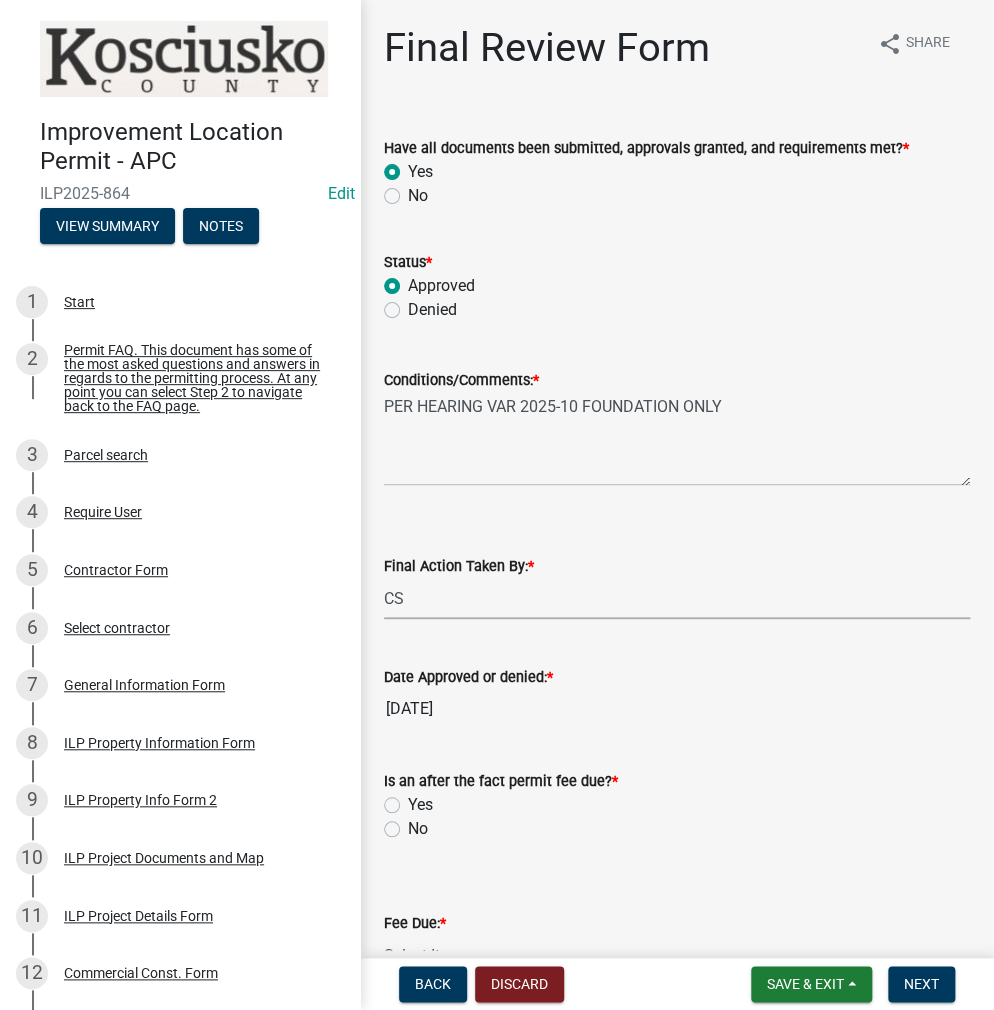 click on "Select Item...   MMS   LT   AT   CS   AH   Vacant" at bounding box center (677, 598) 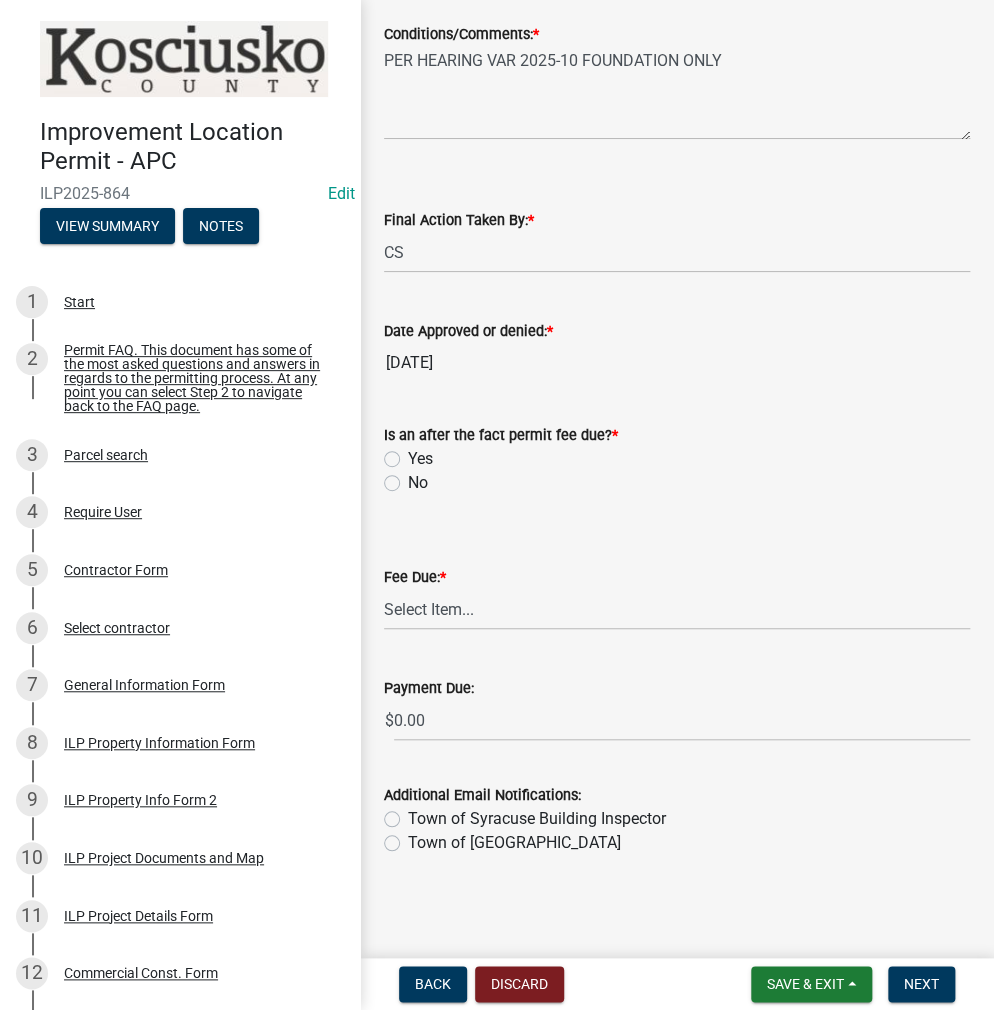 click on "No" 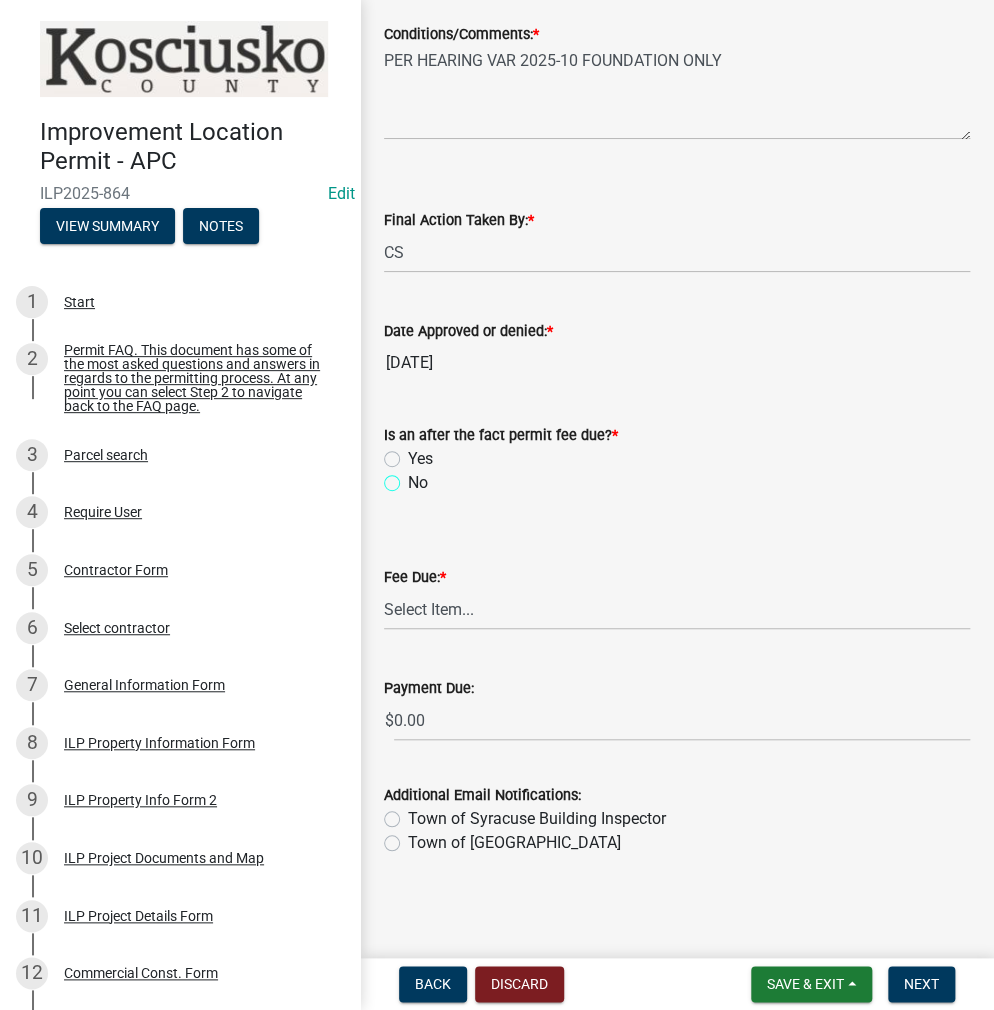 click on "No" at bounding box center (414, 477) 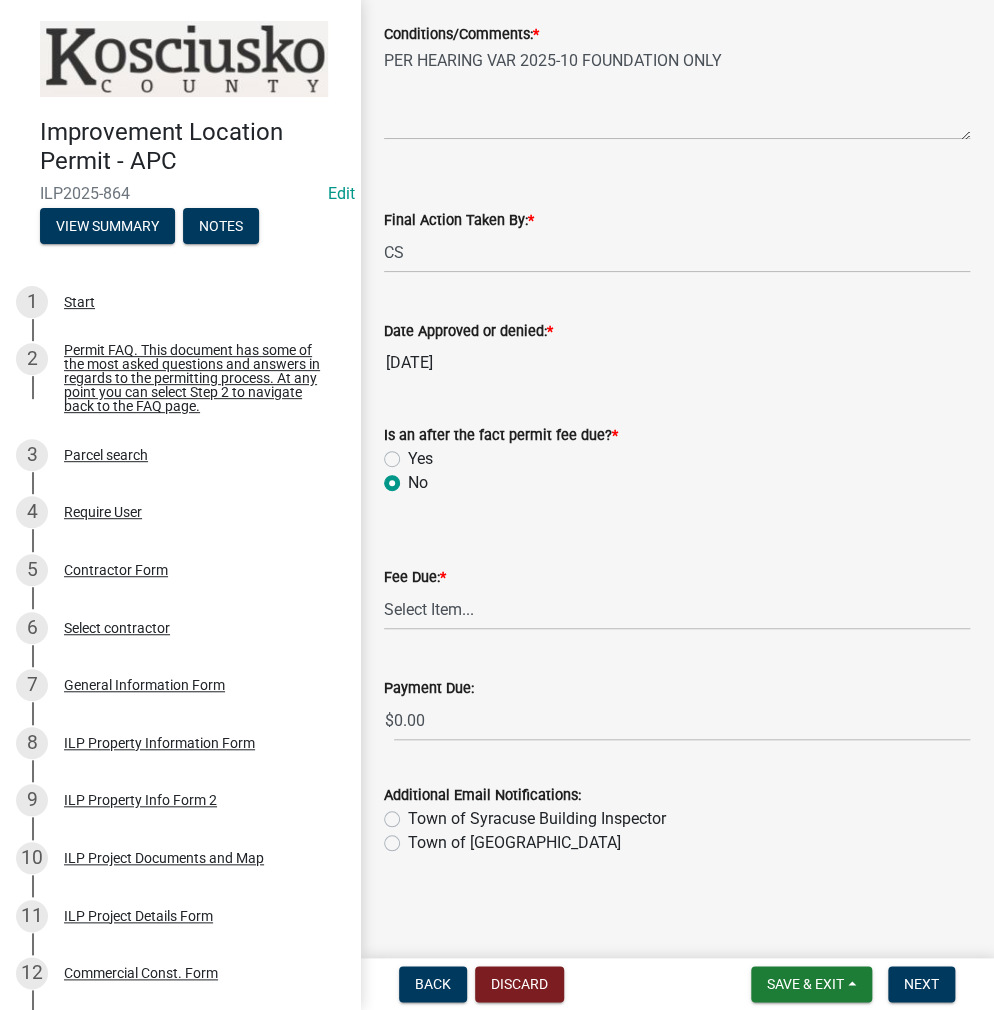 radio on "true" 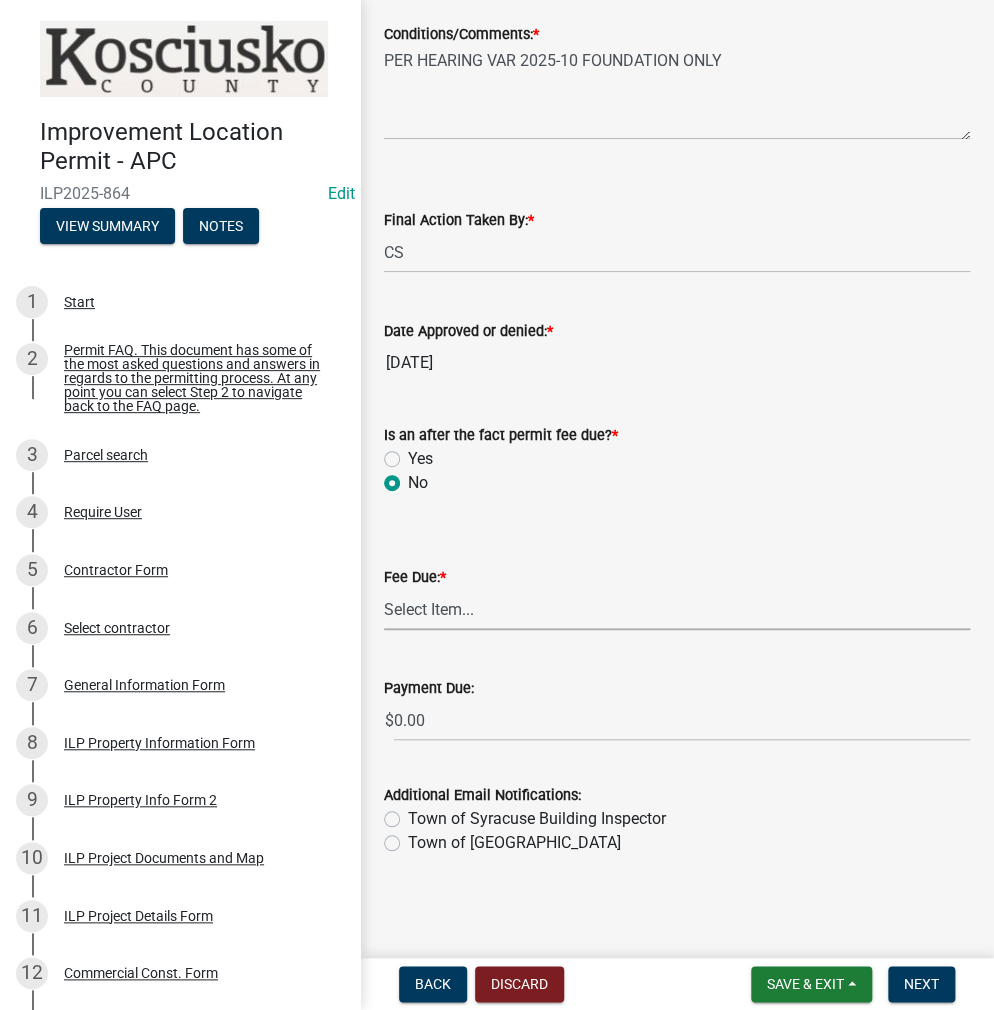 click on "Select Item...   N/A   $10.00   $25.00   $125.00   $250   $500   $500 + $10.00 for every 10 sq. ft. over 5000   $1000" at bounding box center (677, 609) 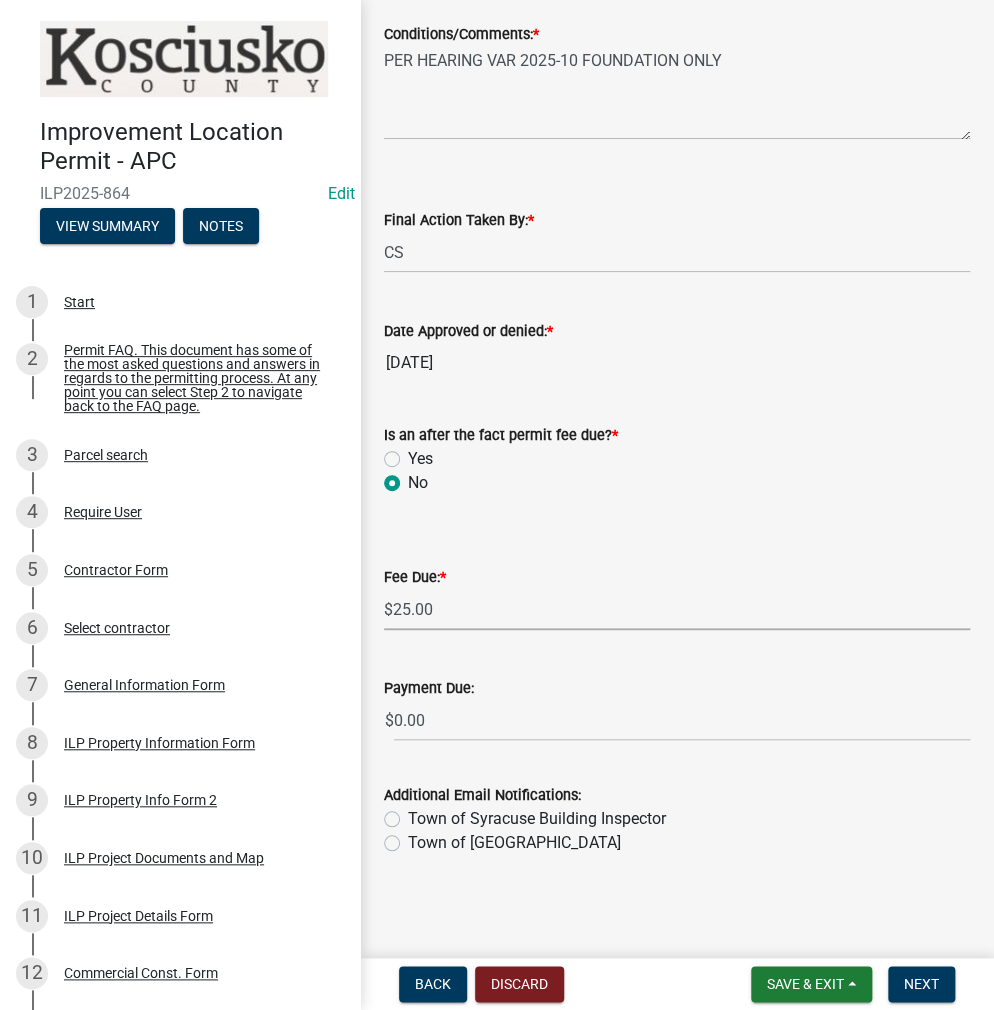 click on "Select Item...   N/A   $10.00   $25.00   $125.00   $250   $500   $500 + $10.00 for every 10 sq. ft. over 5000   $1000" at bounding box center (677, 609) 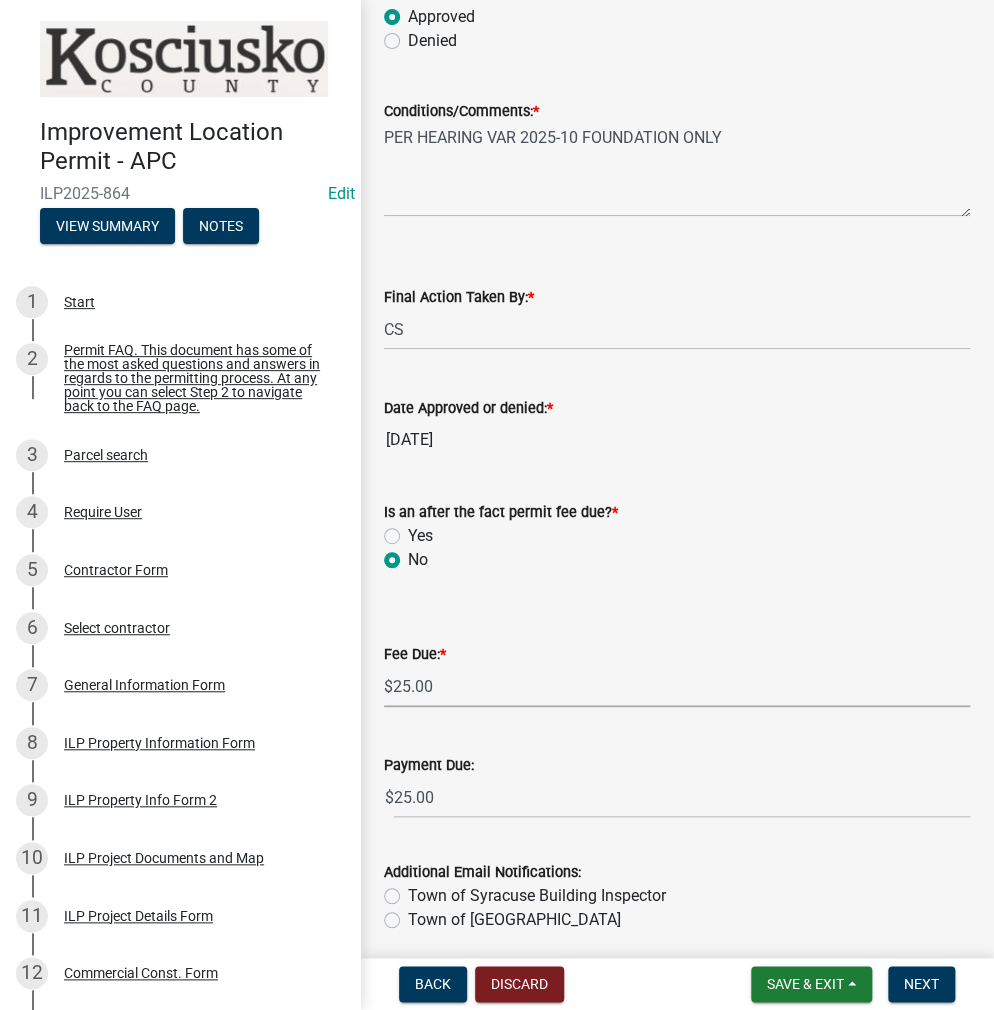 scroll, scrollTop: 346, scrollLeft: 0, axis: vertical 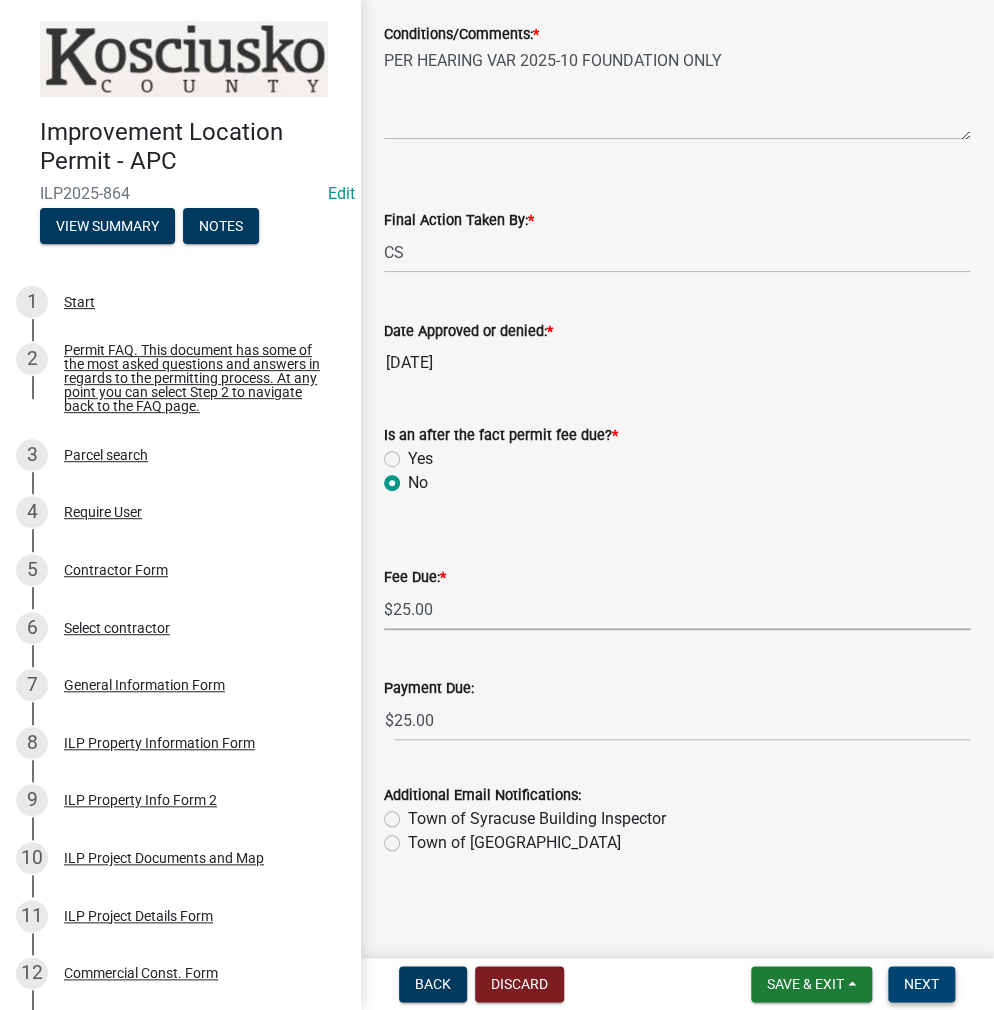 click on "Next" at bounding box center [921, 984] 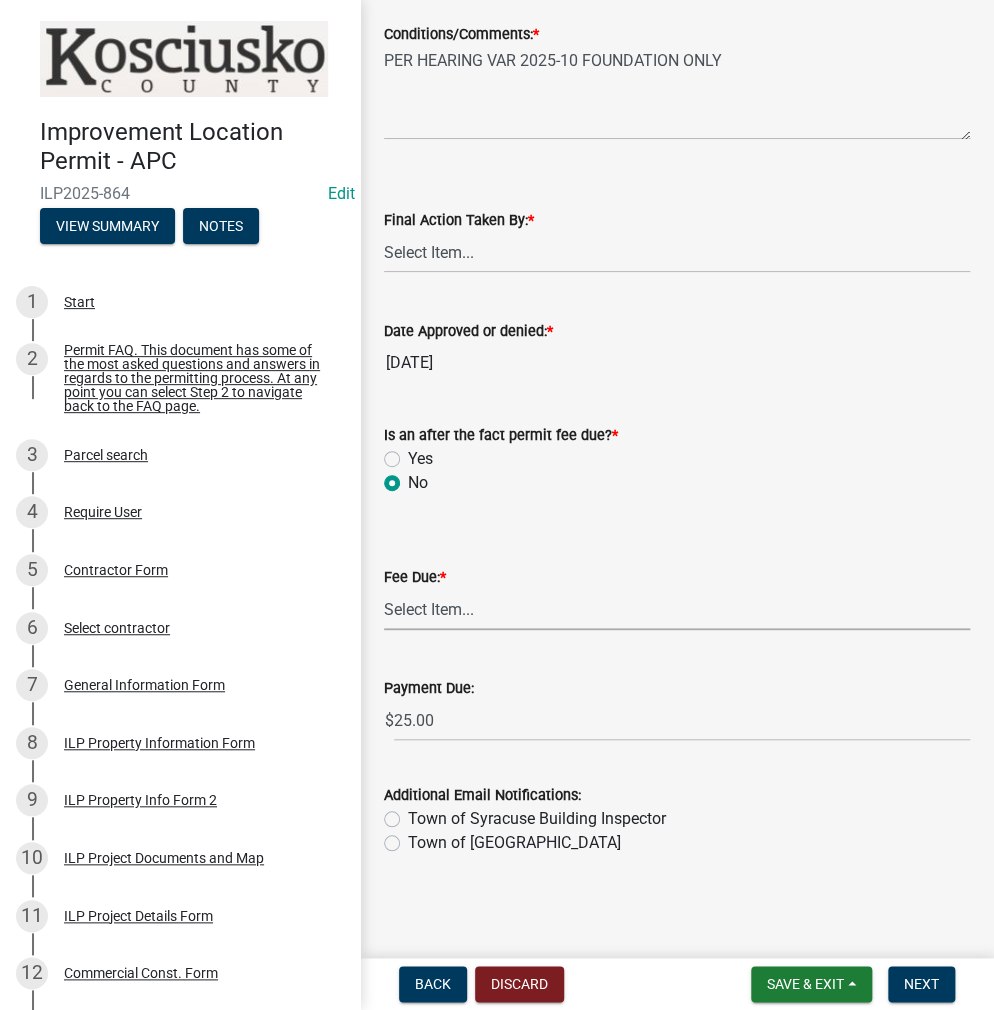 scroll, scrollTop: 0, scrollLeft: 0, axis: both 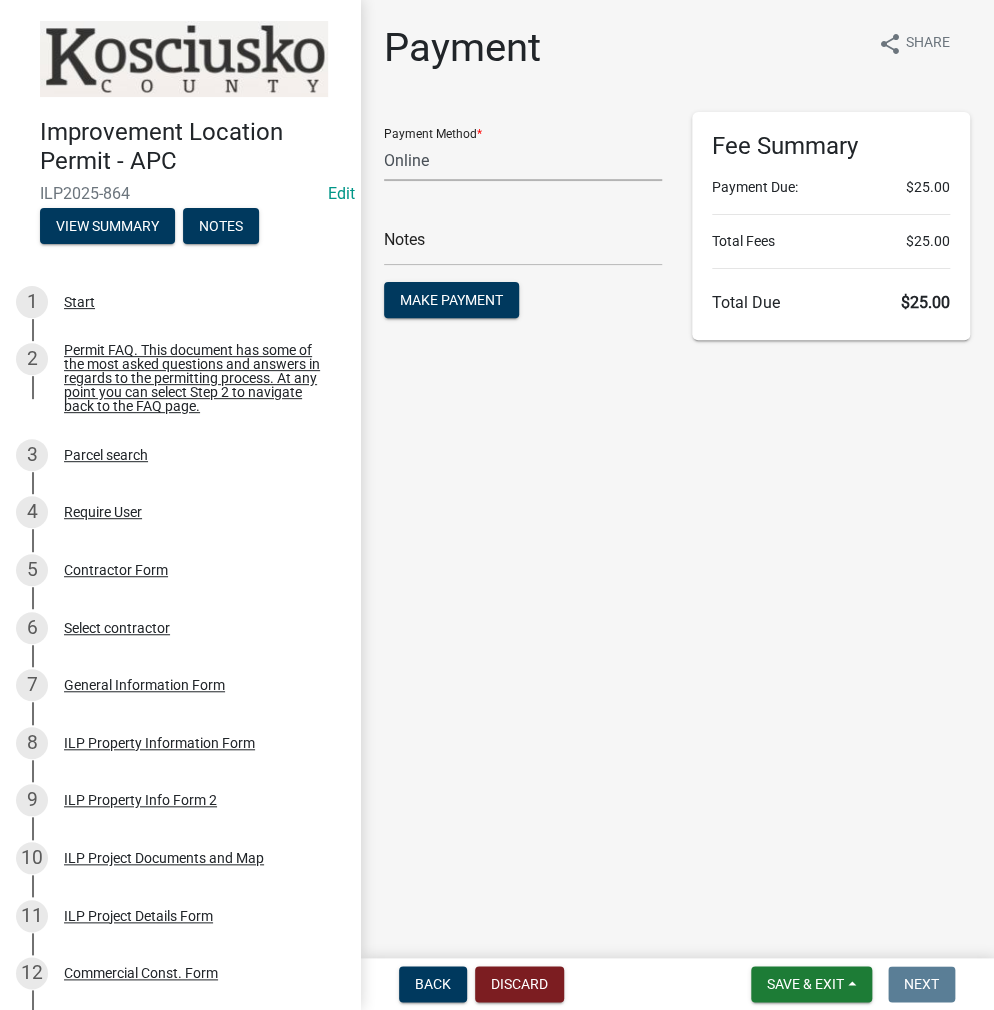 drag, startPoint x: 473, startPoint y: 150, endPoint x: 454, endPoint y: 176, distance: 32.202484 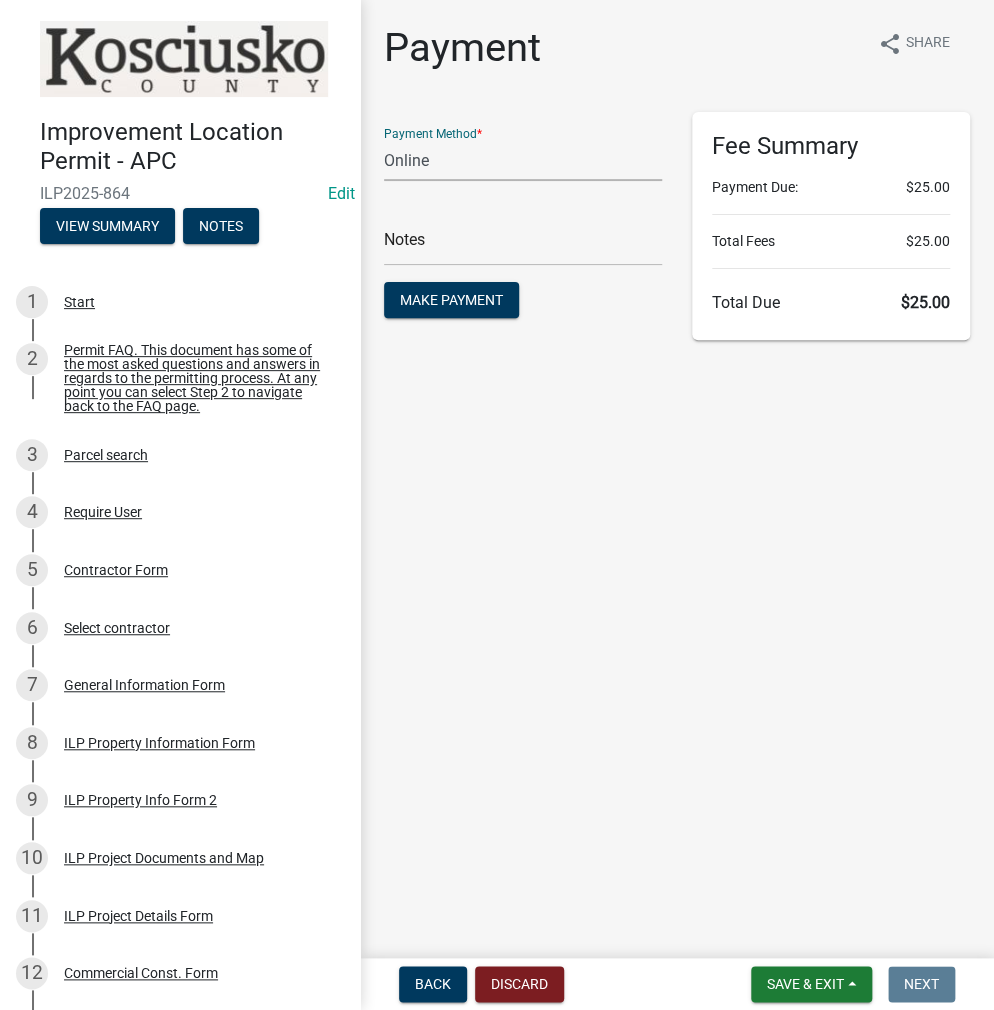 select on "1: 0" 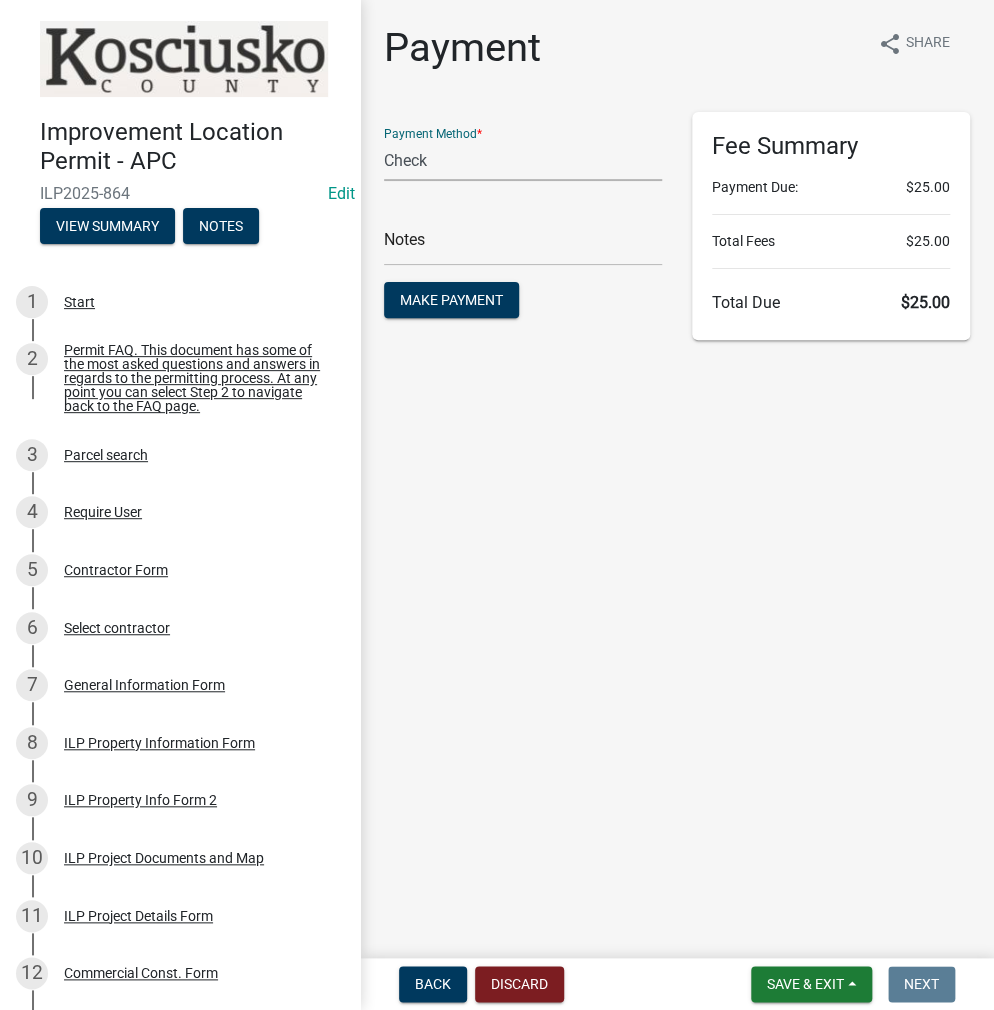 click on "Credit Card POS Check Cash Online" 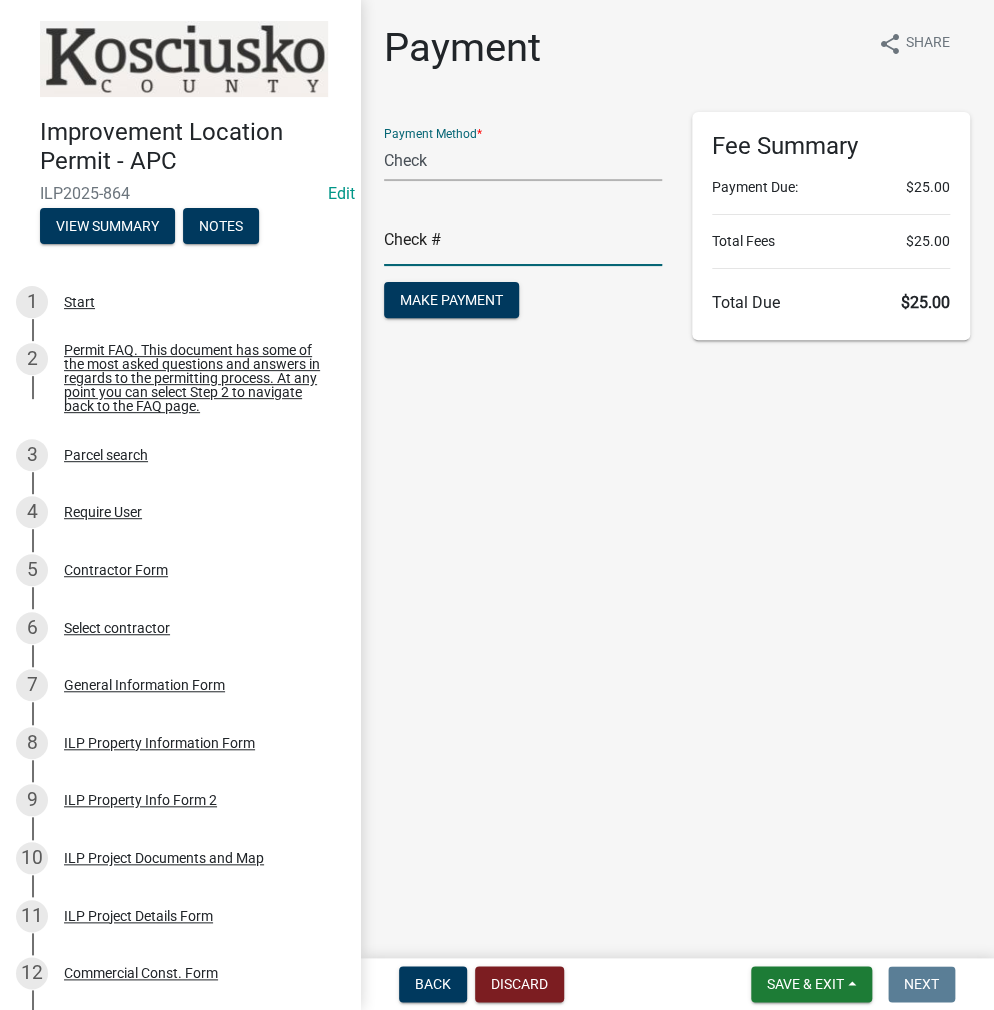 click 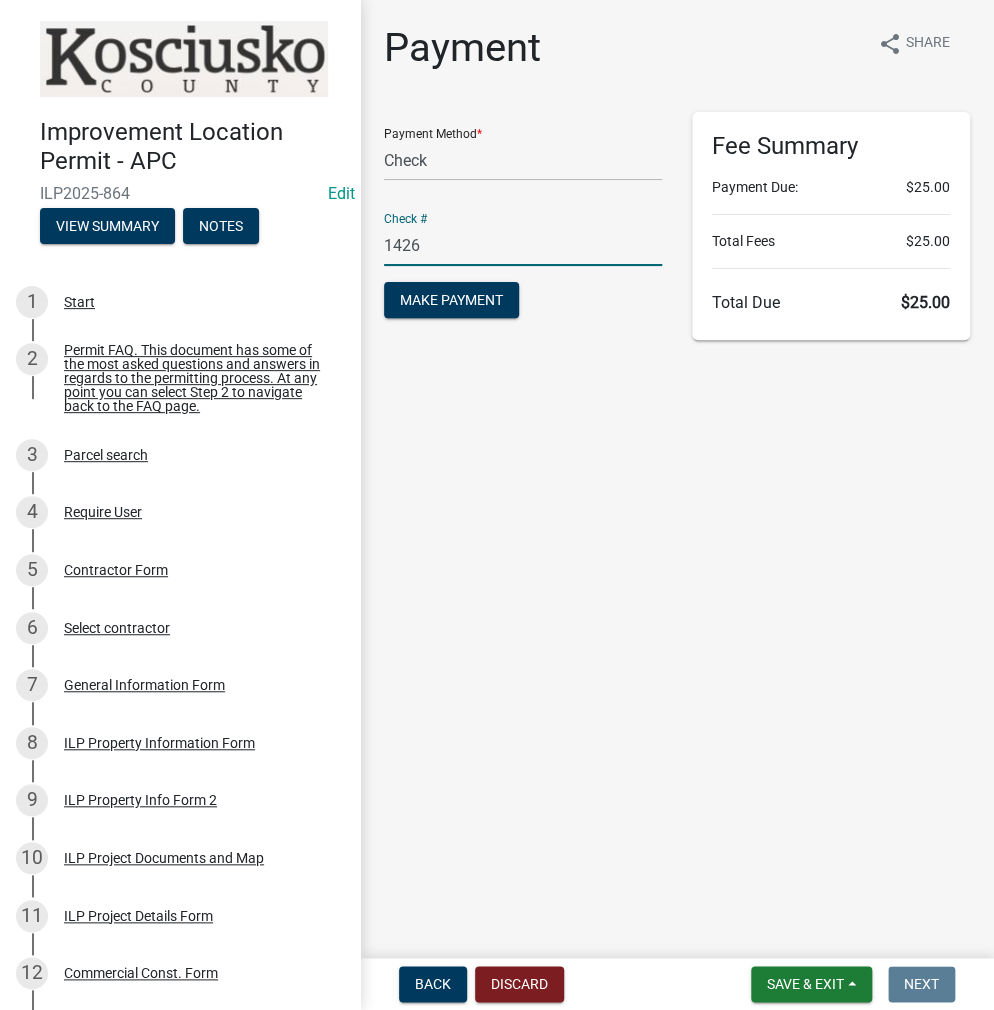 type on "1426" 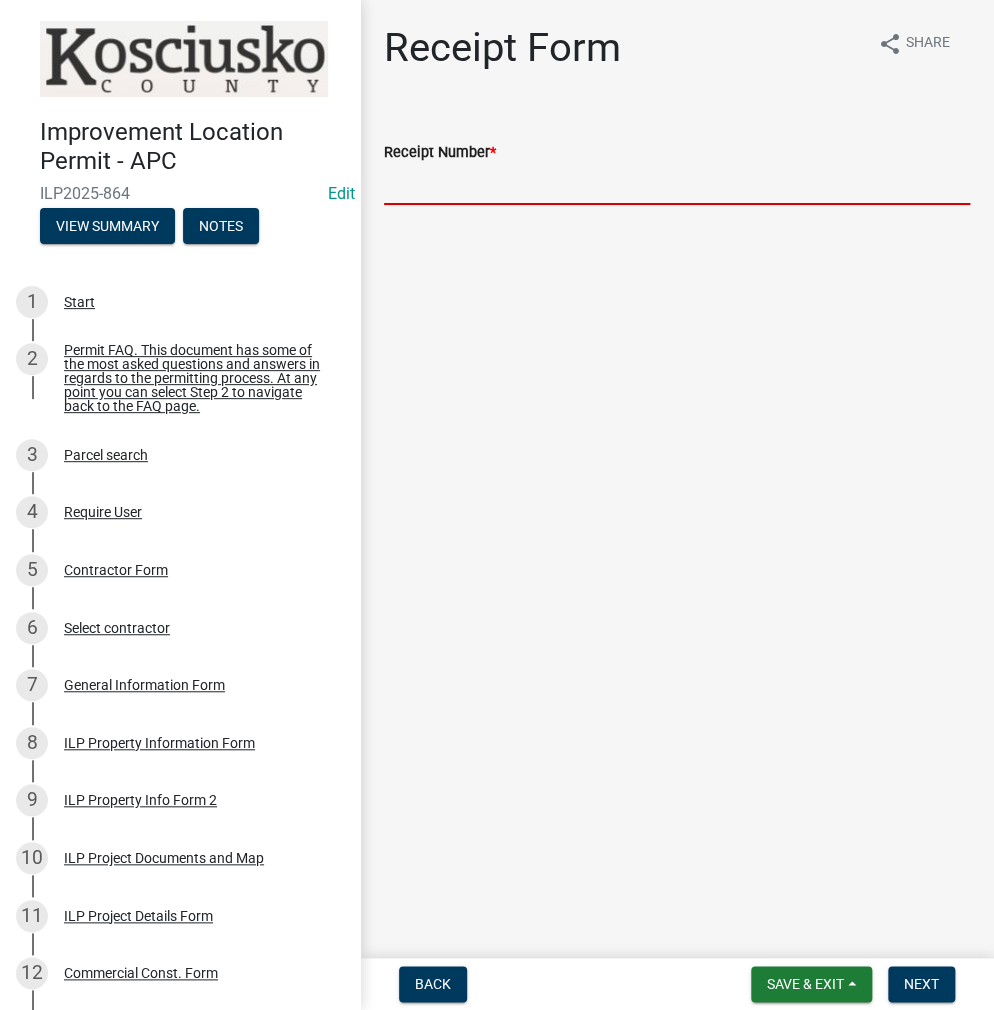 click on "Receipt Number  *" at bounding box center [677, 184] 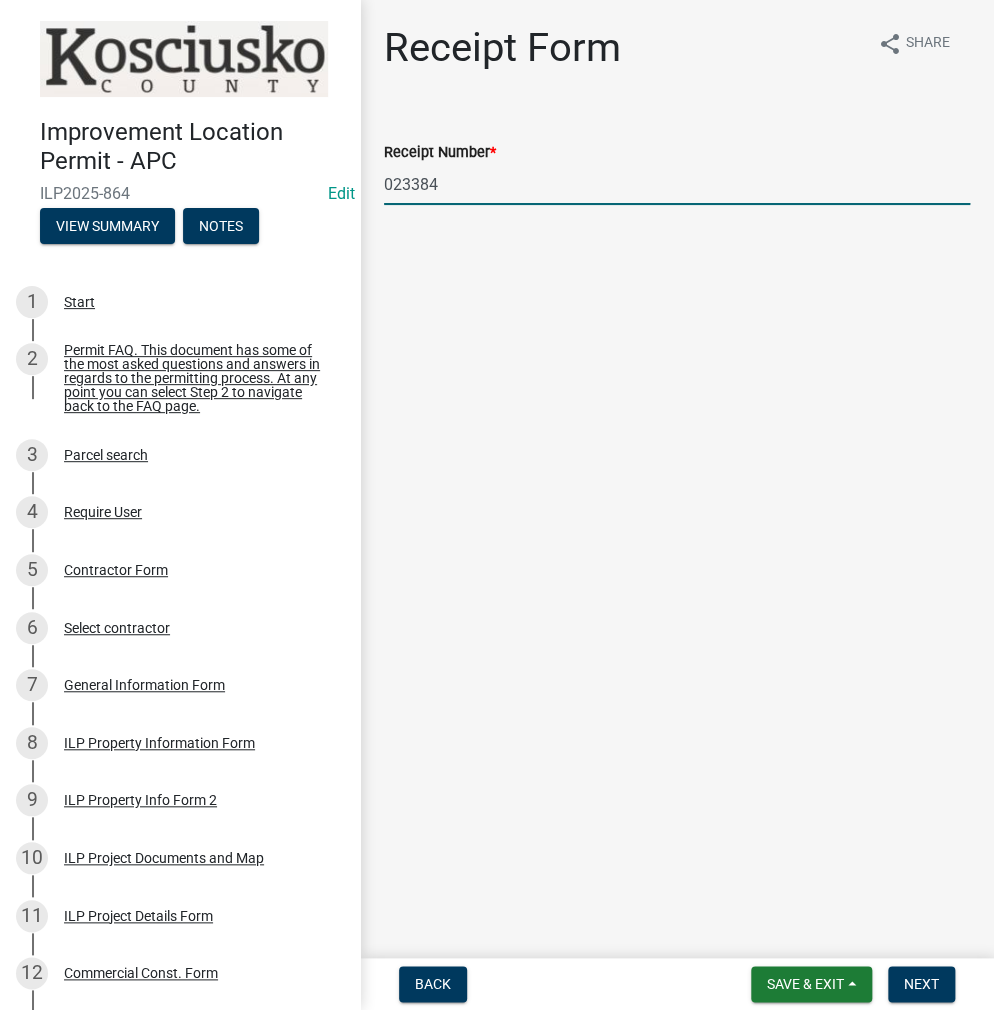 type on "023384" 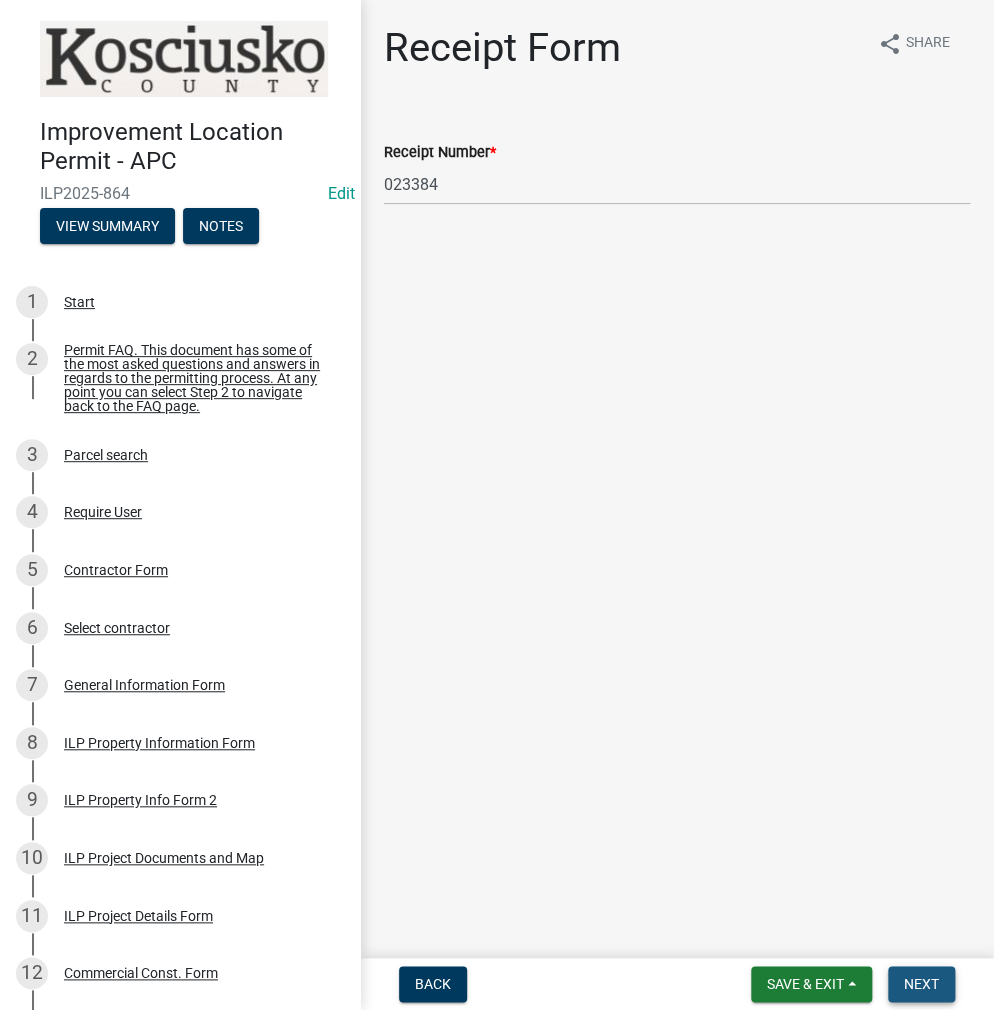 click on "Next" at bounding box center (921, 984) 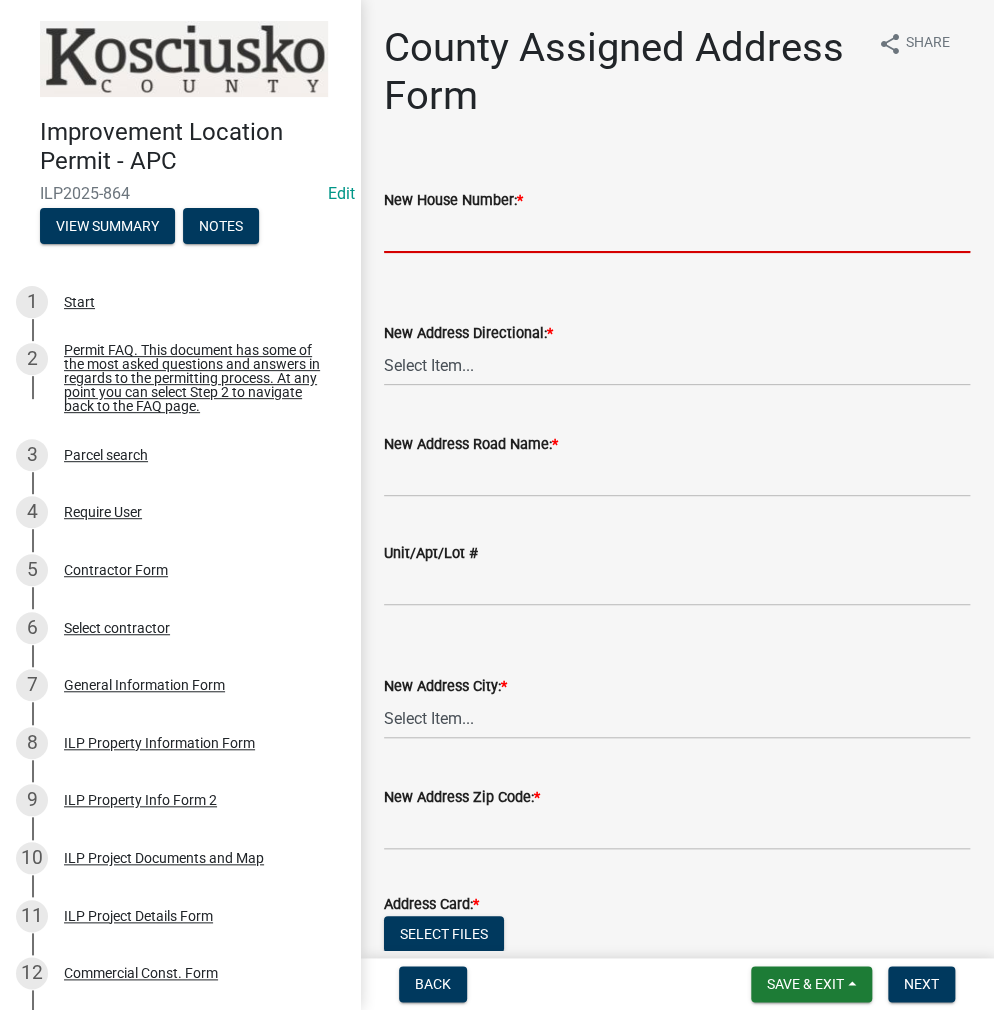 click on "New House Number:  *" at bounding box center [677, 232] 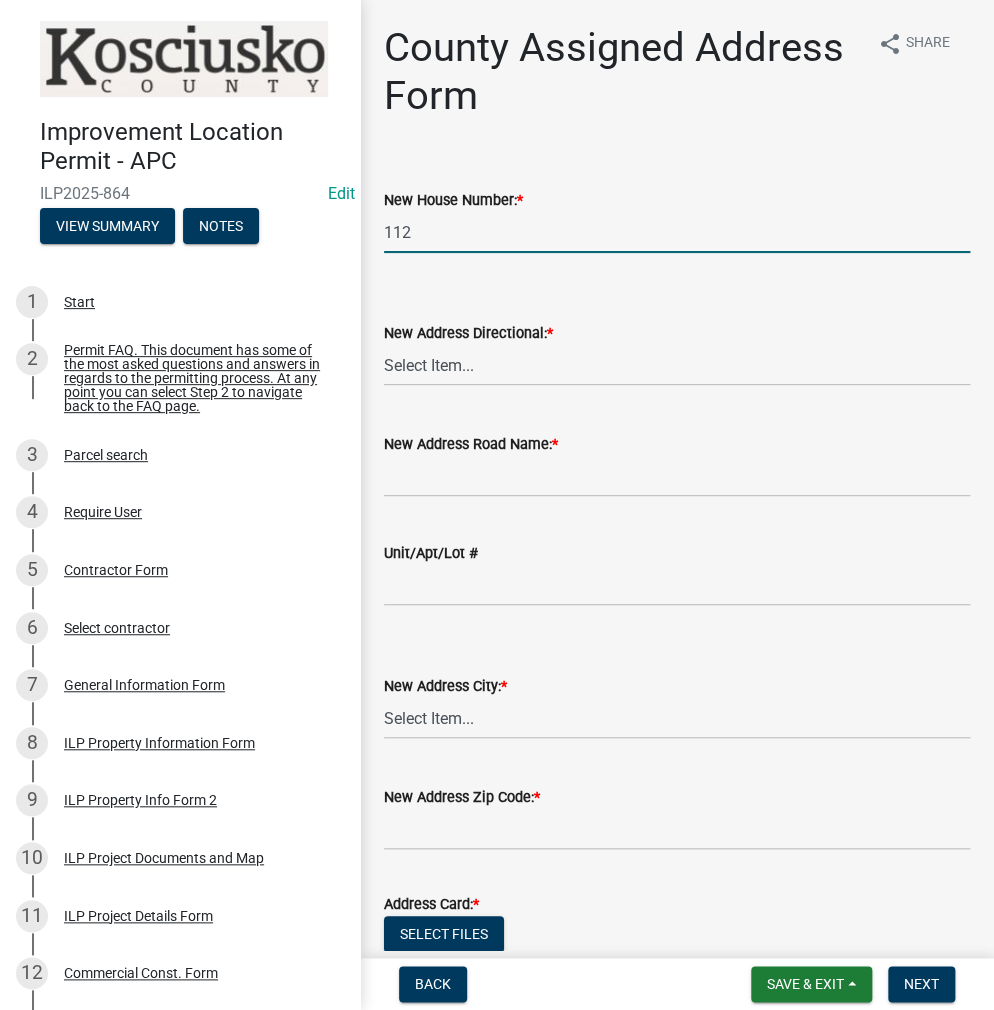 type on "112" 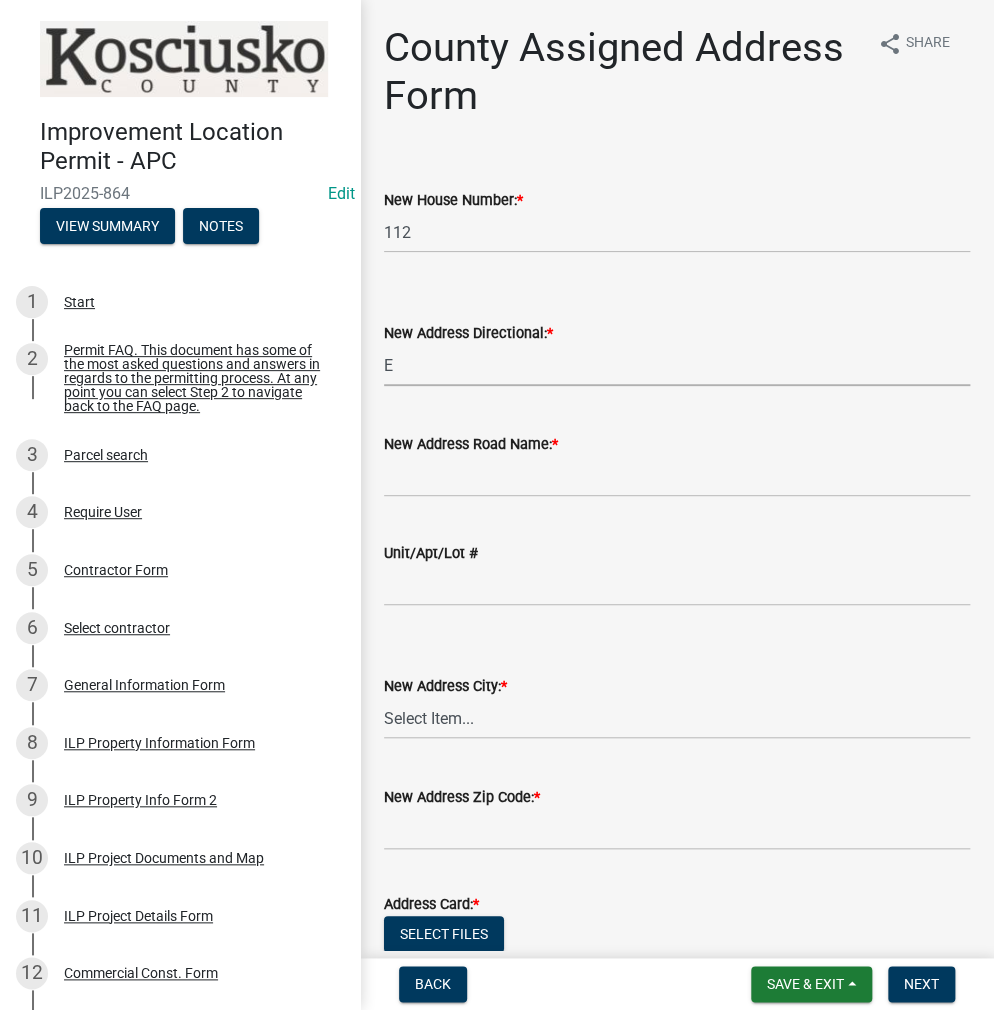 select on "148f84ff-3e58-44c7-a4f6-3eb3f135cbab" 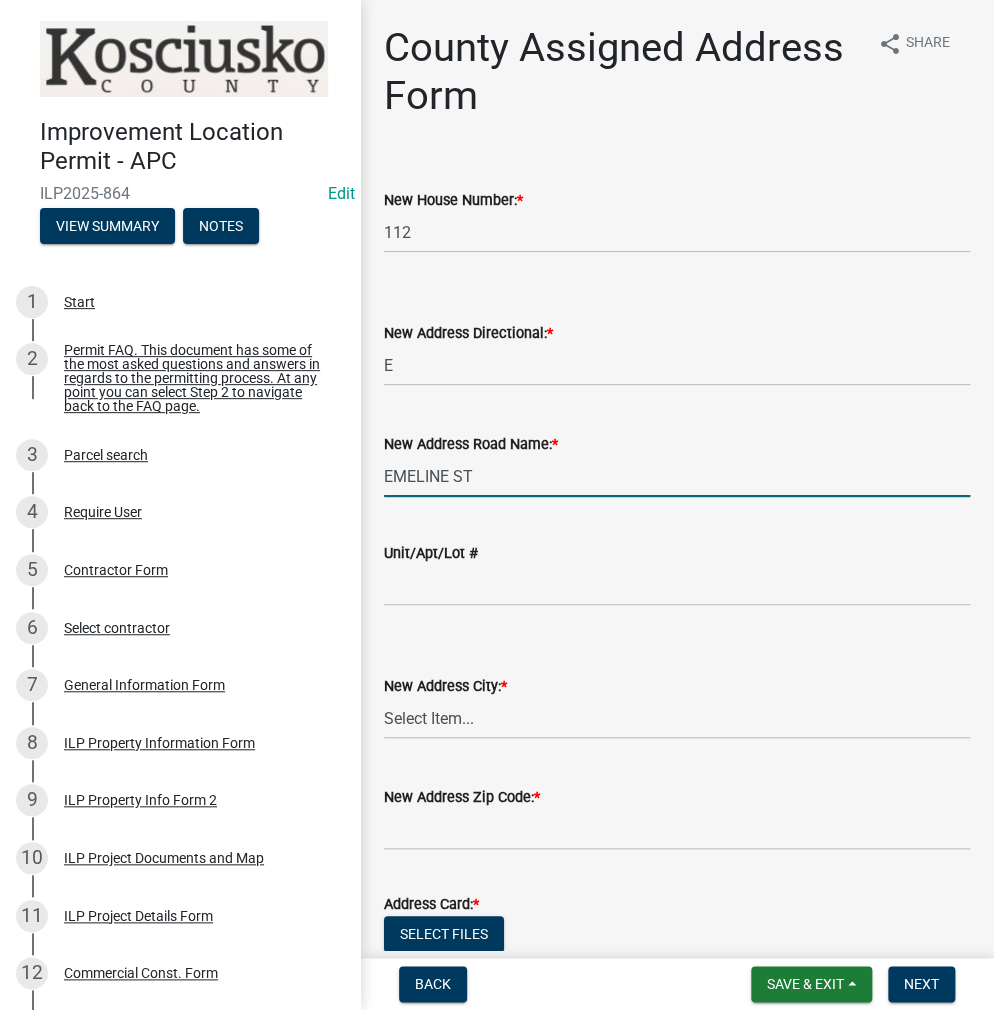 type on "EMELINE ST" 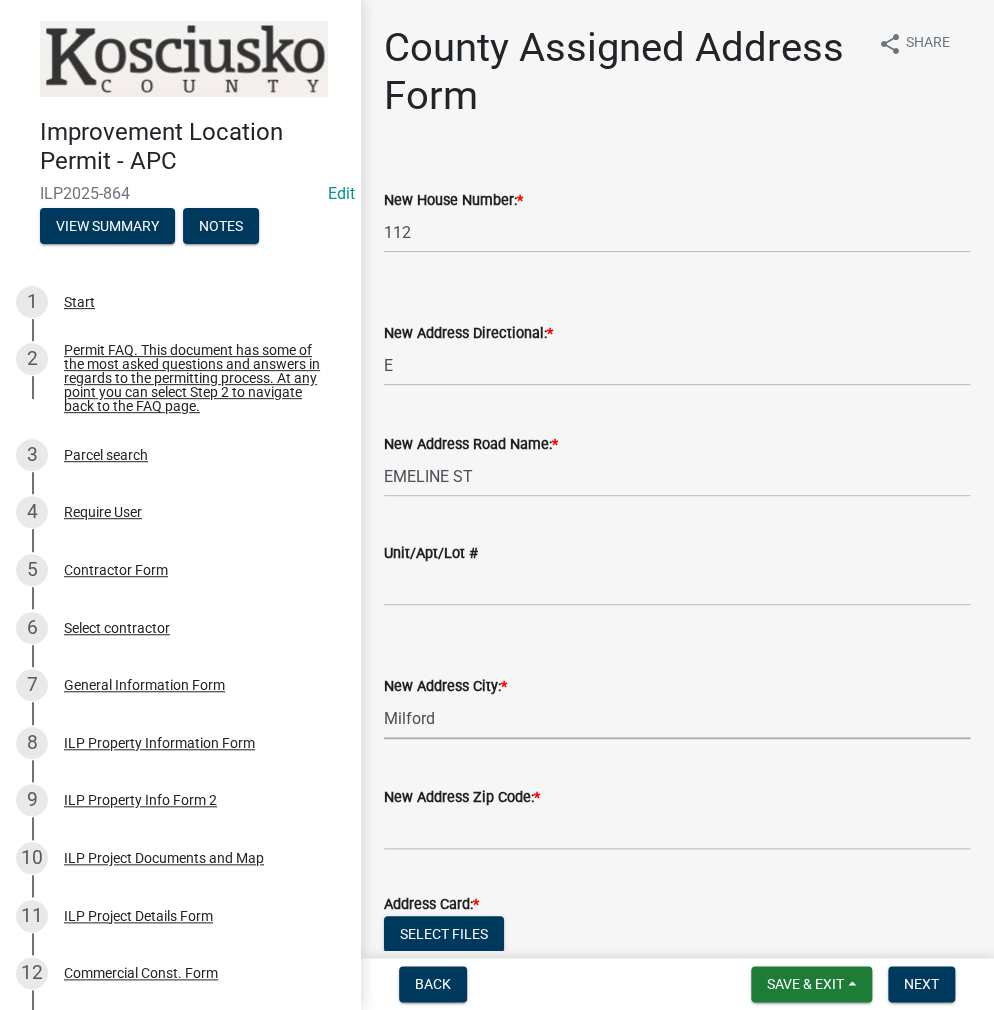select on "1717c36e-2421-4dec-a559-d51822da7c5b" 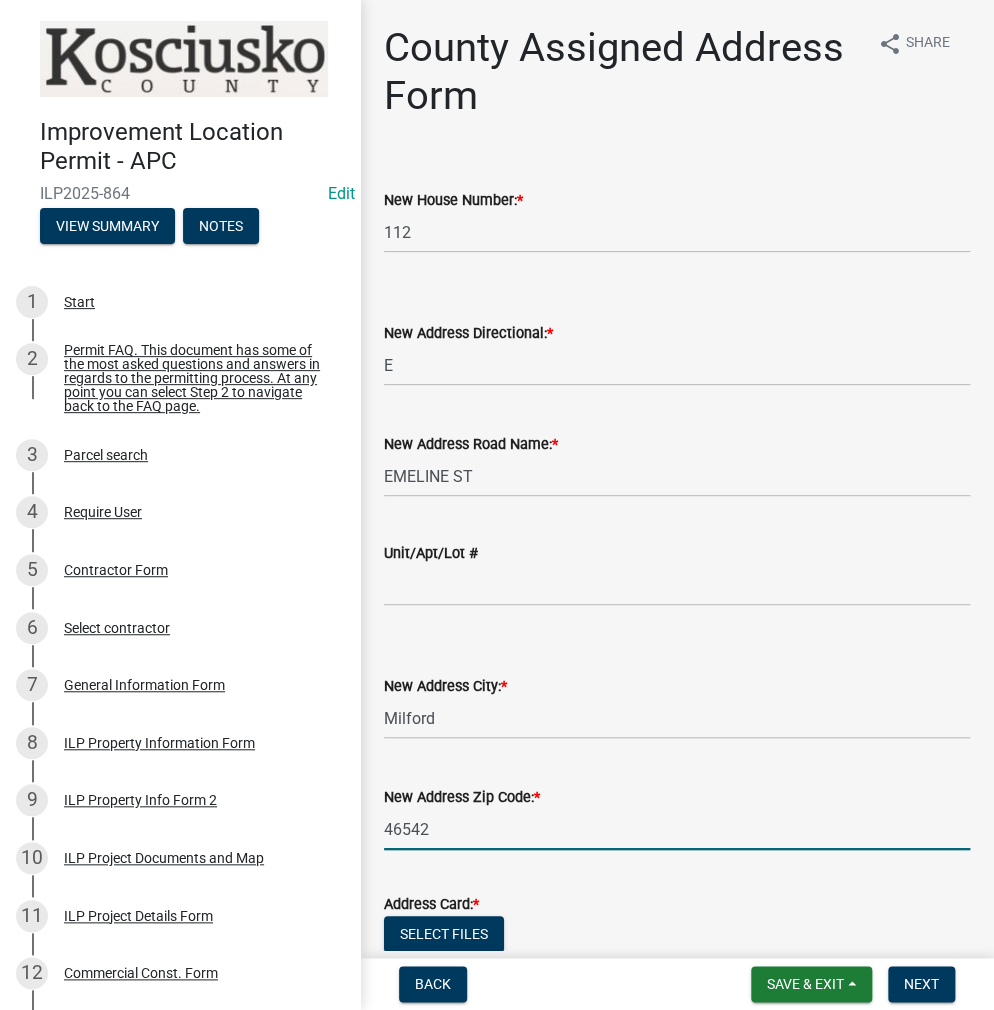 type on "46542" 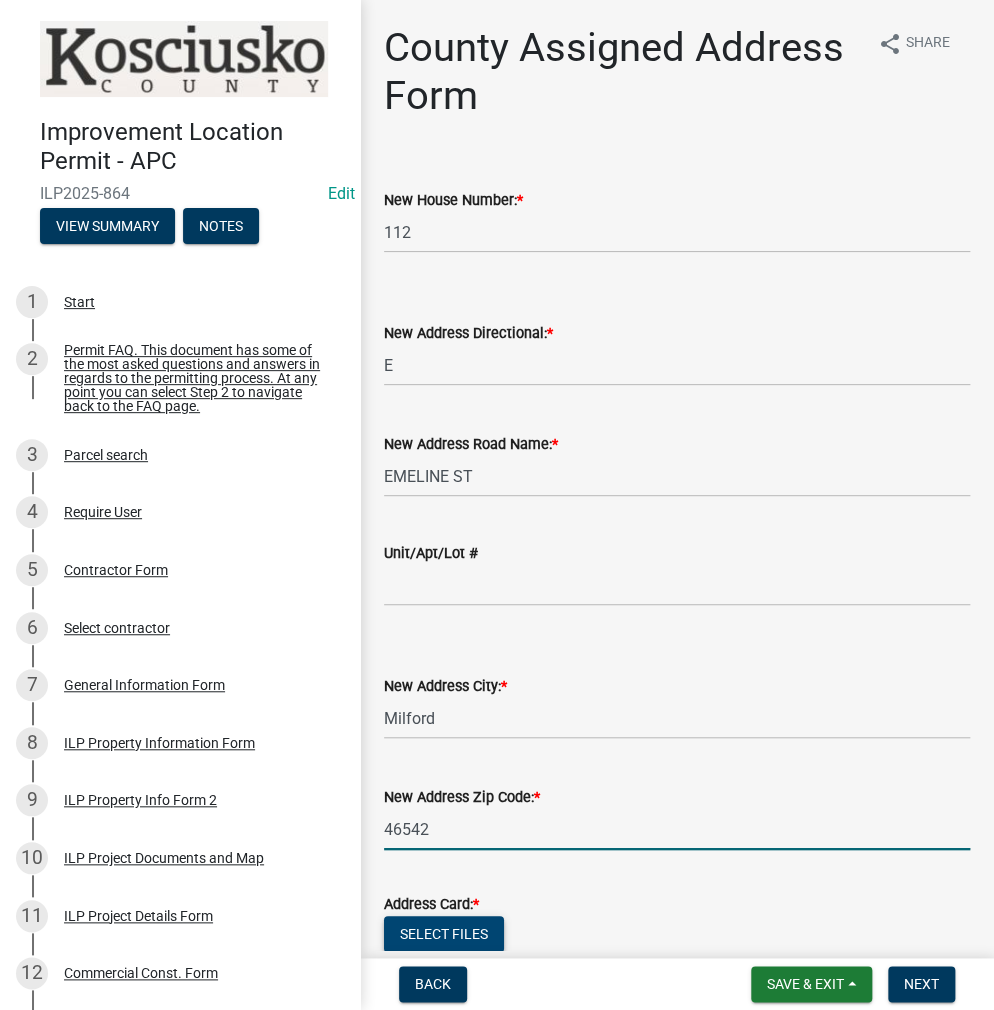 type 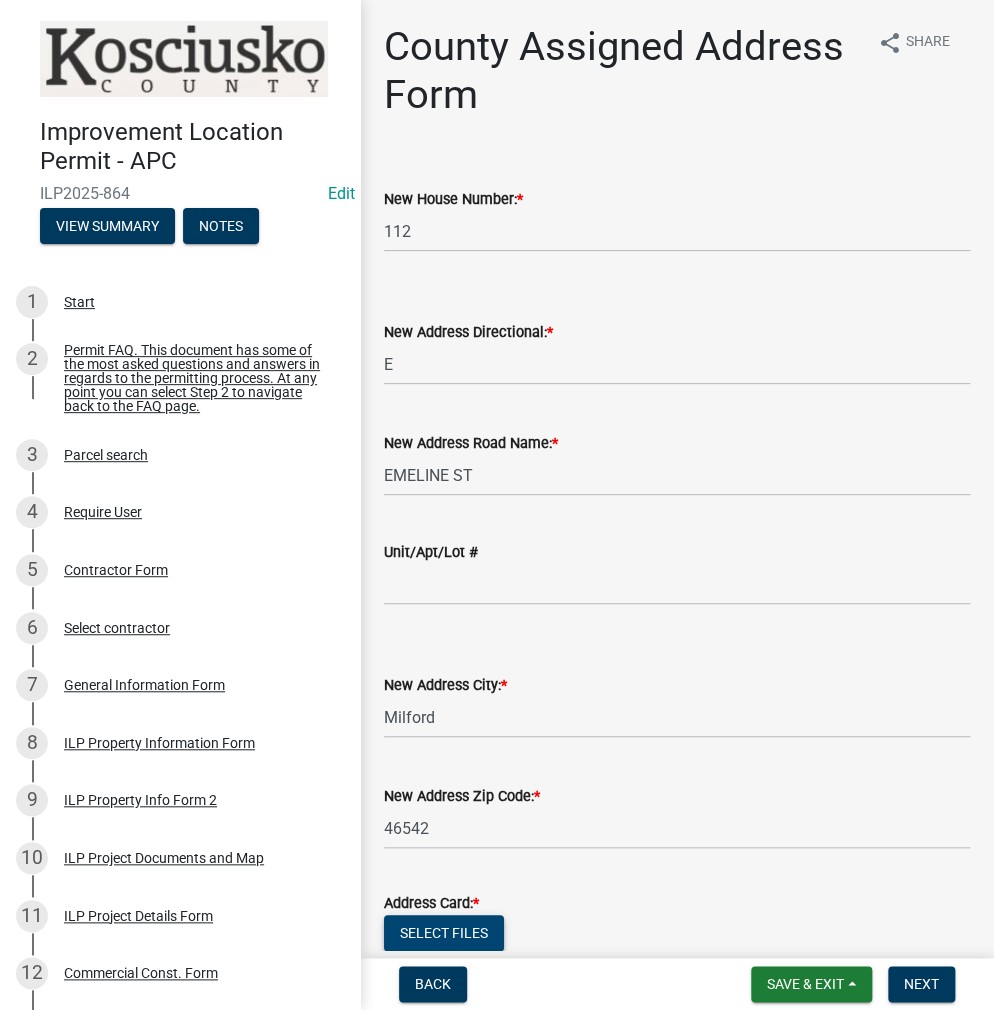 click on "Select files" 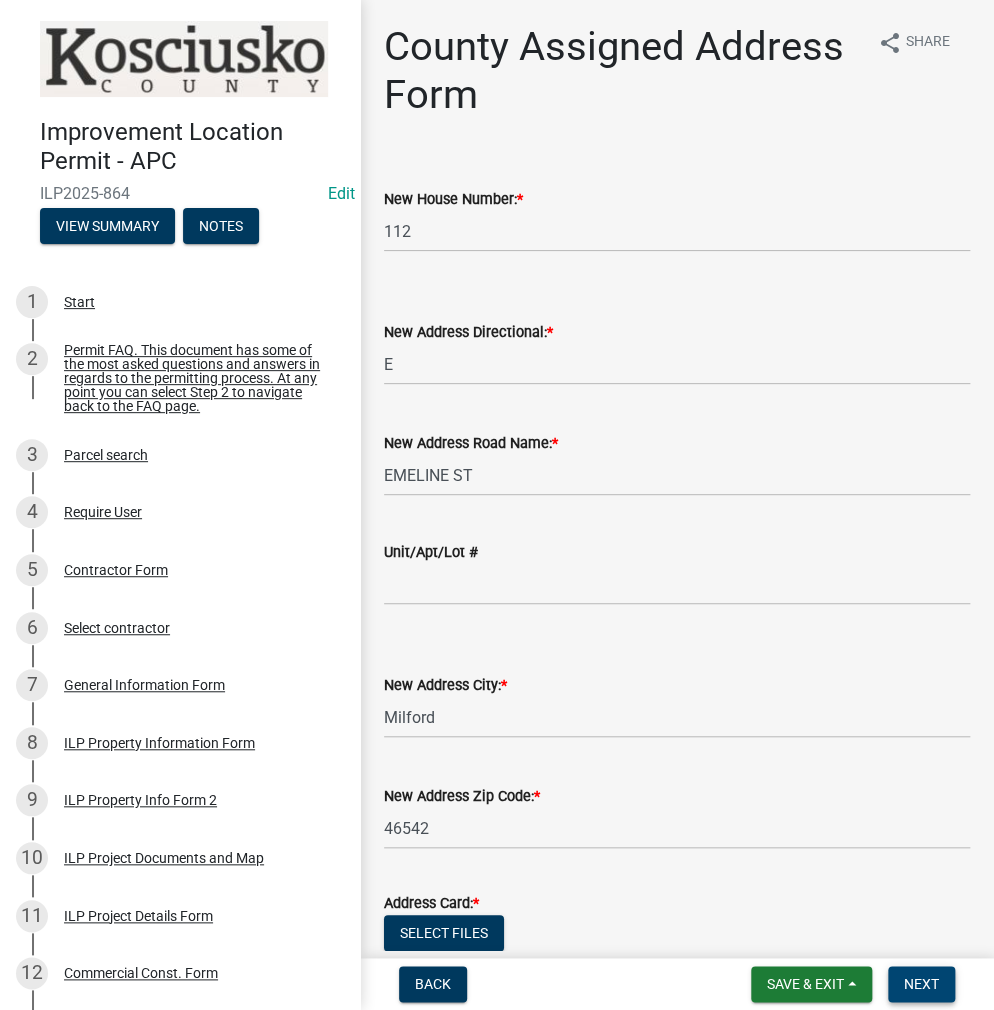click on "Next" at bounding box center [921, 984] 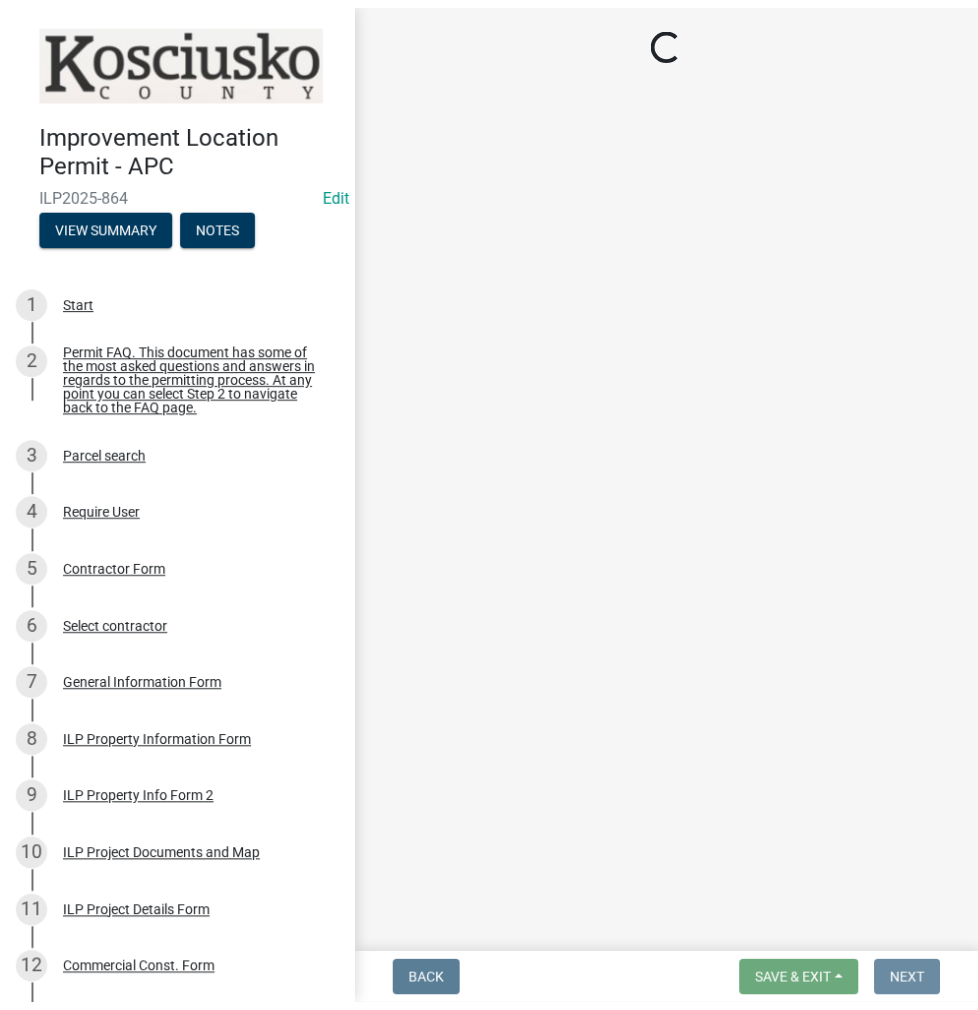 scroll, scrollTop: 0, scrollLeft: 0, axis: both 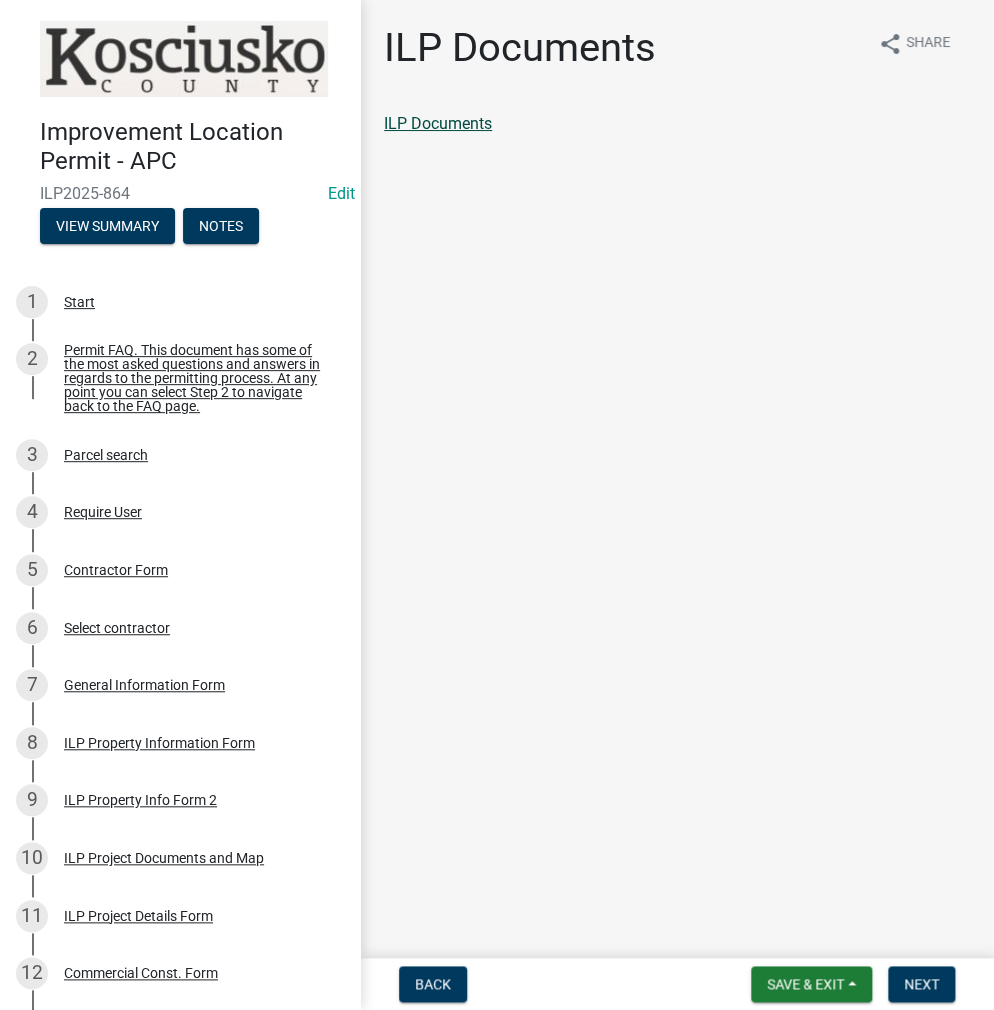 click on "ILP Documents" 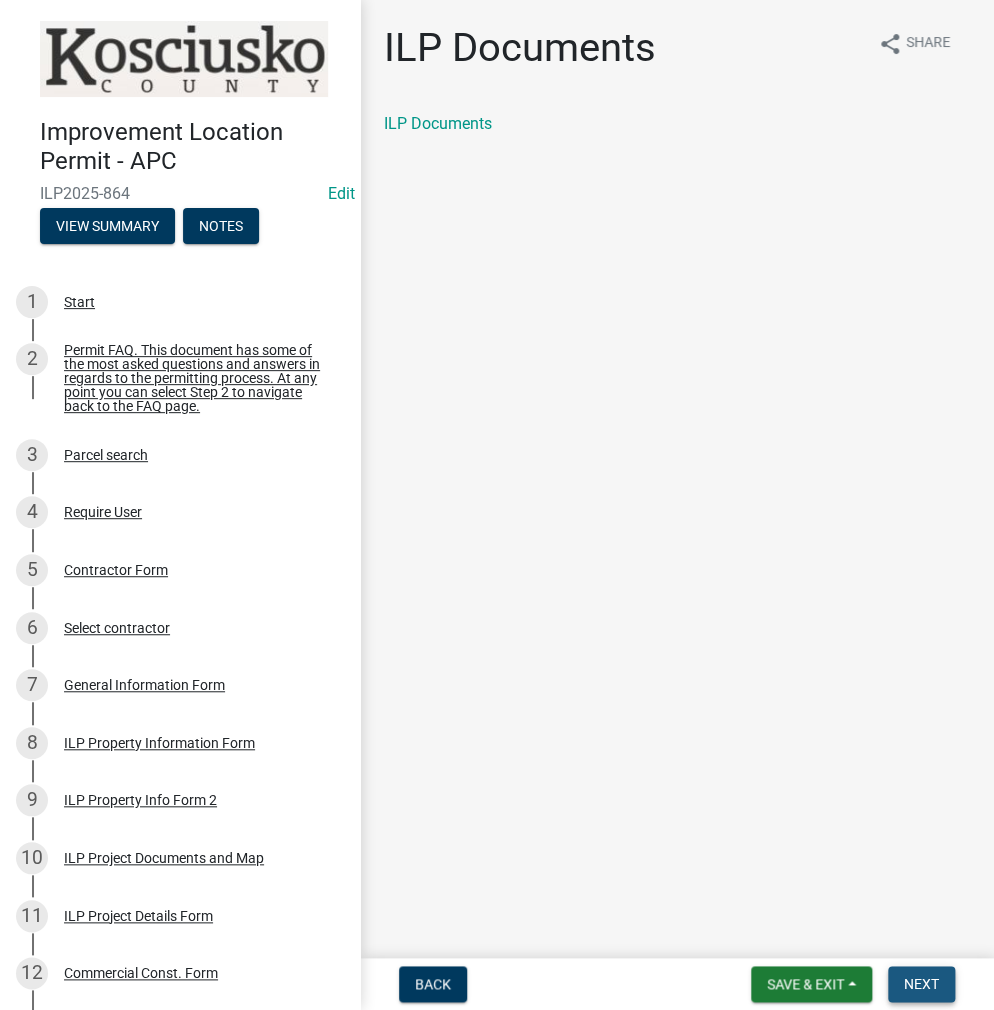 click on "Next" at bounding box center [921, 984] 